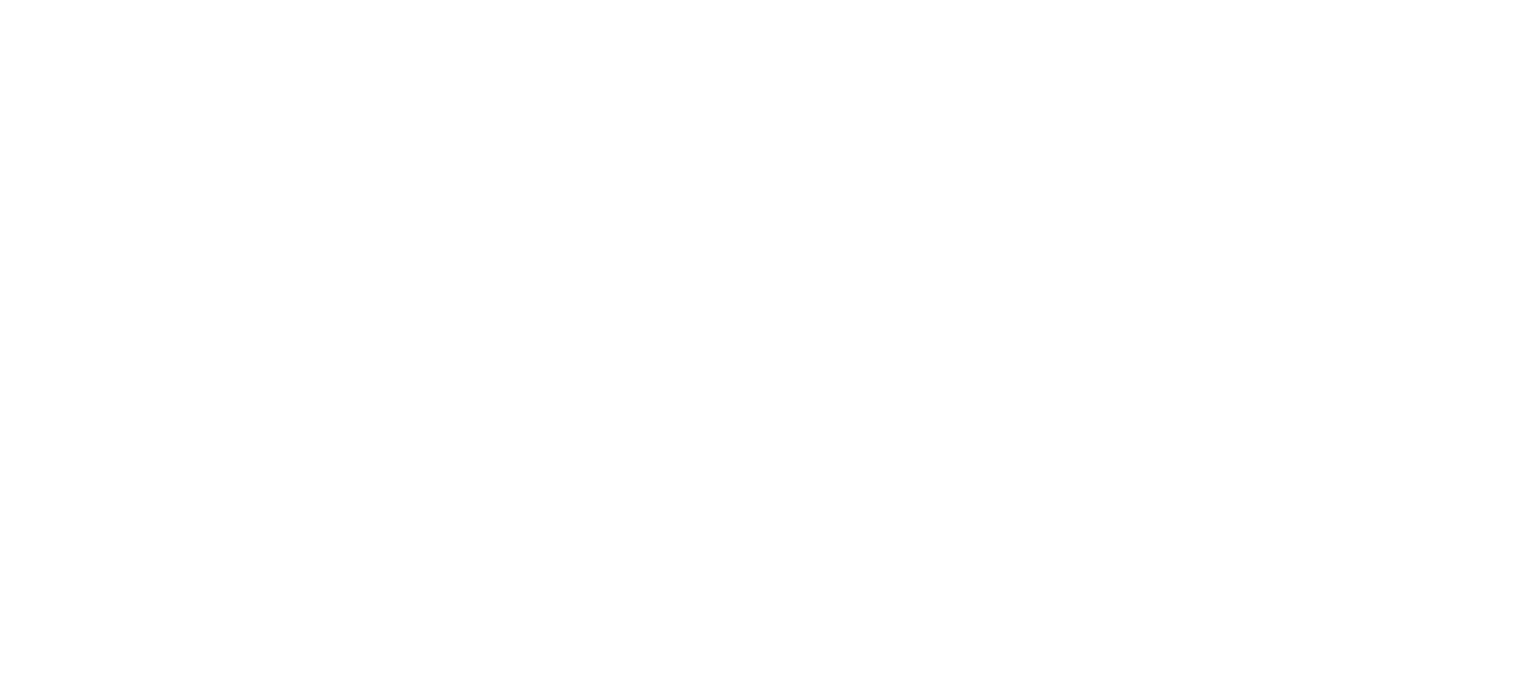 scroll, scrollTop: 0, scrollLeft: 0, axis: both 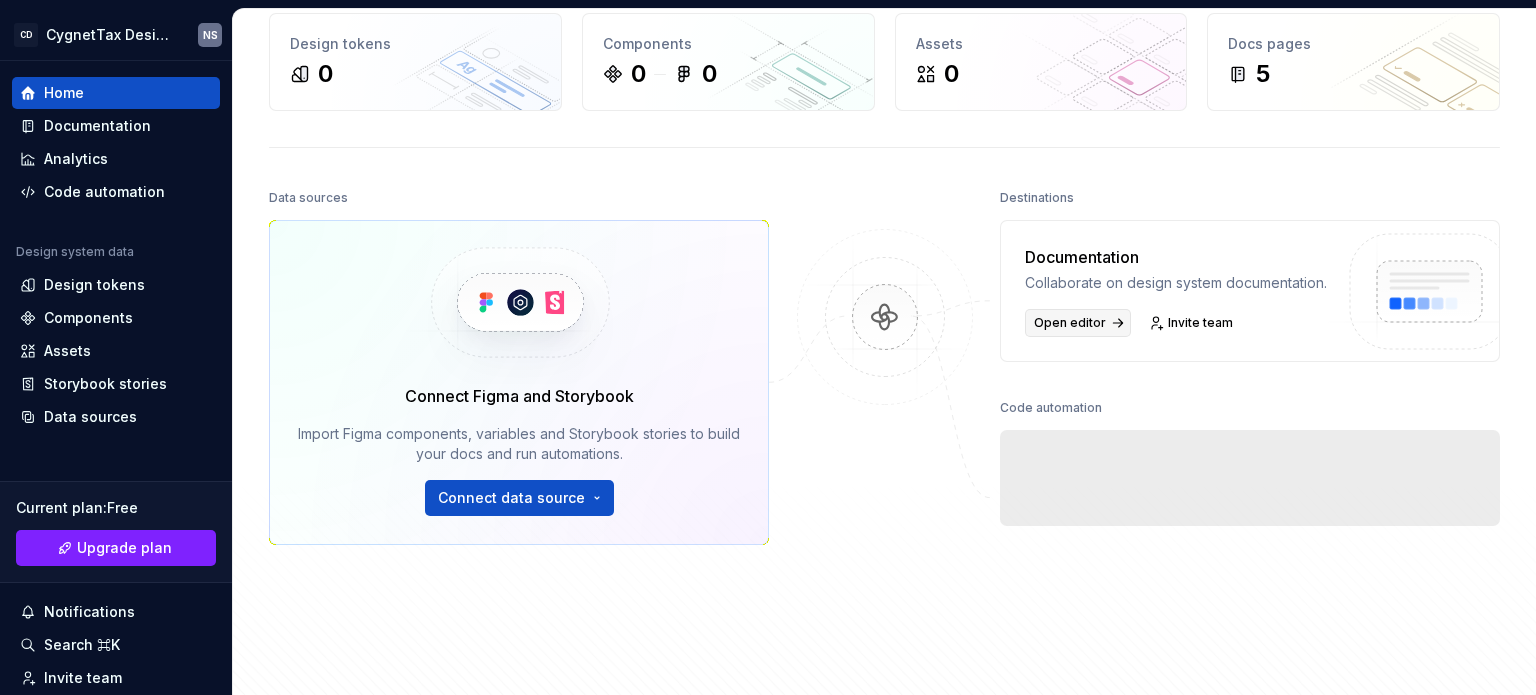 click on "Open editor" at bounding box center (1070, 323) 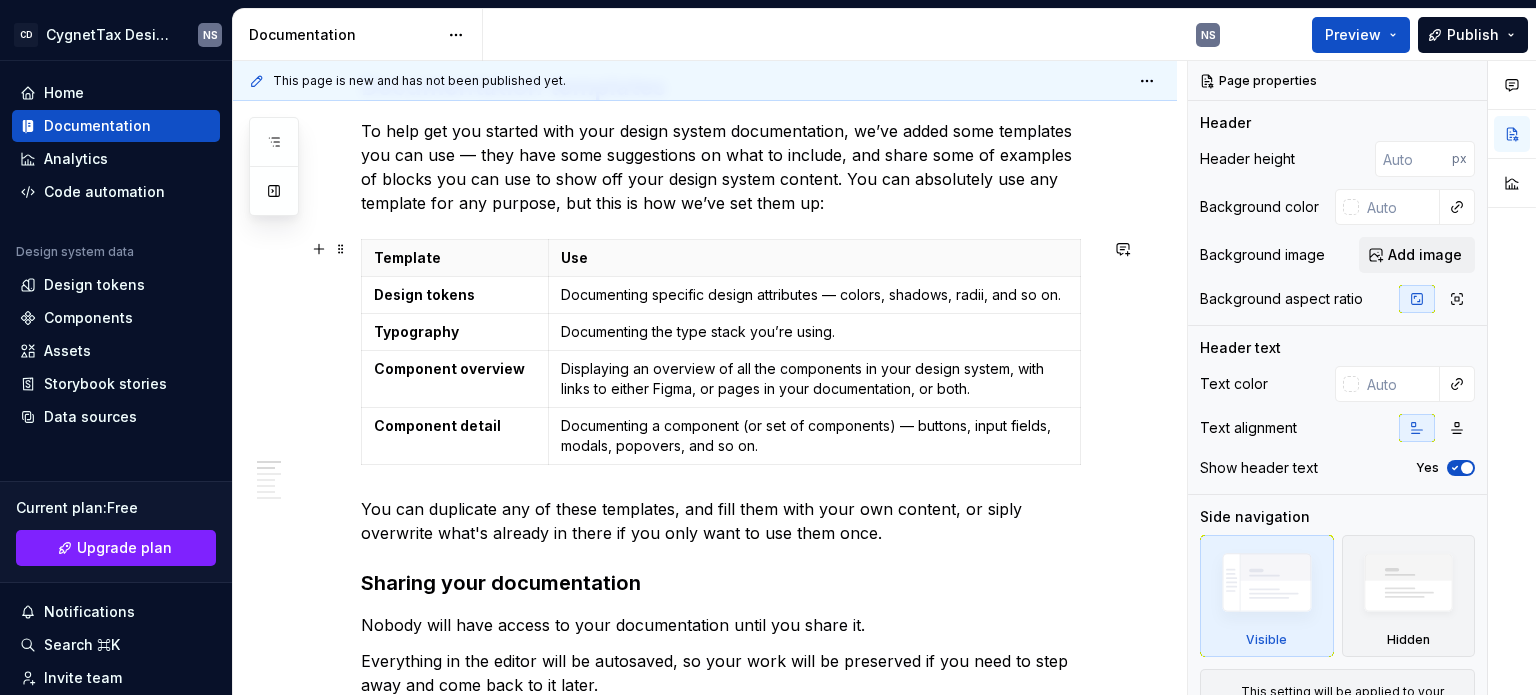 scroll, scrollTop: 0, scrollLeft: 0, axis: both 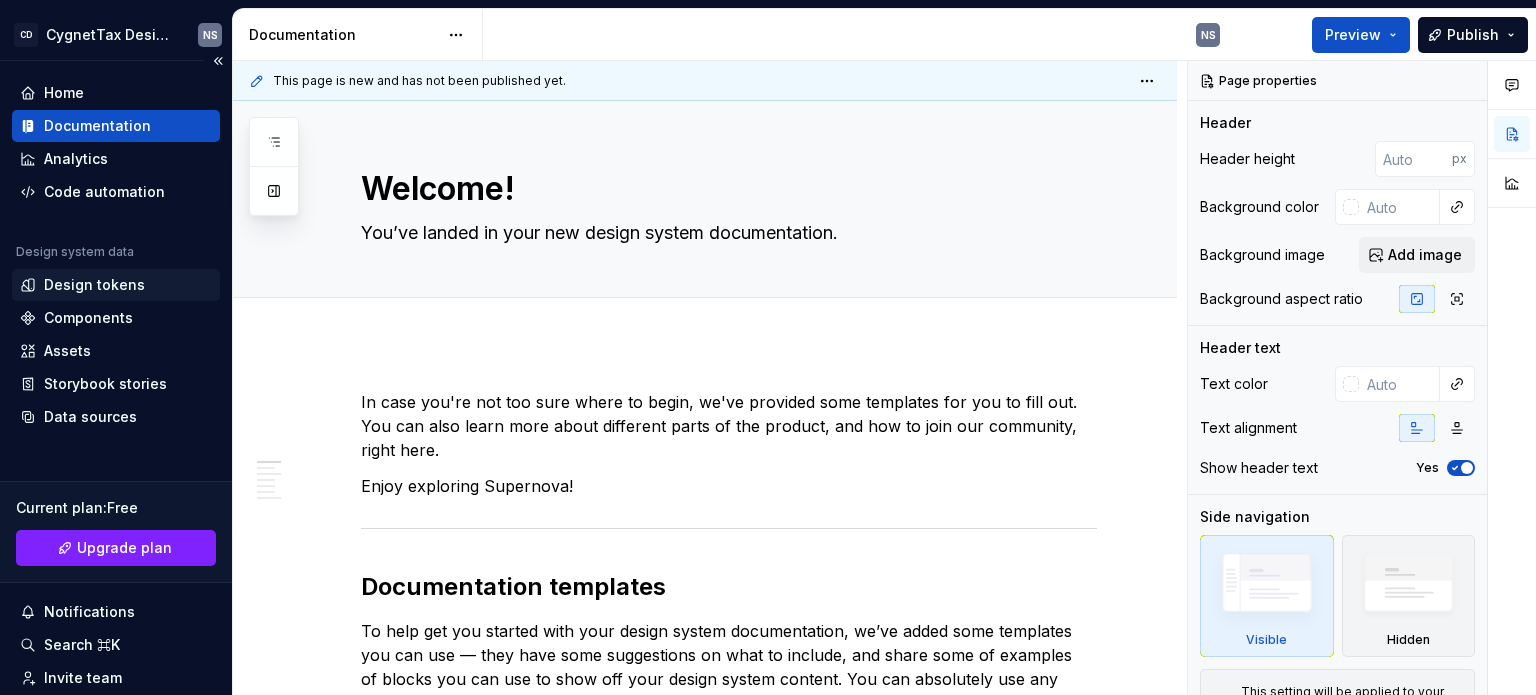 click on "Design tokens" at bounding box center [94, 285] 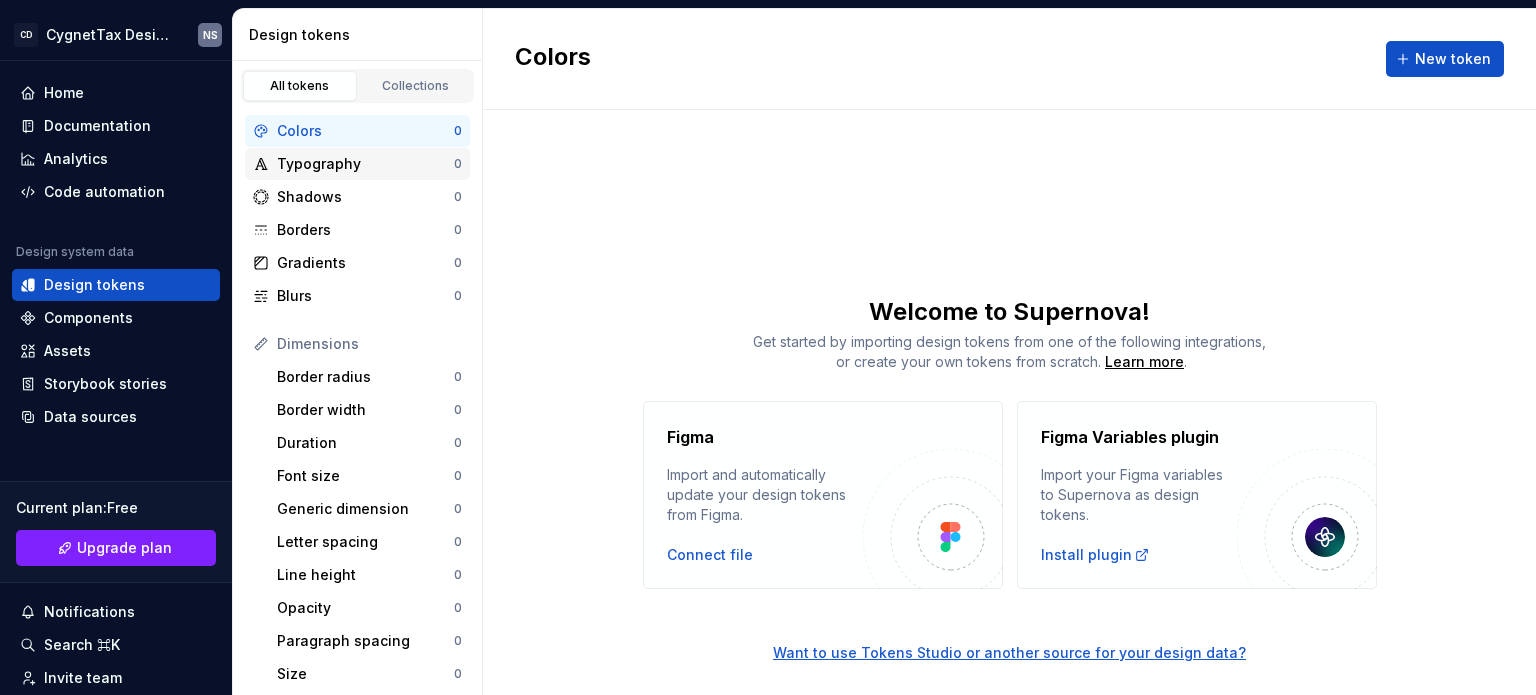 click on "Typography" at bounding box center [365, 164] 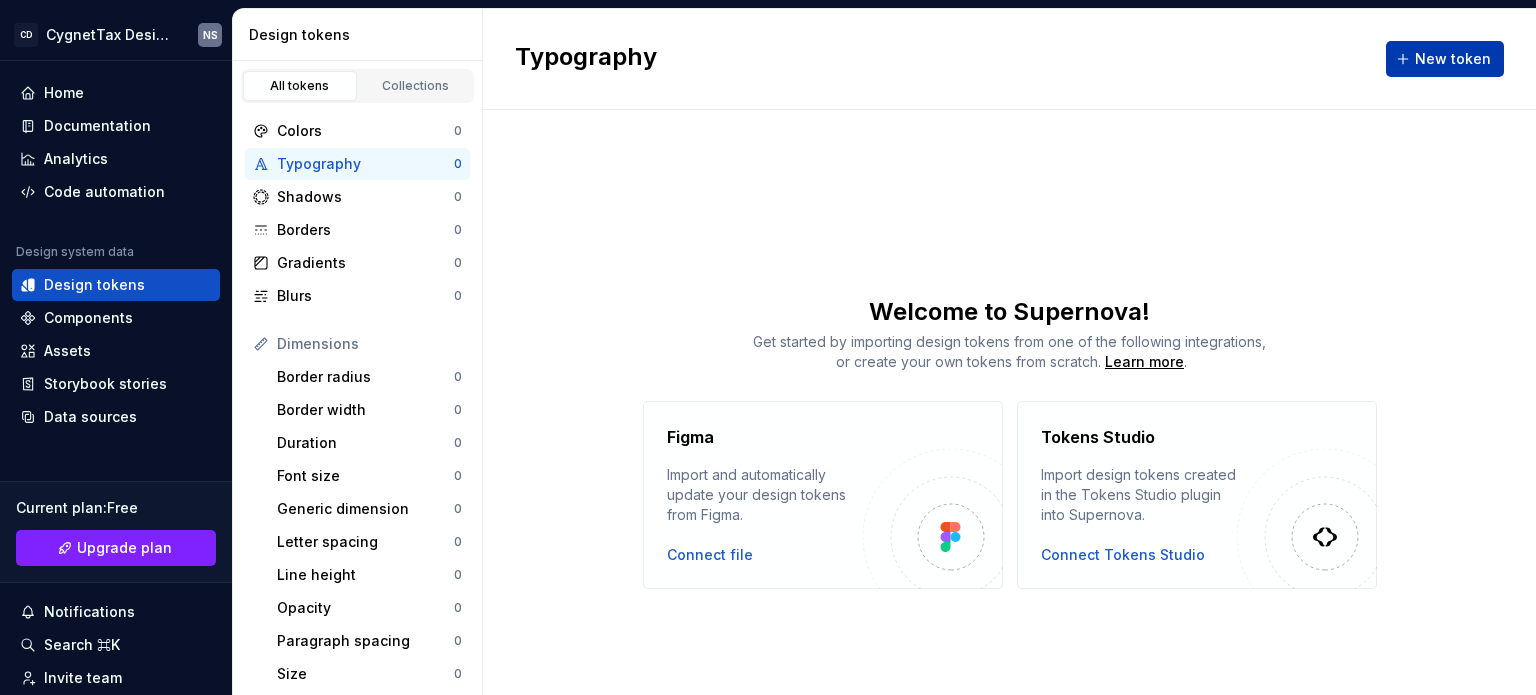 click on "New token" at bounding box center [1453, 59] 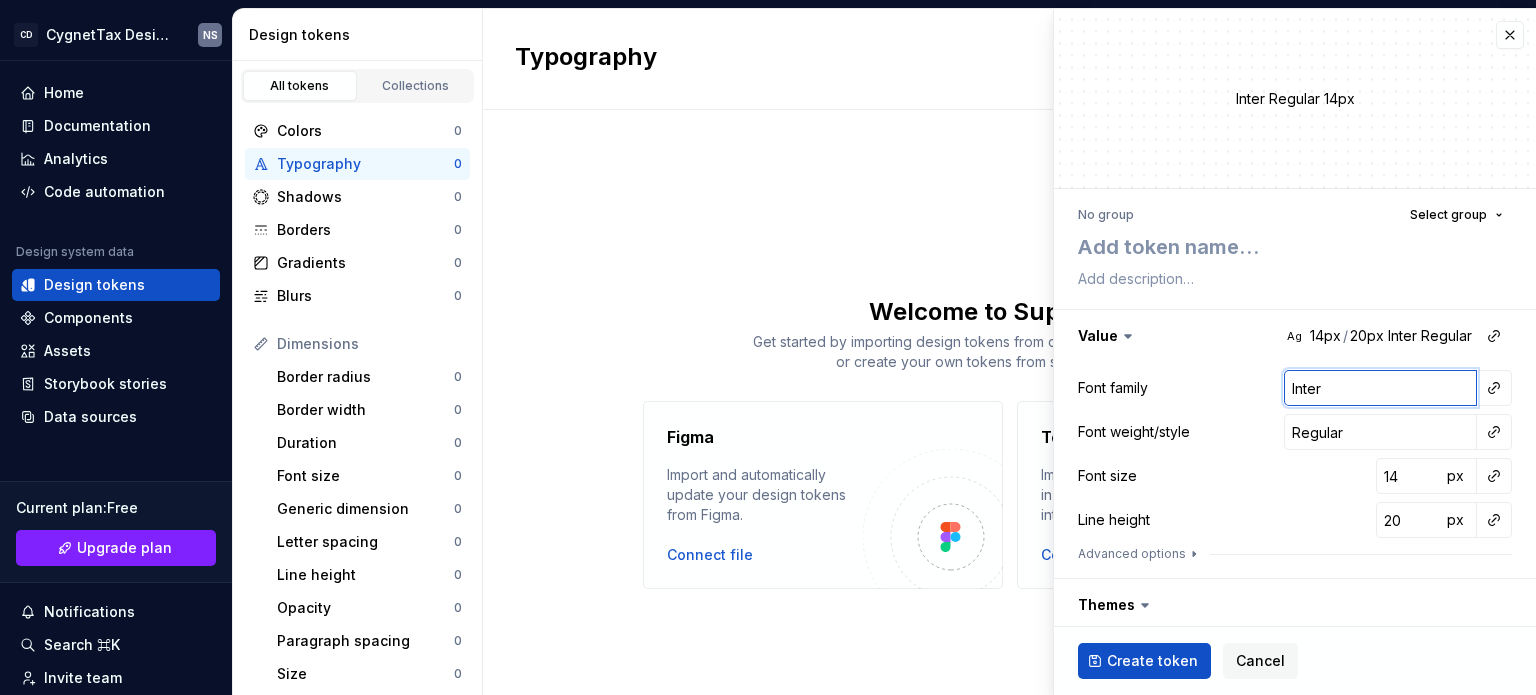 click on "Inter" at bounding box center [1380, 388] 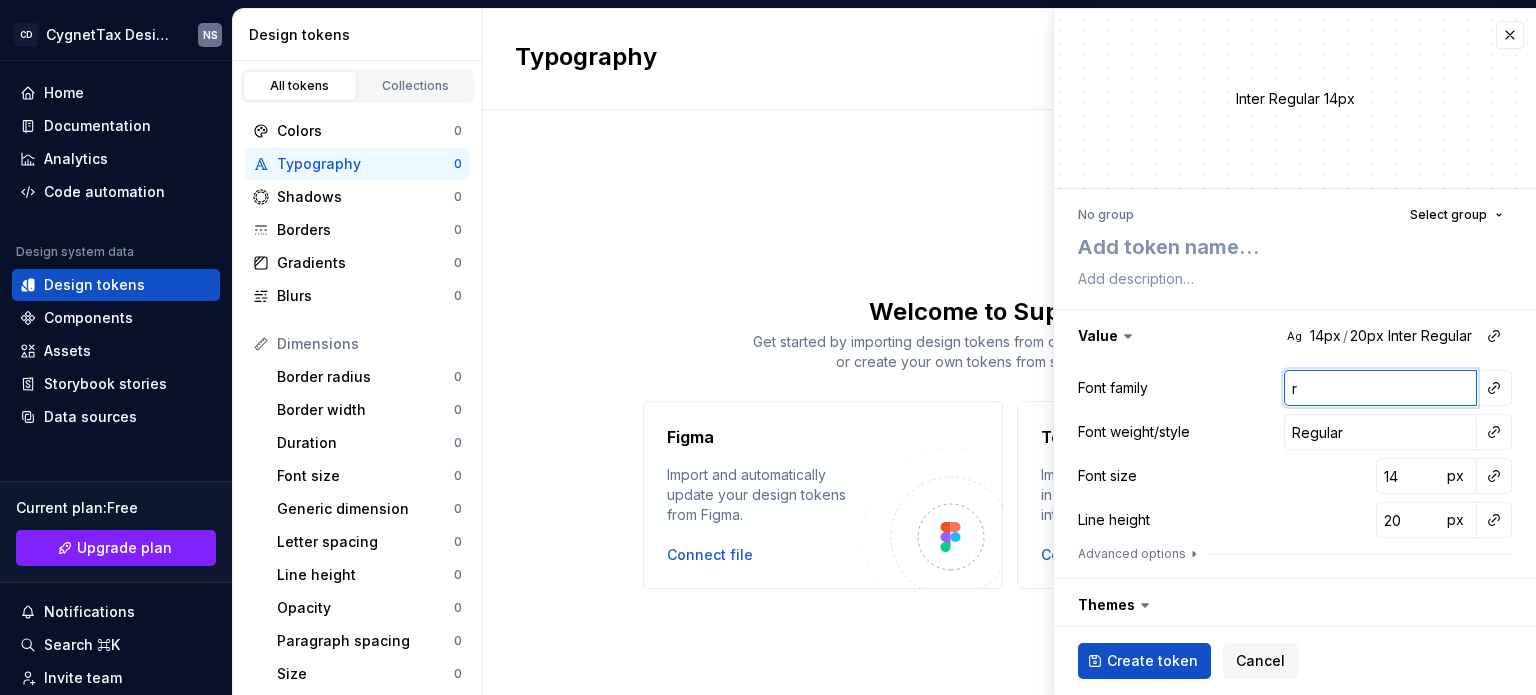 type on "*" 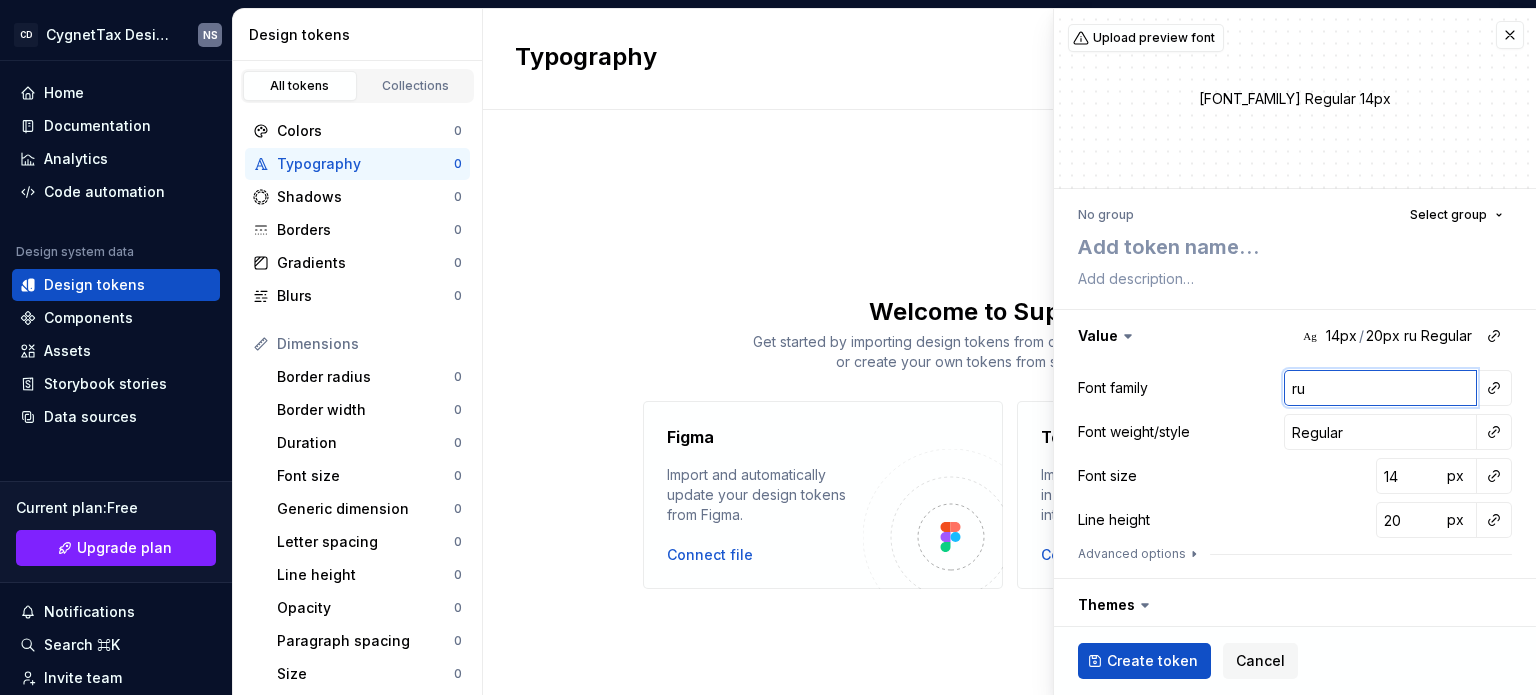 type on "*" 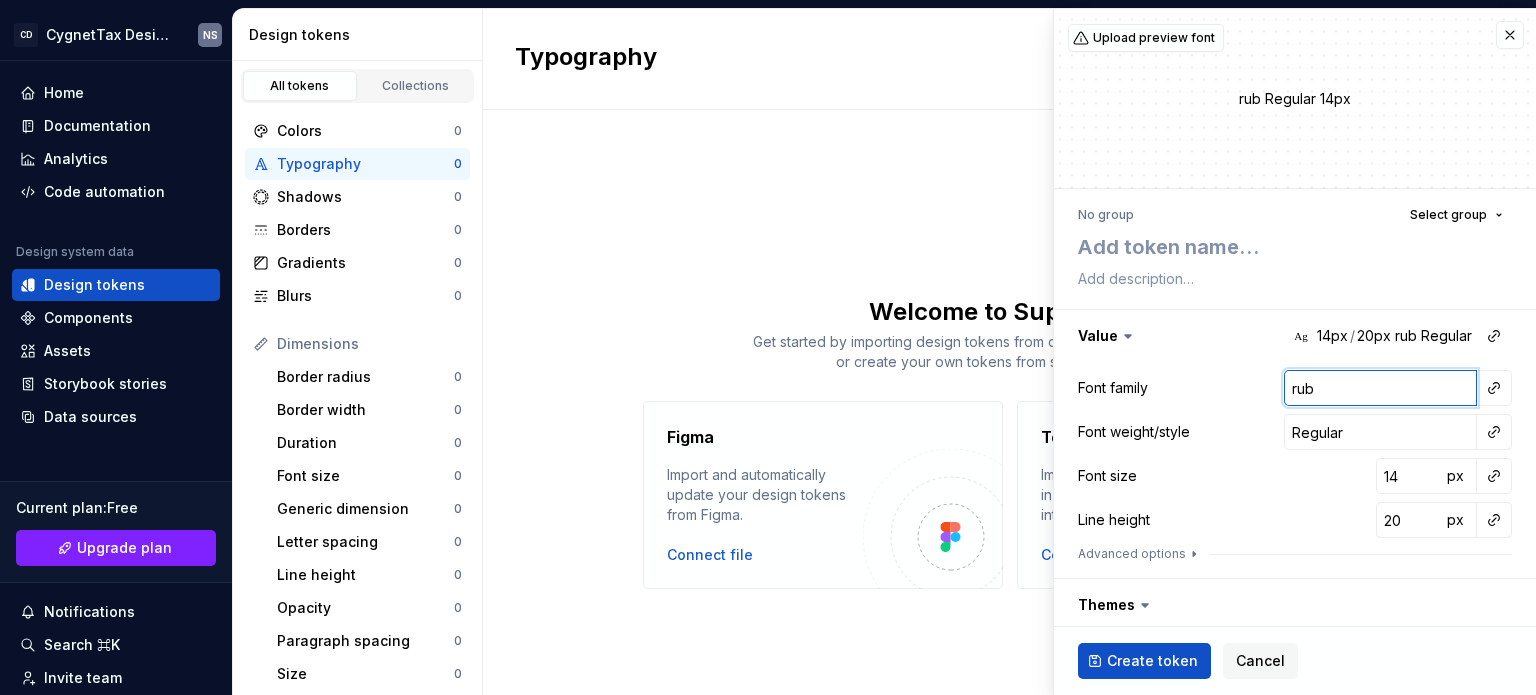 type on "*" 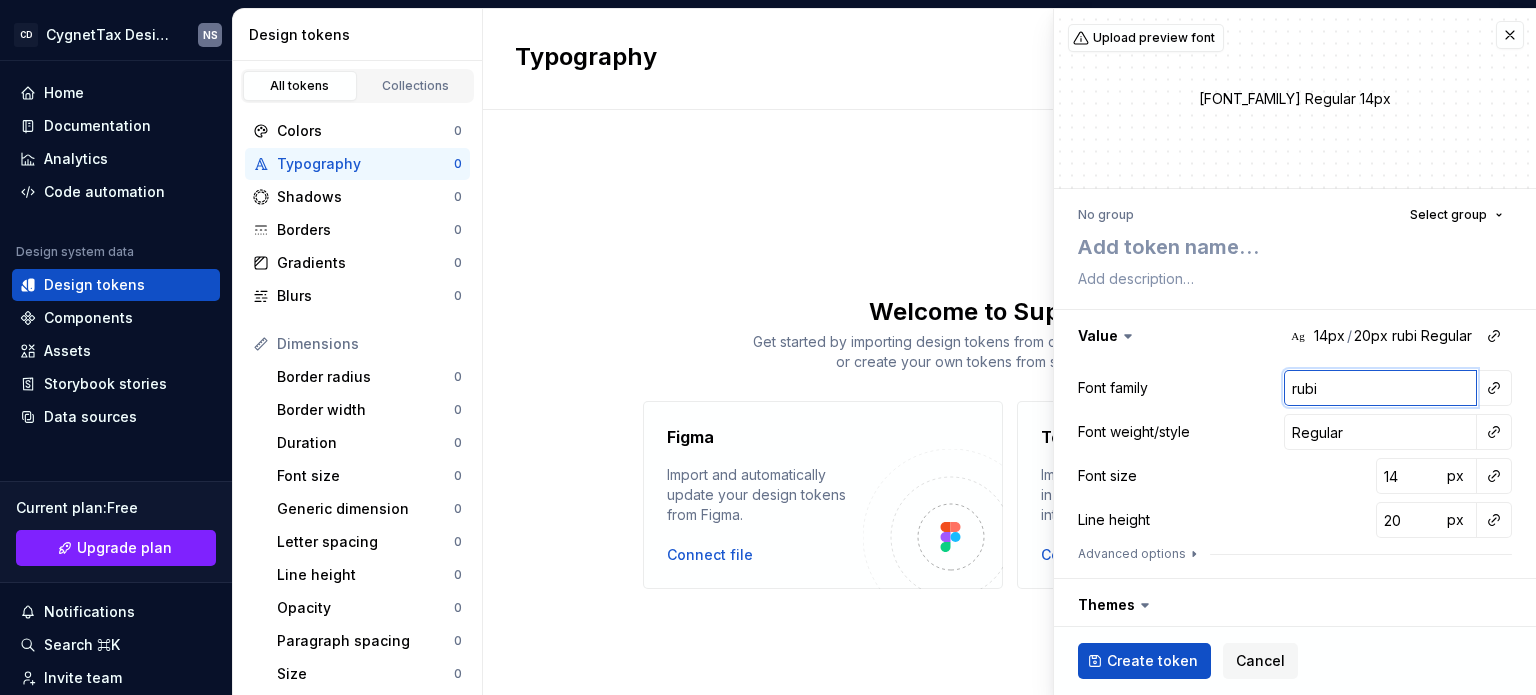type on "*" 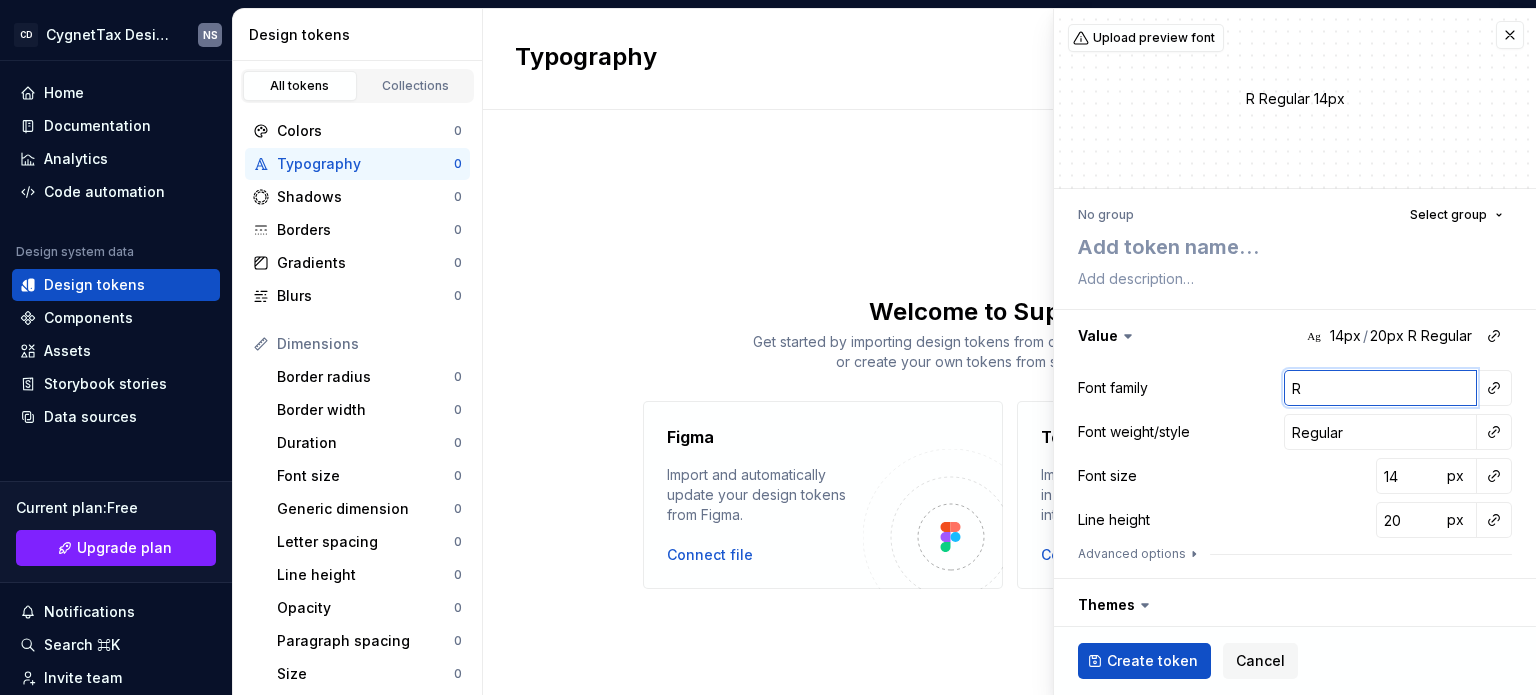 type on "*" 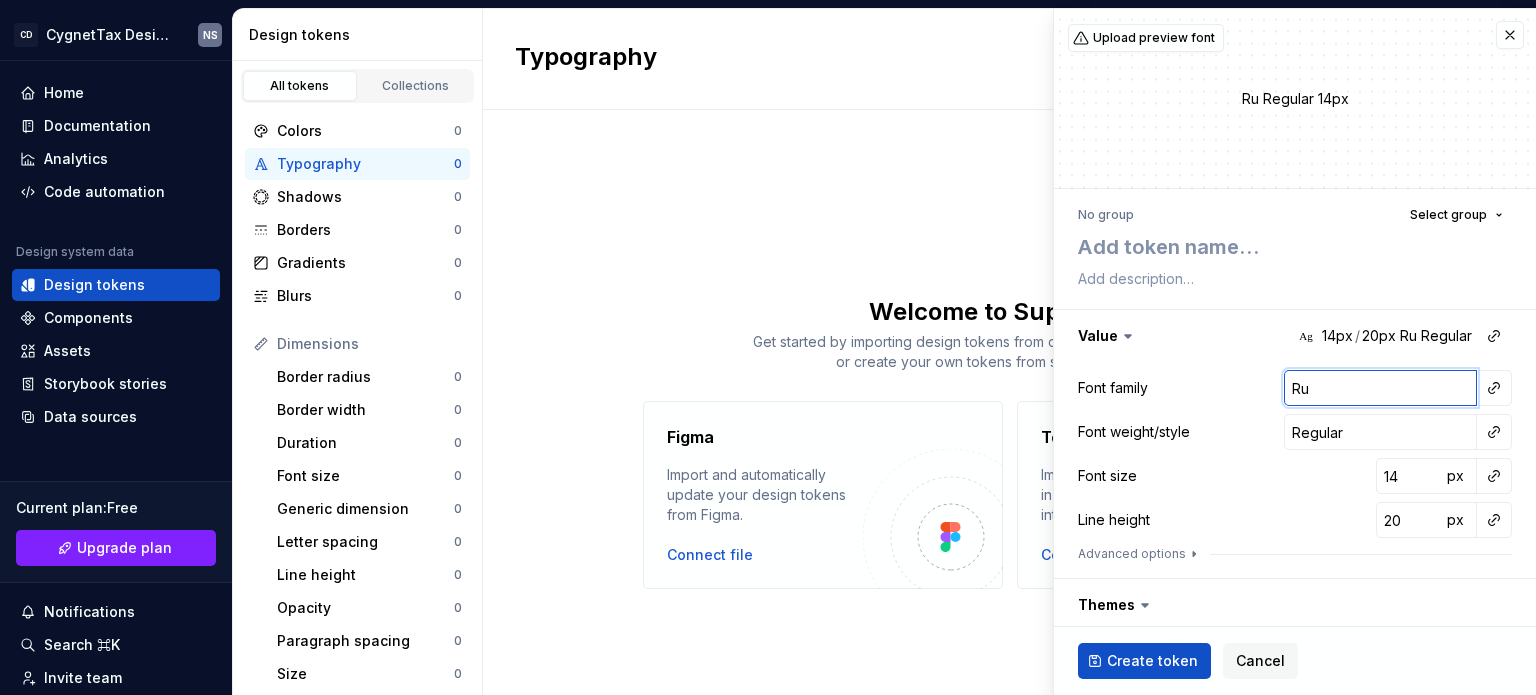 type on "*" 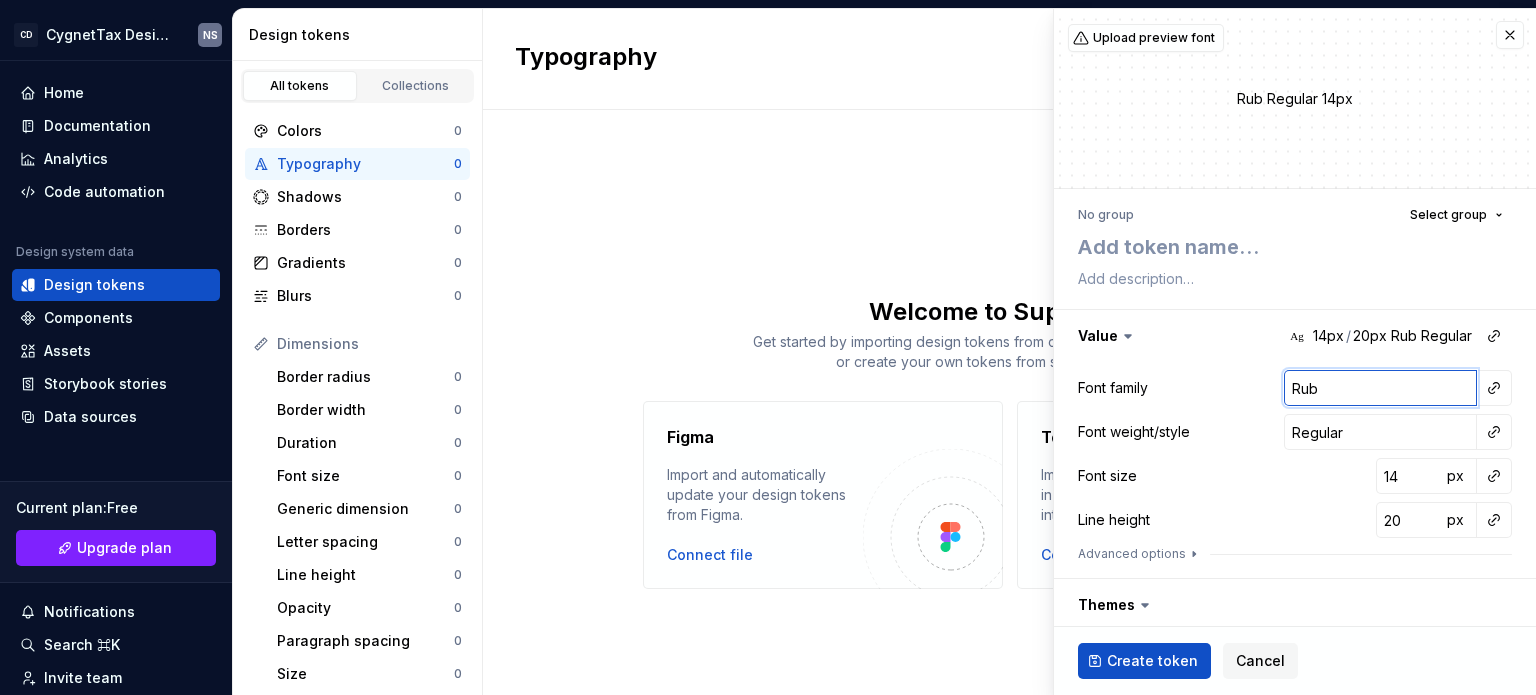 type on "*" 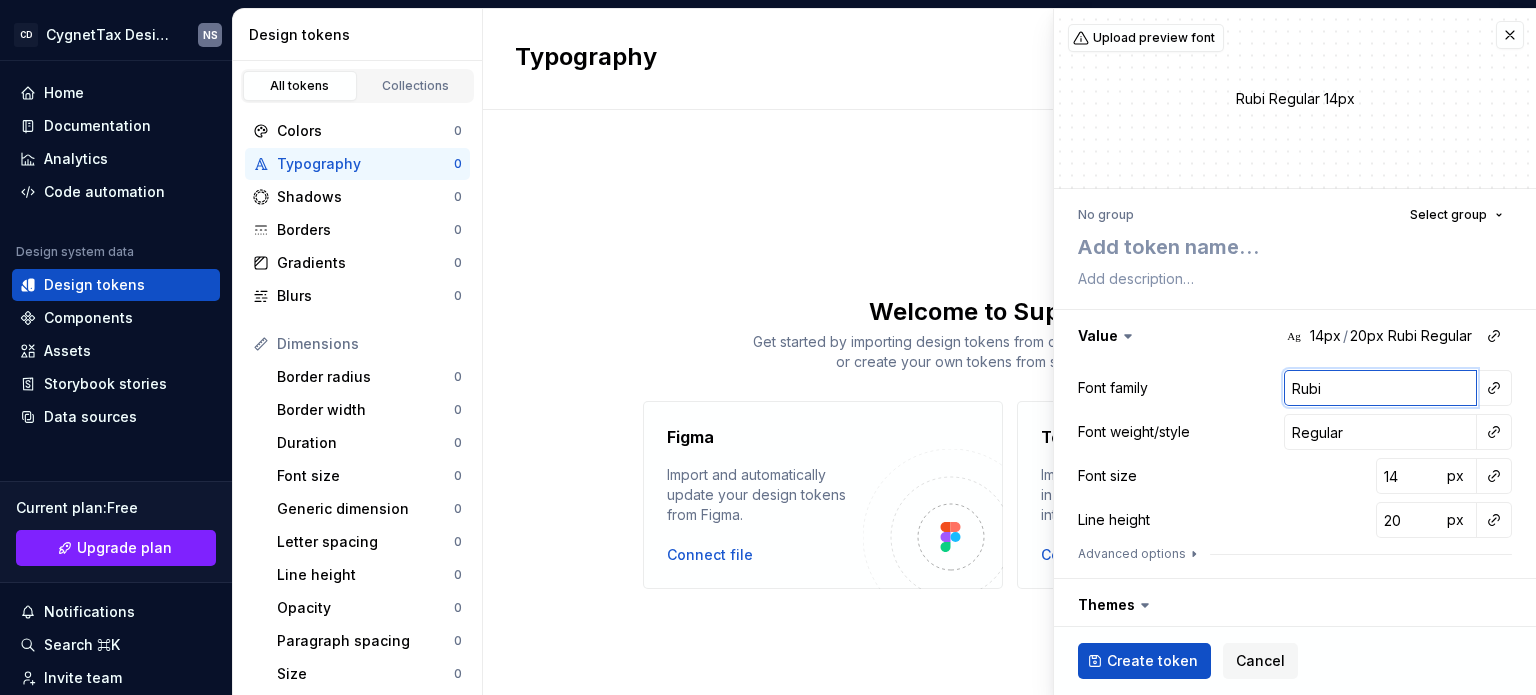 type on "*" 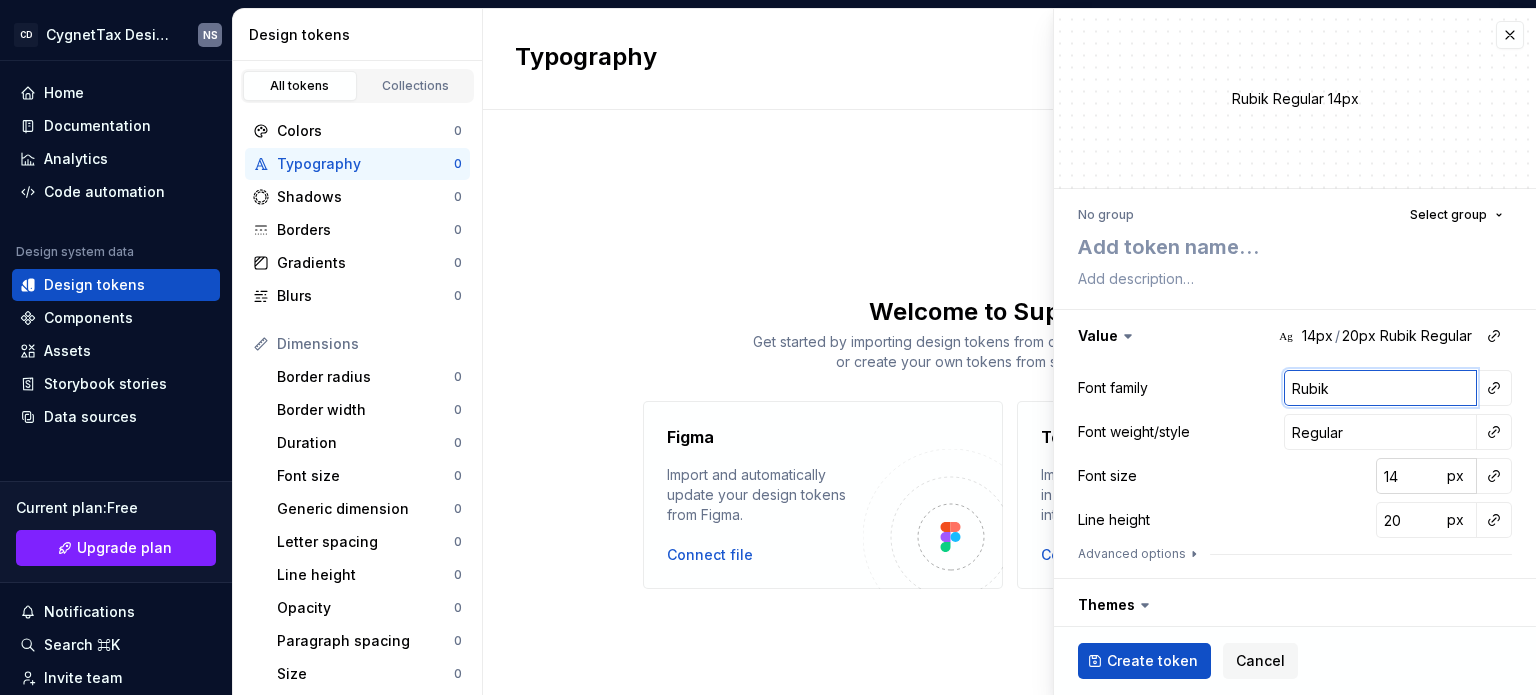 type on "*" 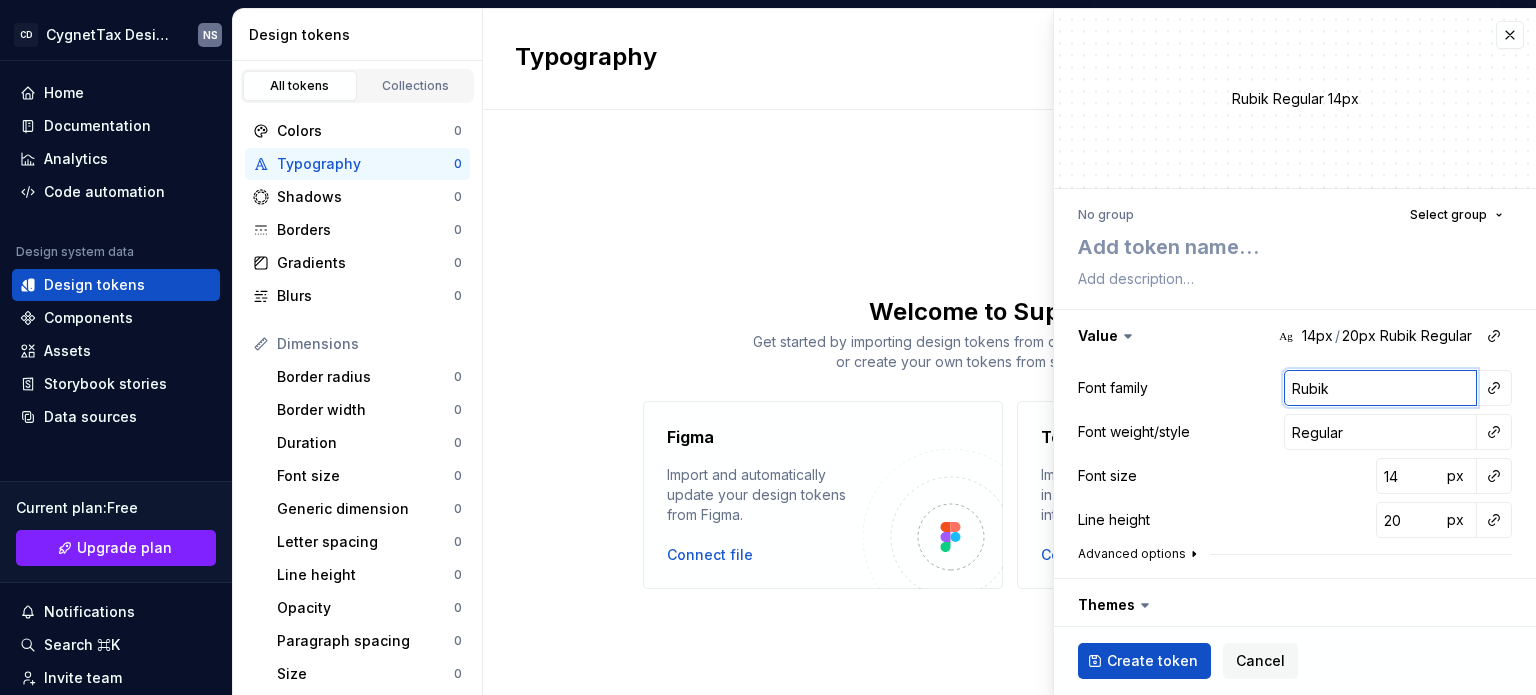 scroll, scrollTop: 100, scrollLeft: 0, axis: vertical 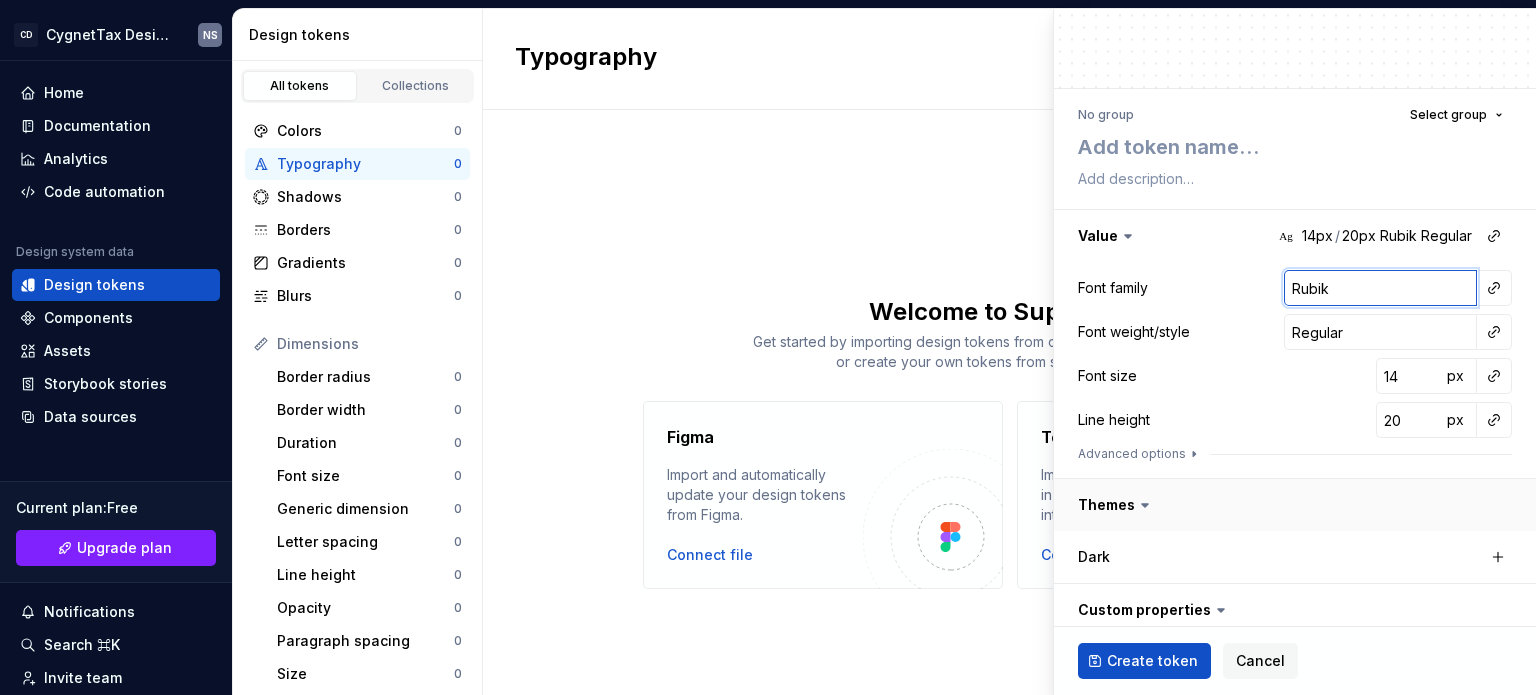 type on "Rubik" 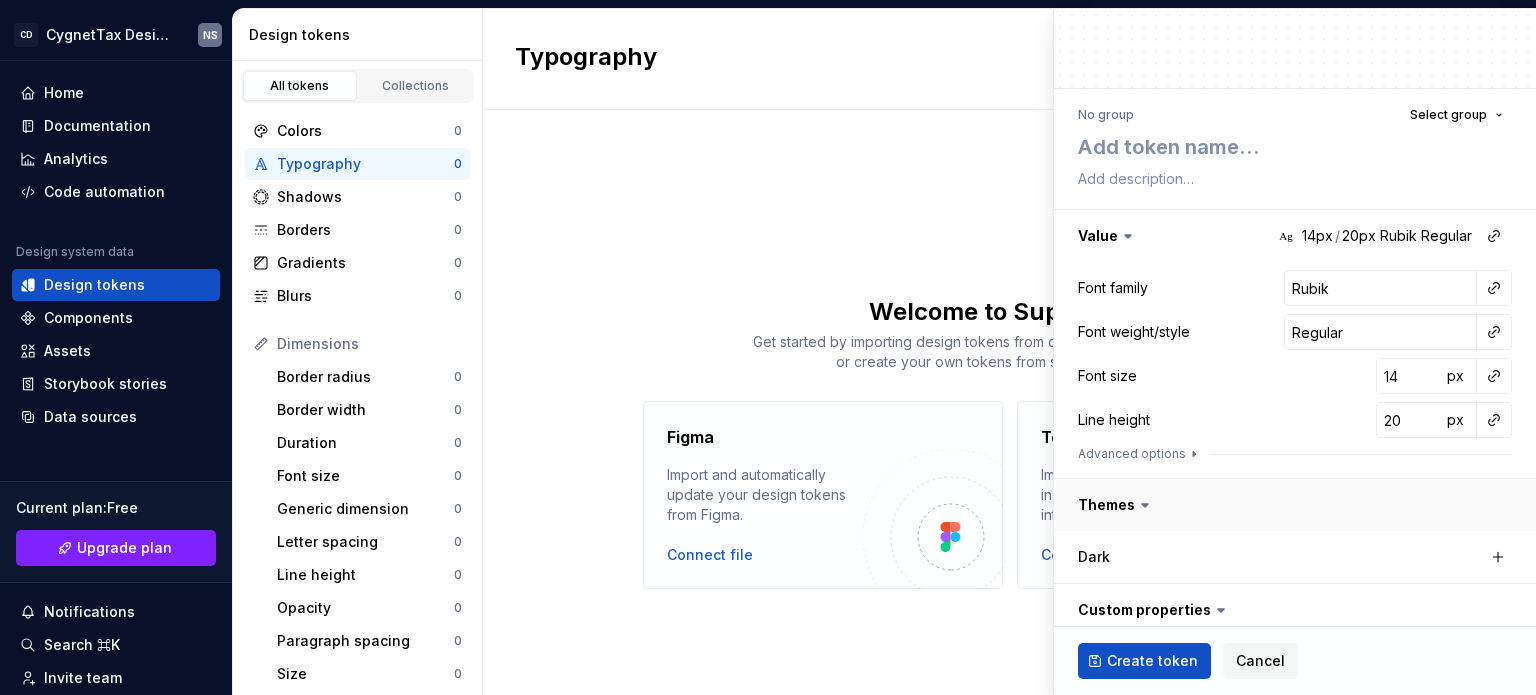 click at bounding box center [1295, 505] 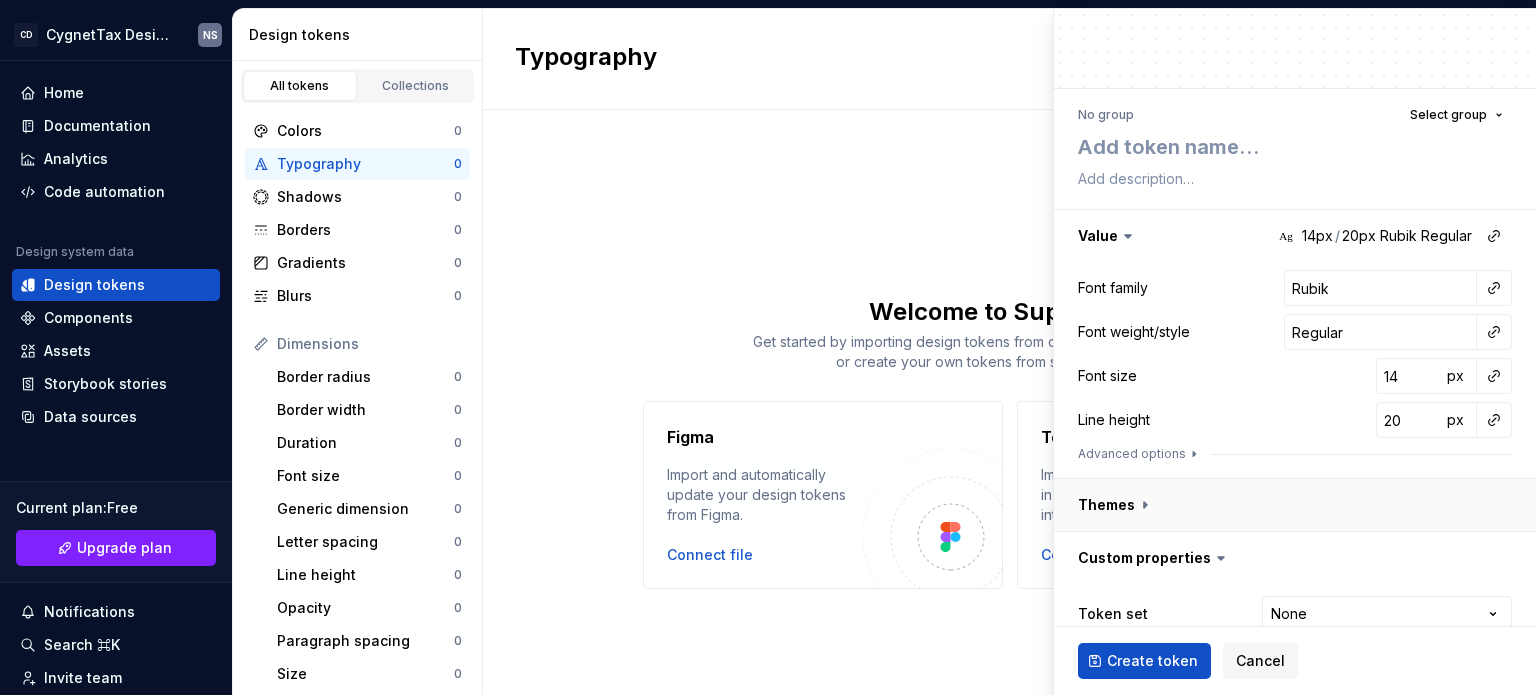 click at bounding box center [1295, 505] 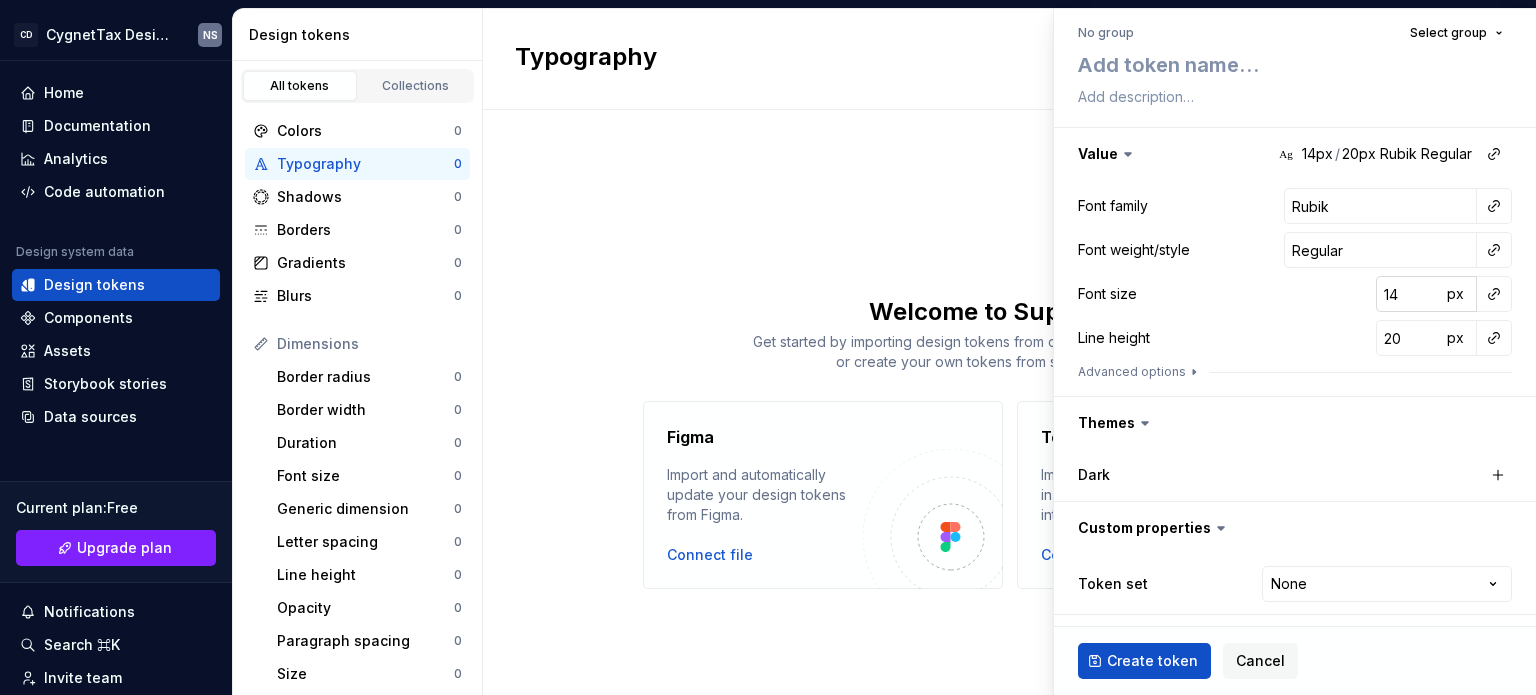 scroll, scrollTop: 82, scrollLeft: 0, axis: vertical 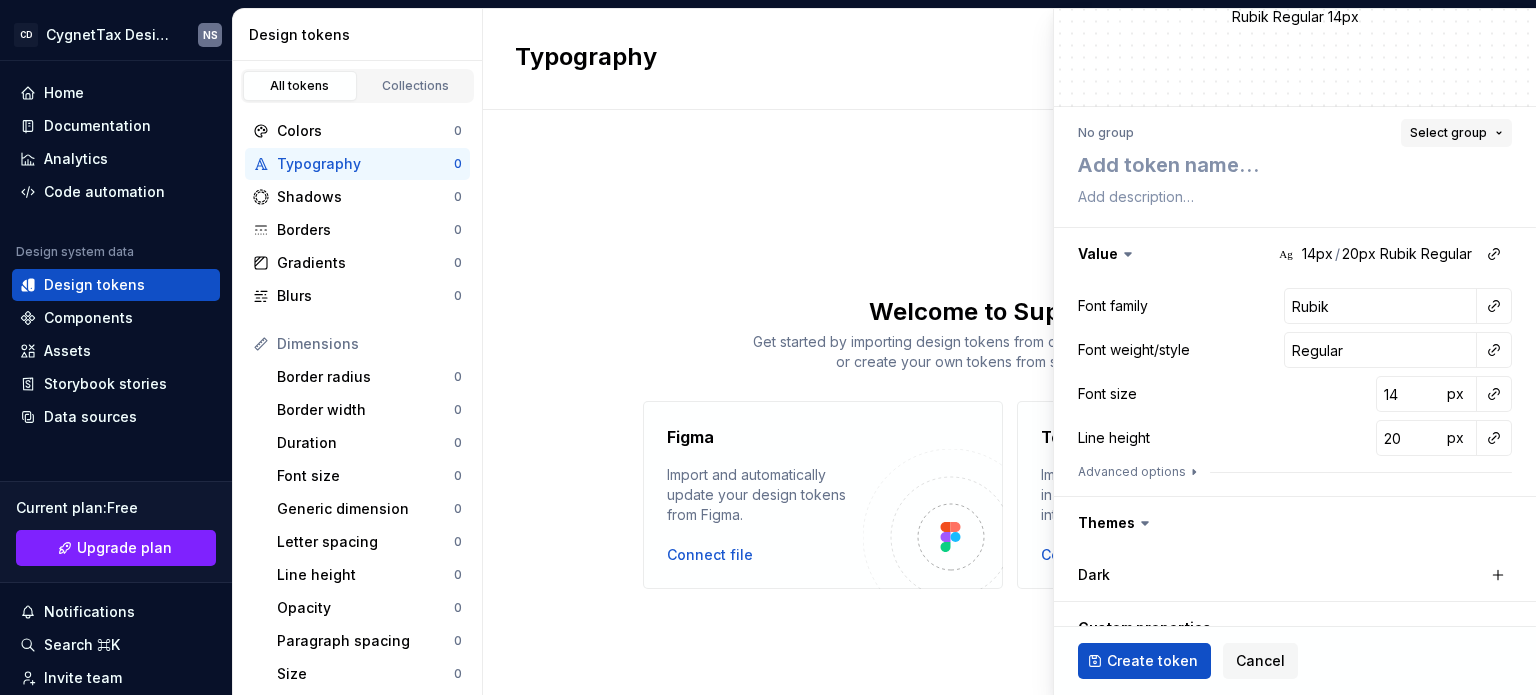 click on "Select group" at bounding box center (1448, 133) 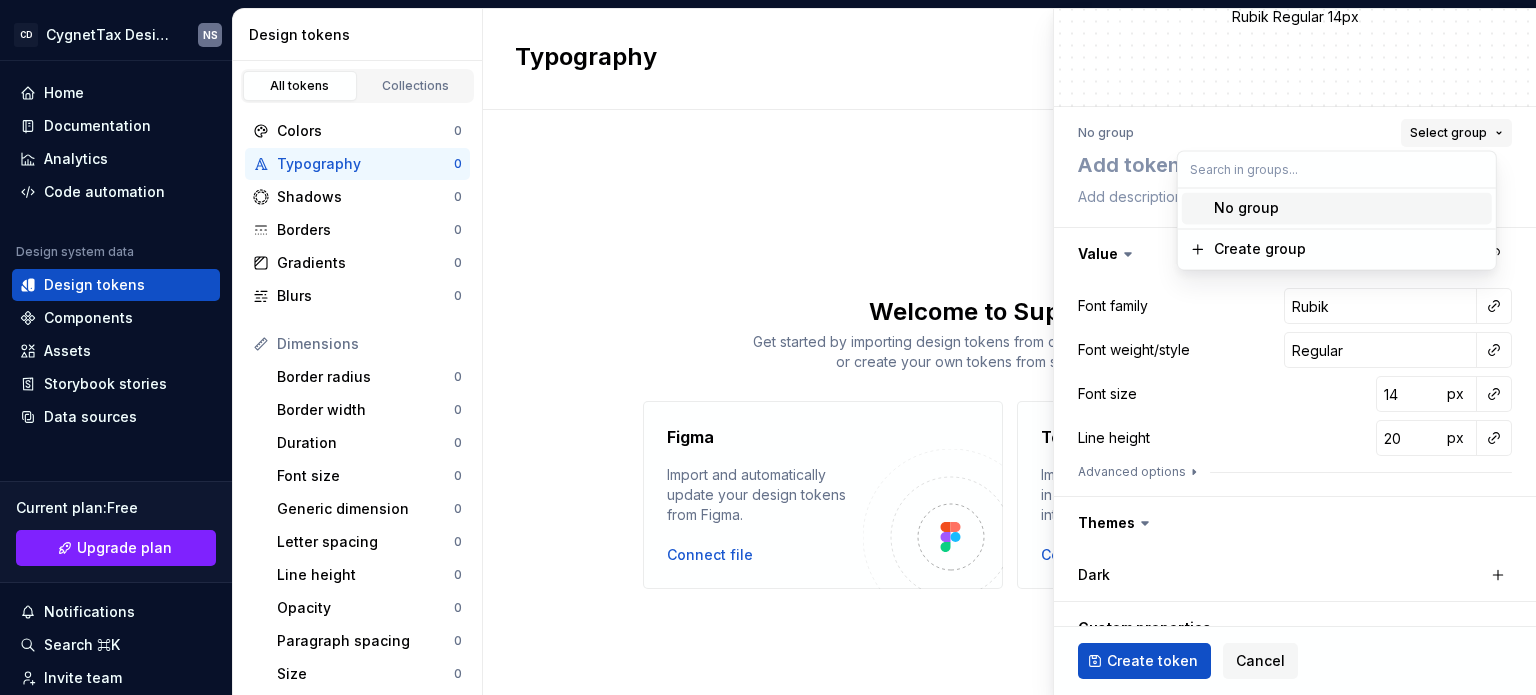 click on "Select group" at bounding box center [1448, 133] 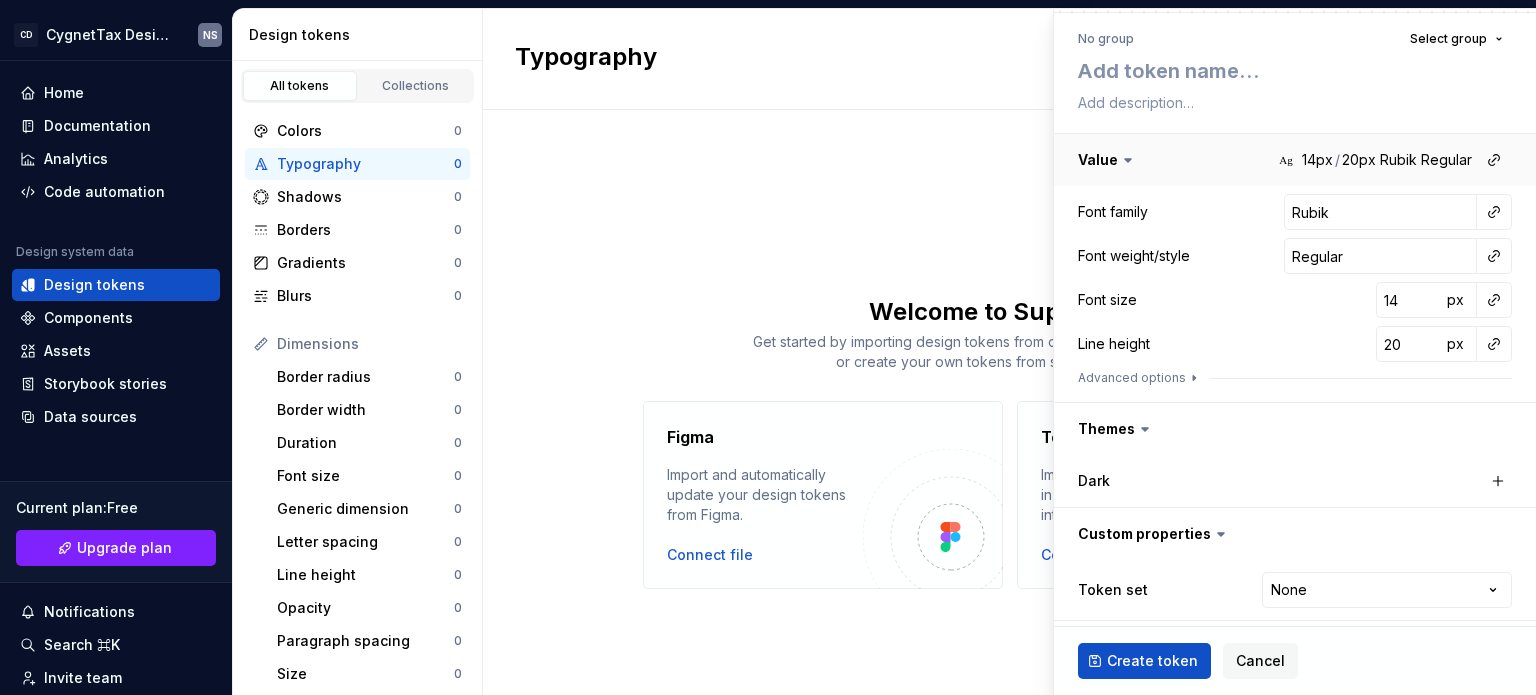 scroll, scrollTop: 182, scrollLeft: 0, axis: vertical 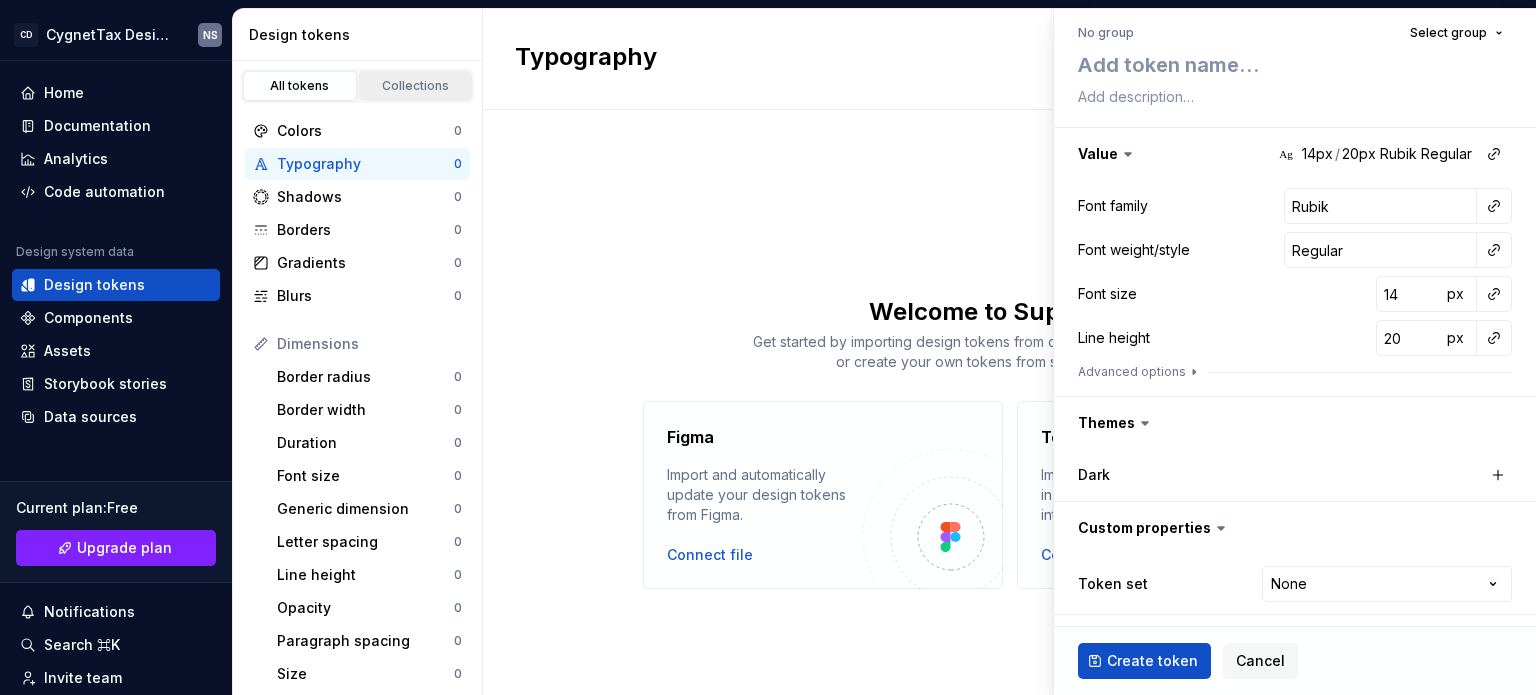 click on "Collections" at bounding box center (416, 86) 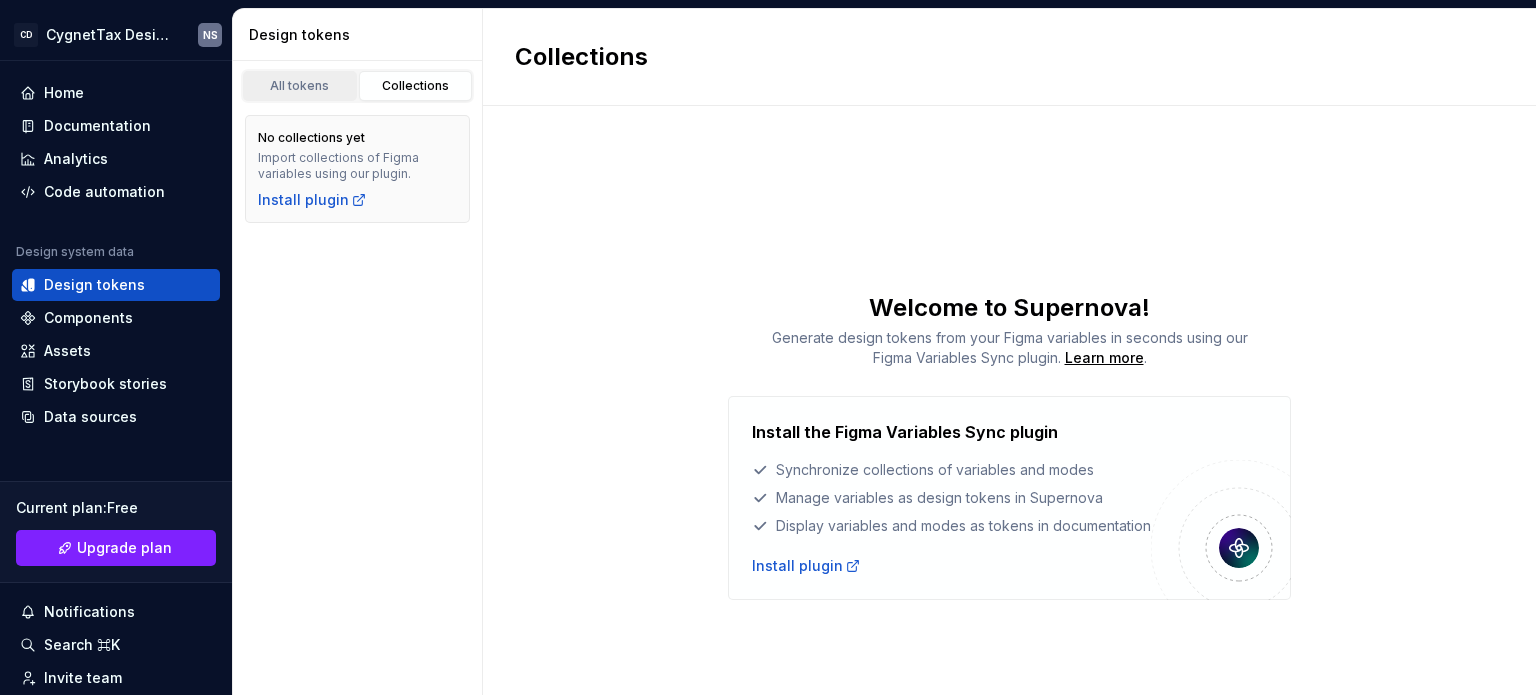click on "All tokens" at bounding box center [300, 86] 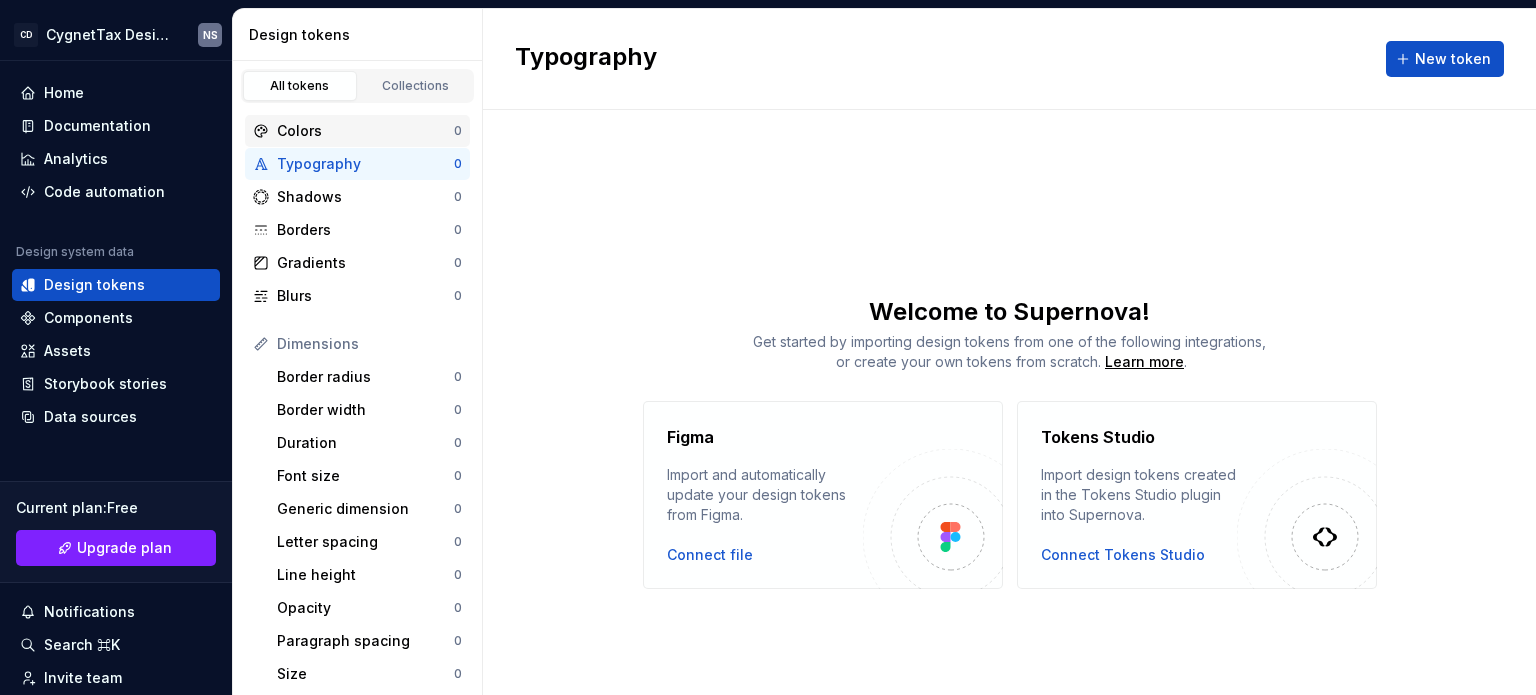 click on "Colors" at bounding box center (365, 131) 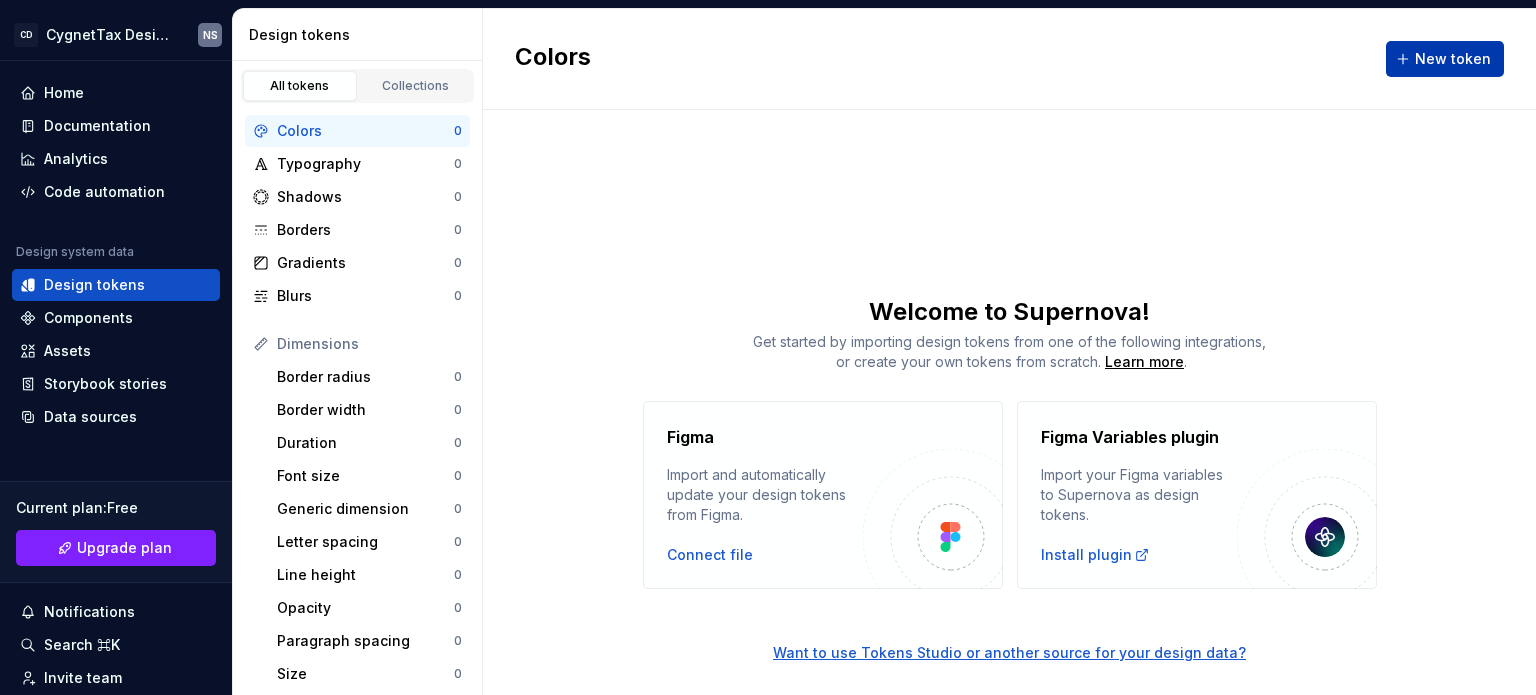 click on "New token" at bounding box center (1445, 59) 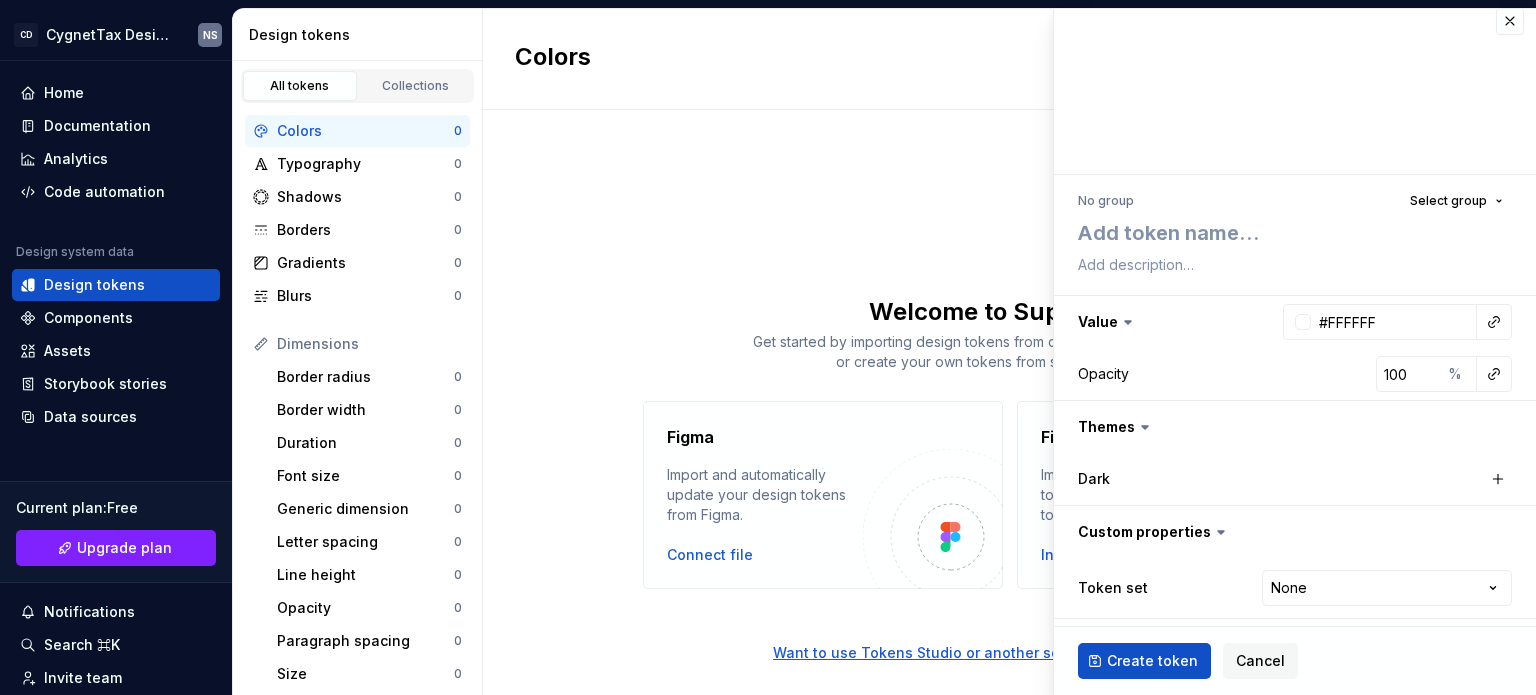 scroll, scrollTop: 18, scrollLeft: 0, axis: vertical 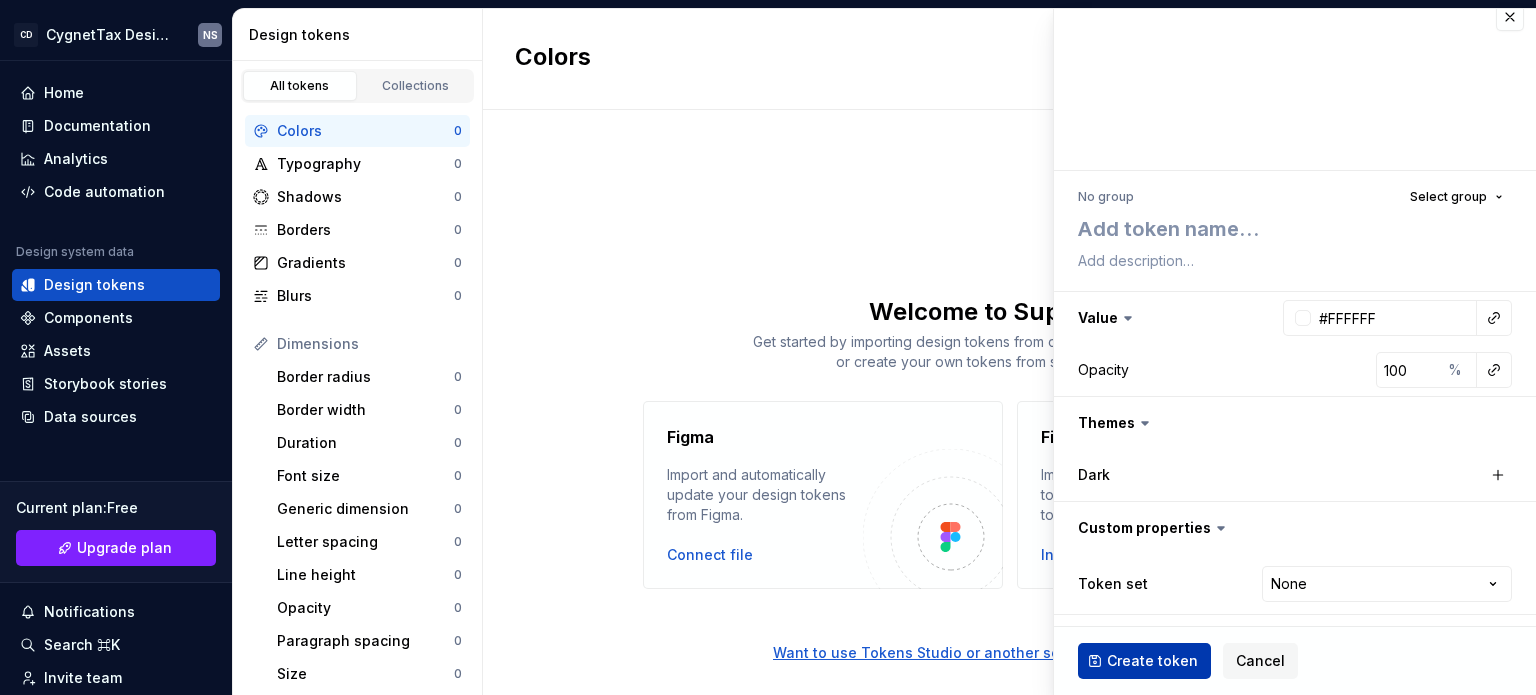 click on "Create token" at bounding box center [1152, 661] 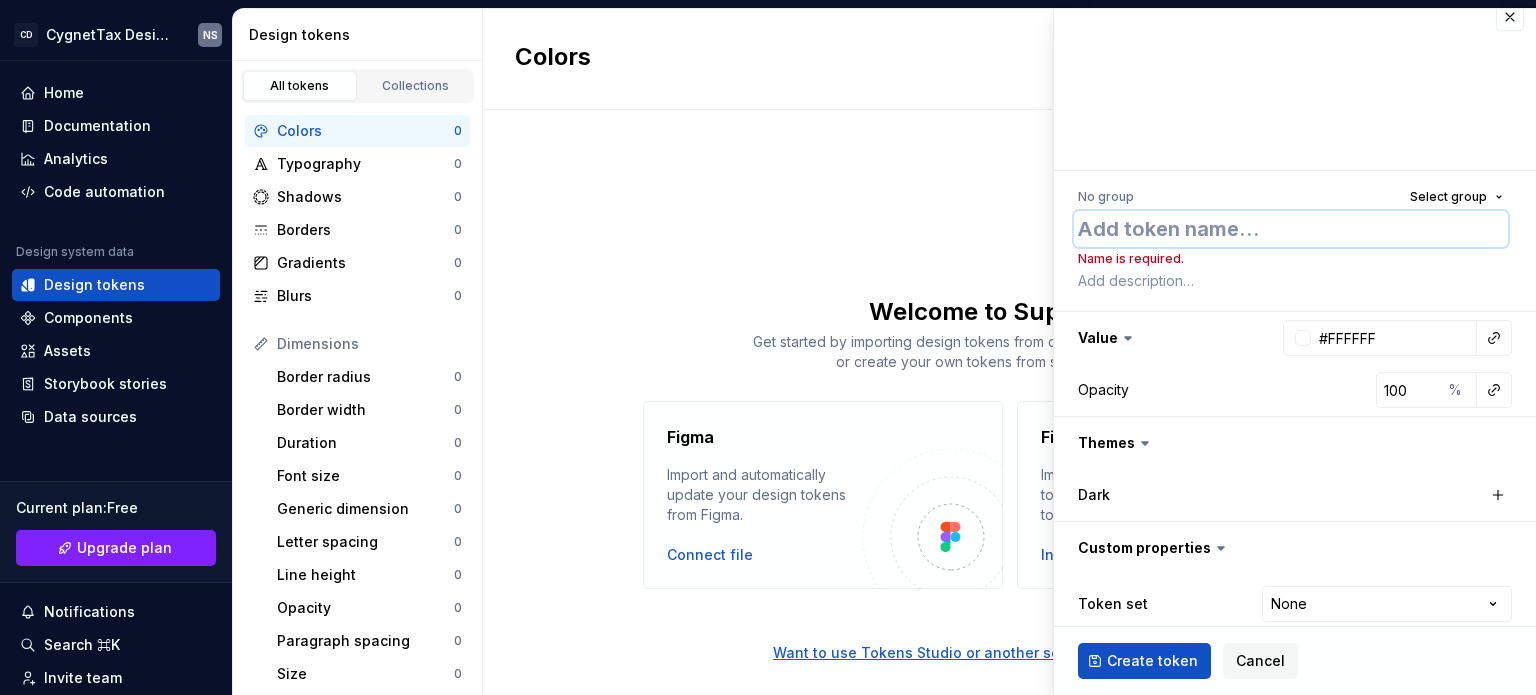 click at bounding box center (1291, 229) 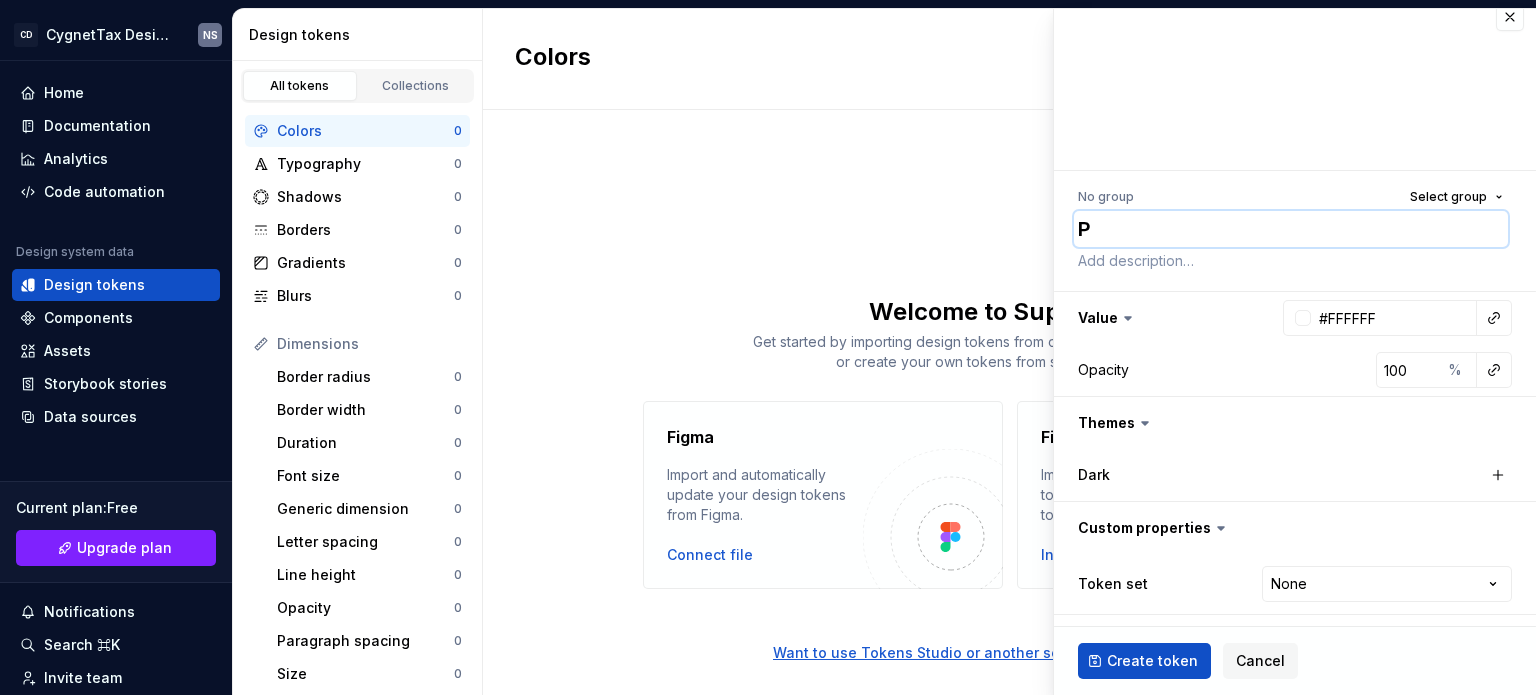 type on "*" 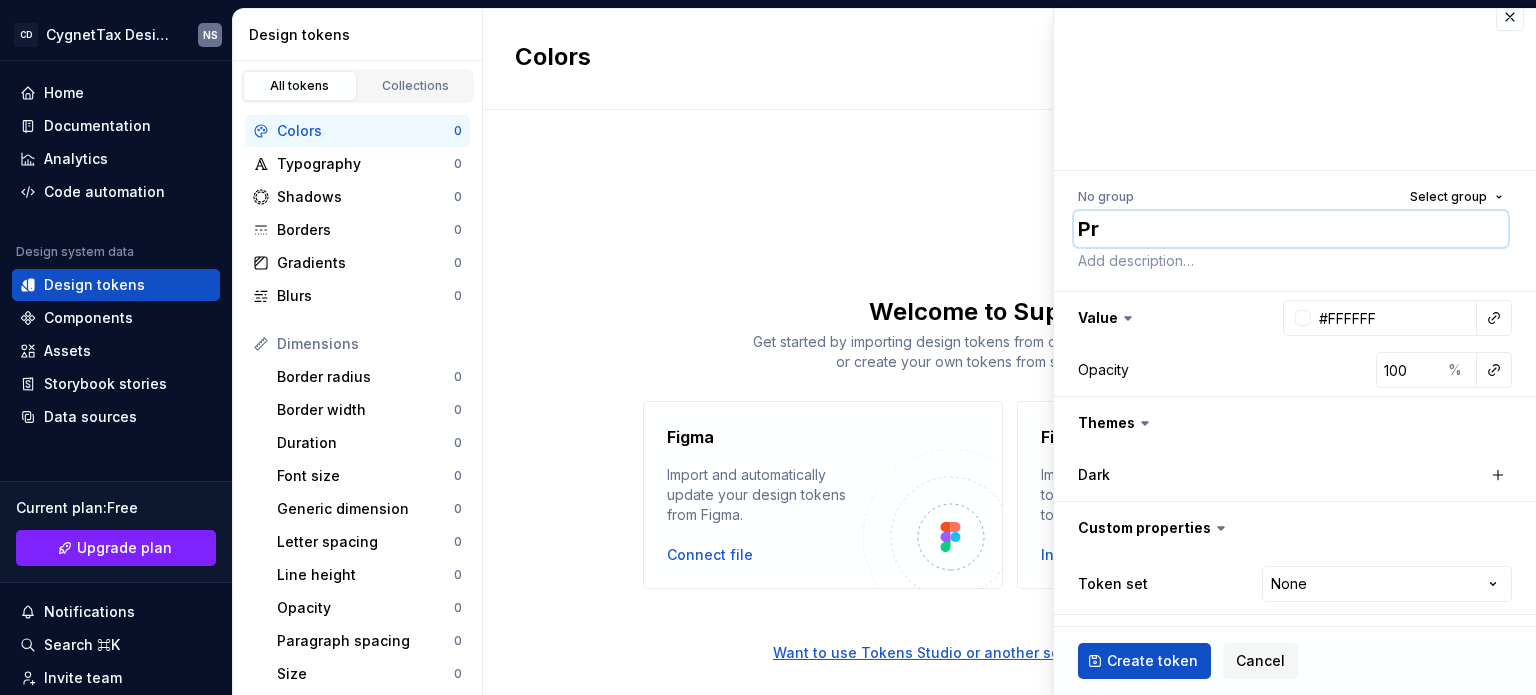 type on "*" 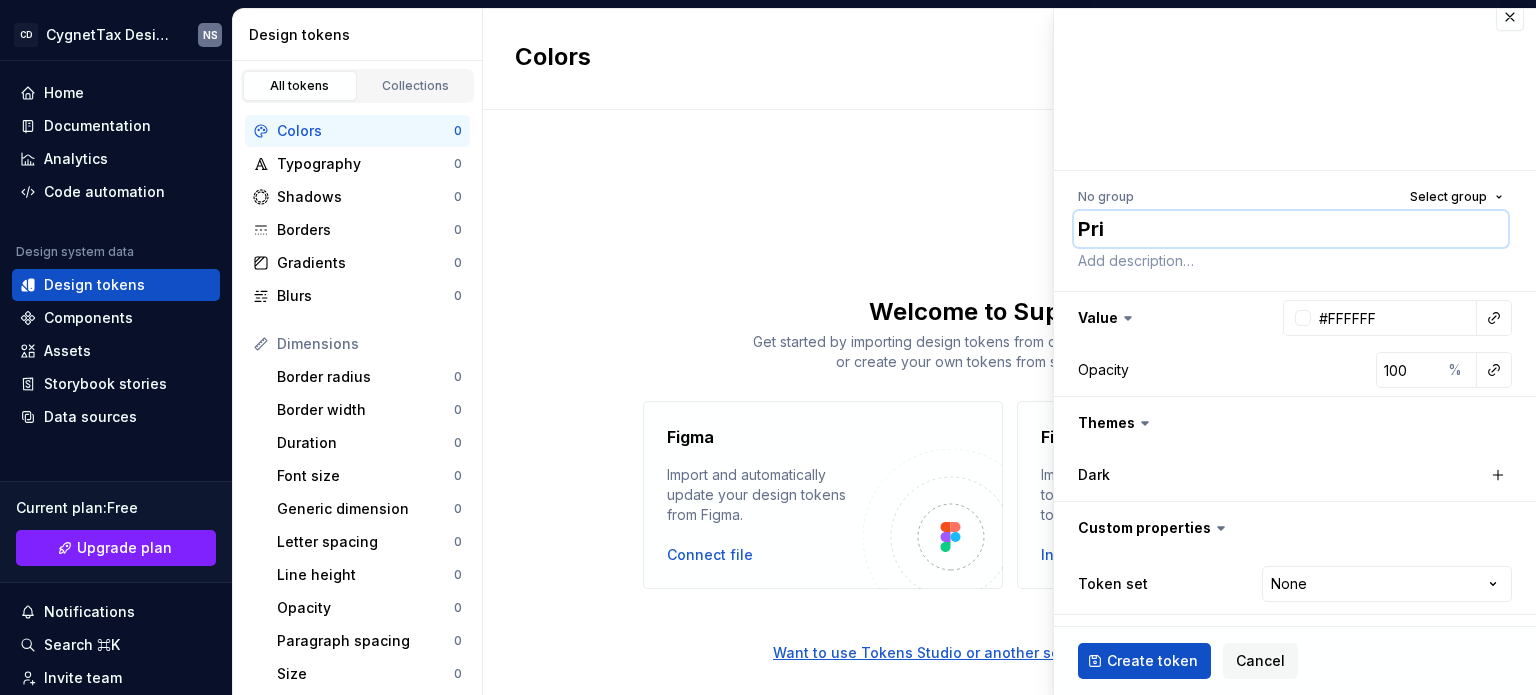 type on "*" 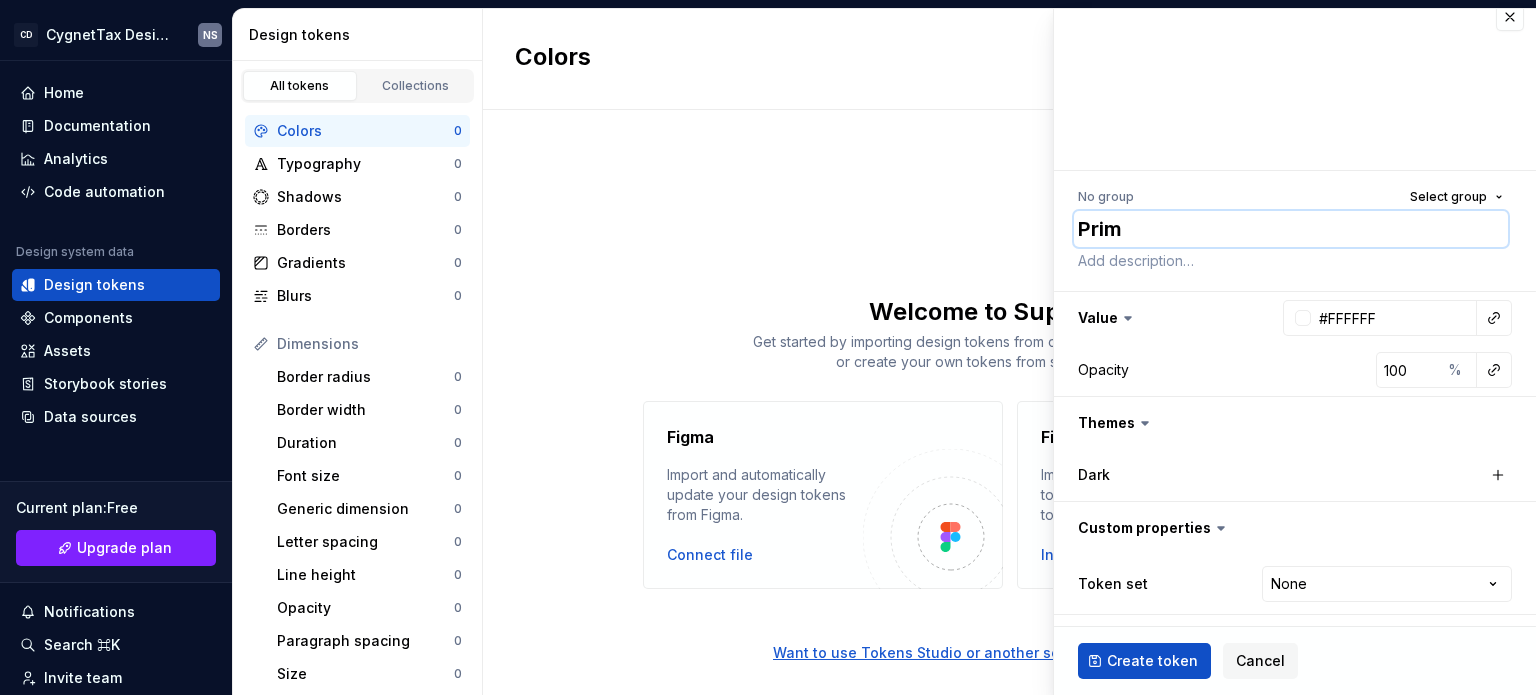 type on "*" 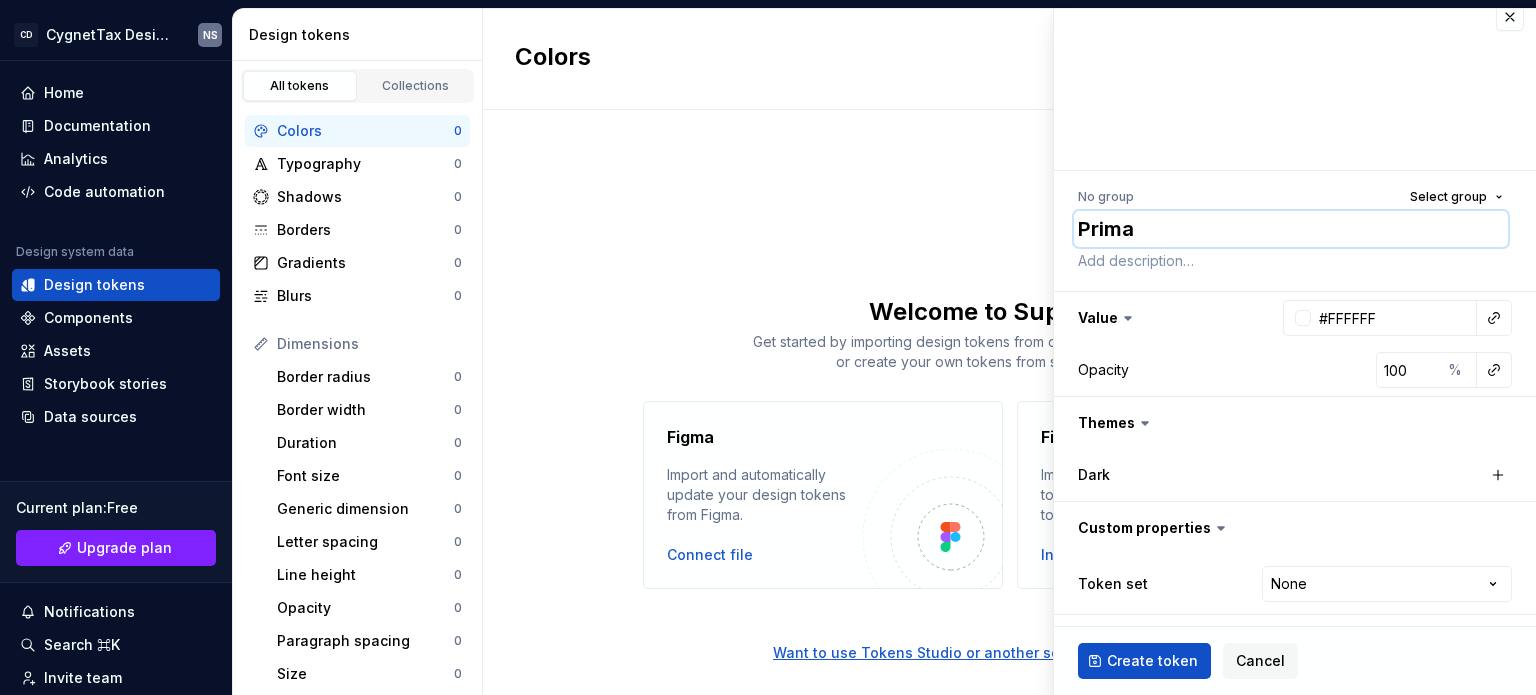 type on "*" 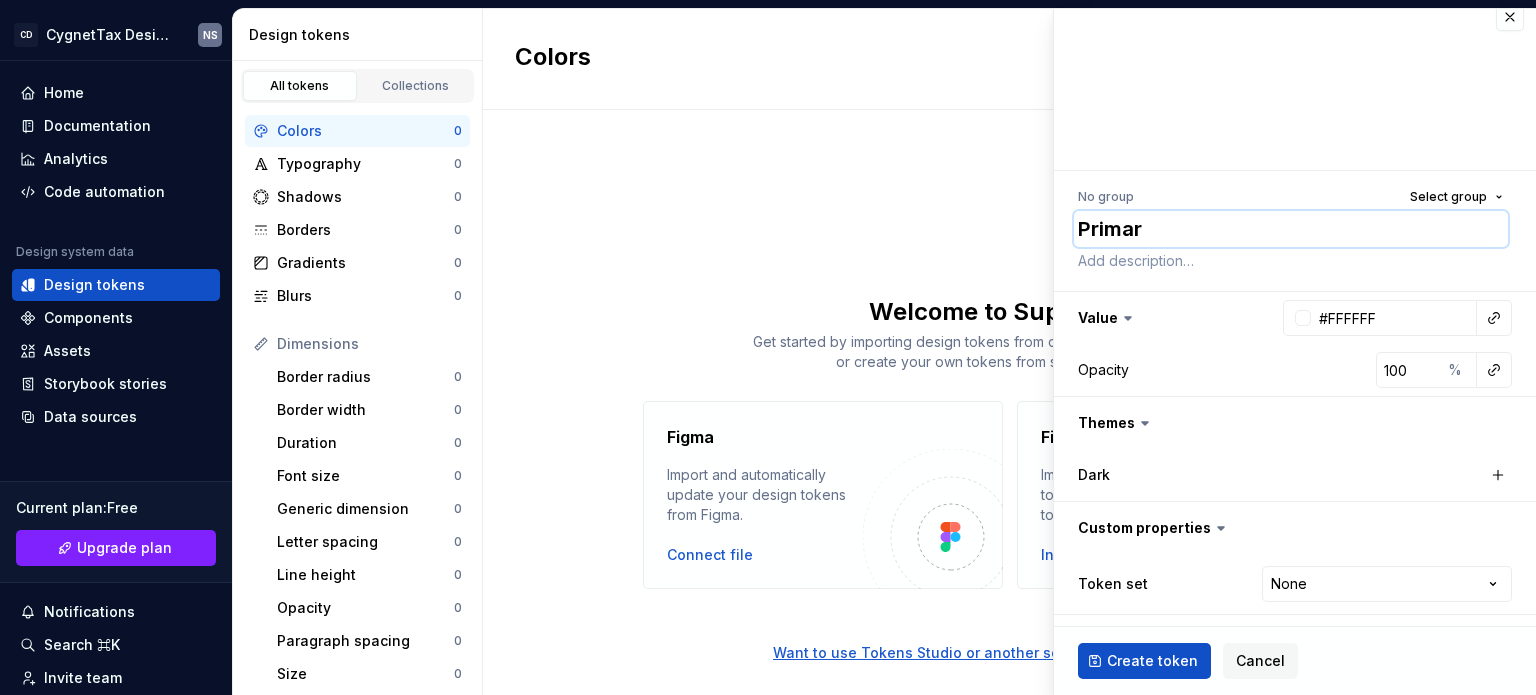 type on "*" 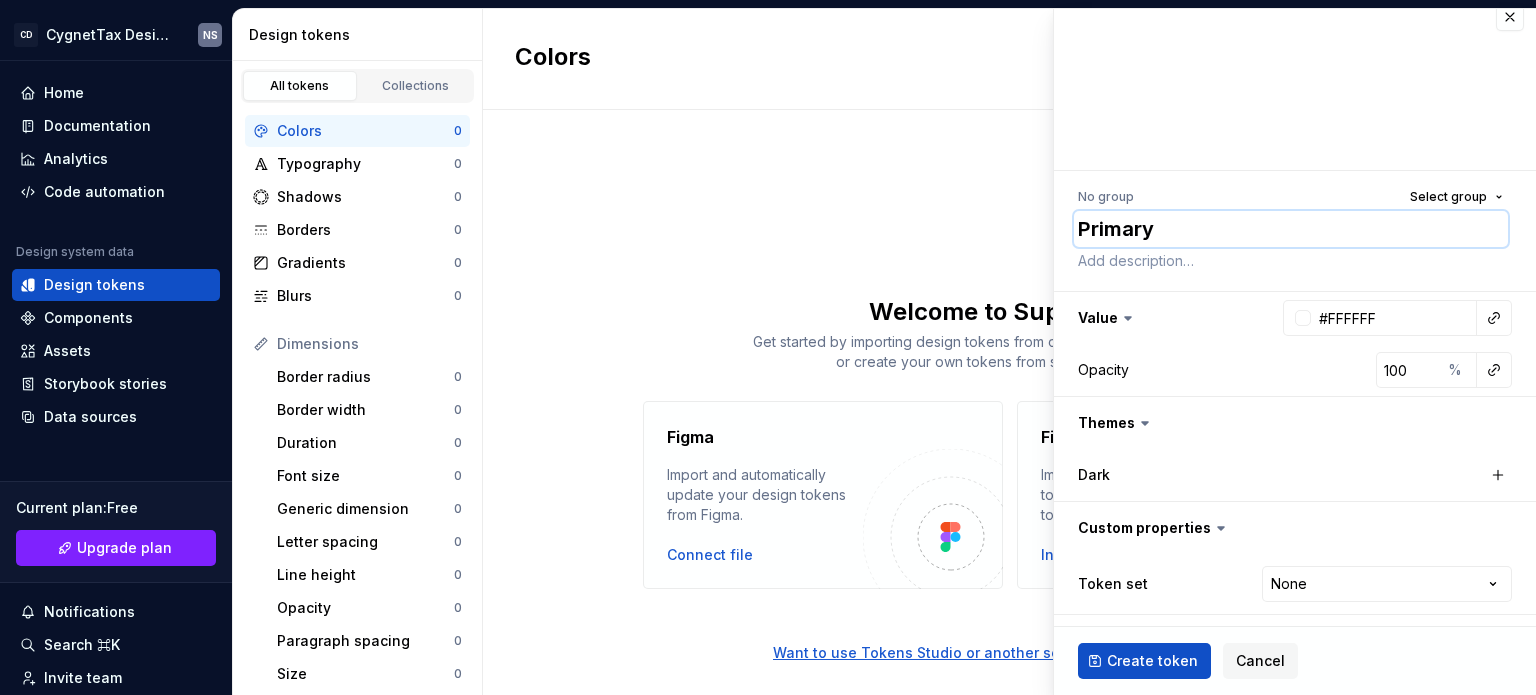 type on "*" 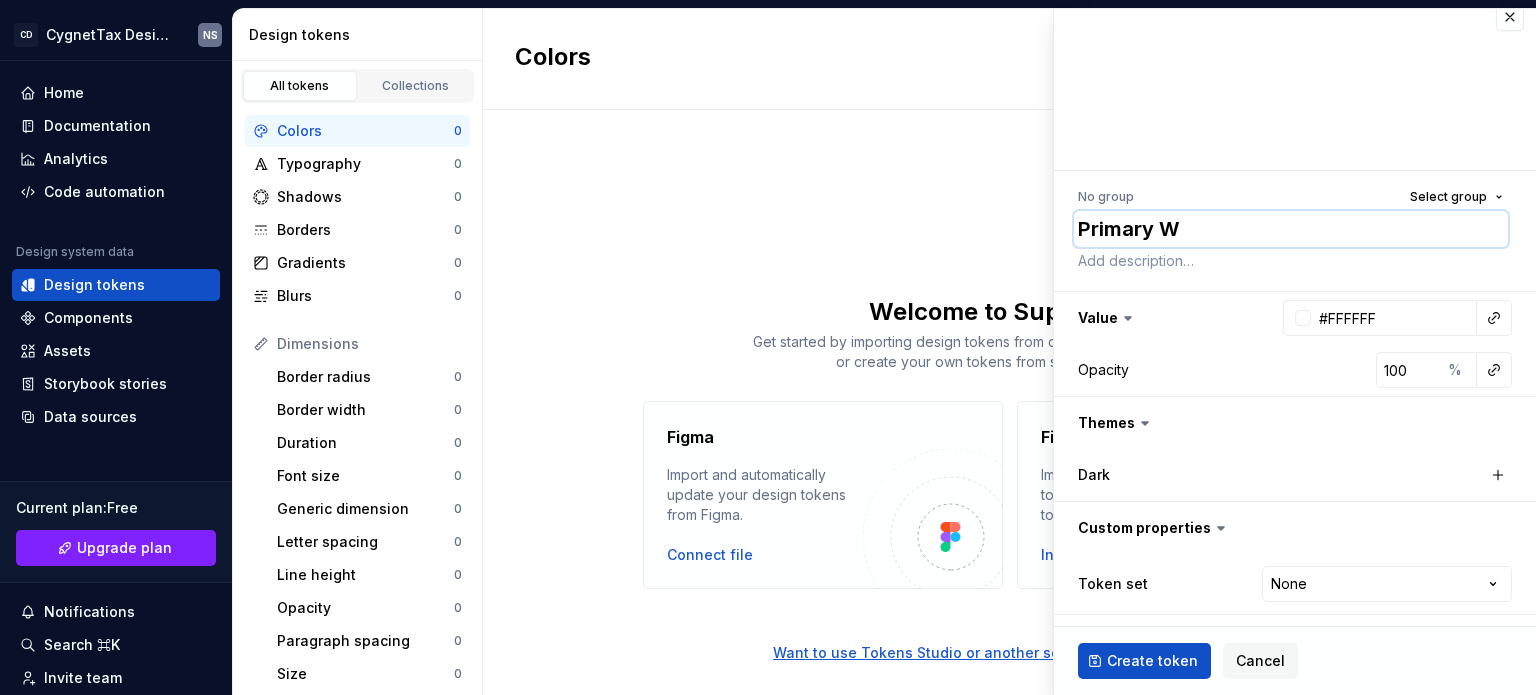 type on "*" 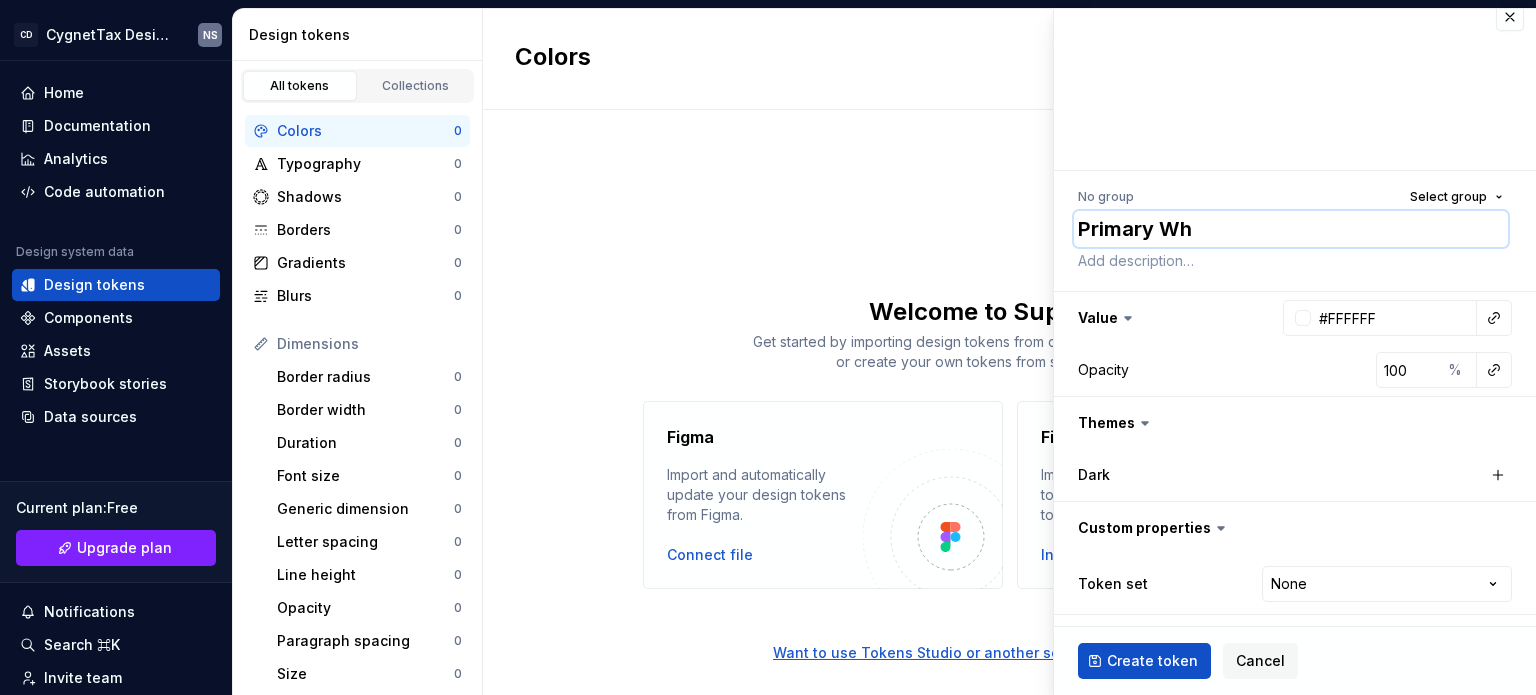 type on "*" 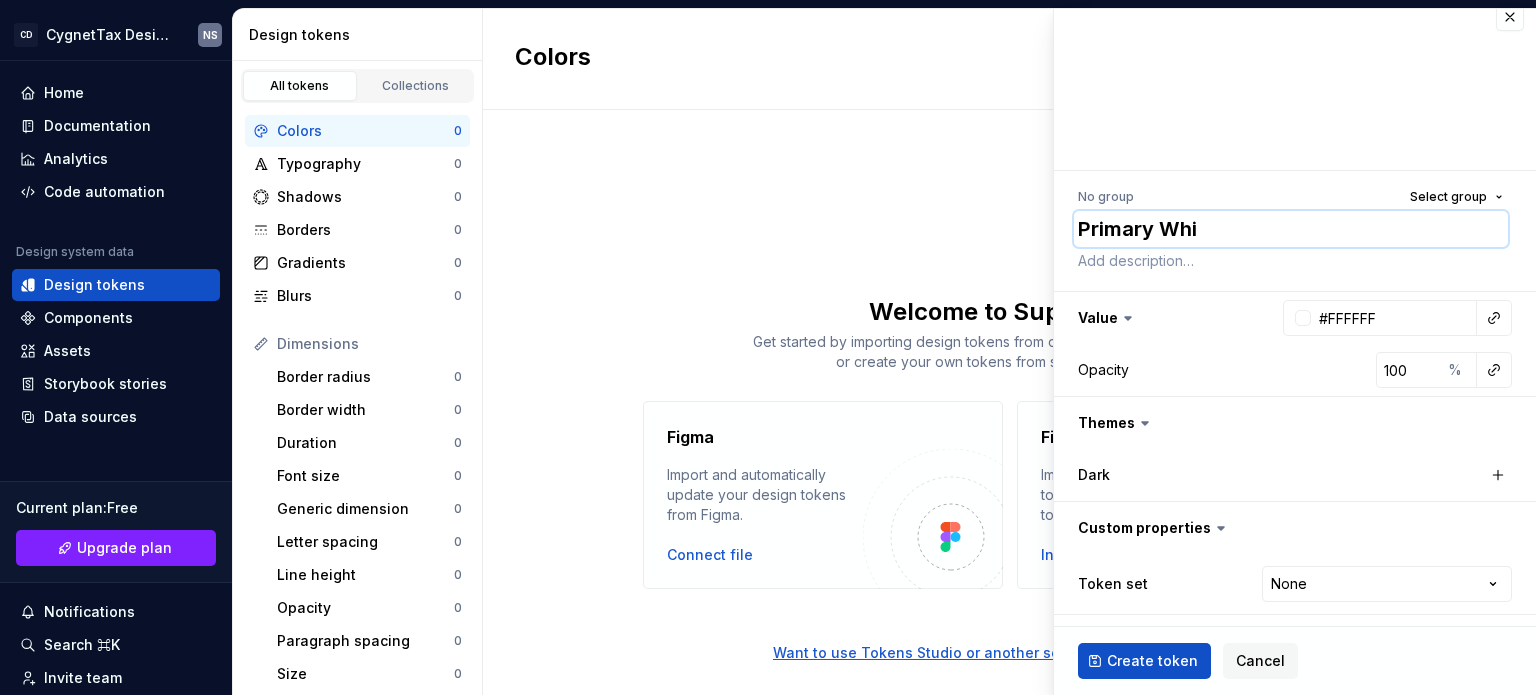 type on "*" 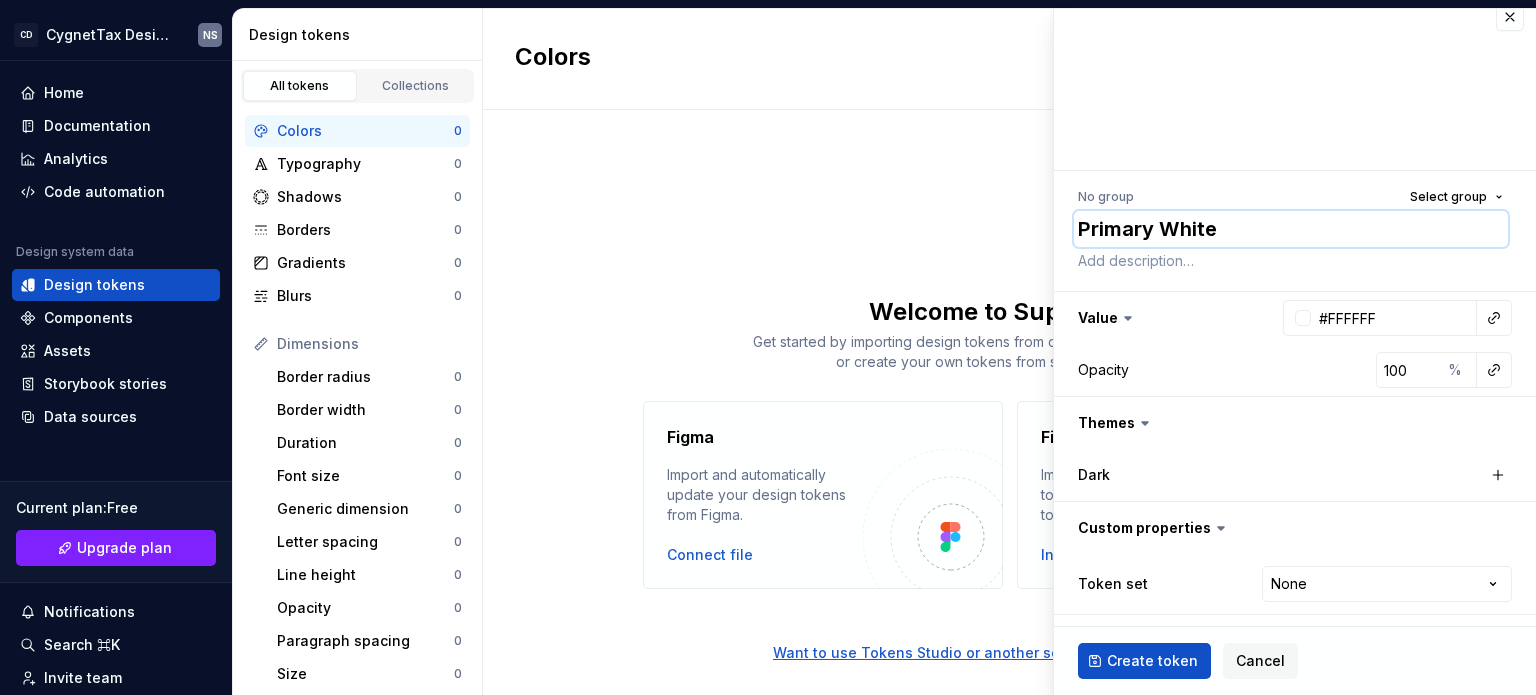 type on "*" 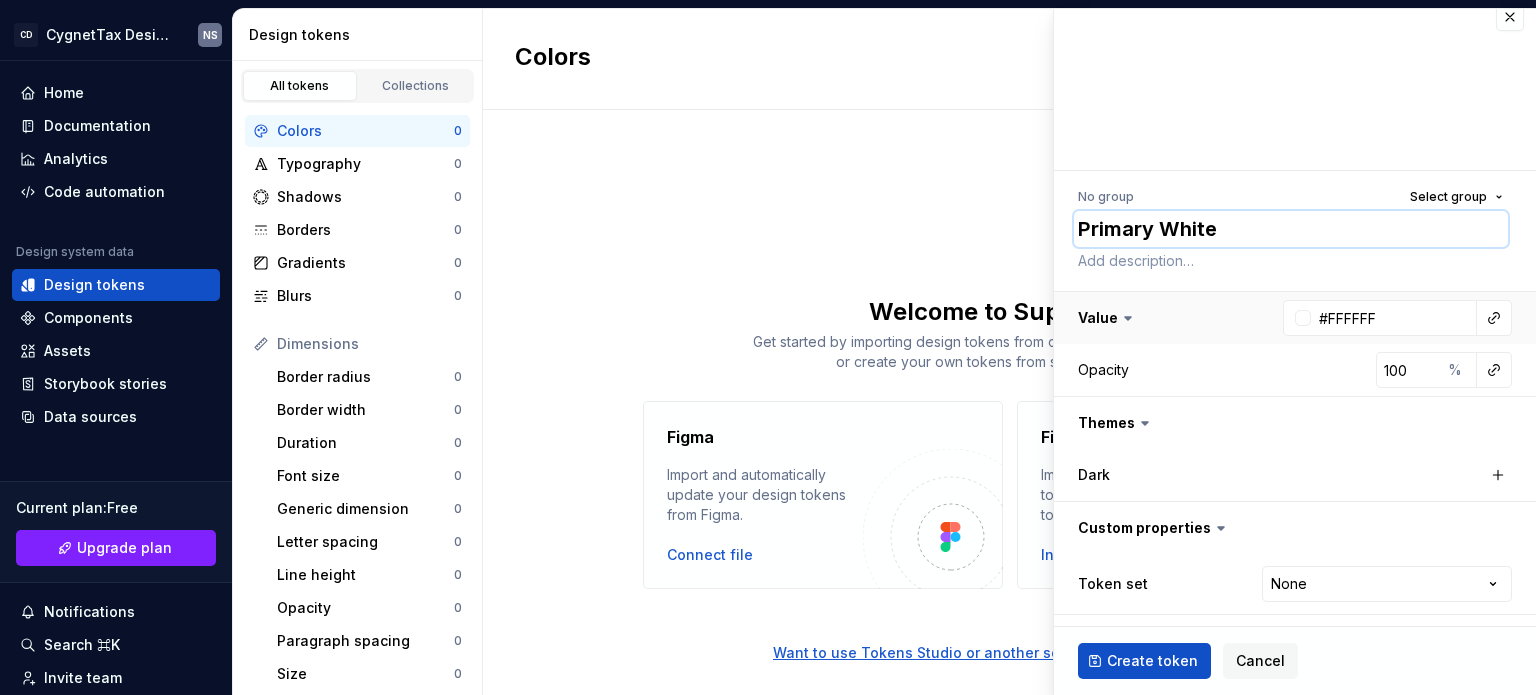 type on "Primary White" 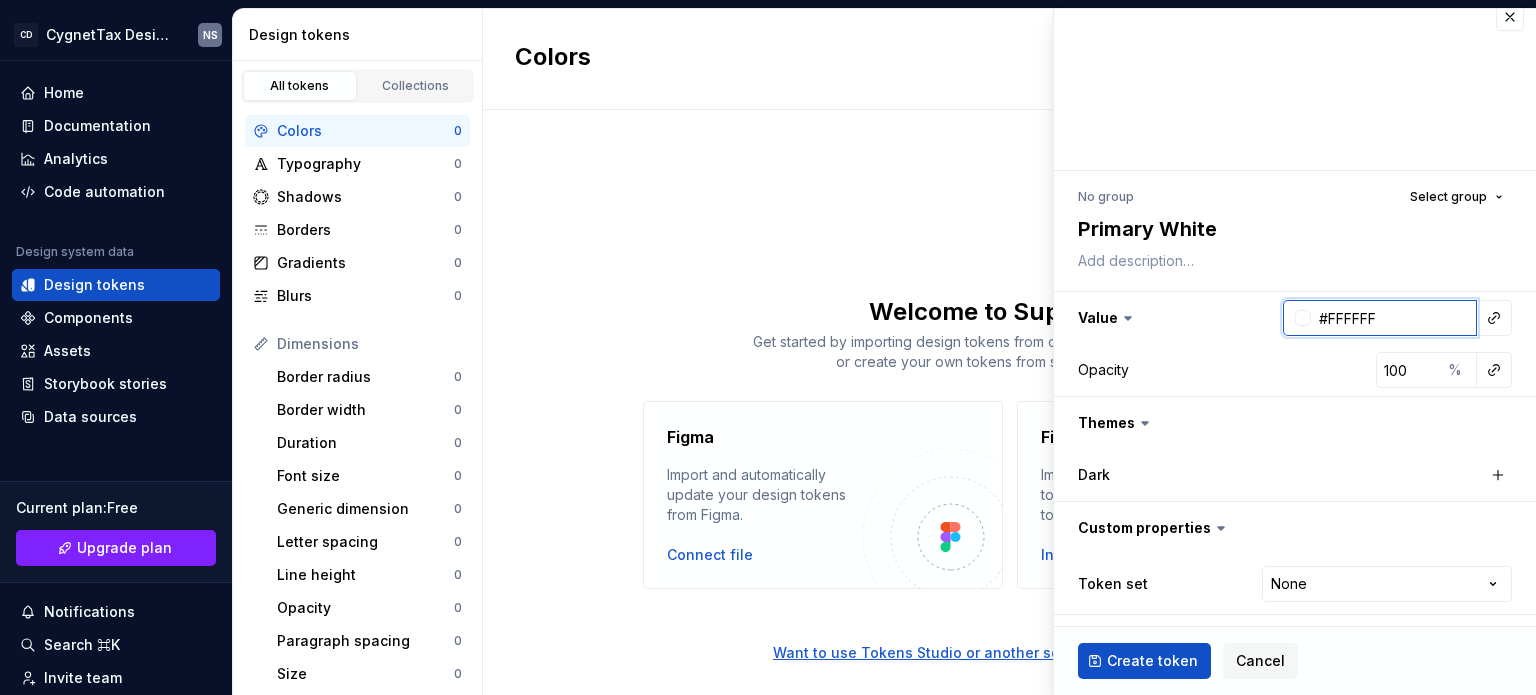 click on "#FFFFFF" at bounding box center [1394, 318] 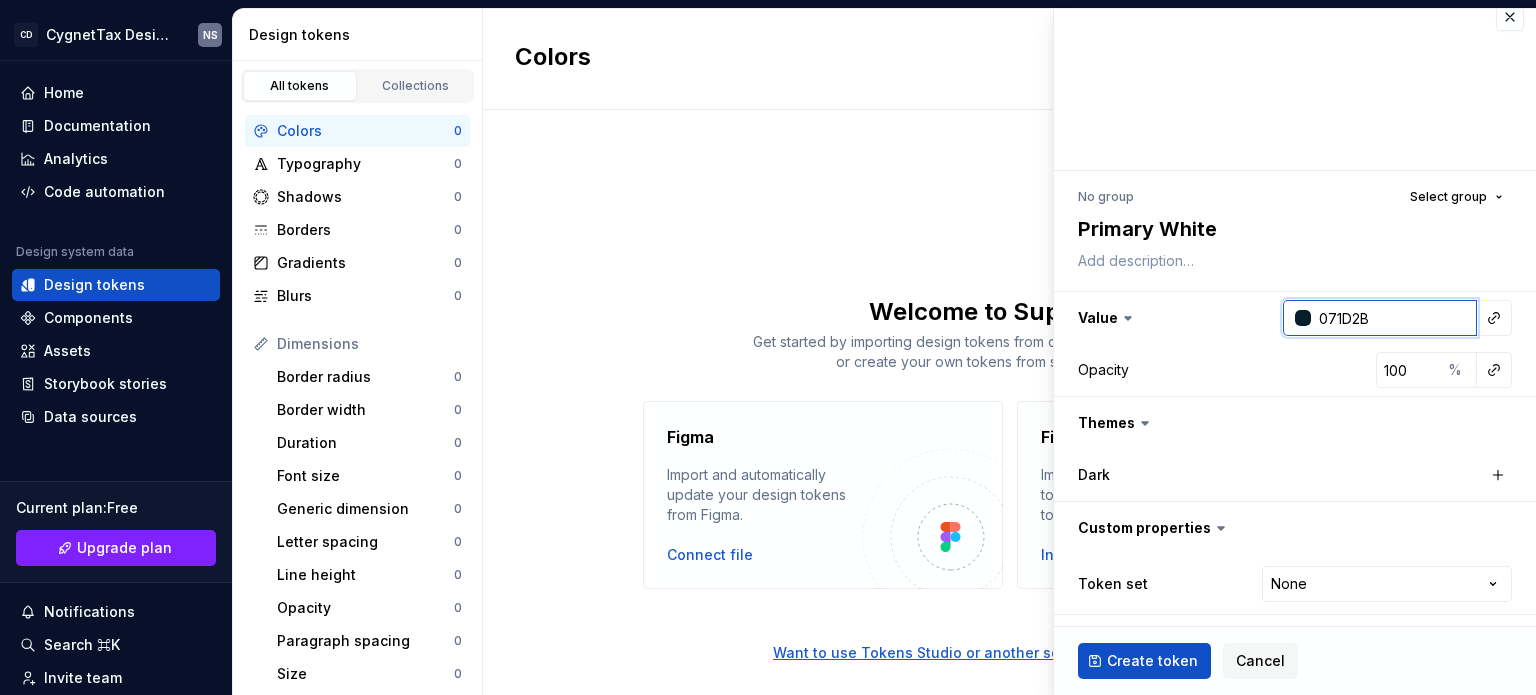 type on "*" 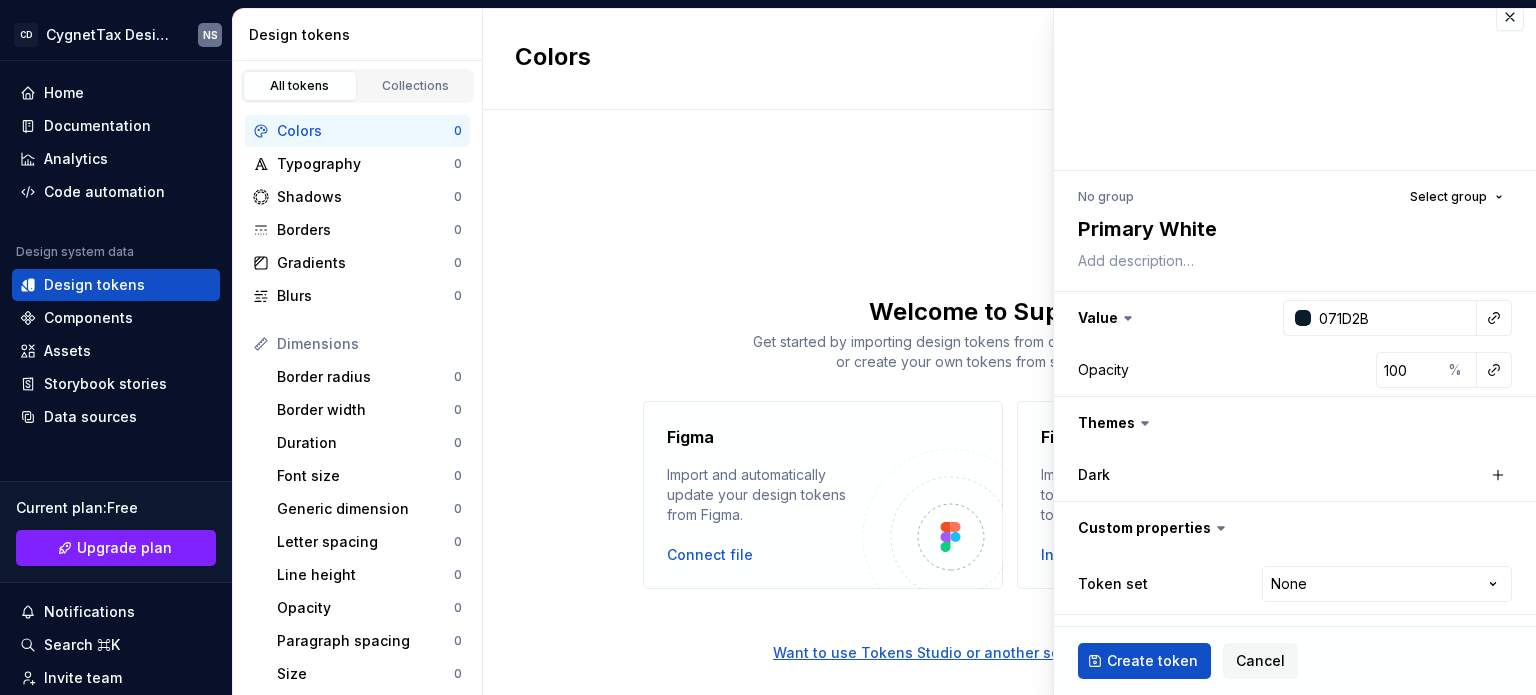 type on "*" 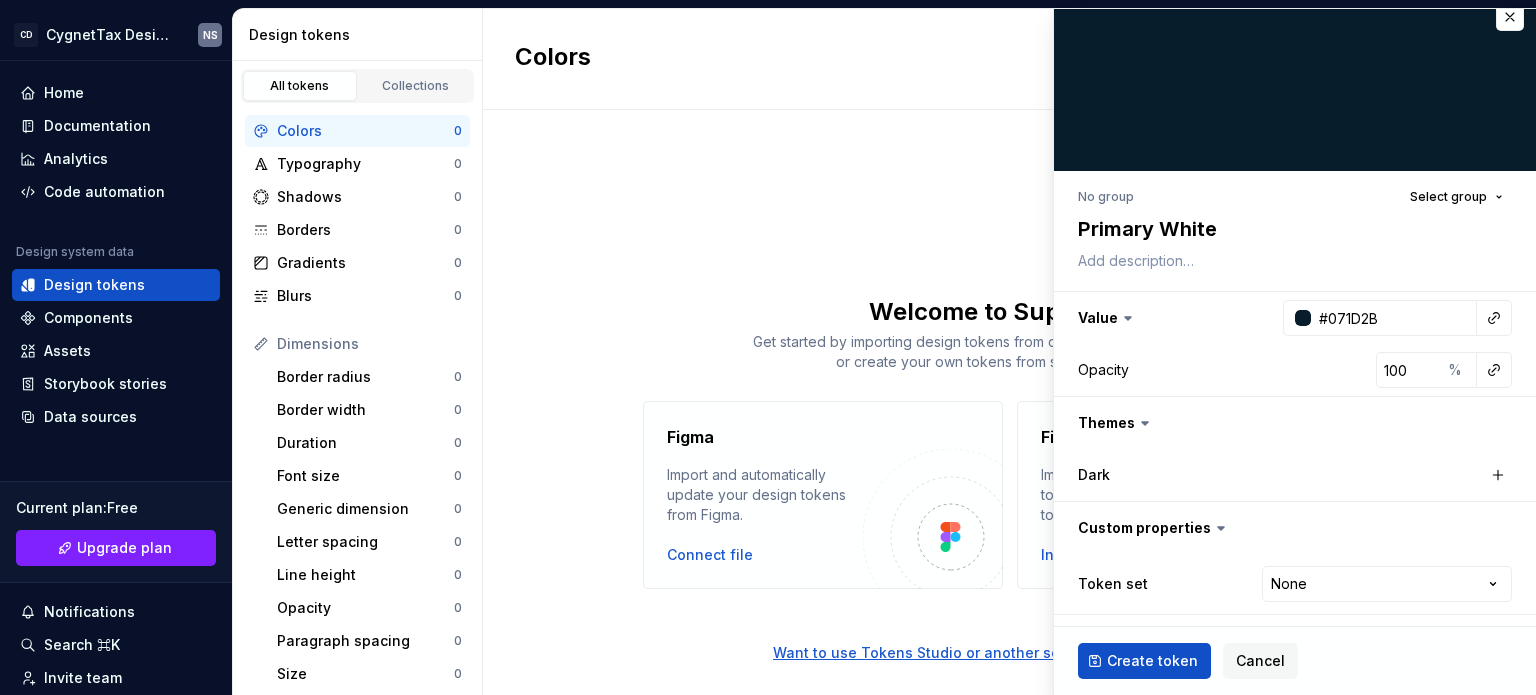 click on "Opacity 100 %" at bounding box center [1295, 370] 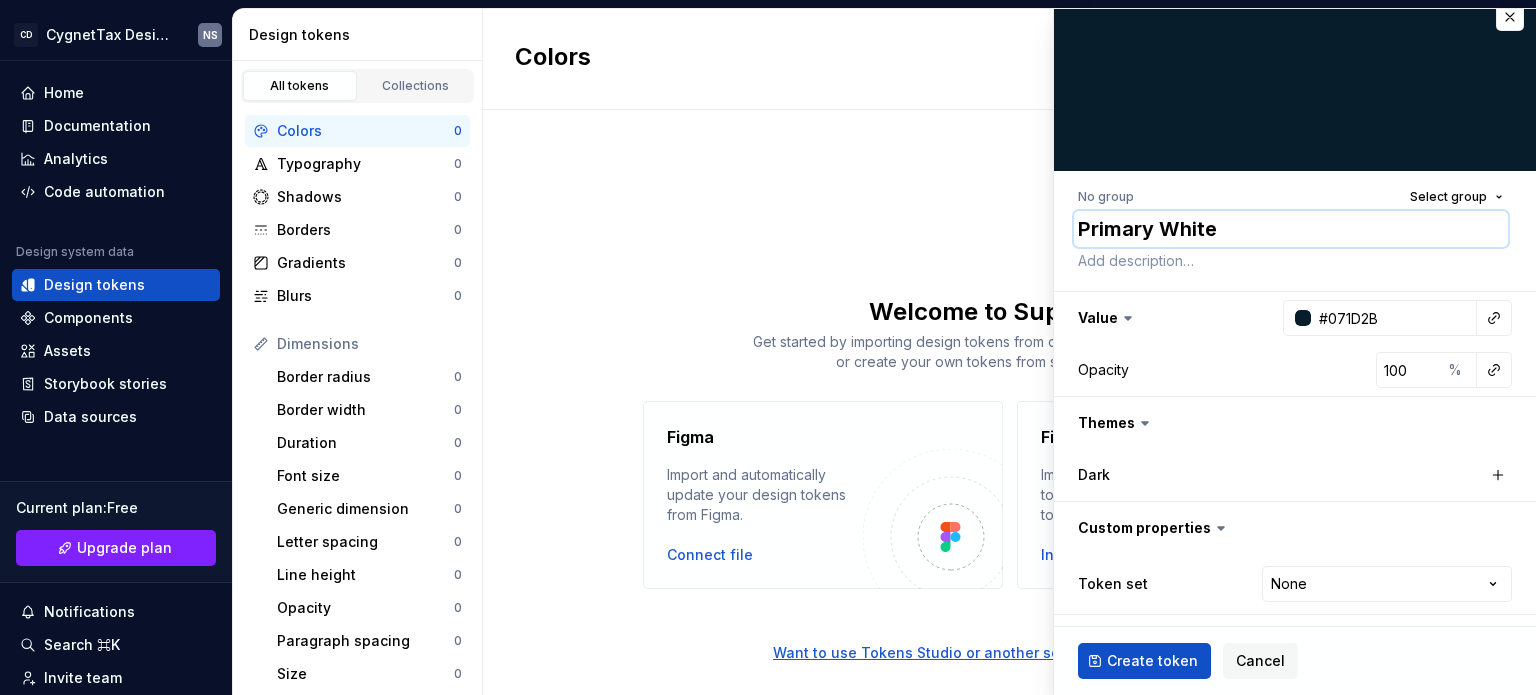 click on "Primary White" at bounding box center [1291, 229] 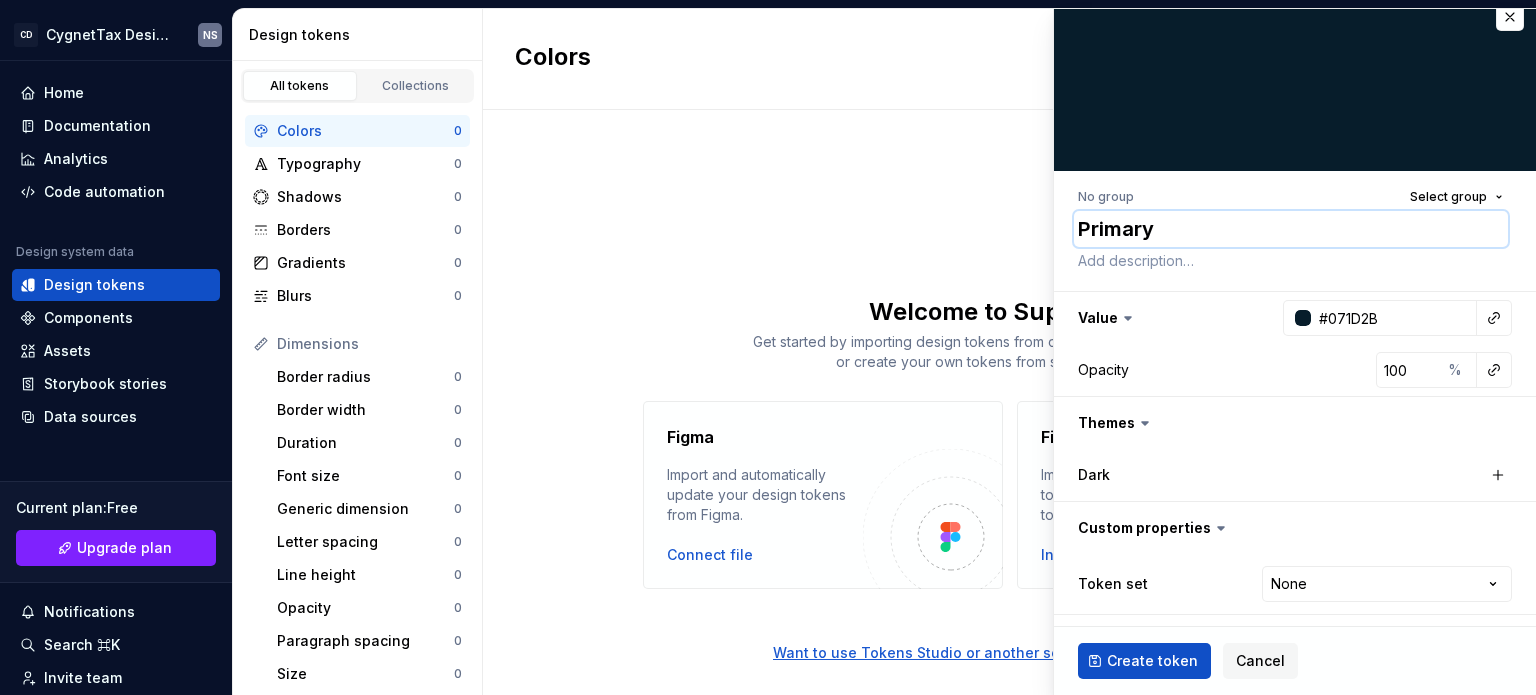 type on "*" 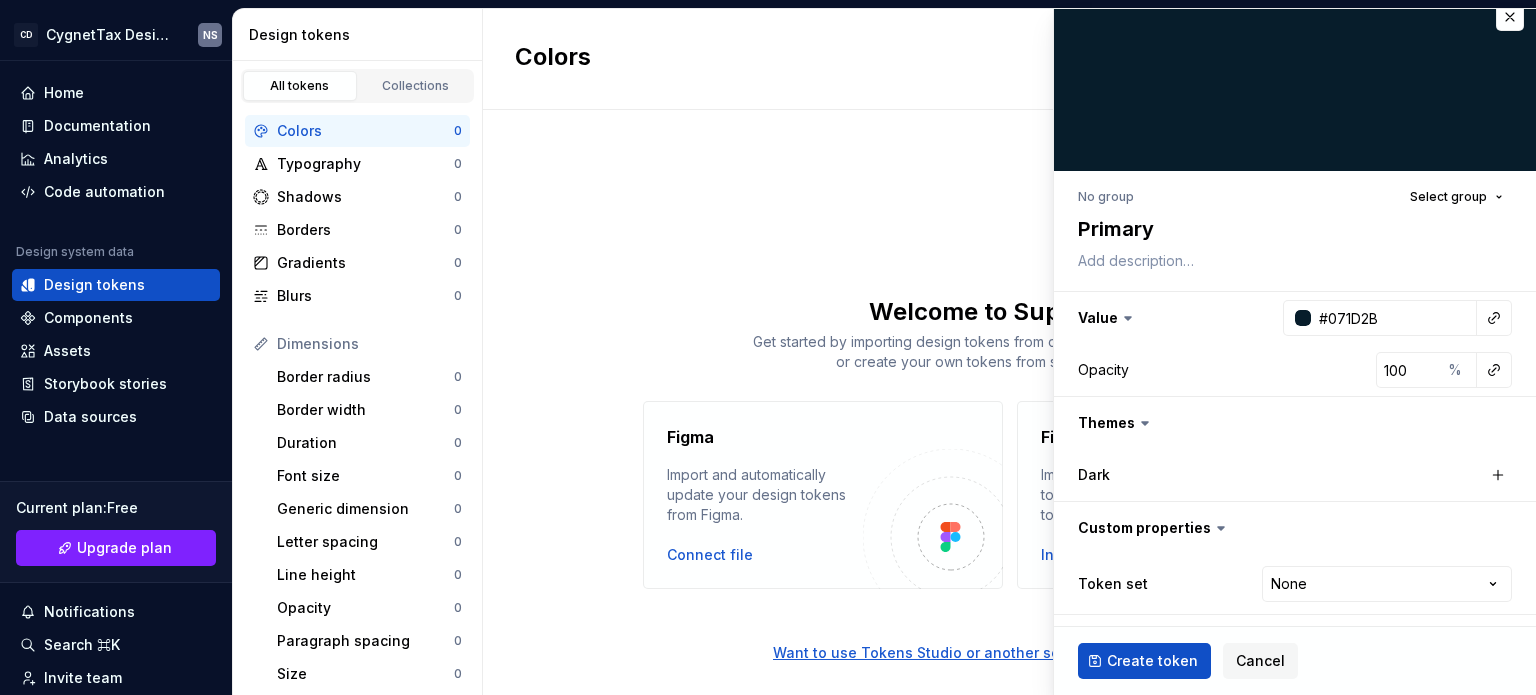 click on "Opacity 100 %" at bounding box center [1295, 370] 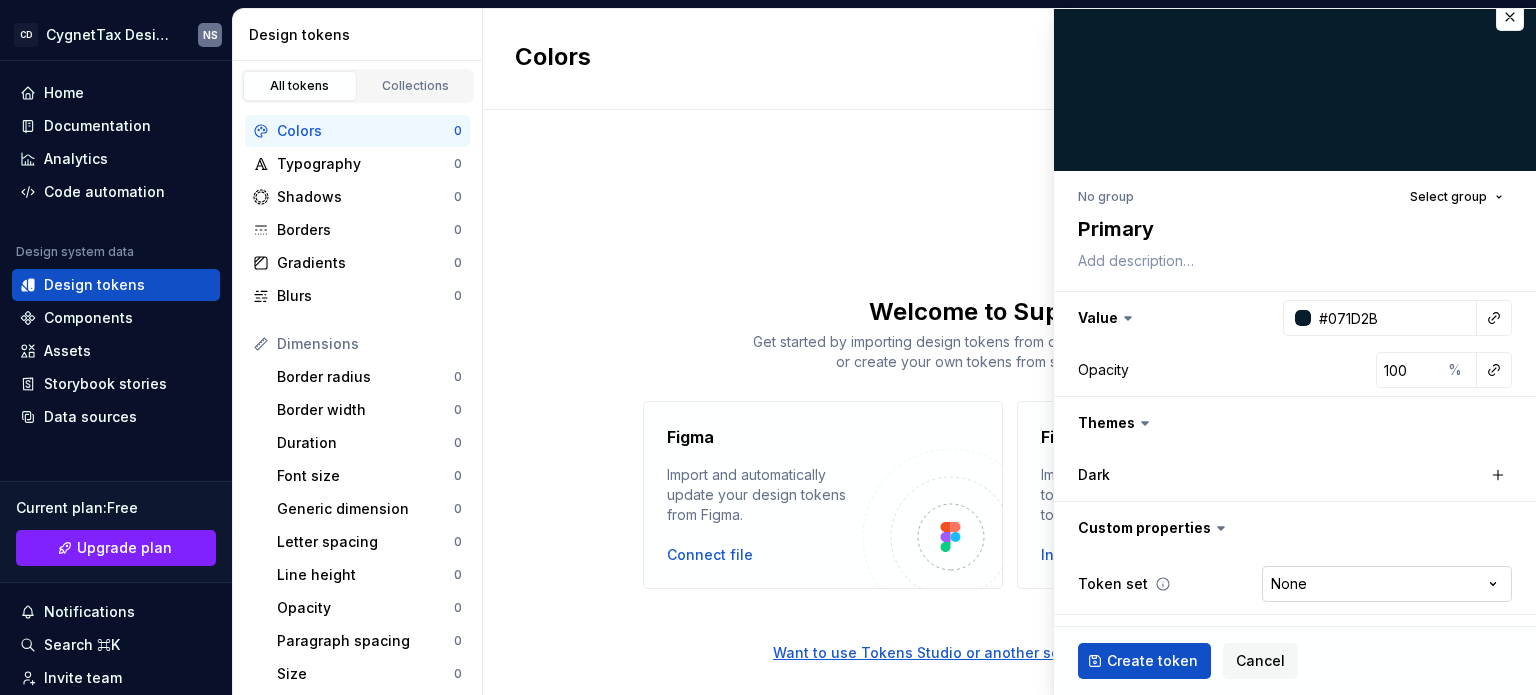 click on "CD CygnetTax Design System NS Home Documentation Analytics Code automation Design system data Design tokens Components Assets Storybook stories Data sources Current plan : Free Upgrade plan Notifications Search ⌘K Invite team Settings Contact support Help Design tokens All tokens Collections Colors 0 Typography 0 Shadows 0 Borders 0 Gradients 0 Blurs 0 Dimensions Border radius 0 Border width 0 Duration 0 Font size 0 Generic dimension 0 Letter spacing 0 Line height 0 Opacity 0 Paragraph spacing 0 Size 0 Space 0 Z-index 0 Options Text decoration 0 Text case 0 Visibility 0 Strings Font family 0 Font weight/style 0 Generic string 0 Product copy 0 Colors New token Welcome to Supernova! Get started by importing design tokens from one of the following integrations, or create your own tokens from scratch. Learn more . Figma Import and automatically update your design tokens from Figma. Connect file Figma Variables plugin Import your Figma variables to Supernova as design tokens. Install plugin * No group 100" at bounding box center [768, 347] 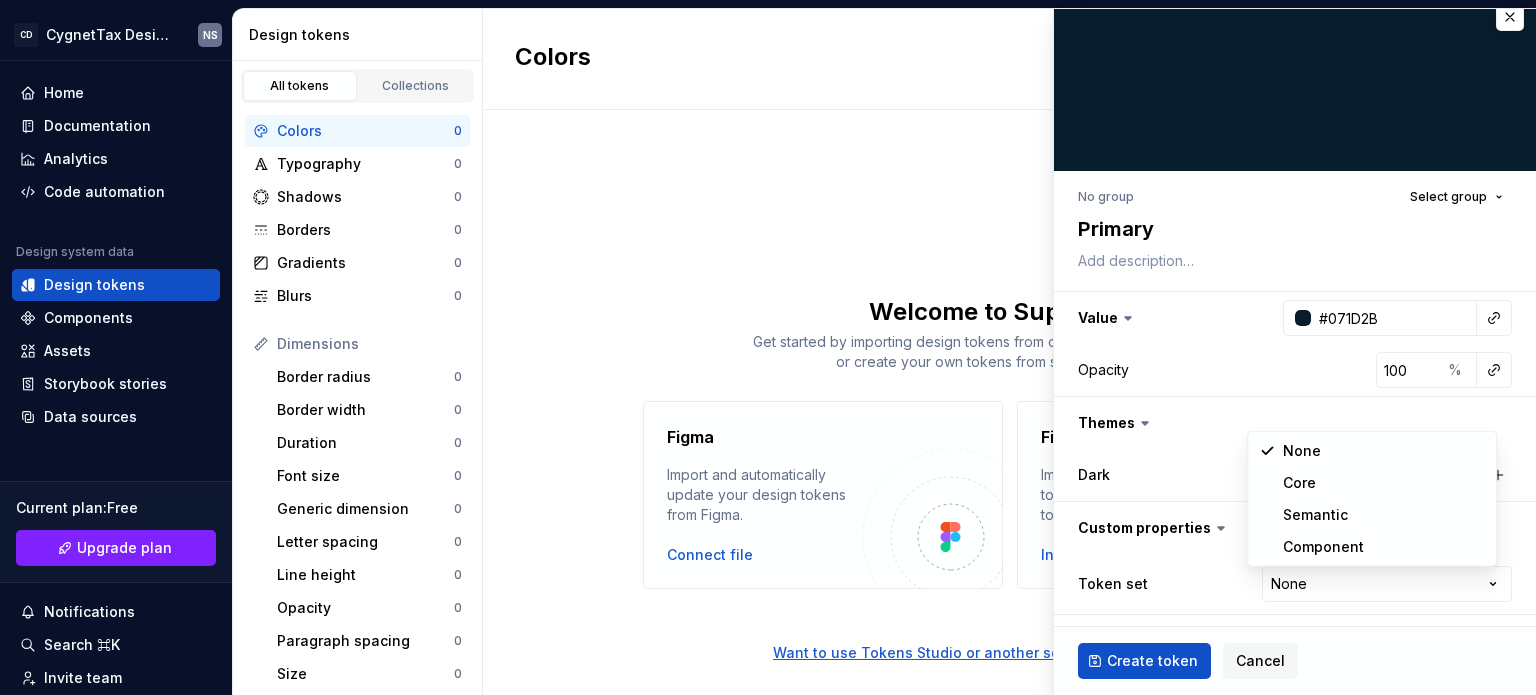 select on "**********" 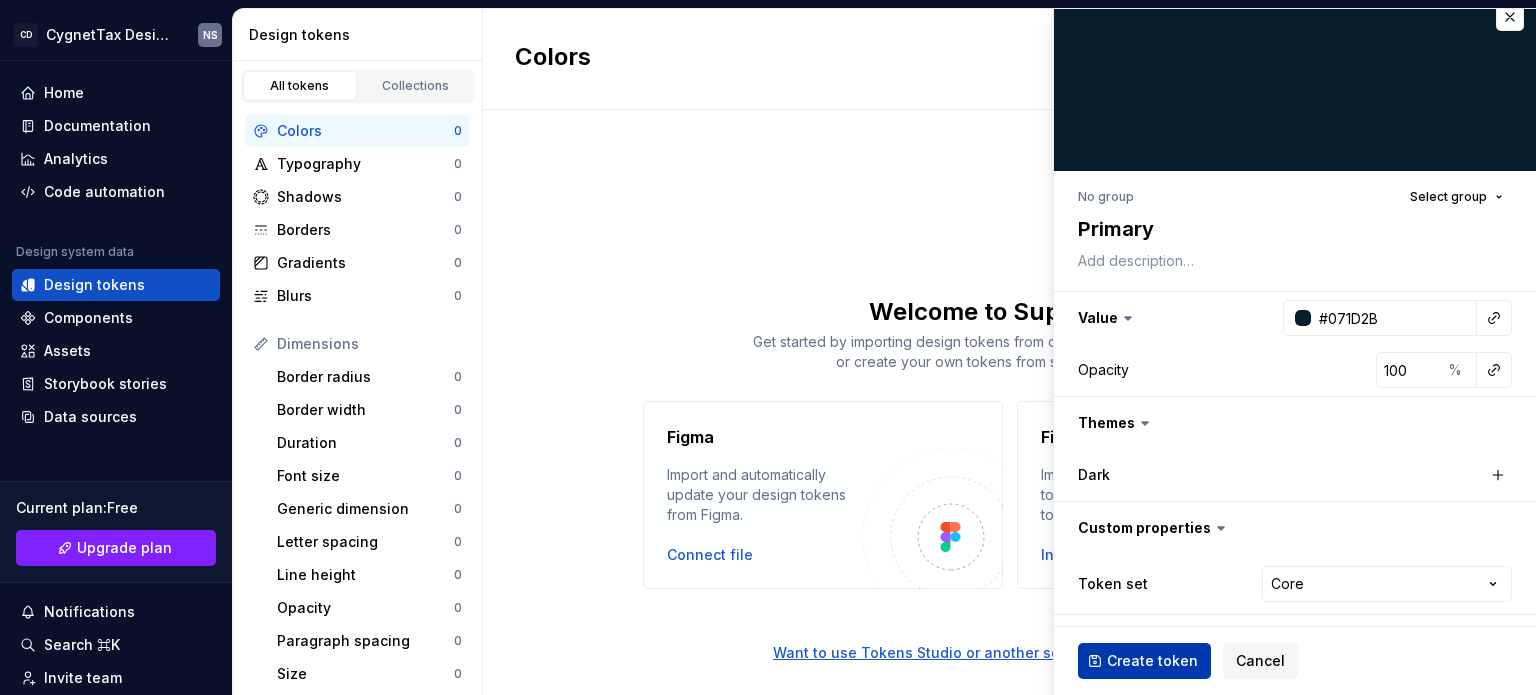 click on "Create token" at bounding box center [1152, 661] 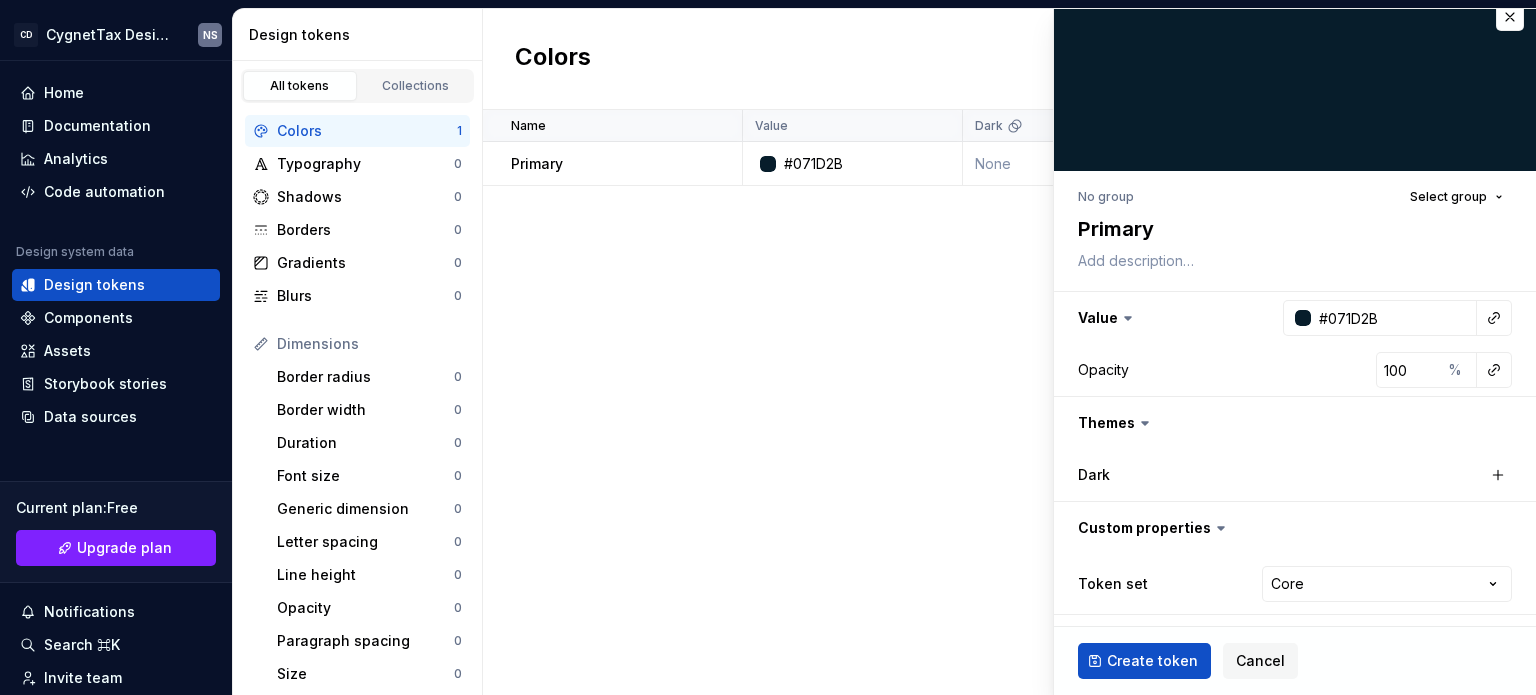 type on "*" 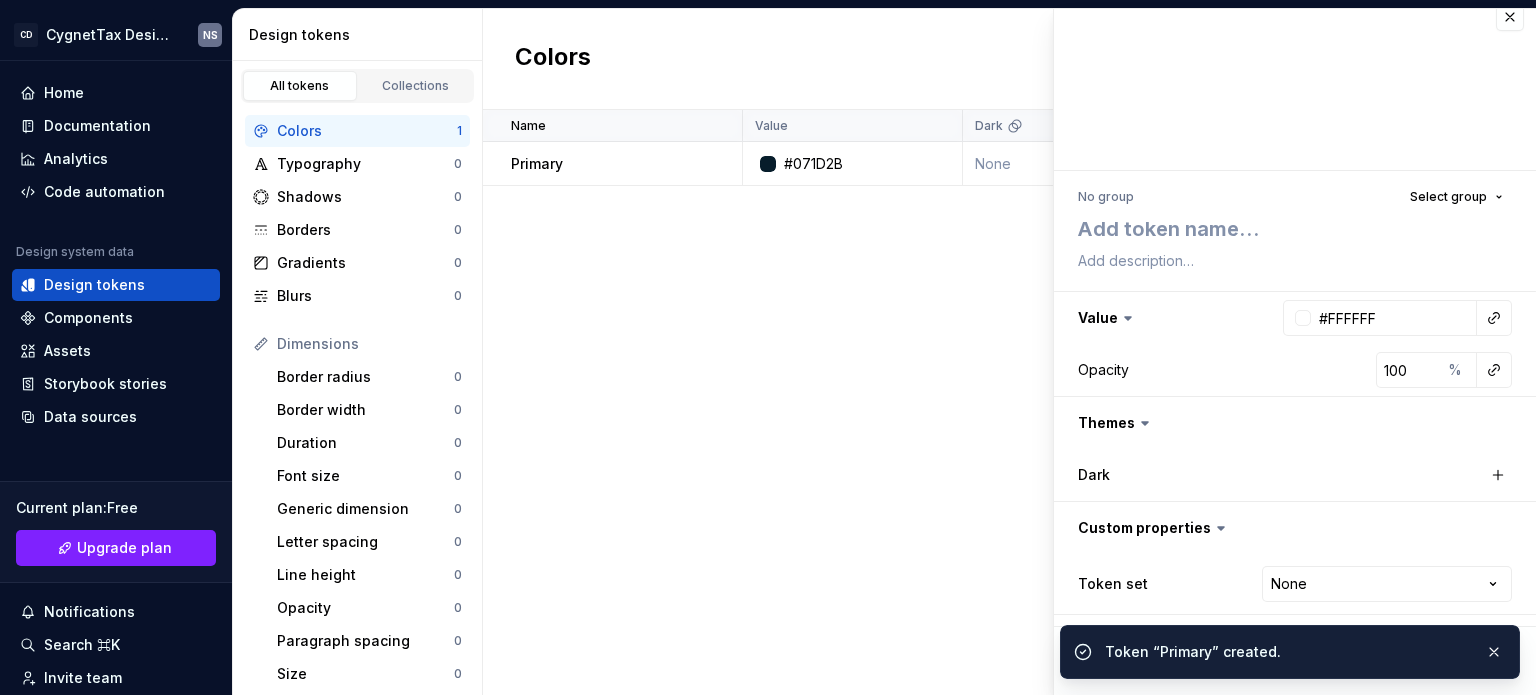 click on "Name Value Dark Token set Description Last updated Primary #[COLOR] None Core less than a minute ago" at bounding box center (1009, 402) 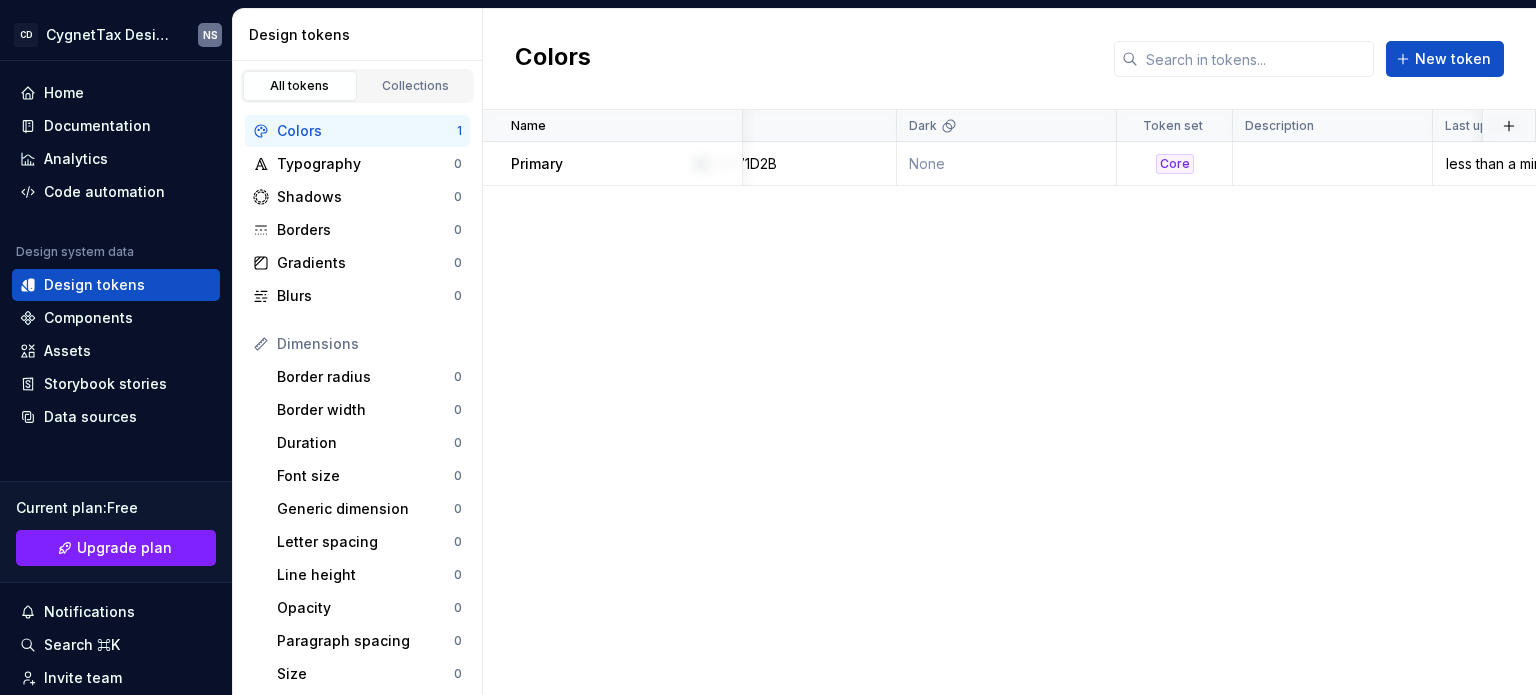 scroll, scrollTop: 0, scrollLeft: 0, axis: both 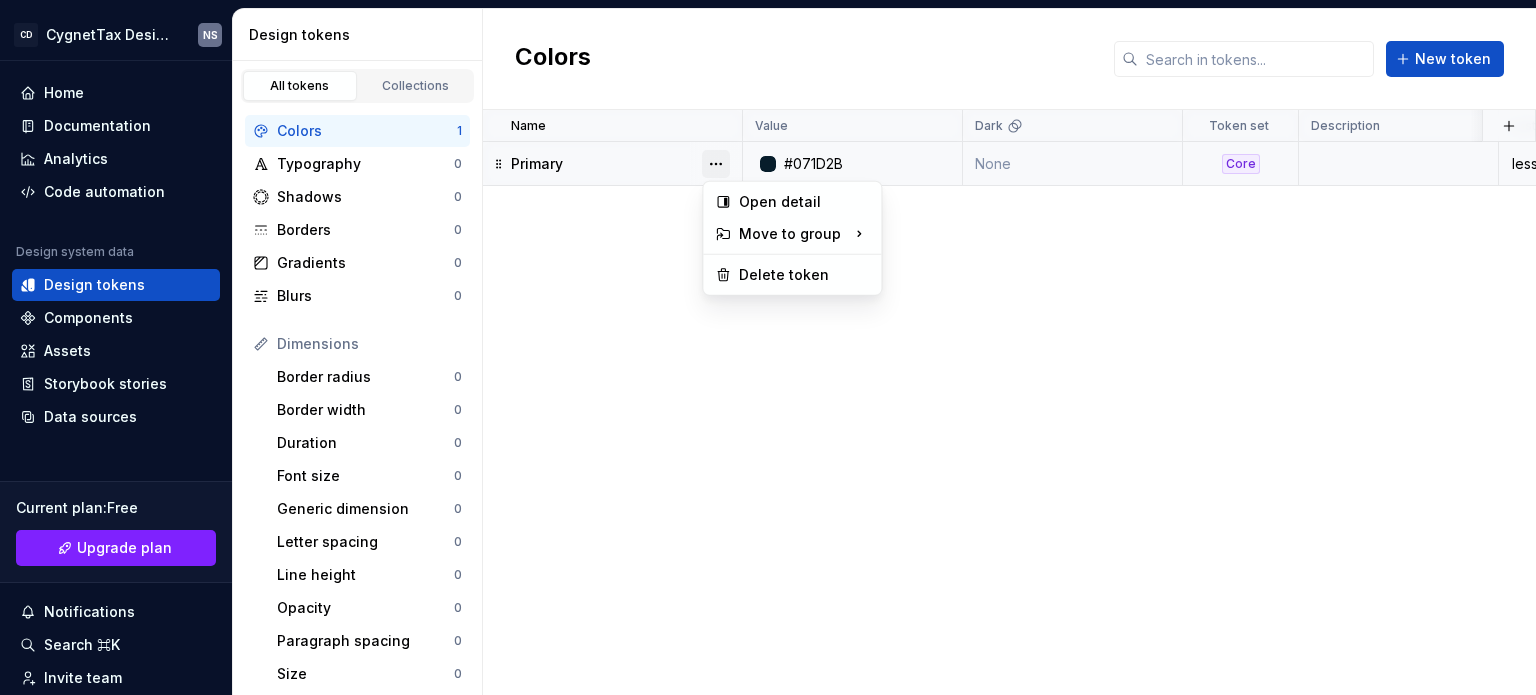 click at bounding box center (716, 164) 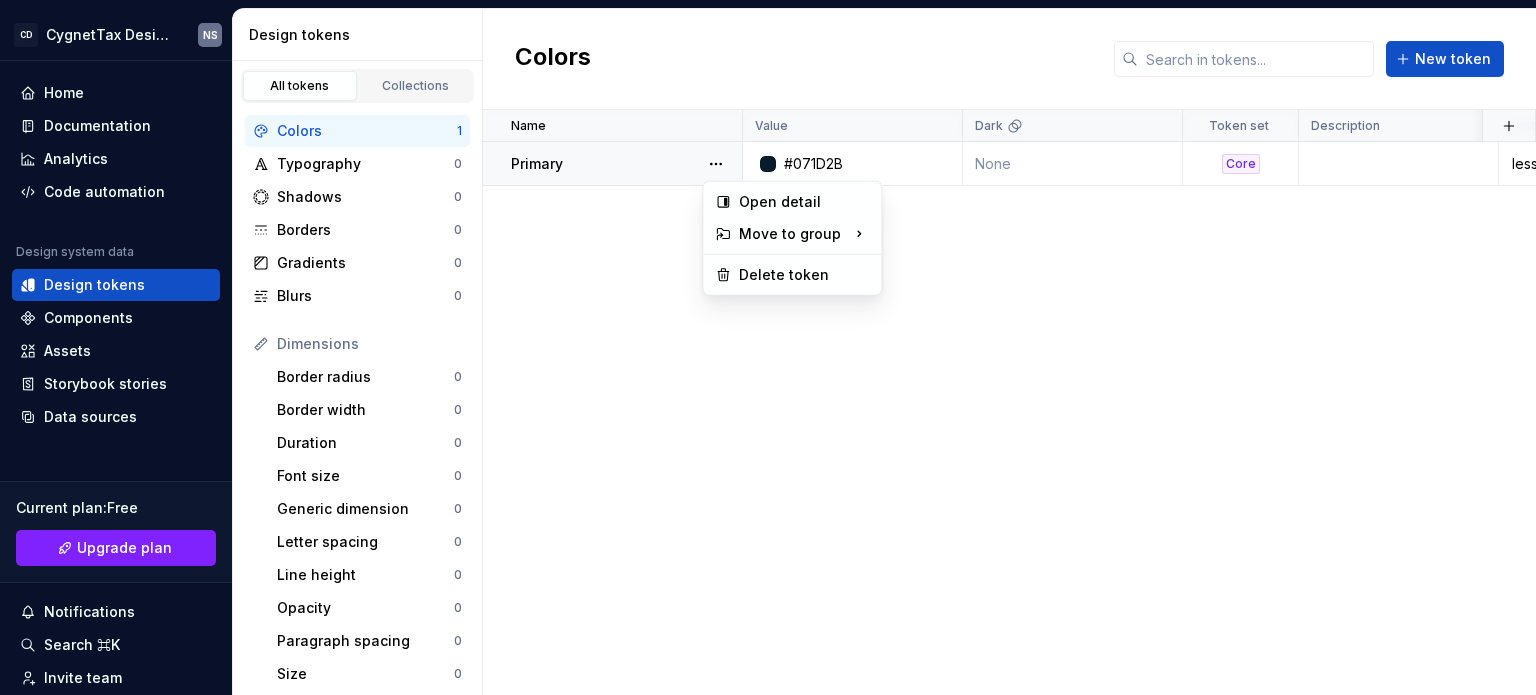 click on "CD CygnetTax Design System NS Home Documentation Analytics Code automation Design system data Design tokens Components Assets Storybook stories Data sources Current plan : Free Upgrade plan Notifications Search ⌘K Invite team Settings Contact support Help Design tokens All tokens Collections Colors 1 Typography 0 Shadows 0 Borders 0 Gradients 0 Blurs 0 Dimensions Border radius 0 Border width 0 Duration 0 Font size 0 Generic dimension 0 Letter spacing 0 Line height 0 Opacity 0 Paragraph spacing 0 Size 0 Space 0 Z-index 0 Options Text decoration 0 Text case 0 Visibility 0 Strings Font family 0 Font weight/style 0 Generic string 0 Product copy 0 Colors New token Name Value Dark Token set Description Last updated Primary #[COLOR] None Core less than a minute ago * Open detail Move to group Delete token" at bounding box center [768, 347] 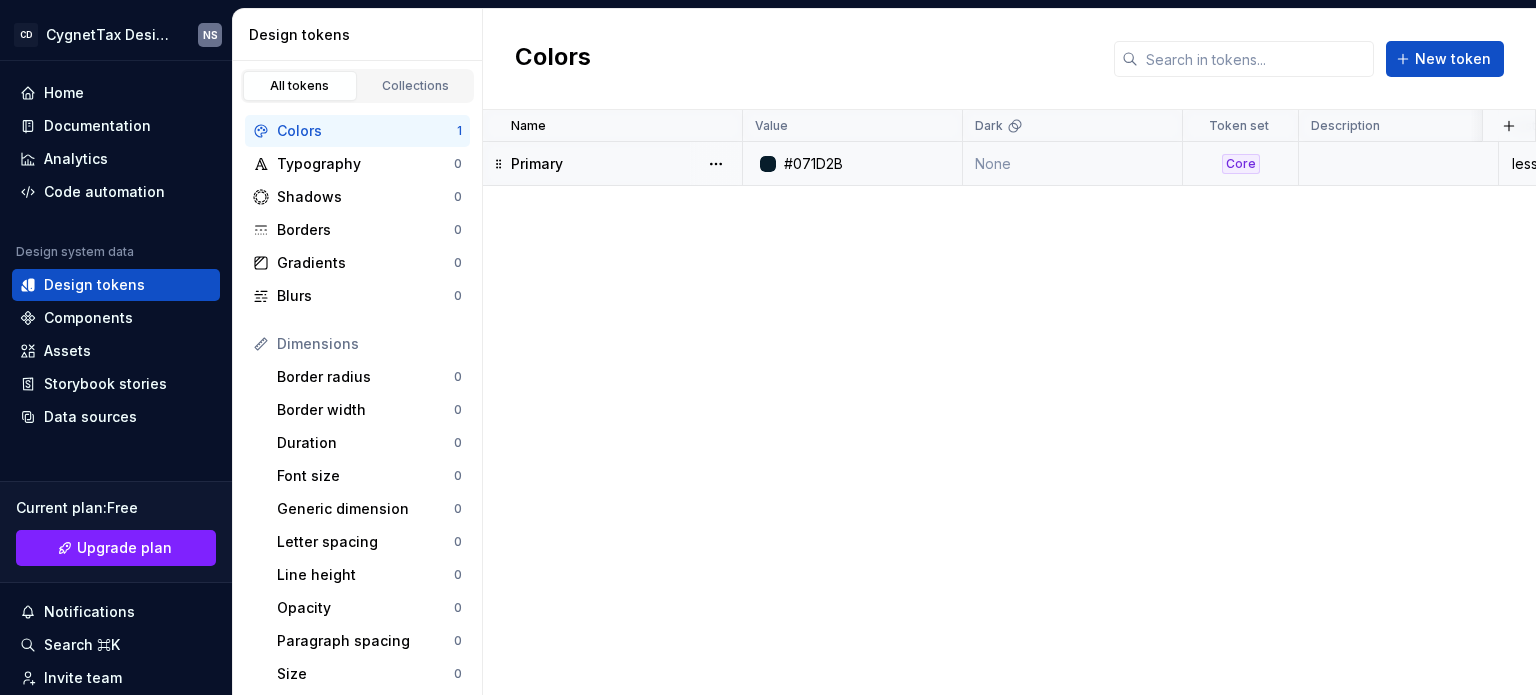 click on "Primary" at bounding box center (626, 164) 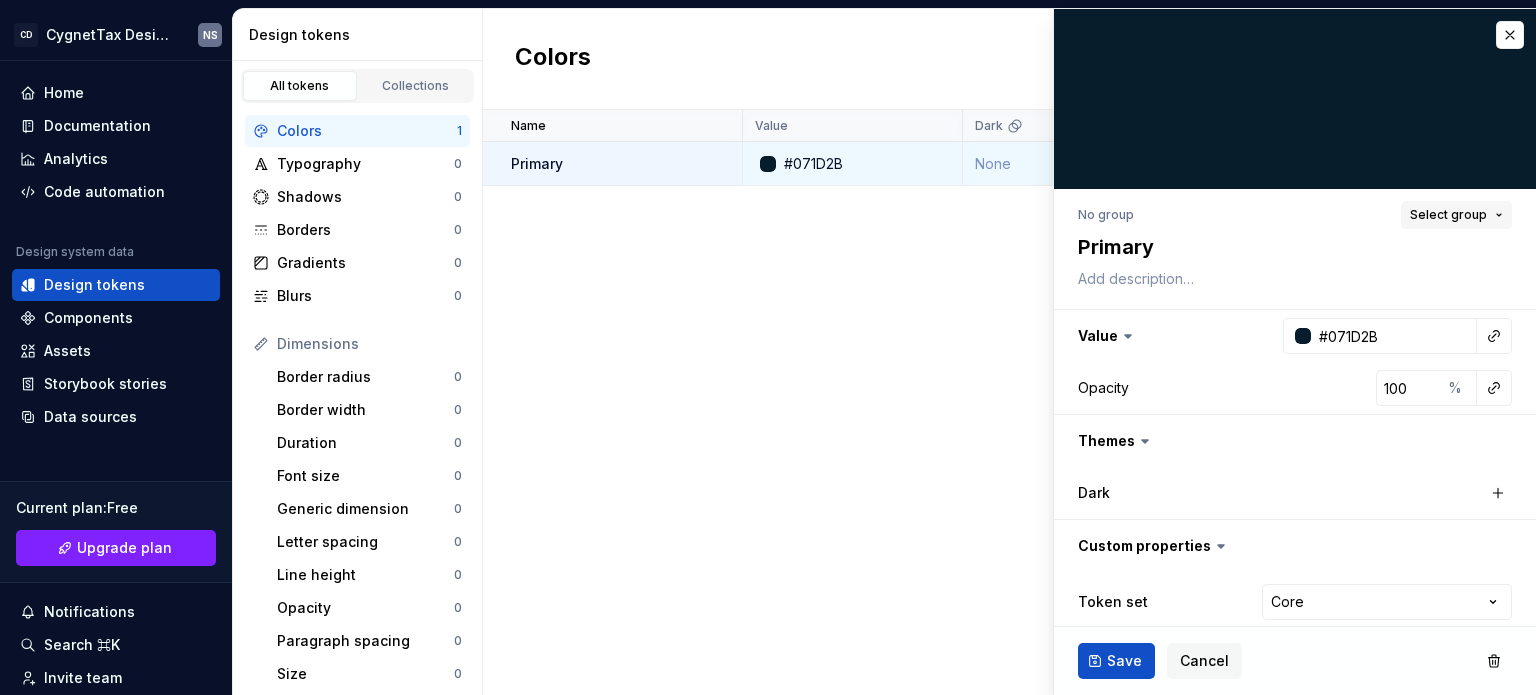 click on "Select group" at bounding box center (1456, 215) 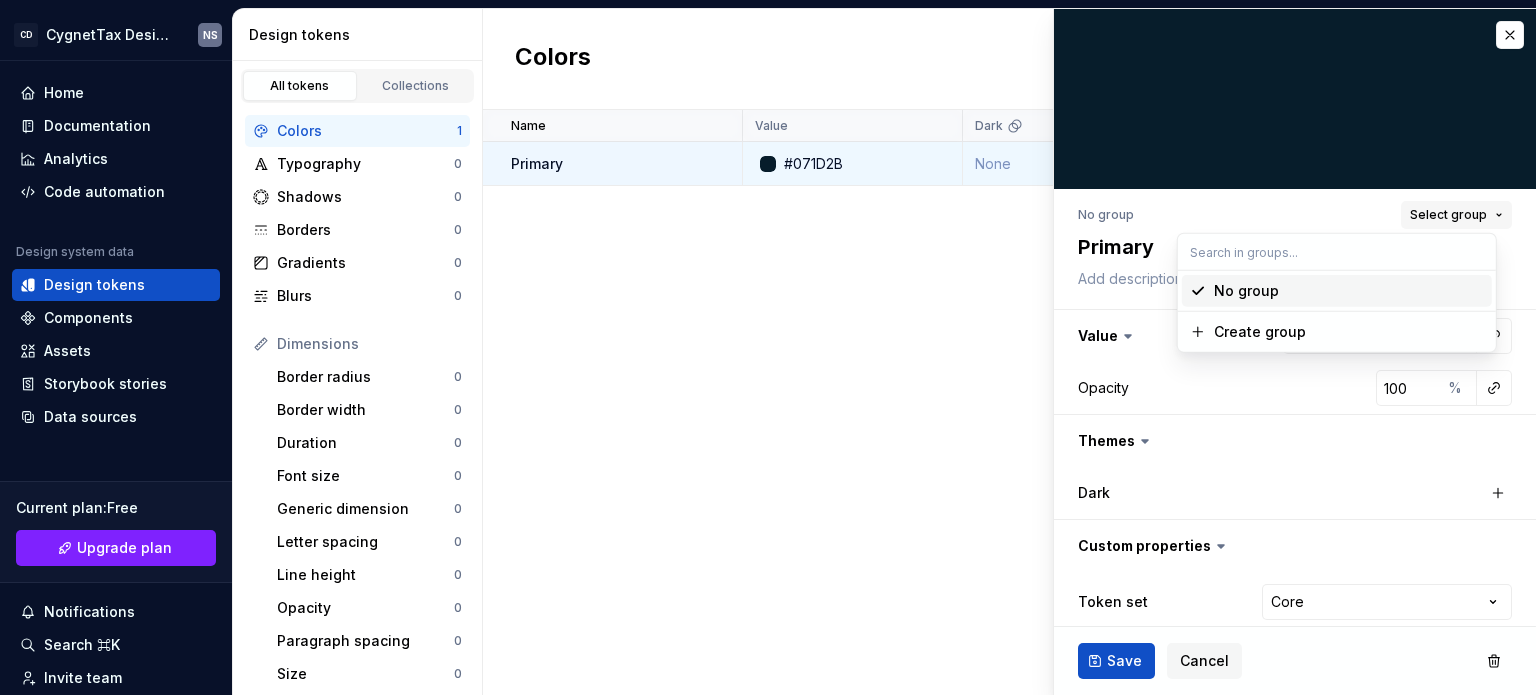 click on "Select group" at bounding box center (1456, 215) 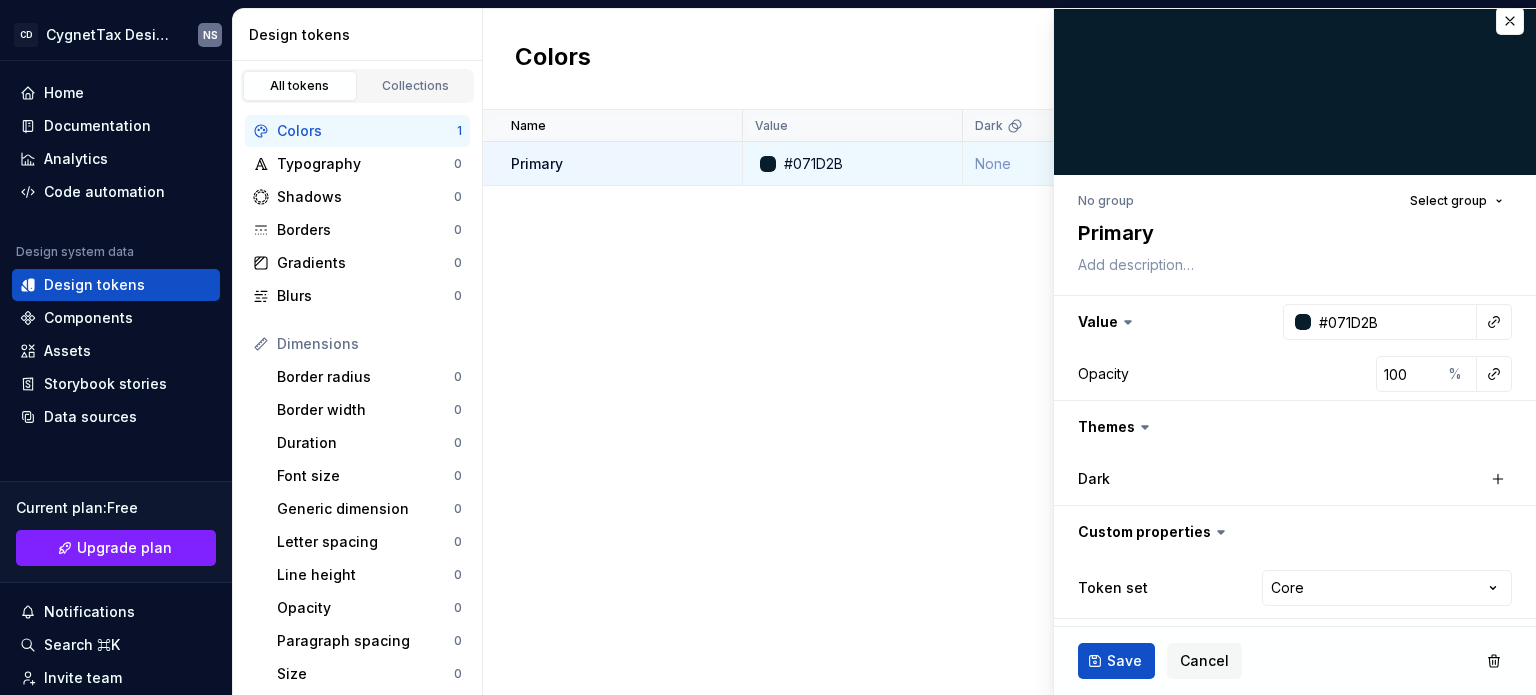 scroll, scrollTop: 18, scrollLeft: 0, axis: vertical 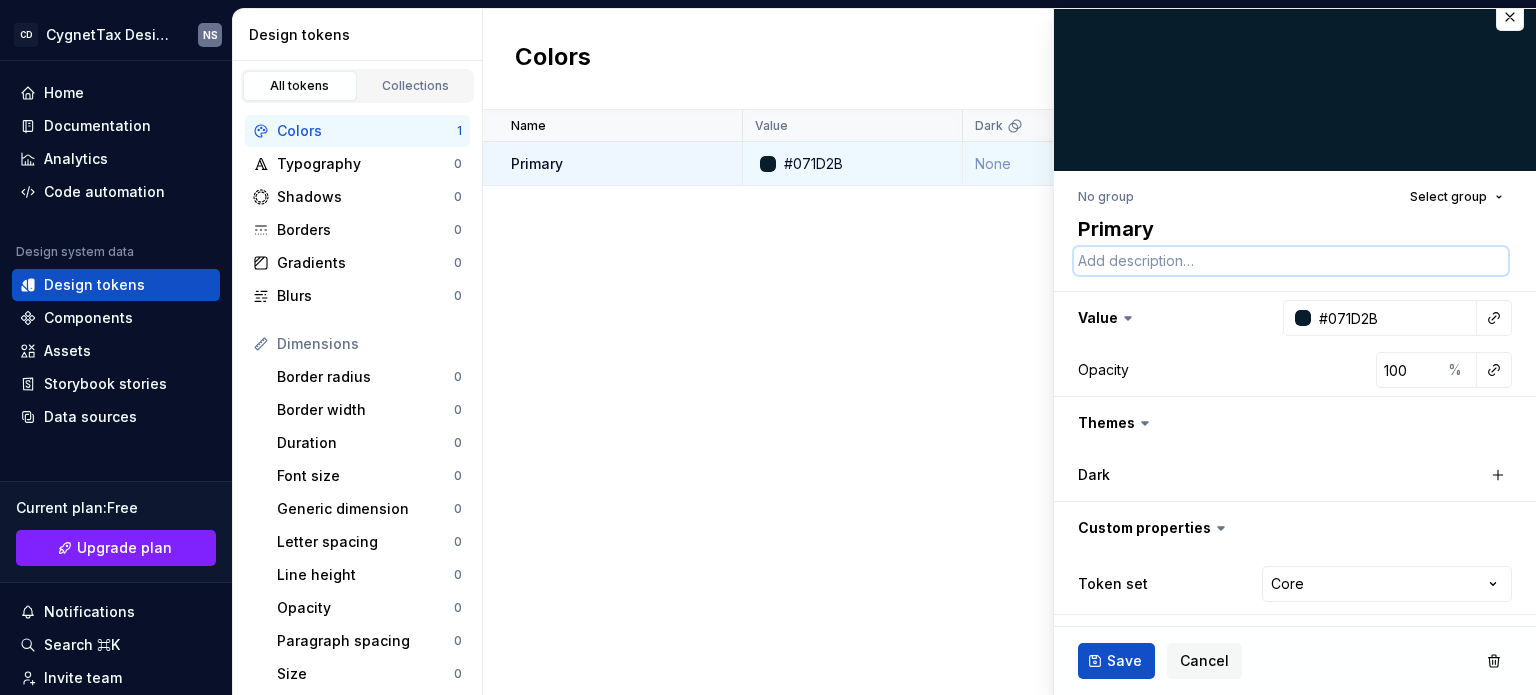 click at bounding box center [1291, 261] 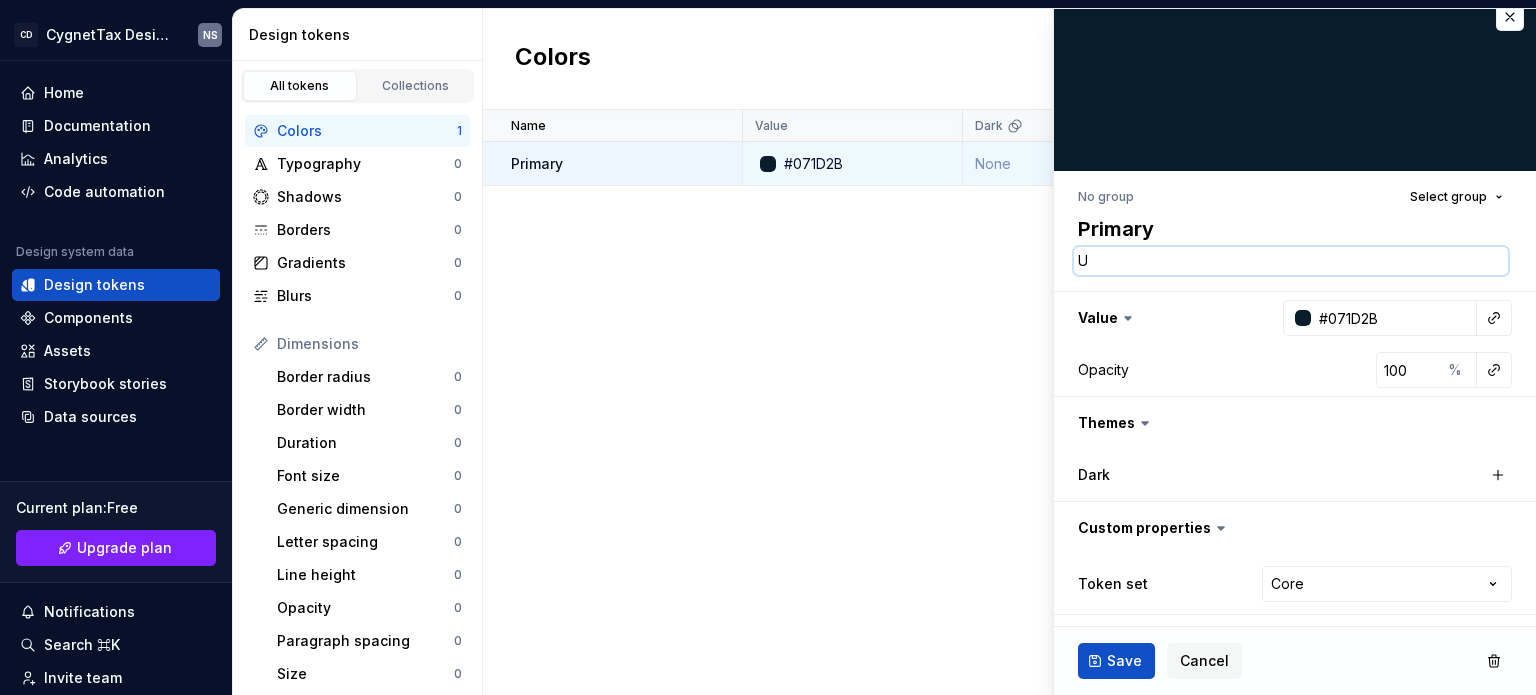 type on "*" 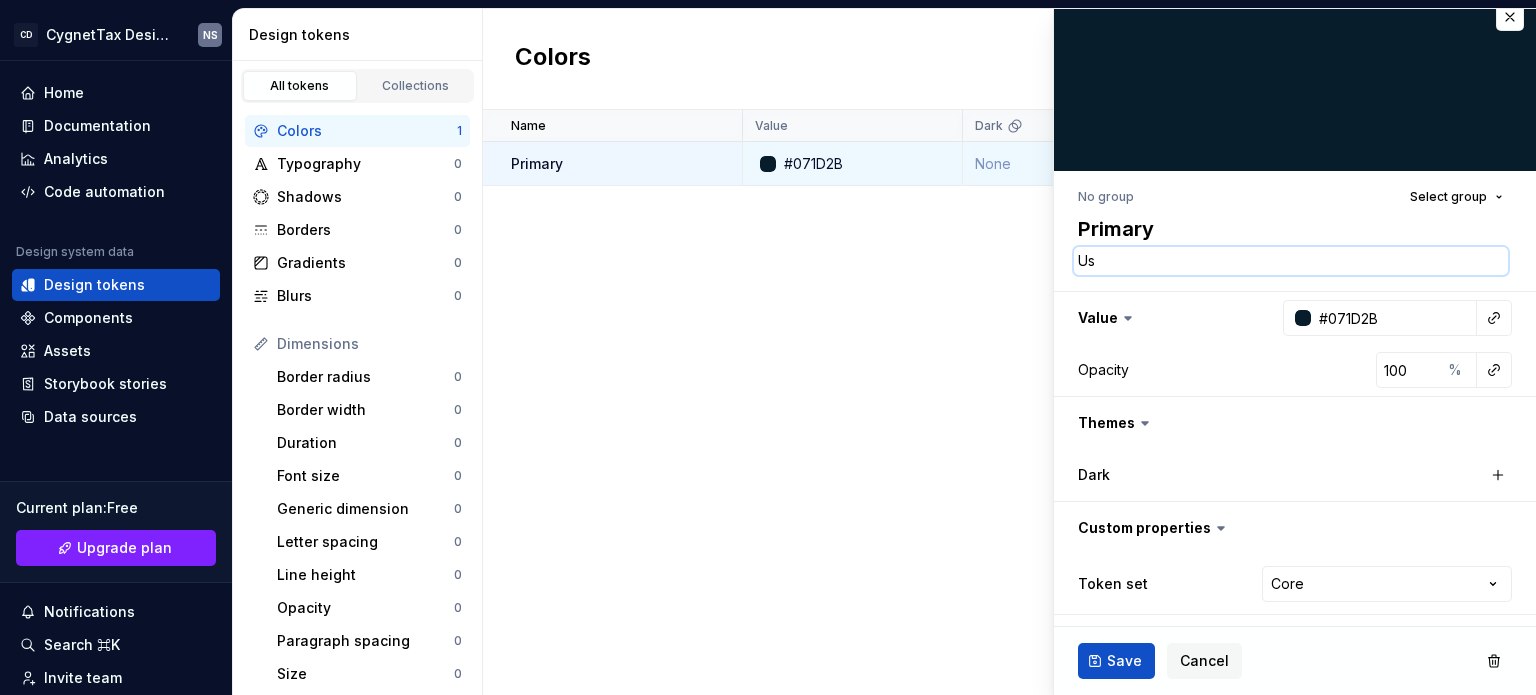 type on "*" 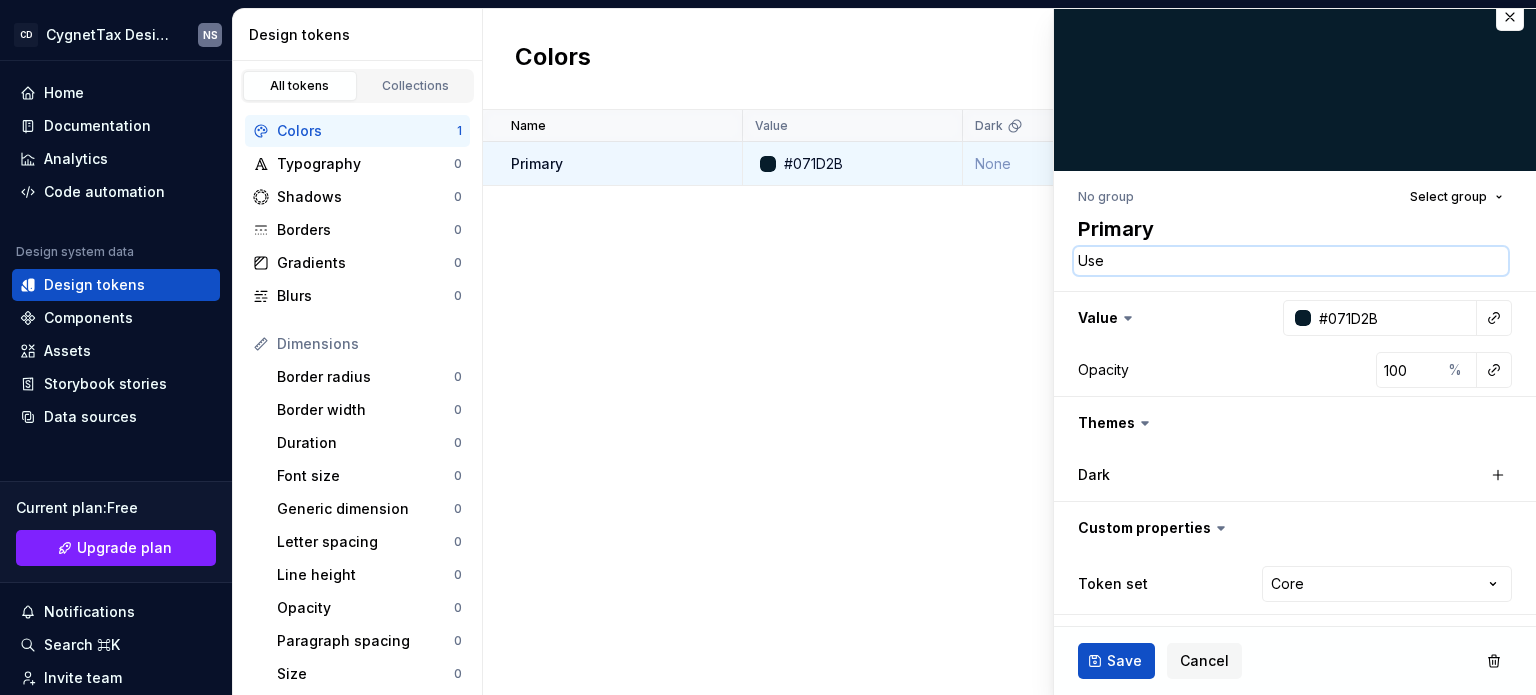 type on "*" 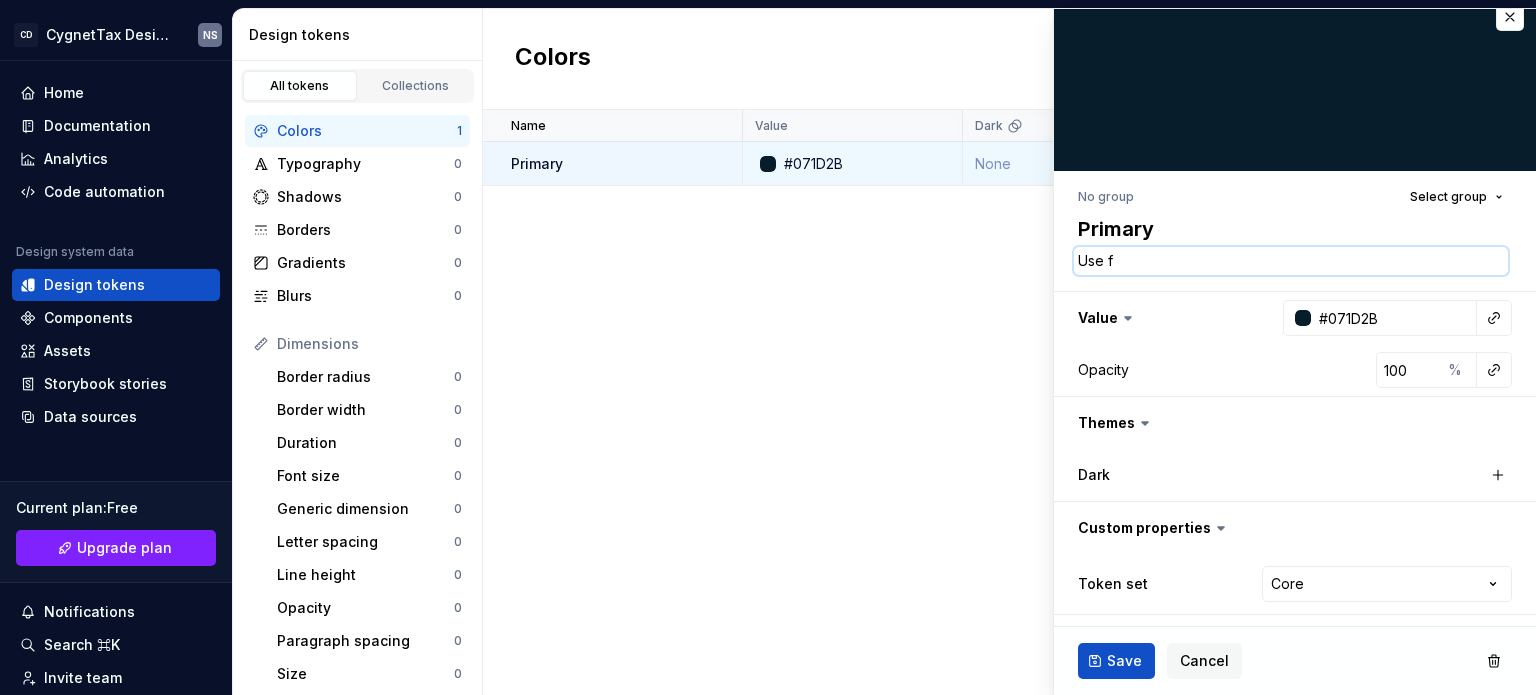 type on "*" 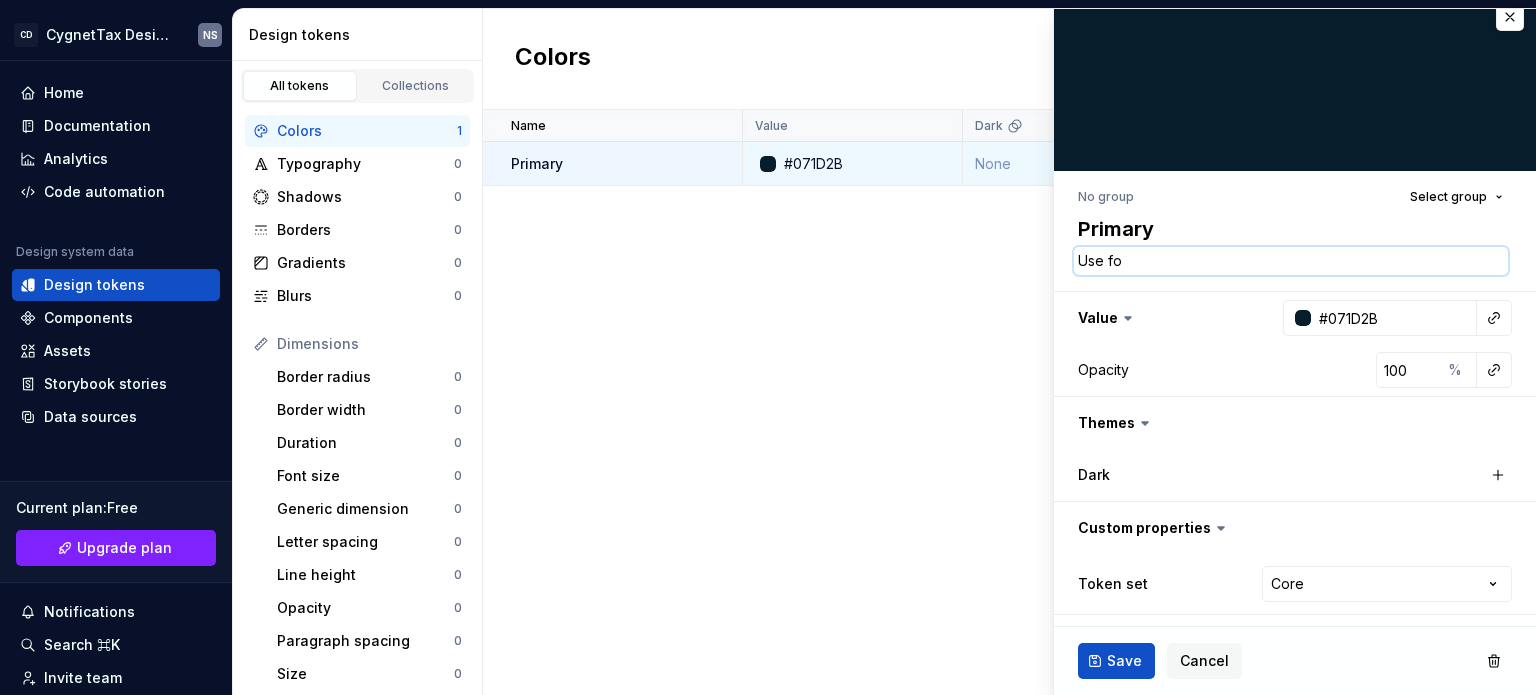 type on "*" 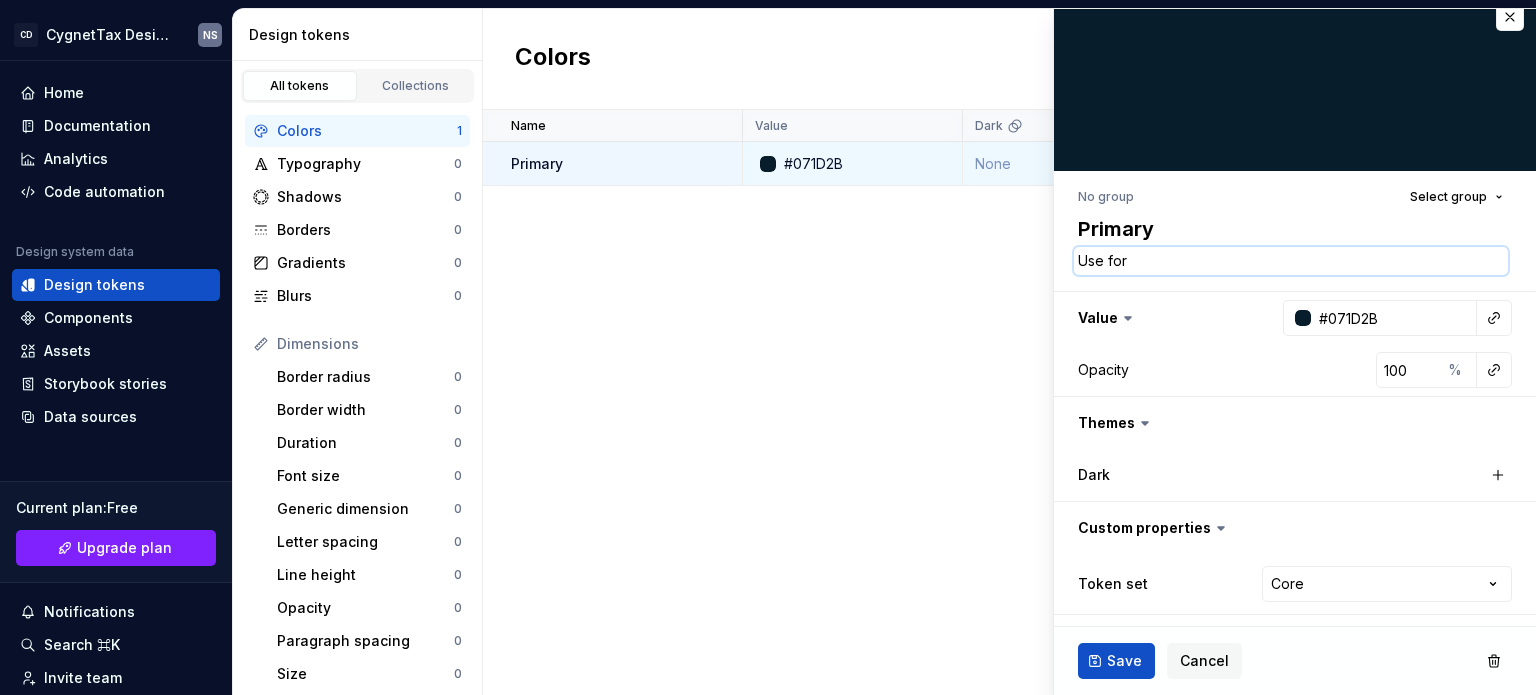 type on "*" 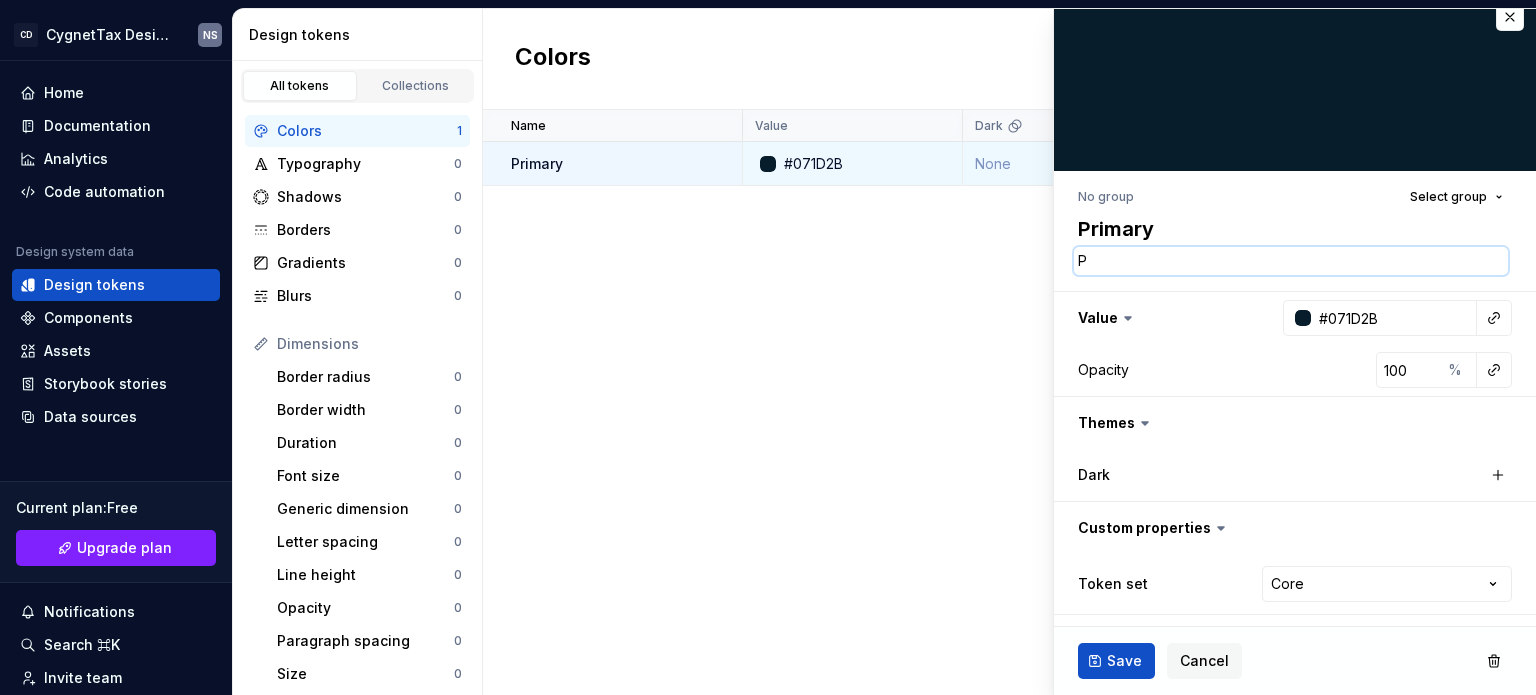 type on "*" 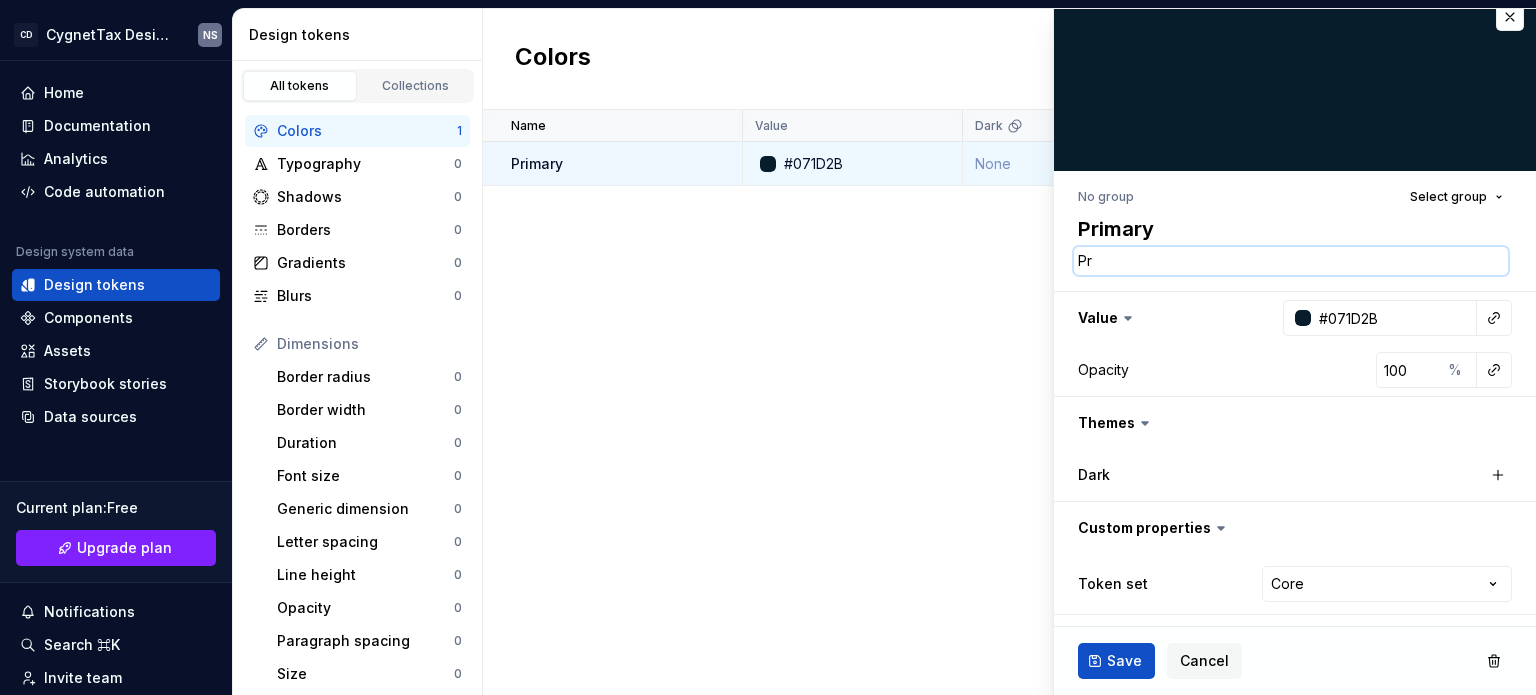 type on "*" 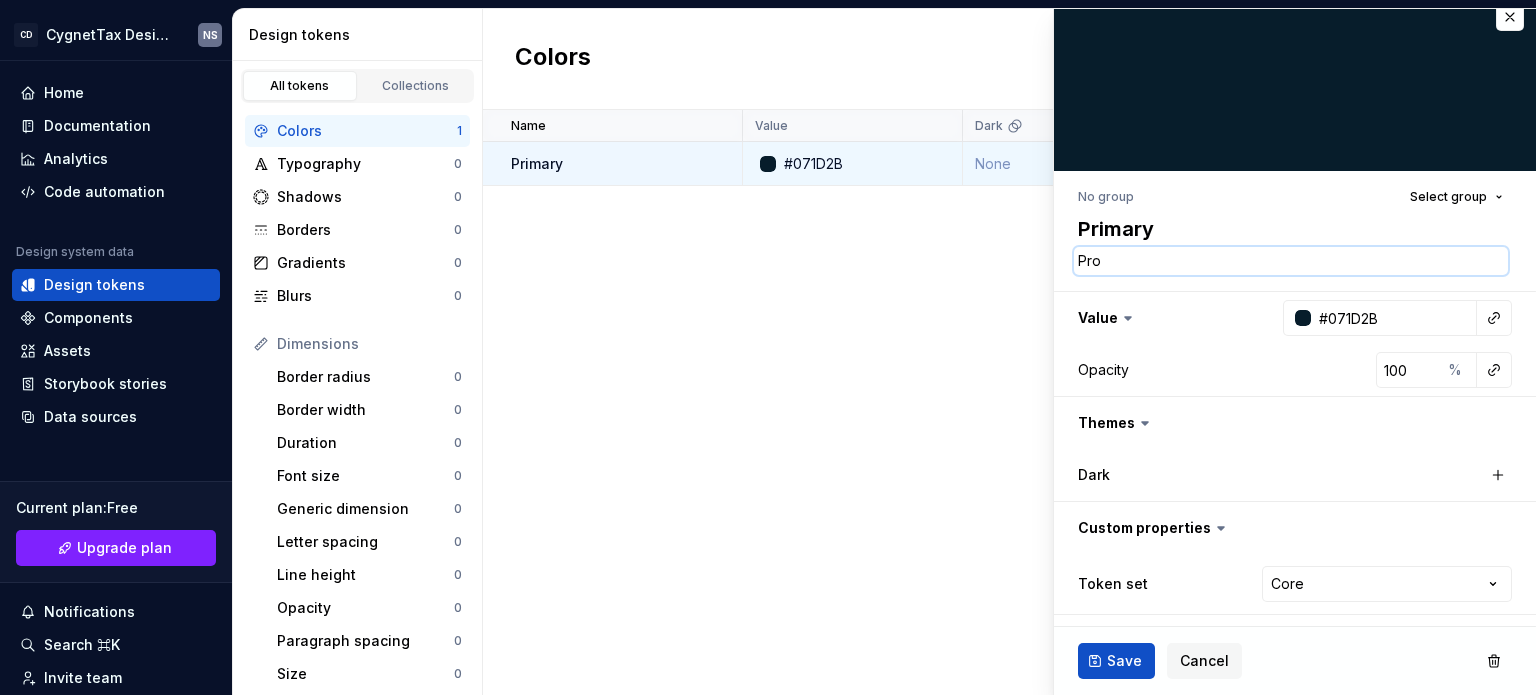 type on "*" 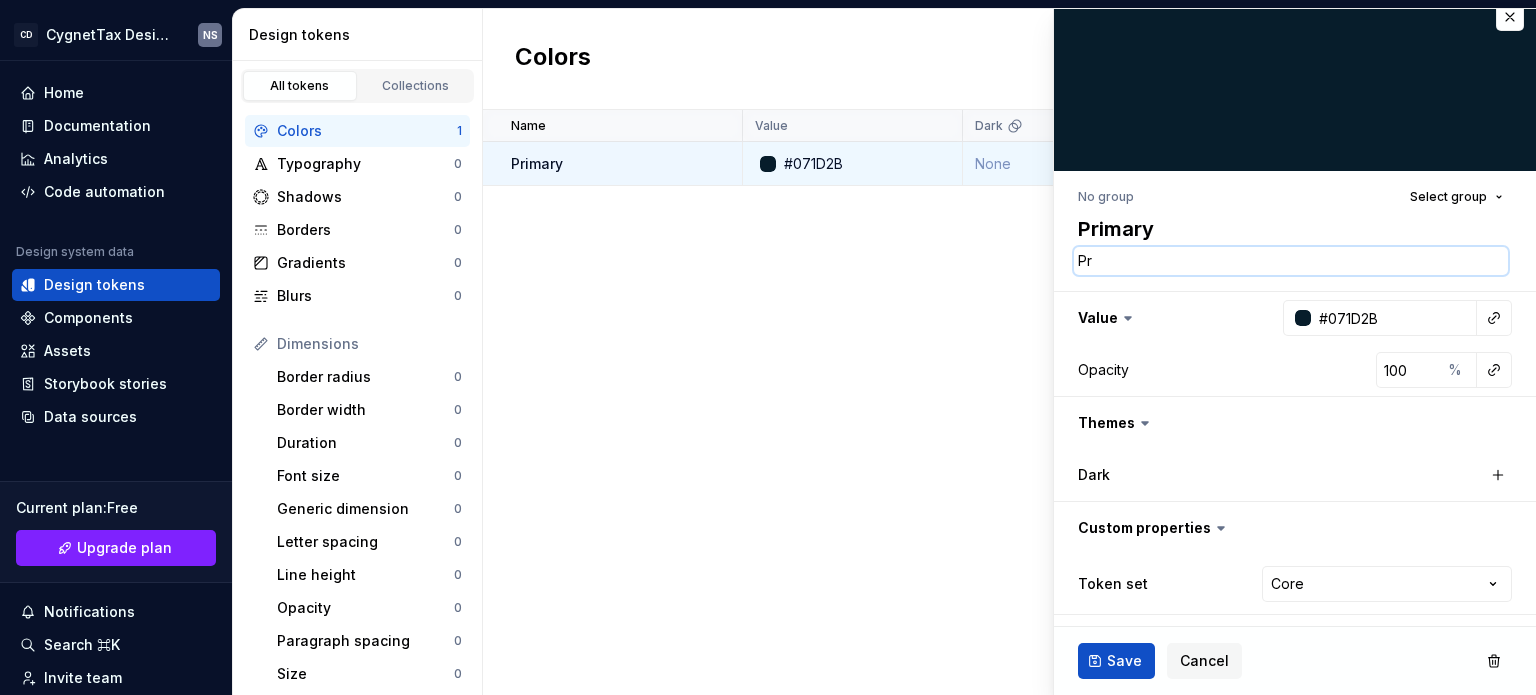 type on "*" 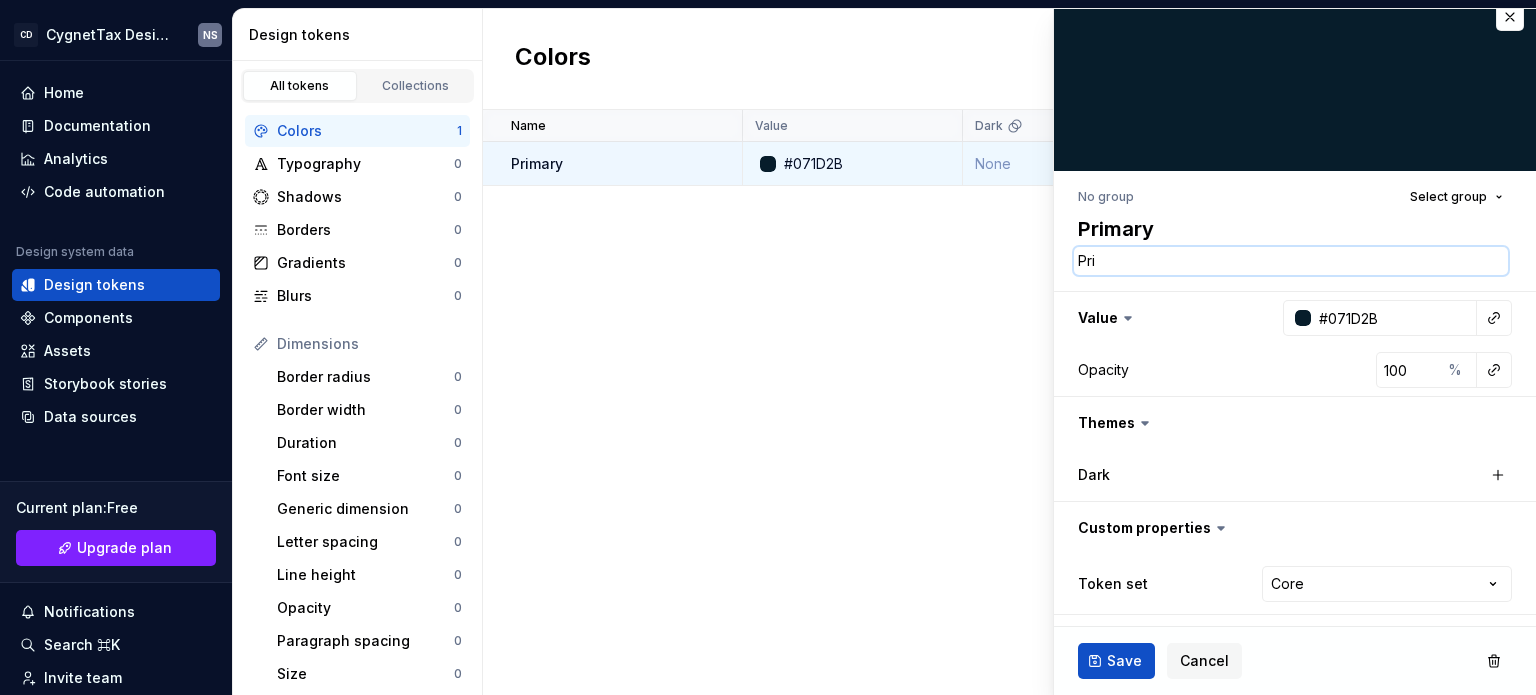 type on "*" 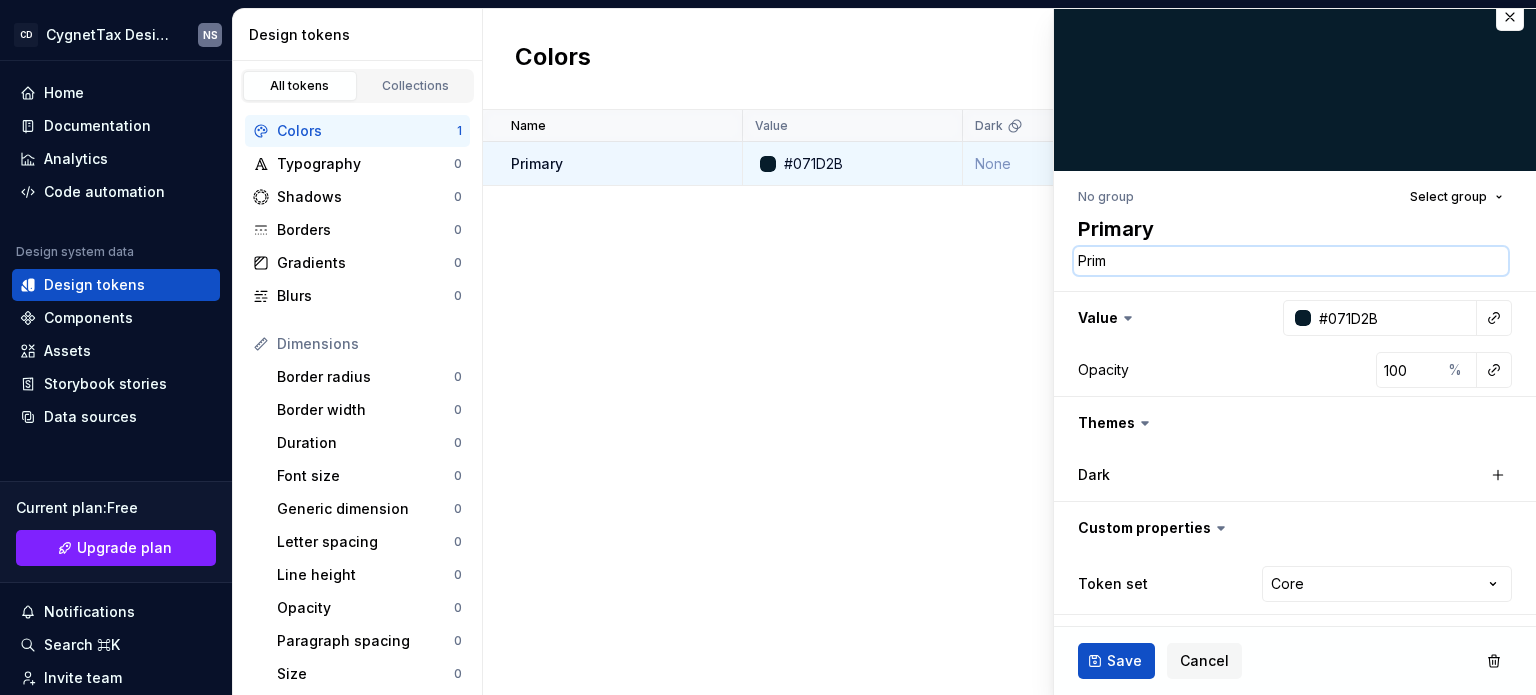 type on "*" 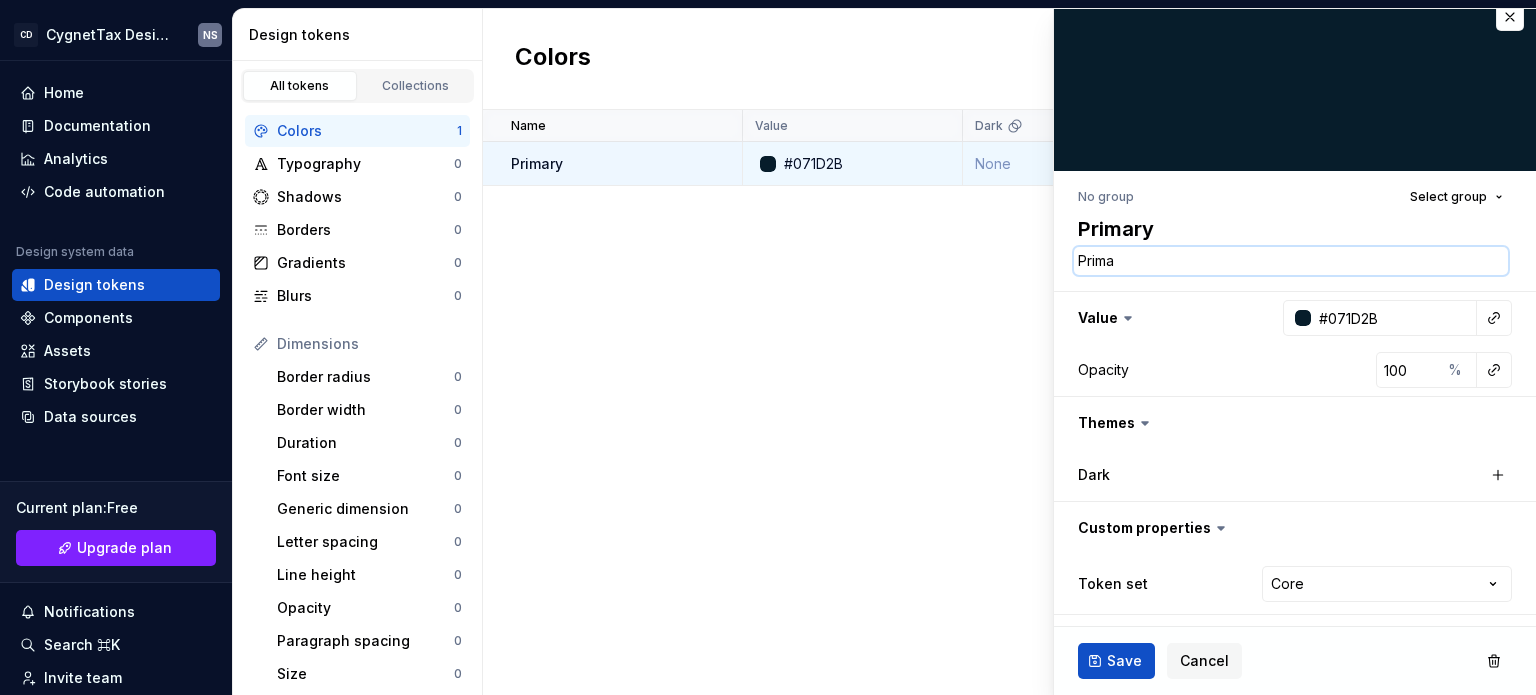 type on "*" 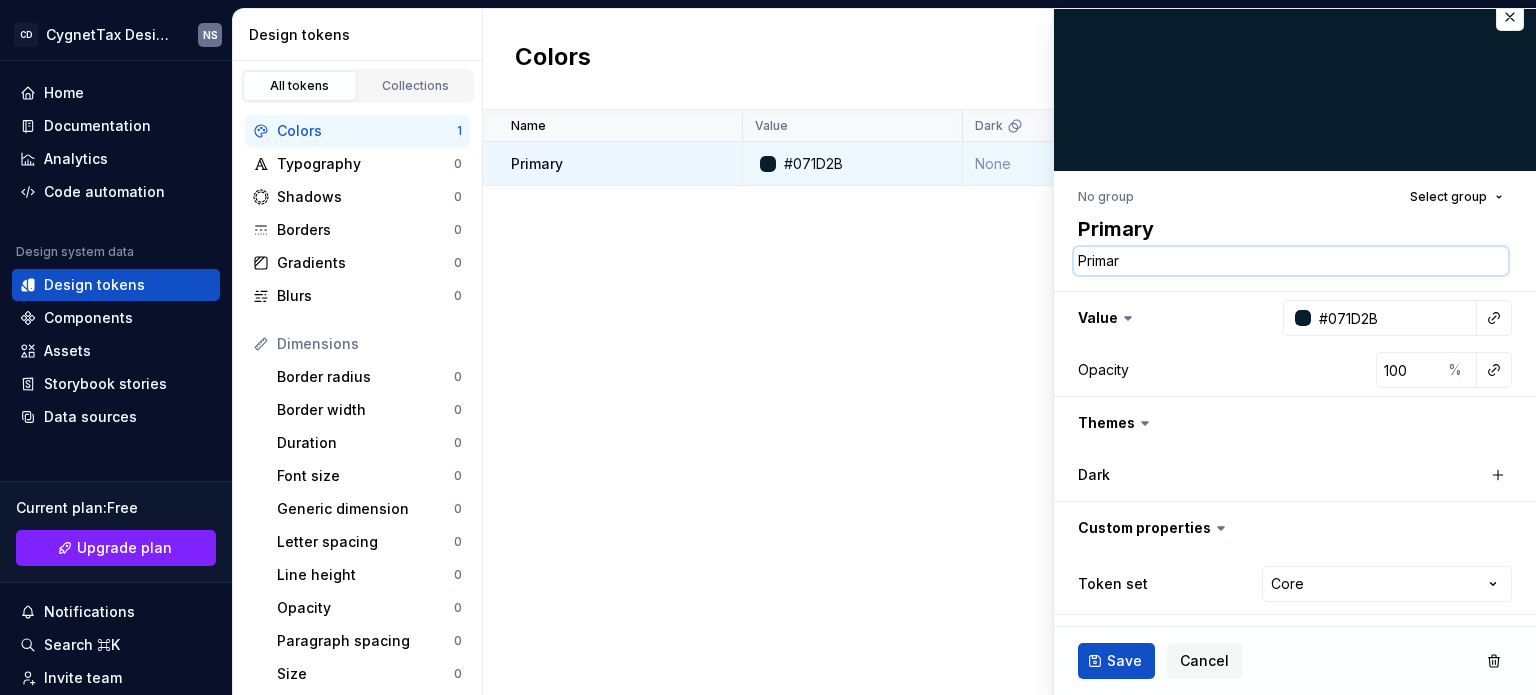 type on "*" 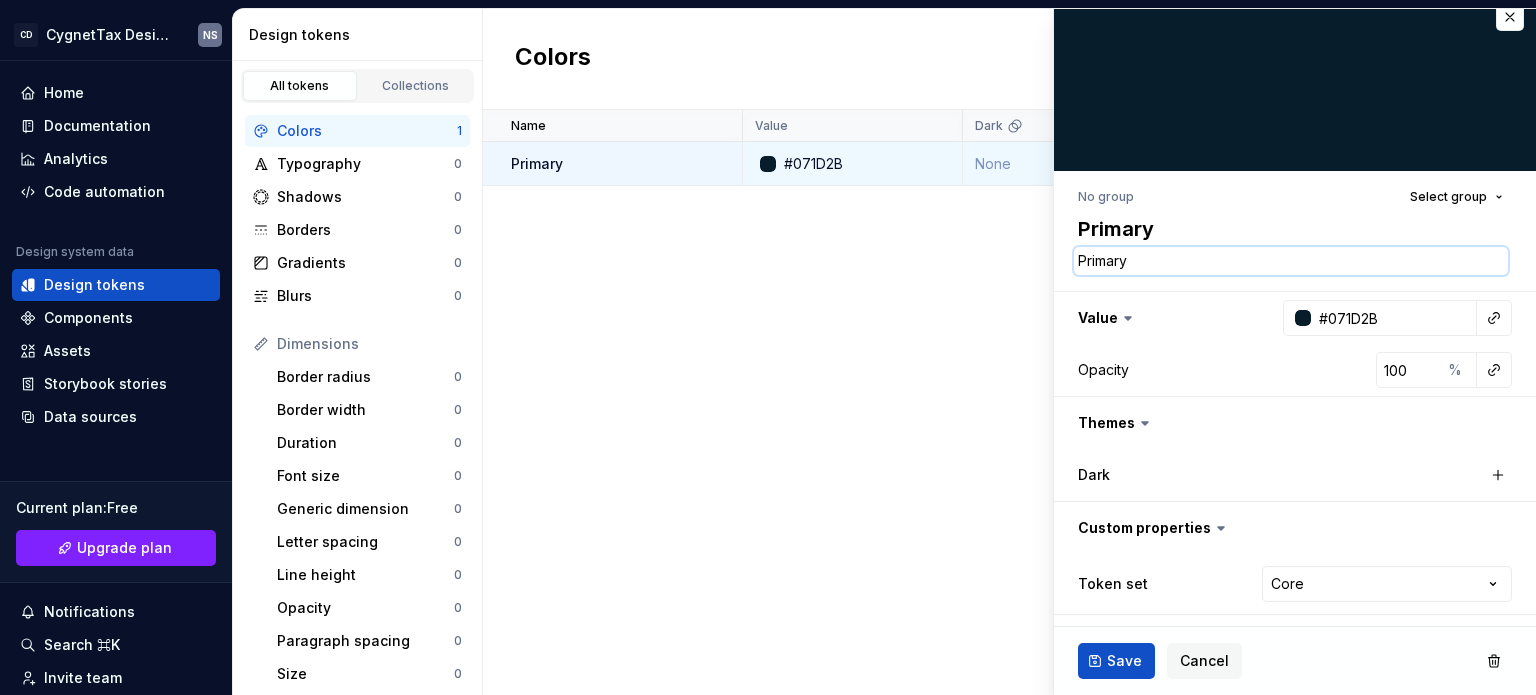 type on "*" 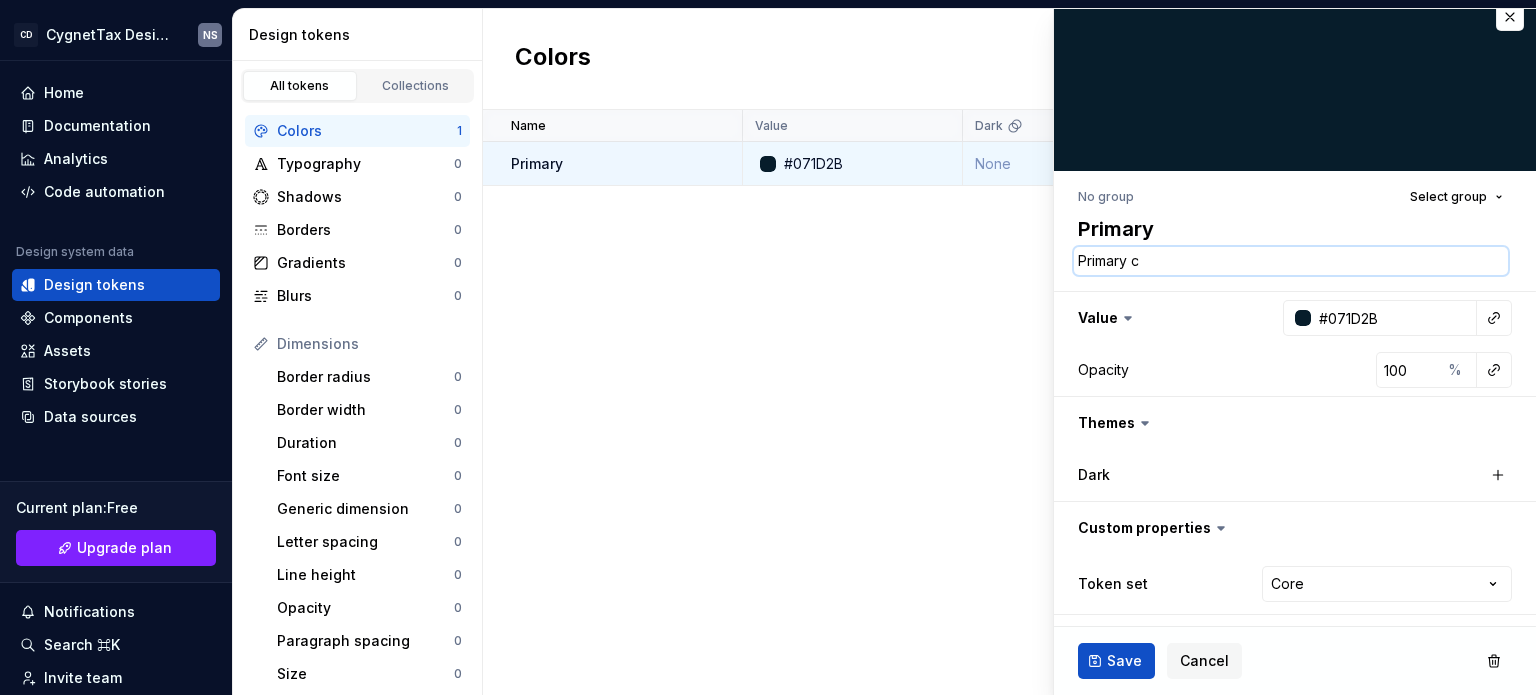 type on "*" 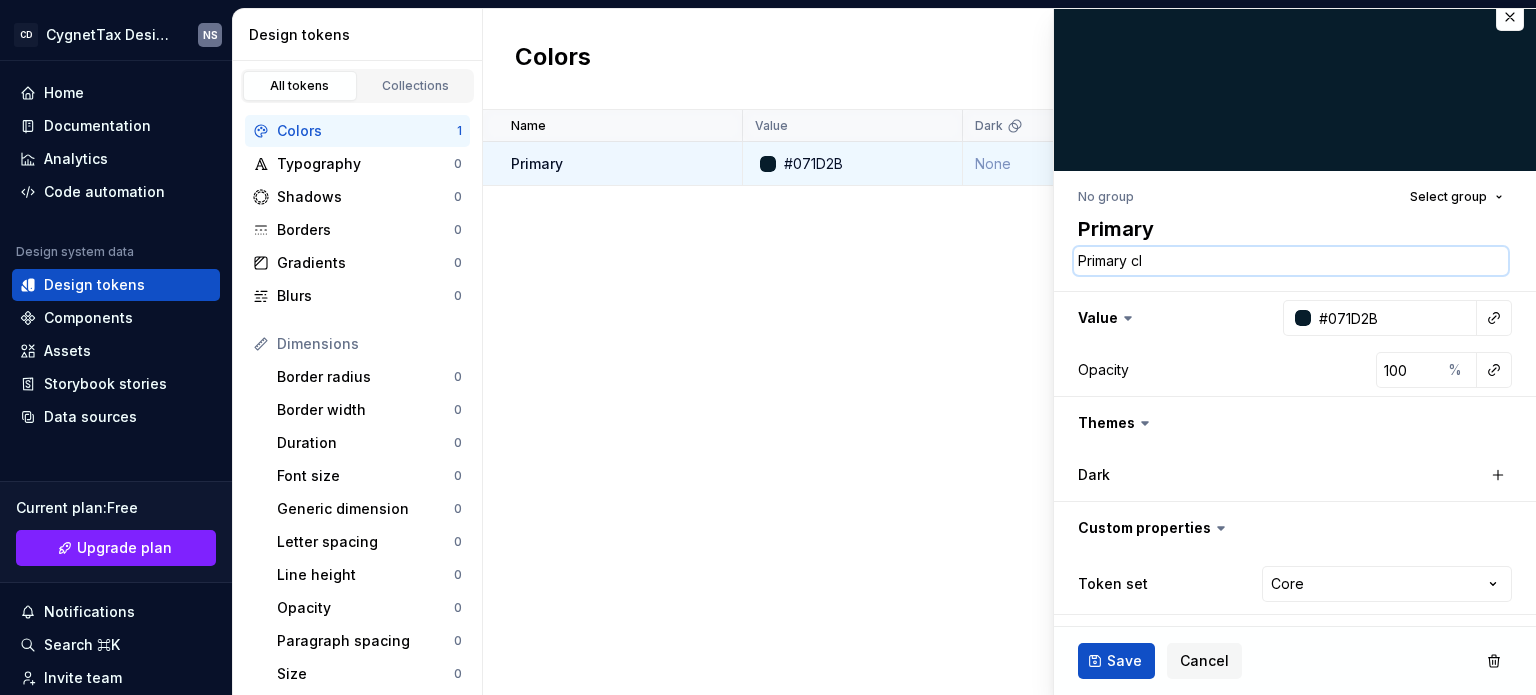 type on "*" 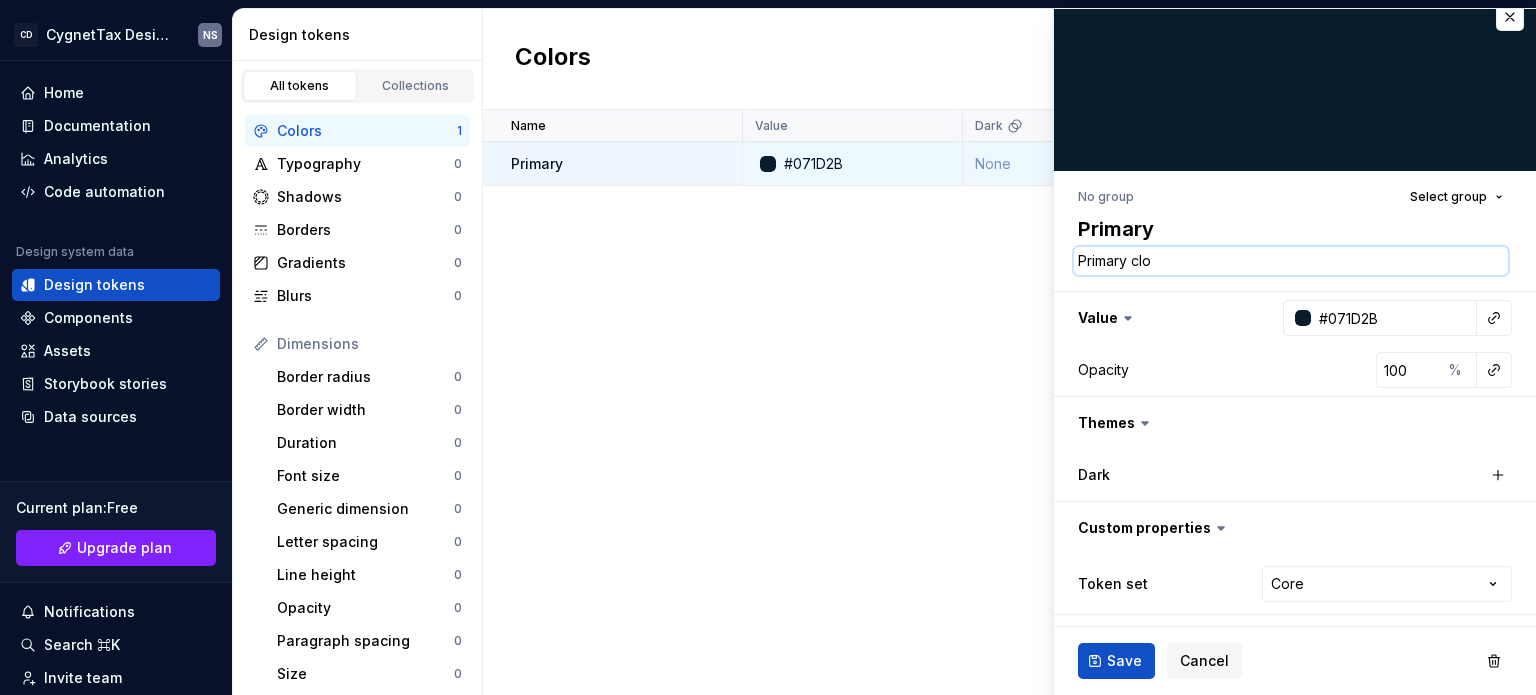 type on "*" 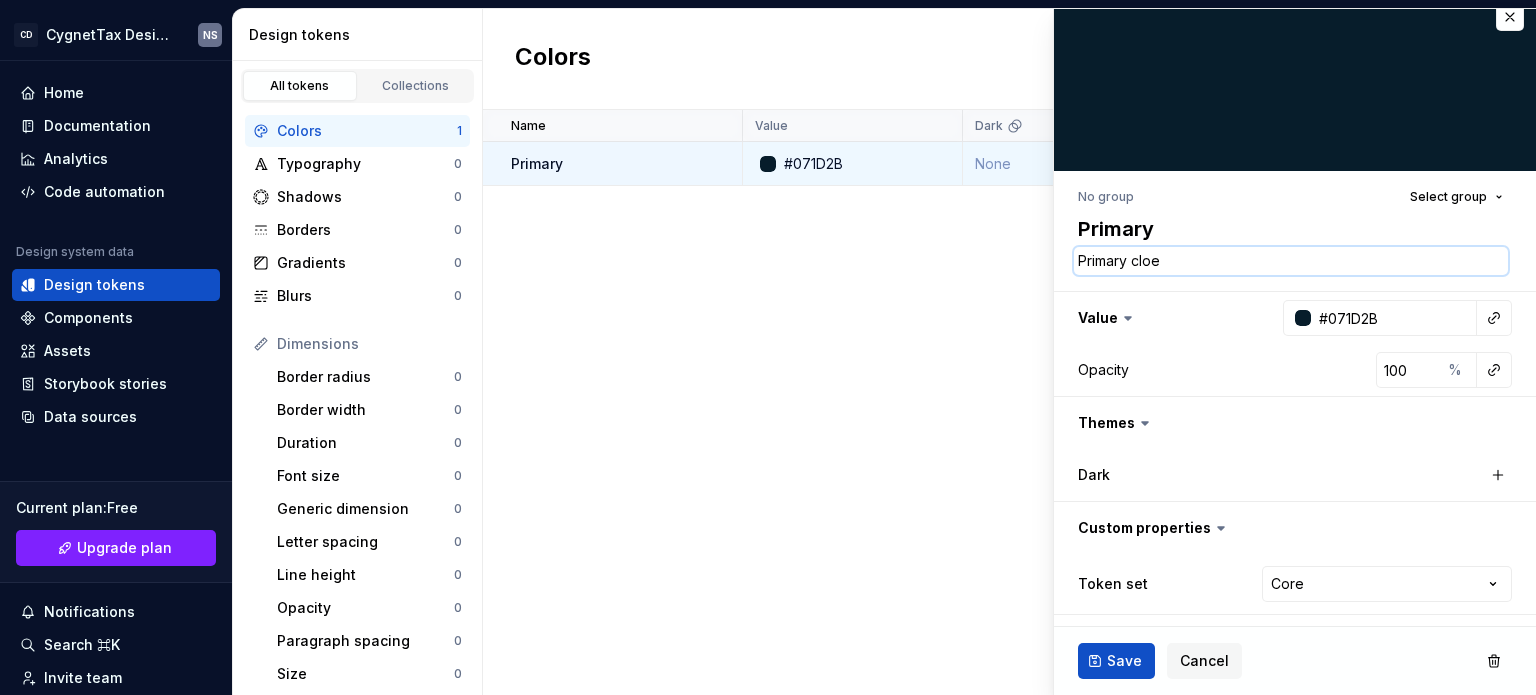 type on "*" 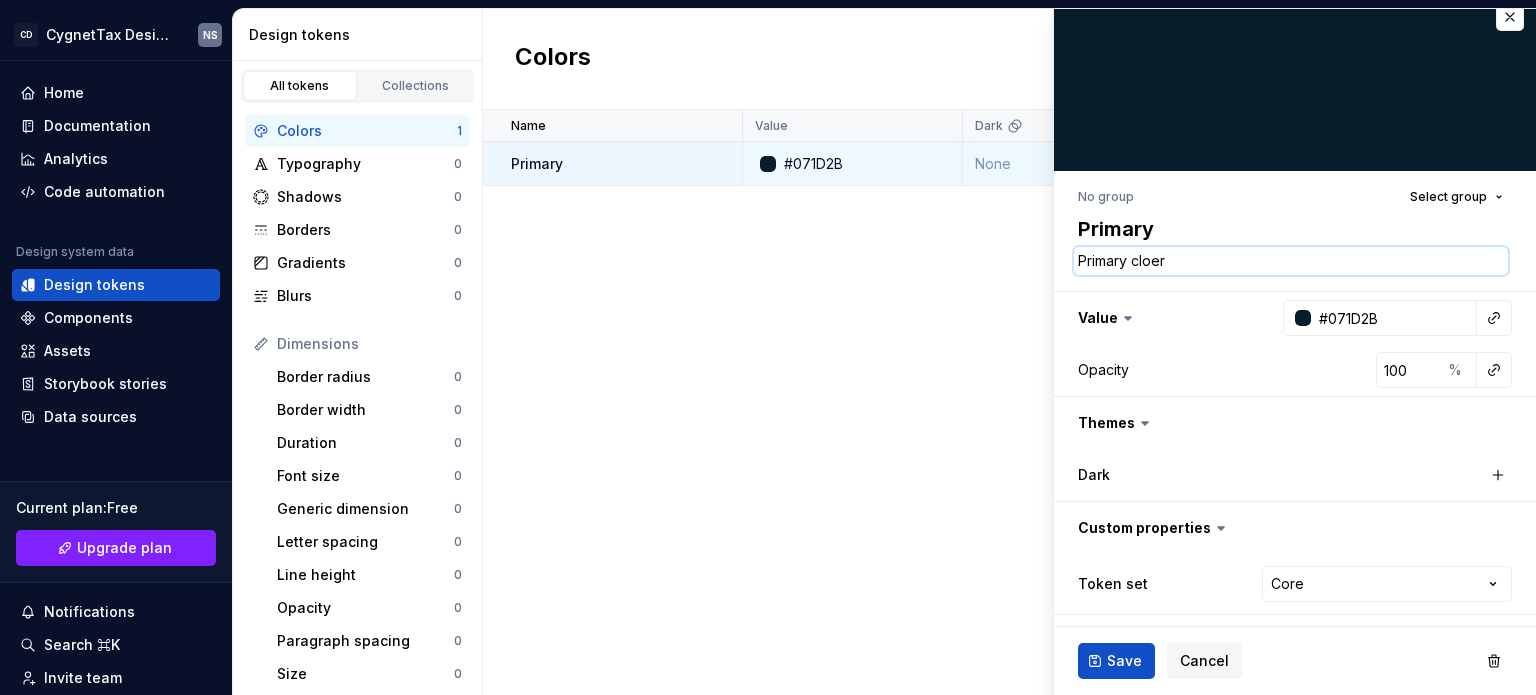 type on "*" 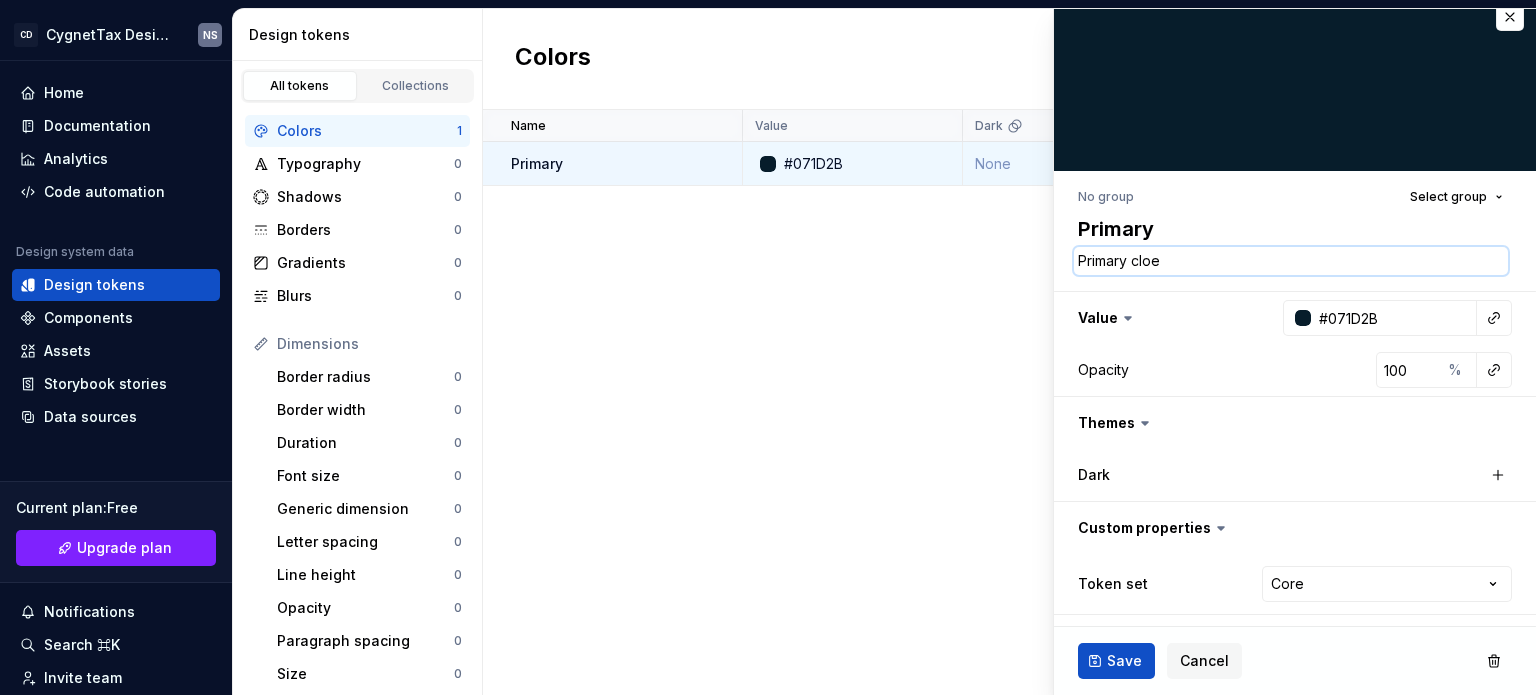 type on "*" 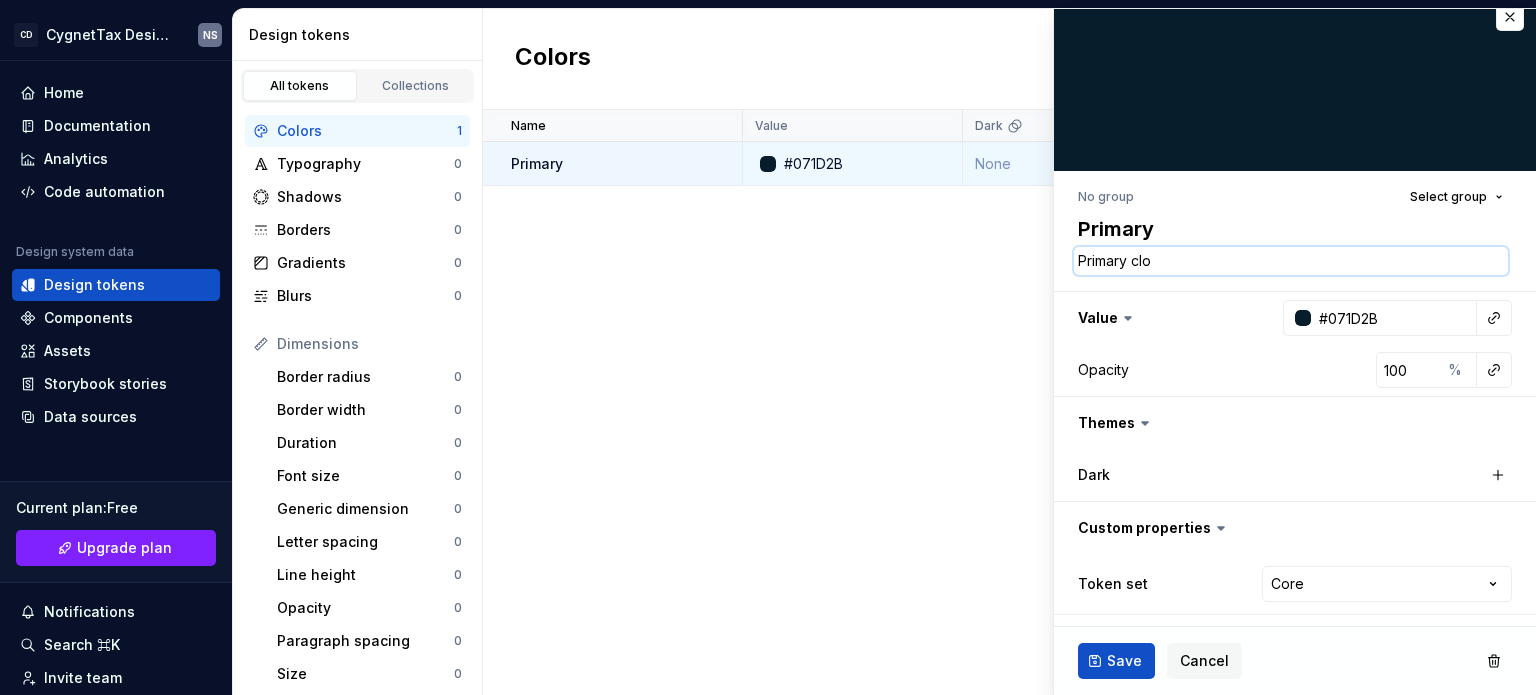 type on "*" 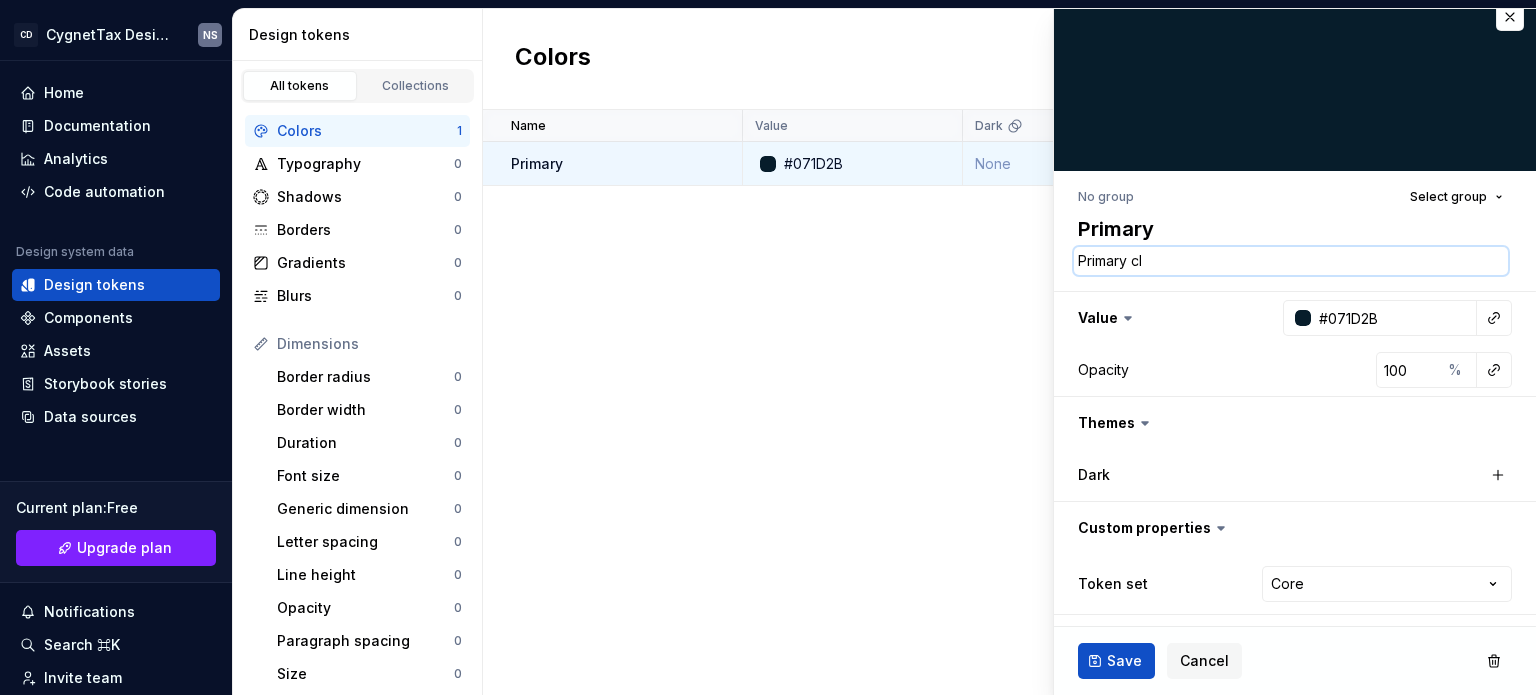 type on "*" 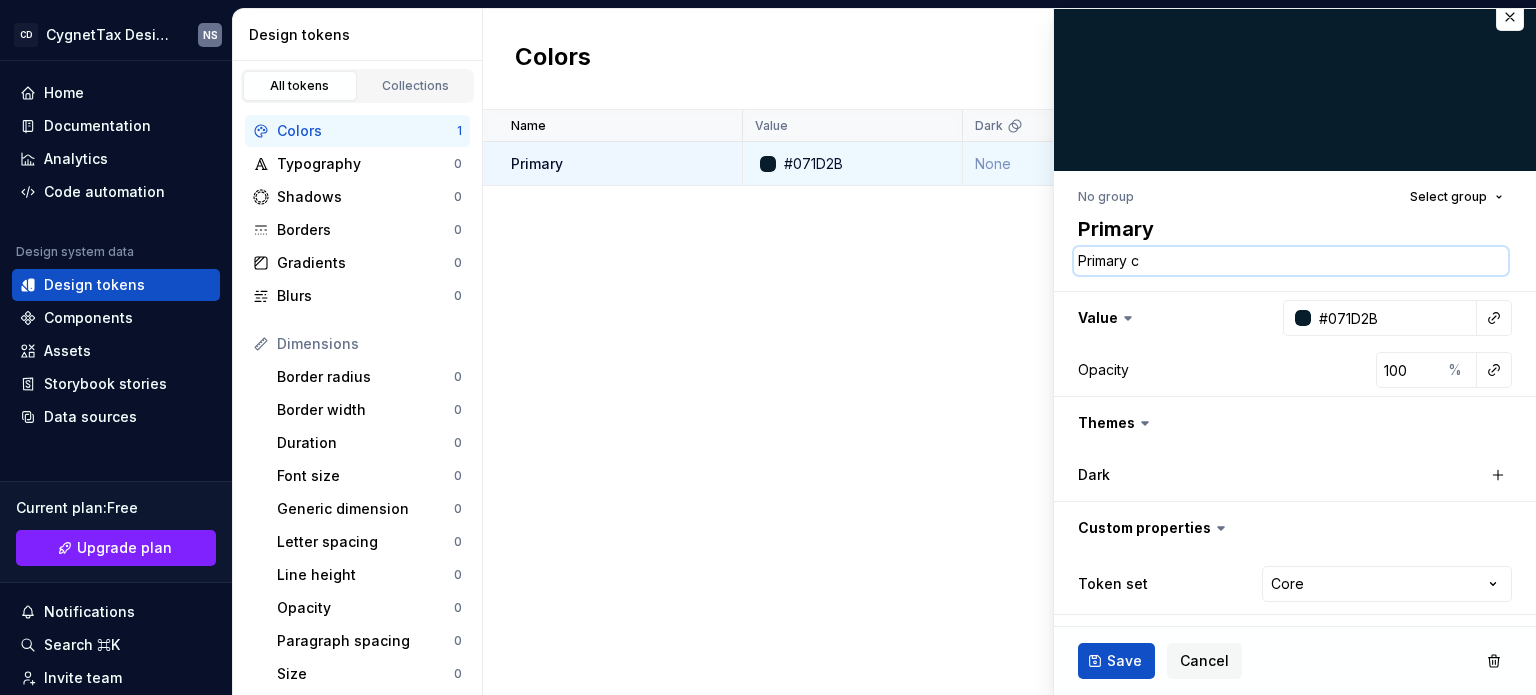 type on "*" 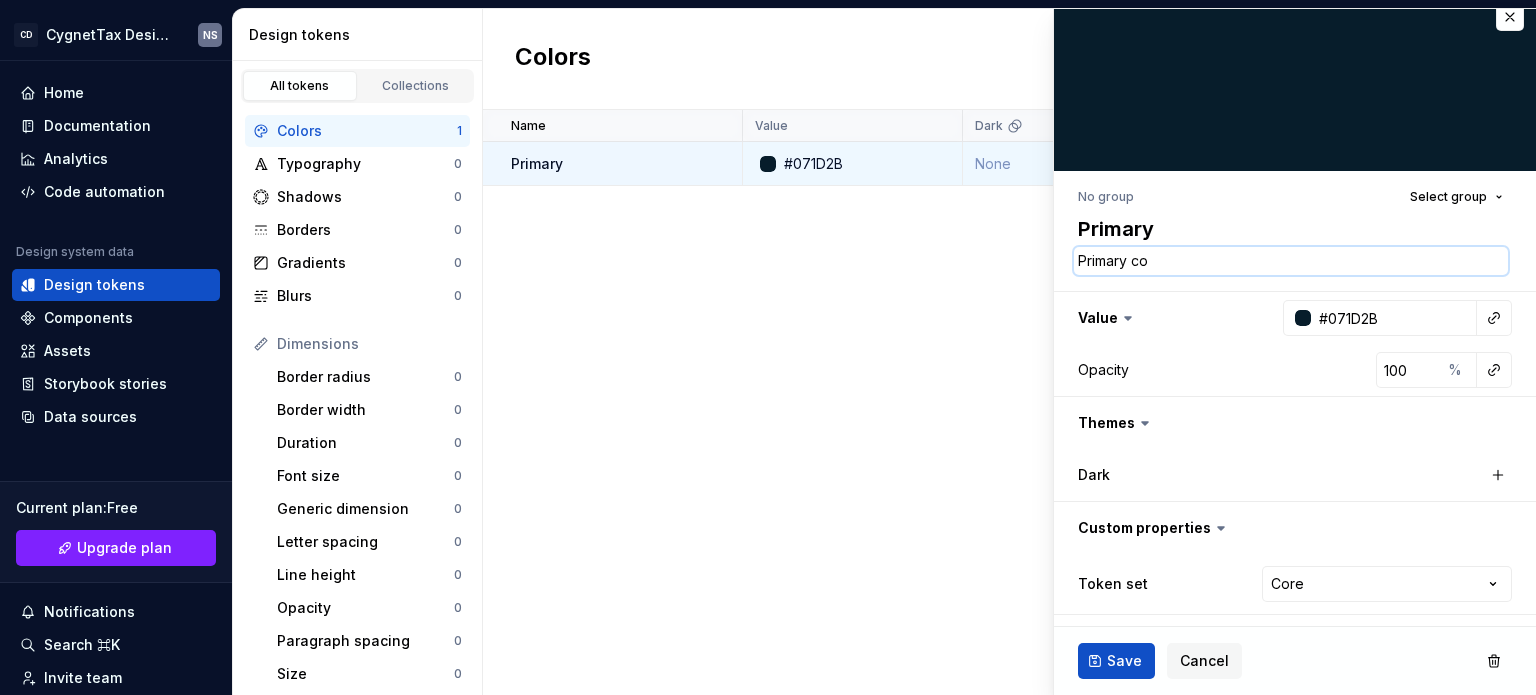 type on "*" 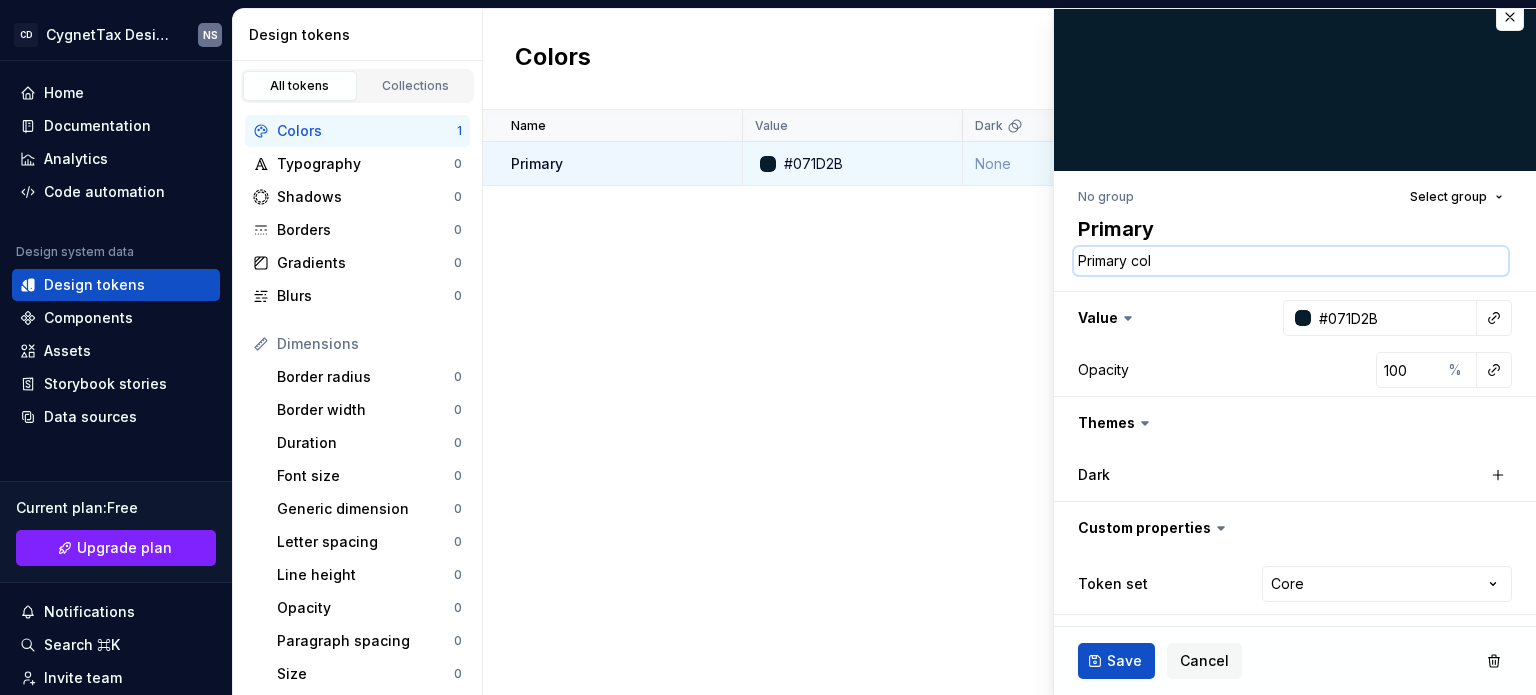 type on "*" 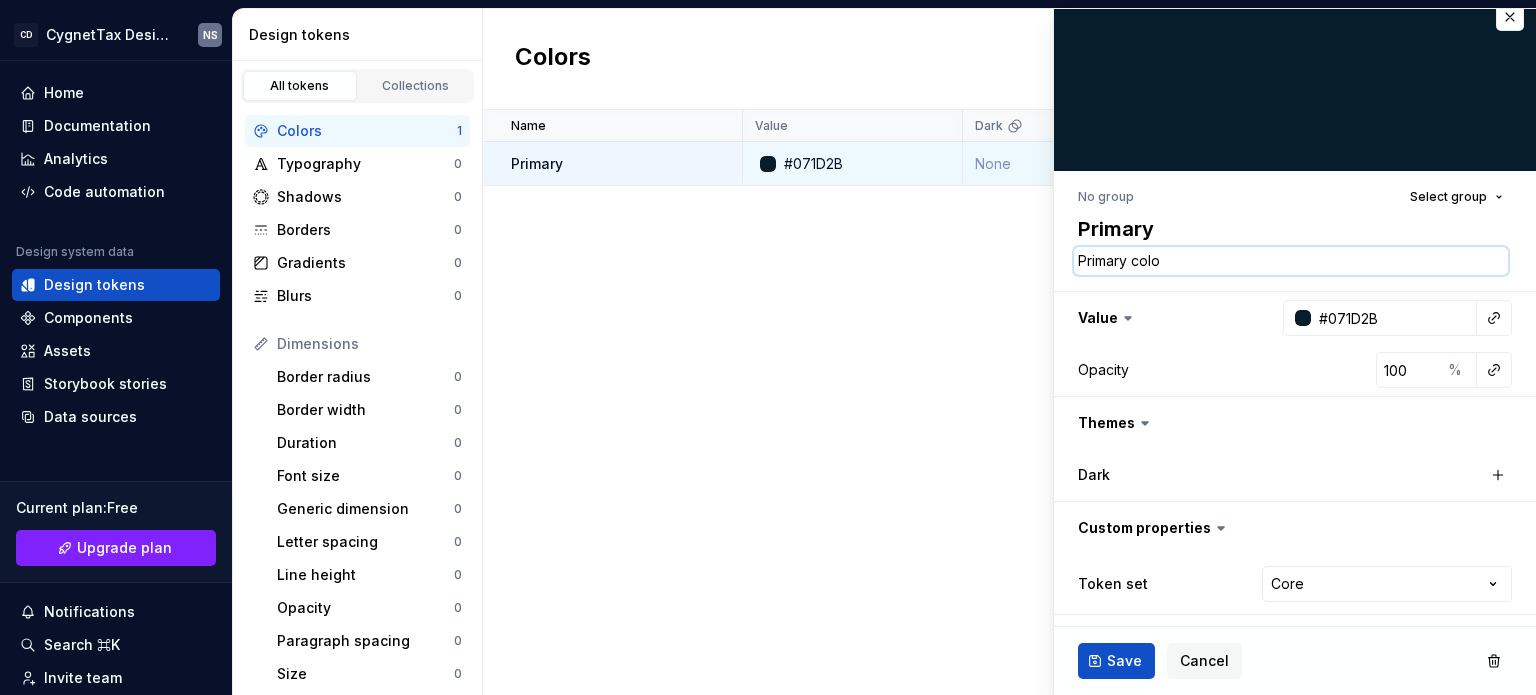 type on "*" 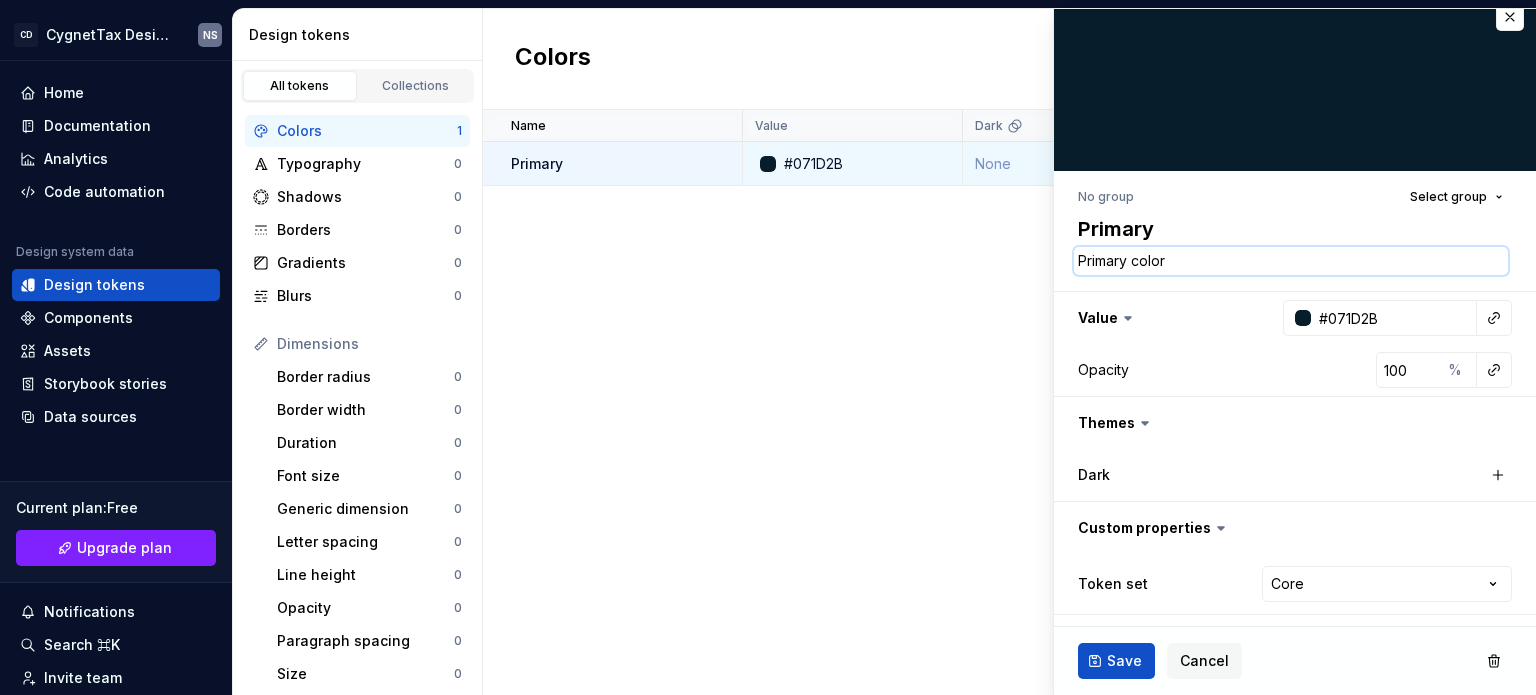 type on "*" 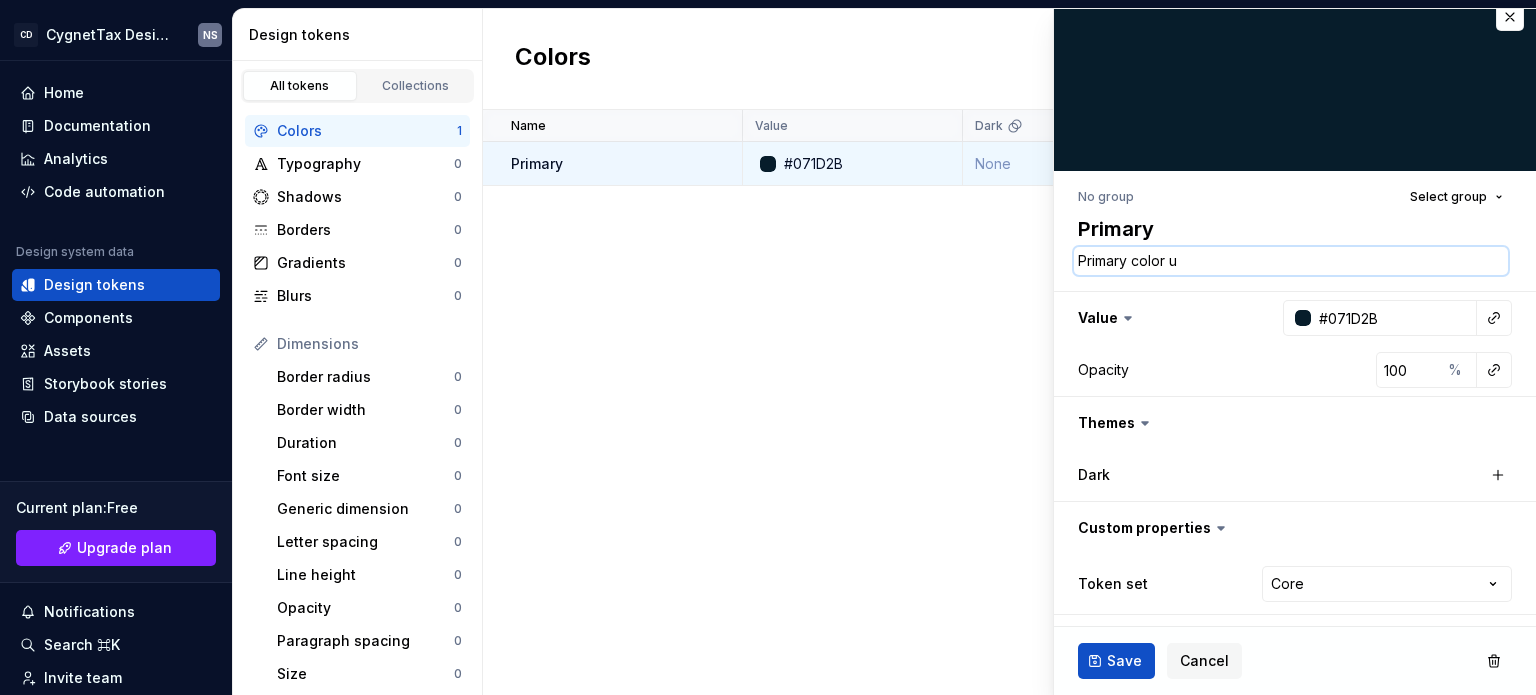type on "*" 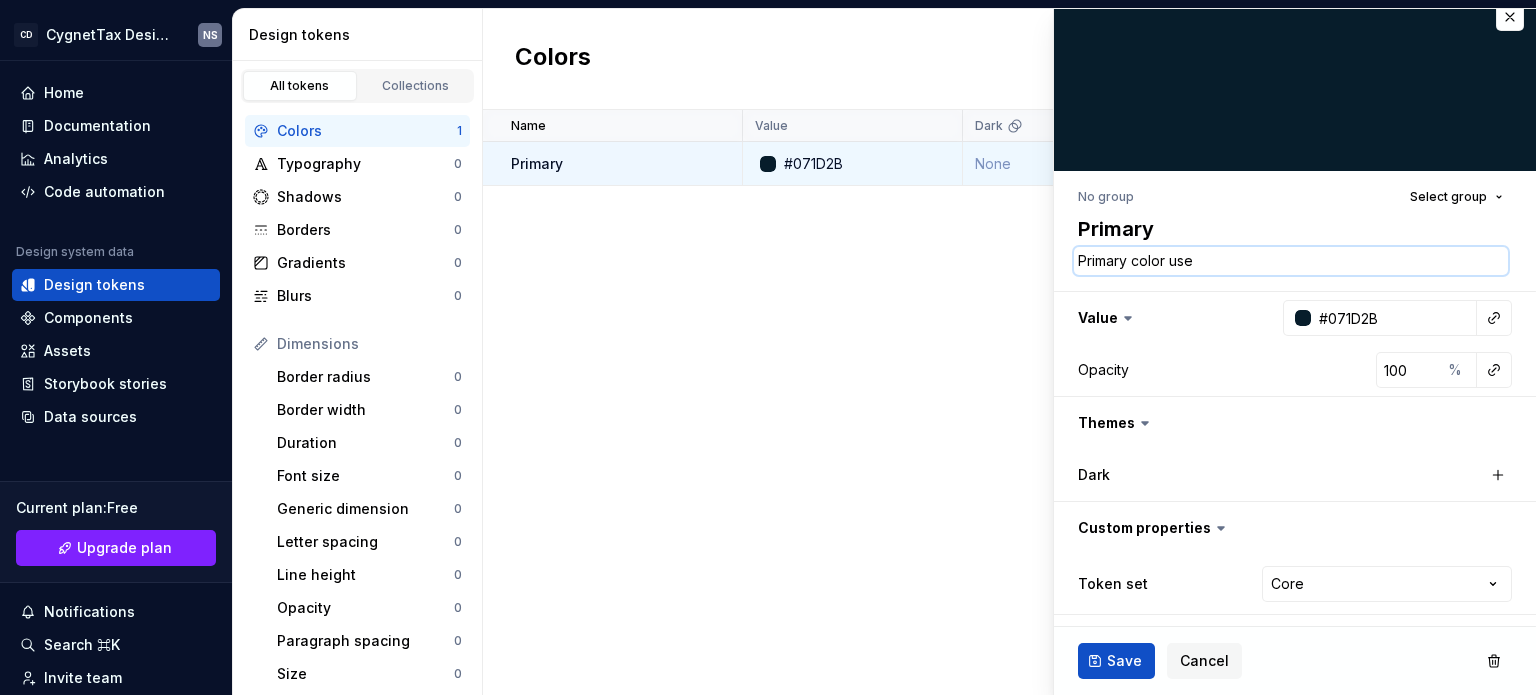 type on "*" 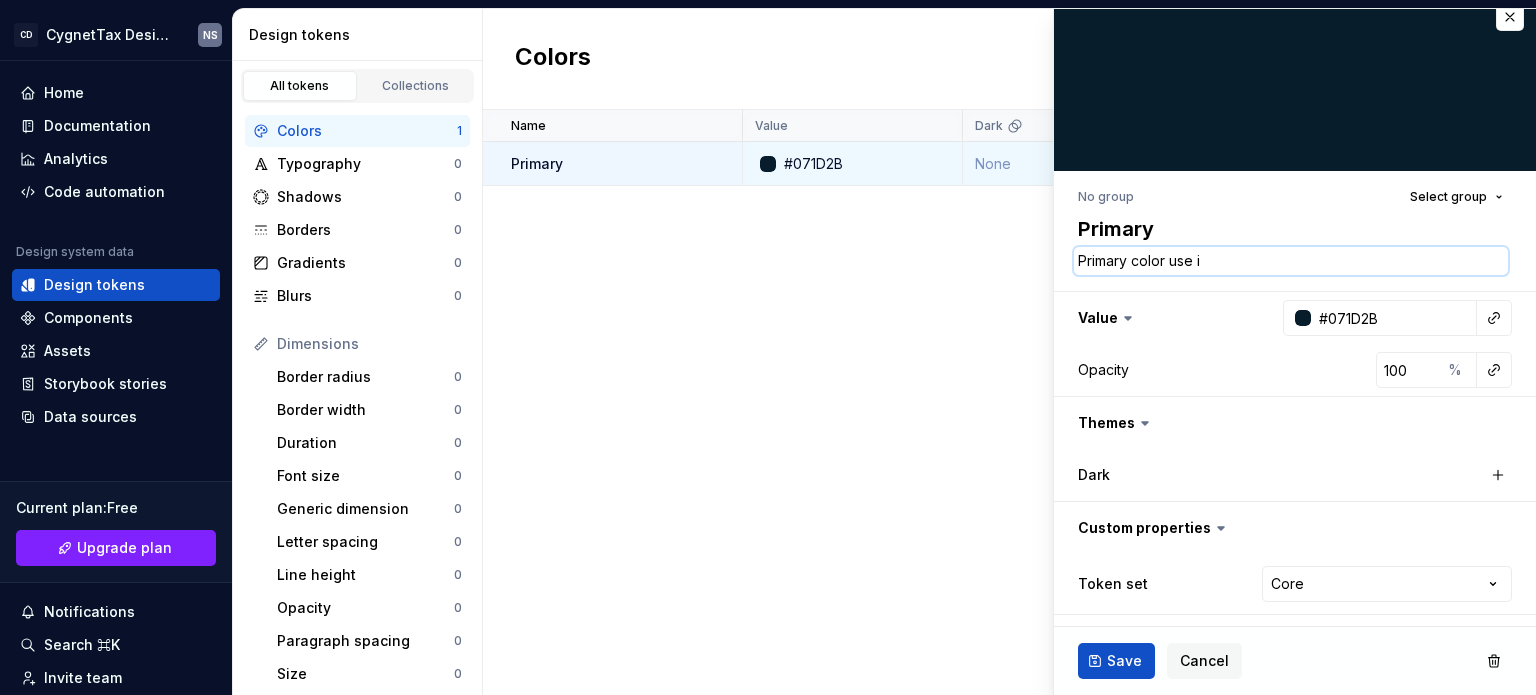 type on "*" 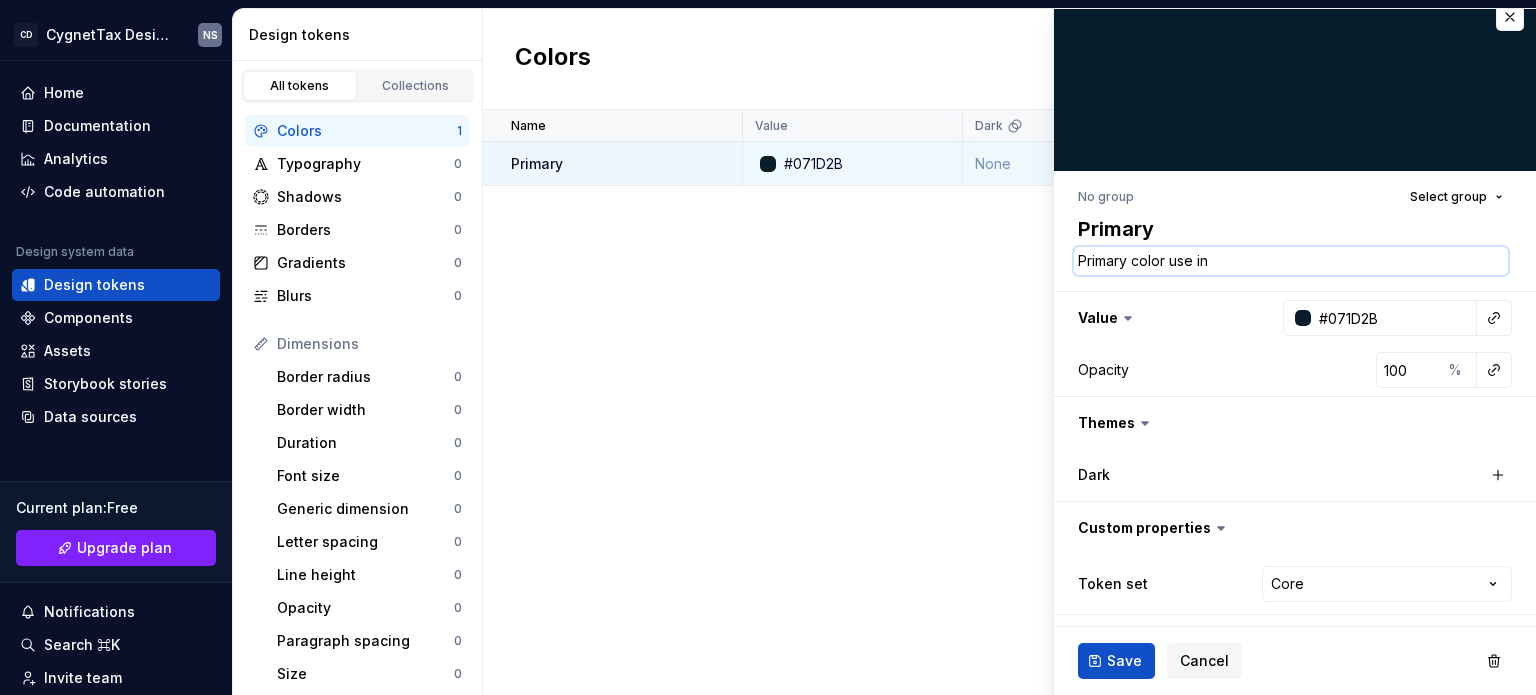 type on "*" 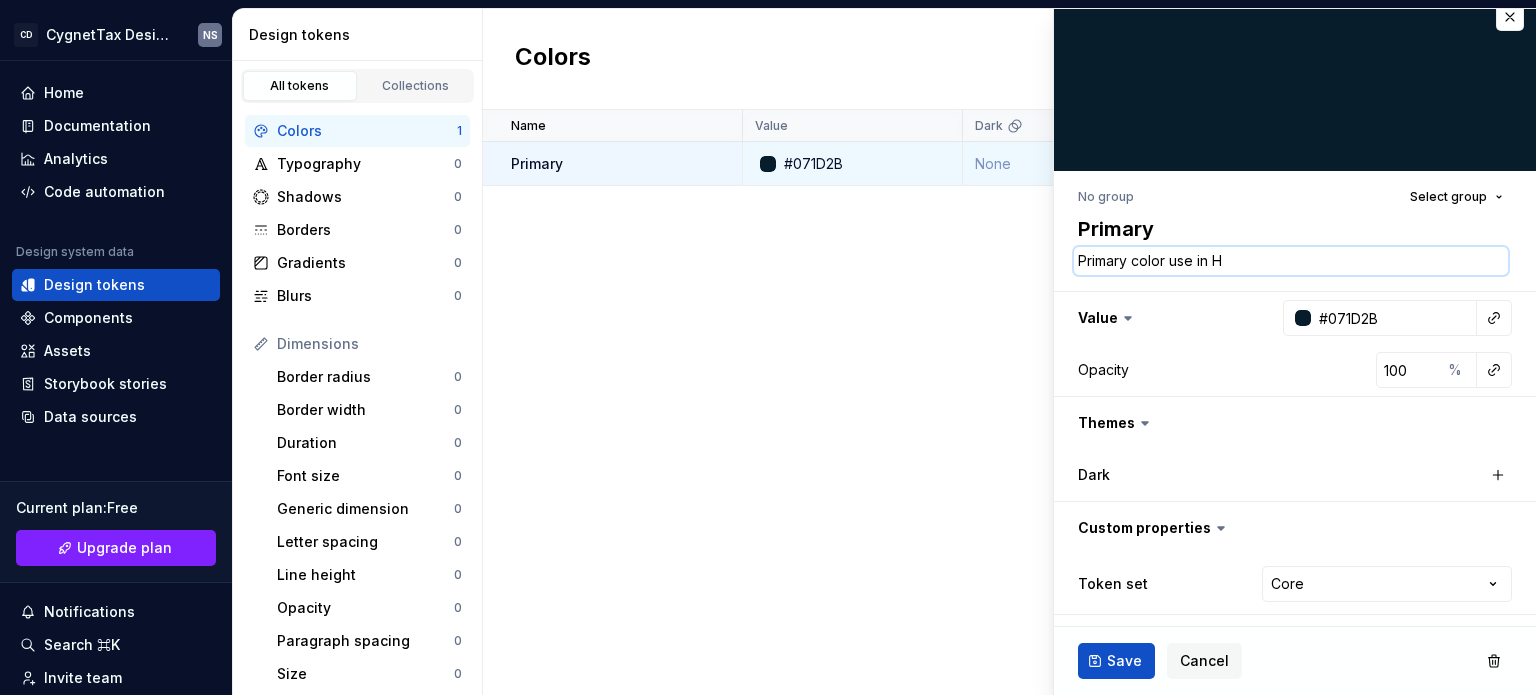 type on "*" 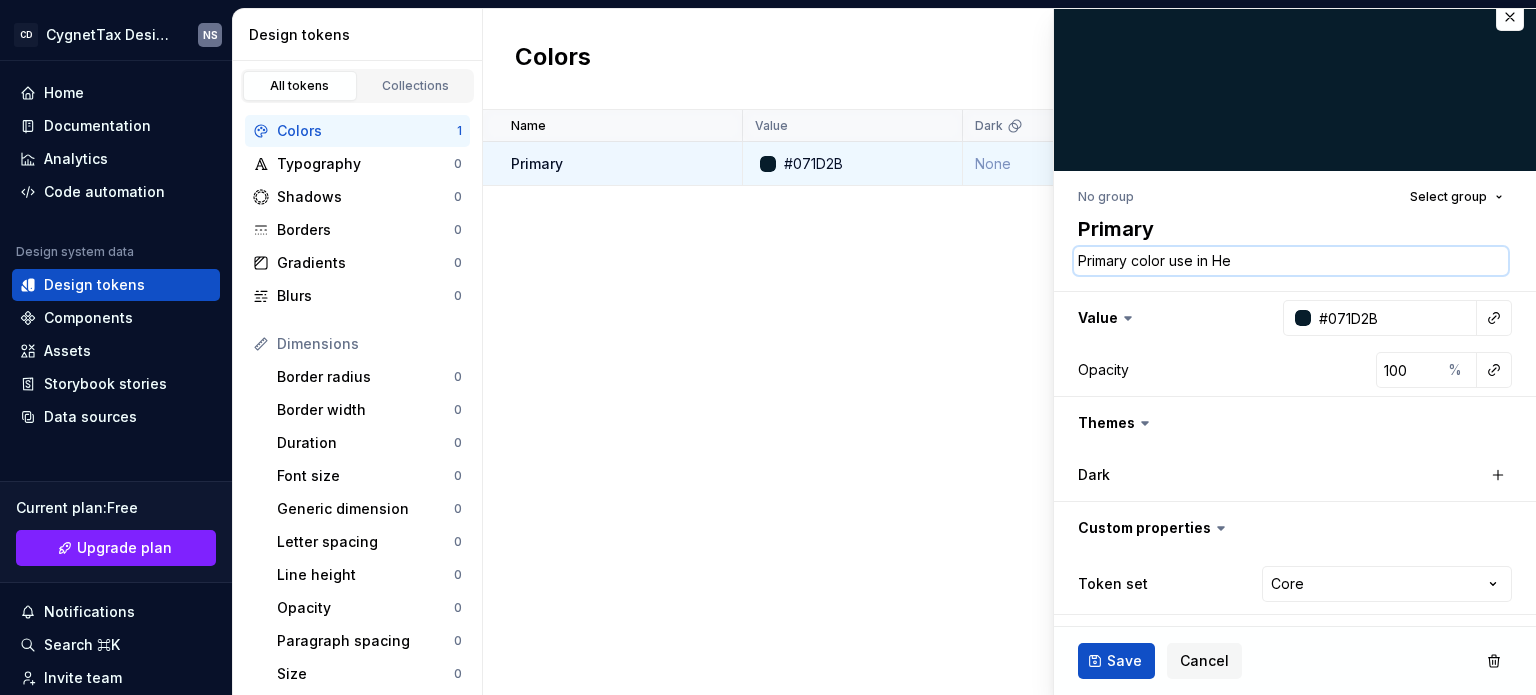 type on "*" 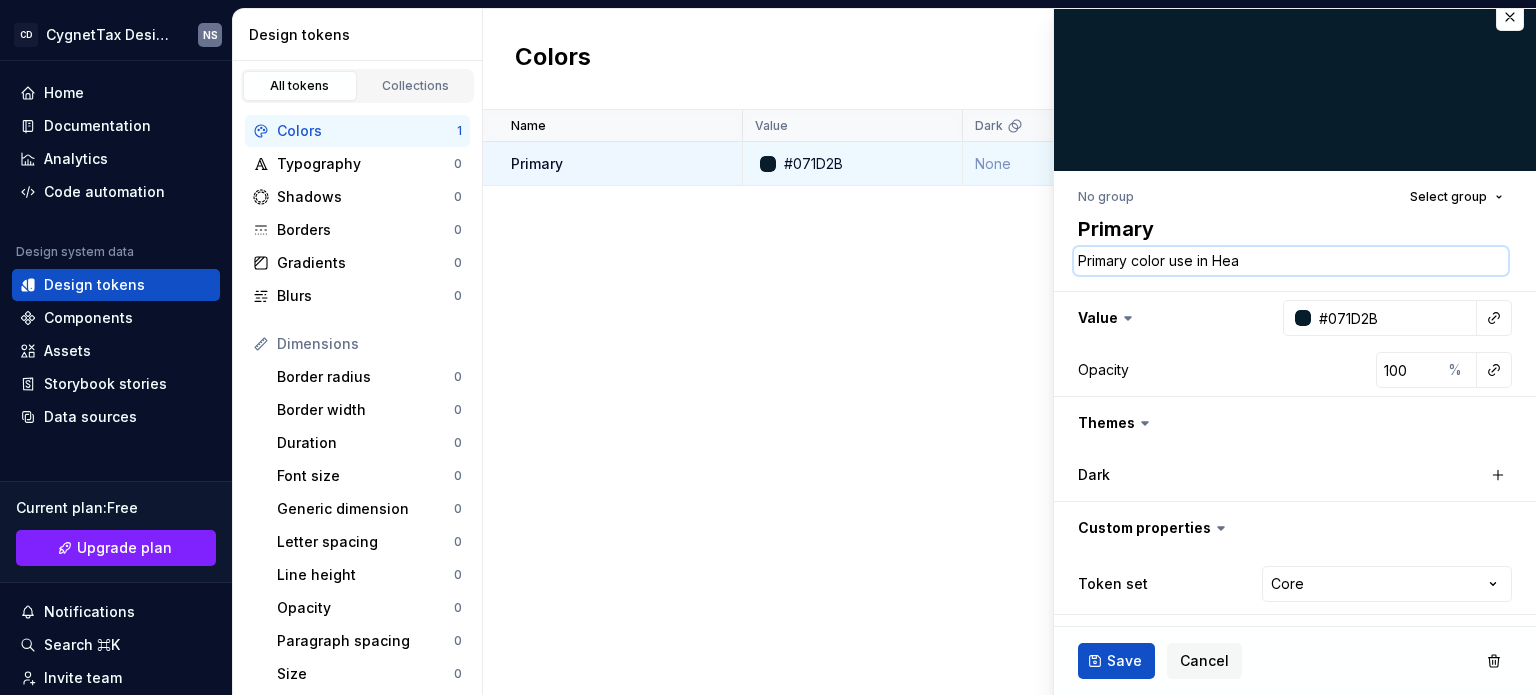 type on "*" 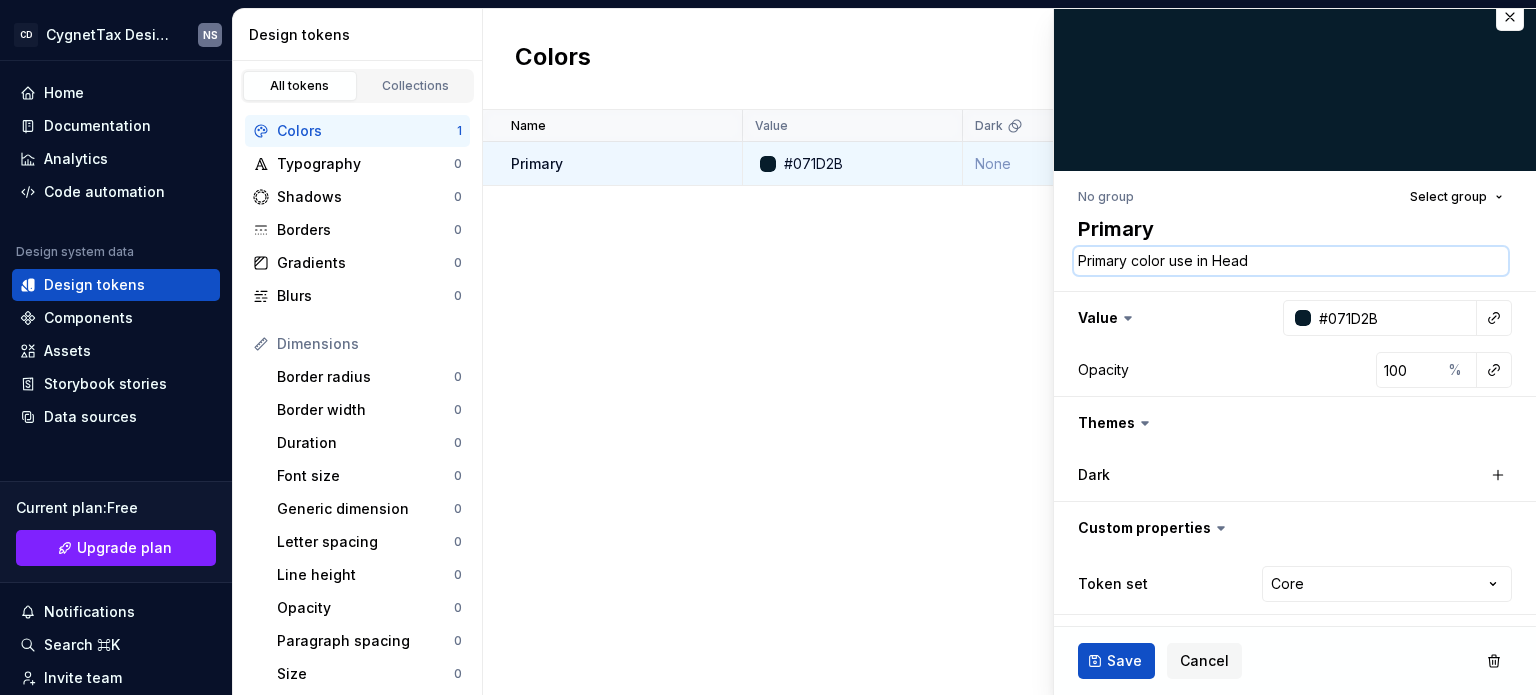 type on "*" 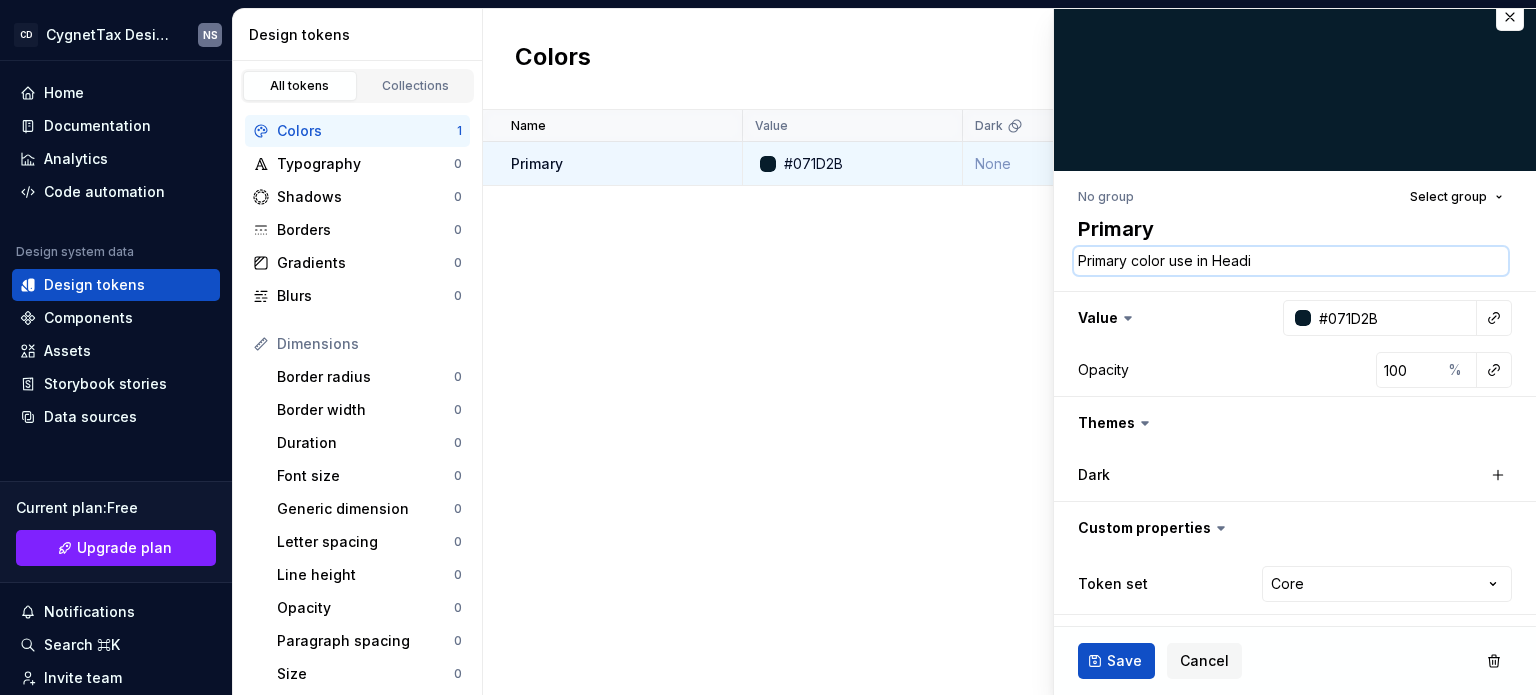 type on "*" 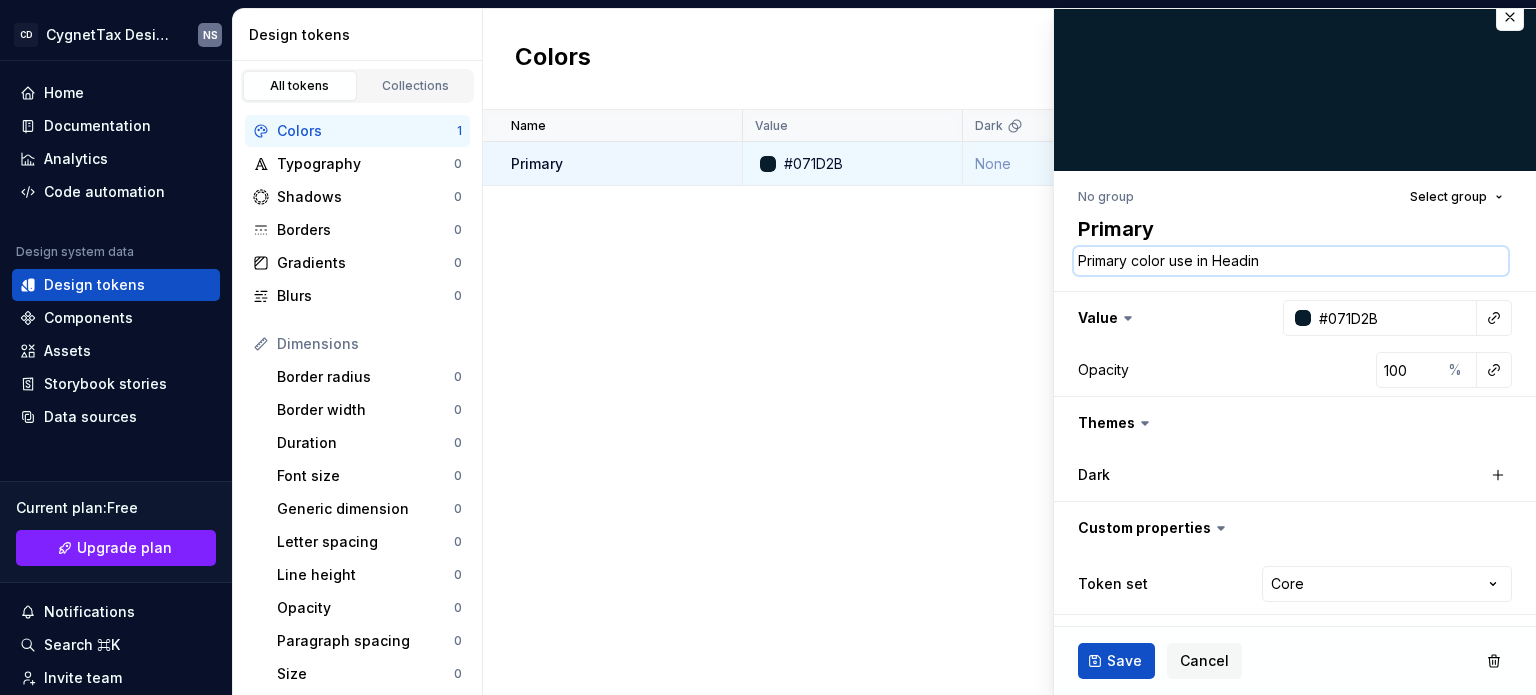 type on "*" 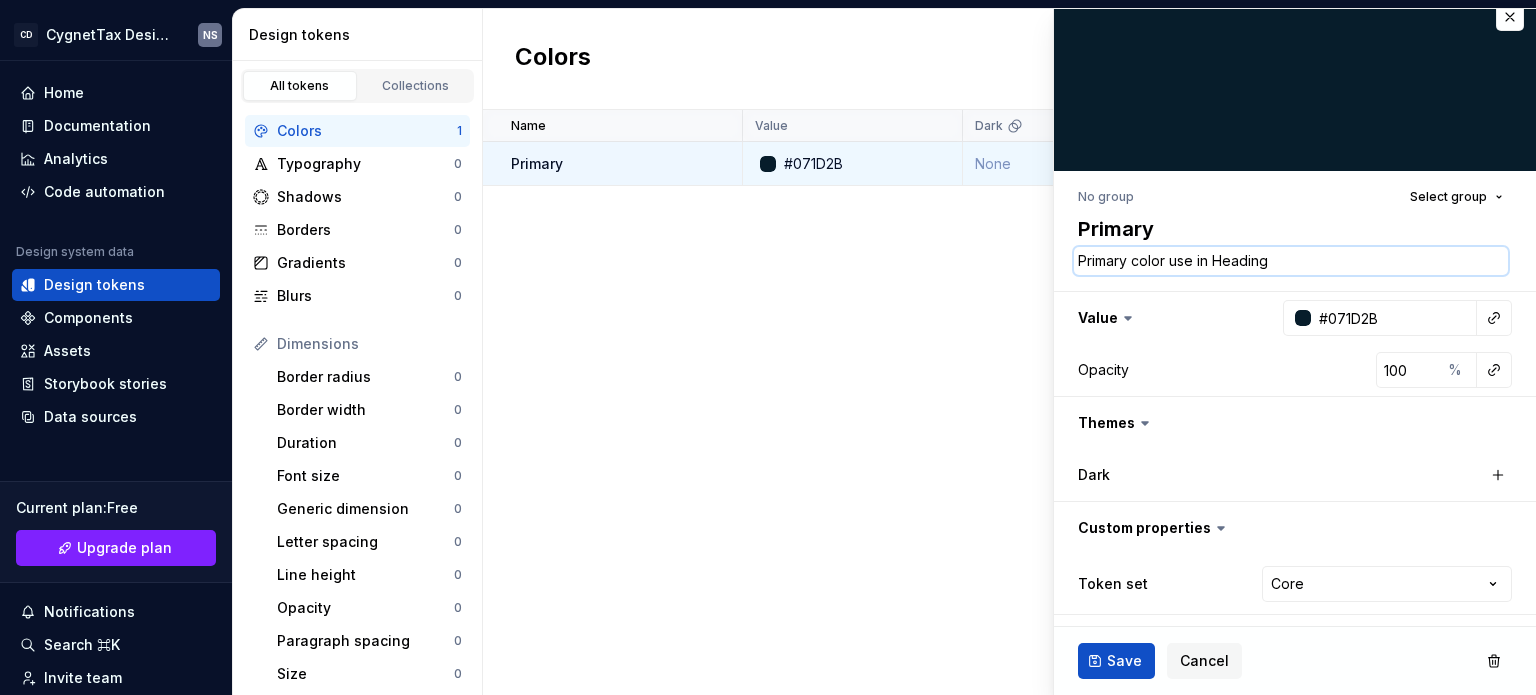 type on "*" 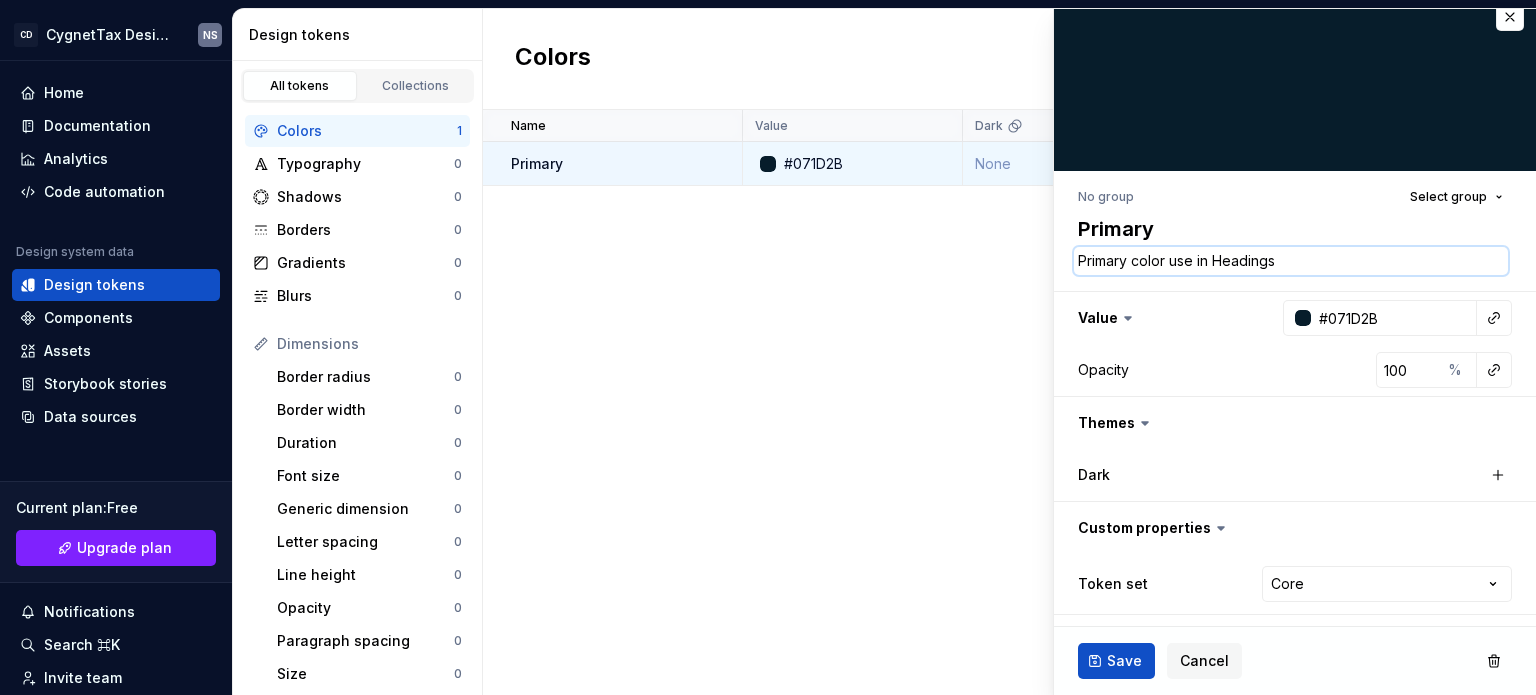 type on "*" 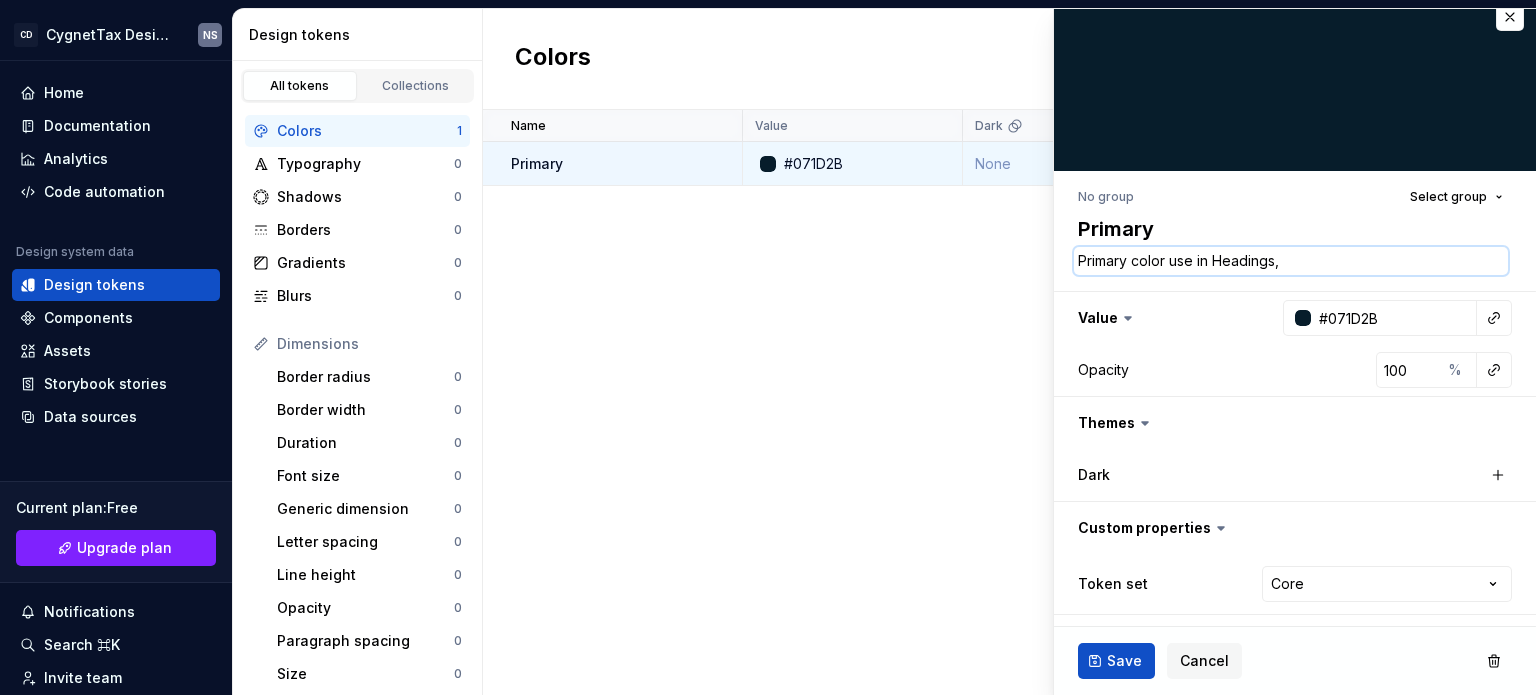 type on "*" 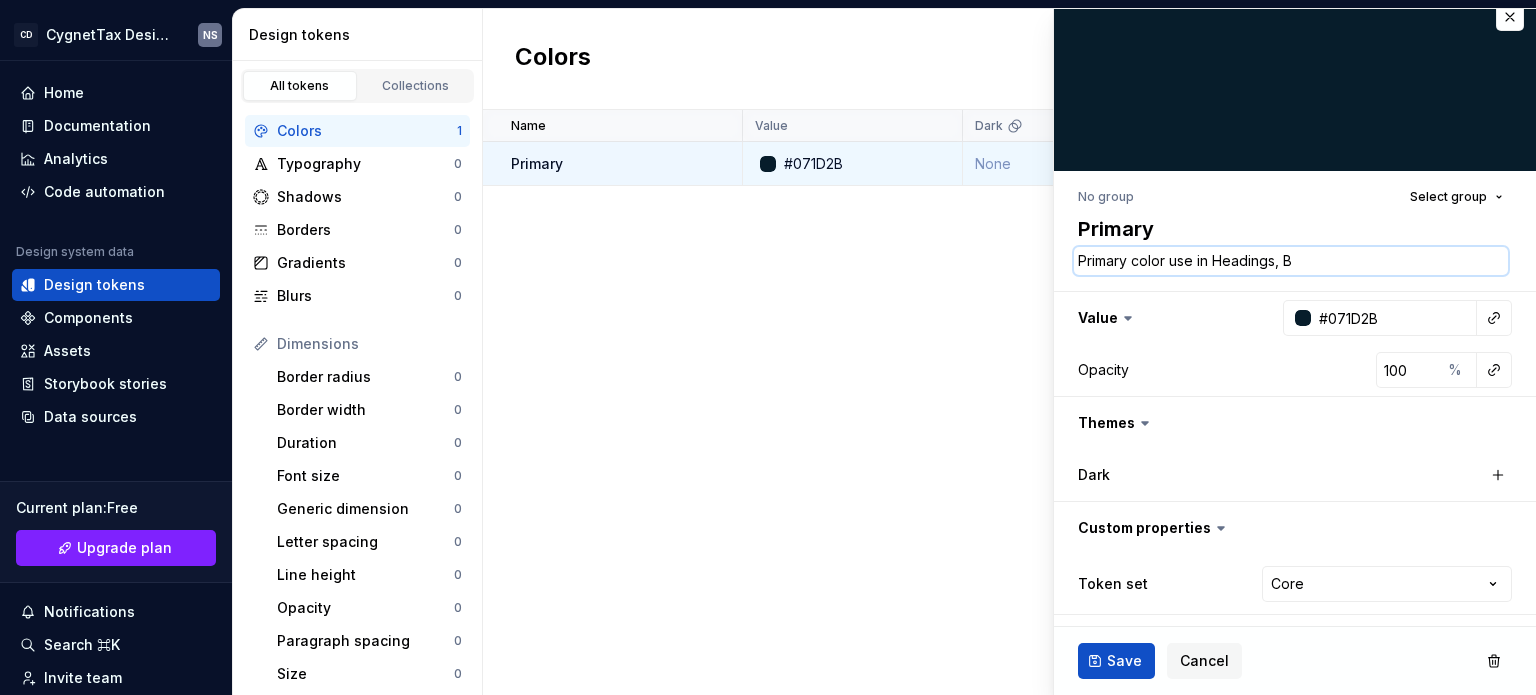 type on "*" 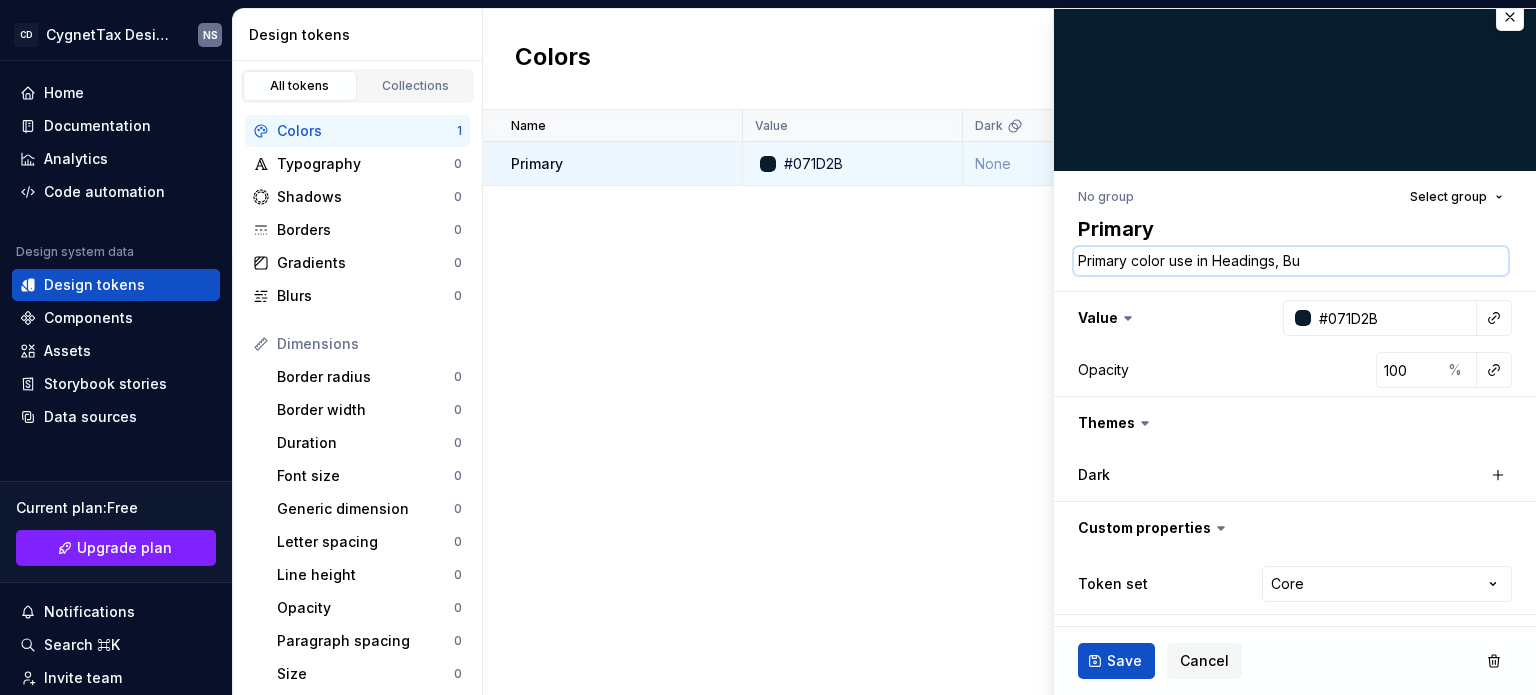 type on "*" 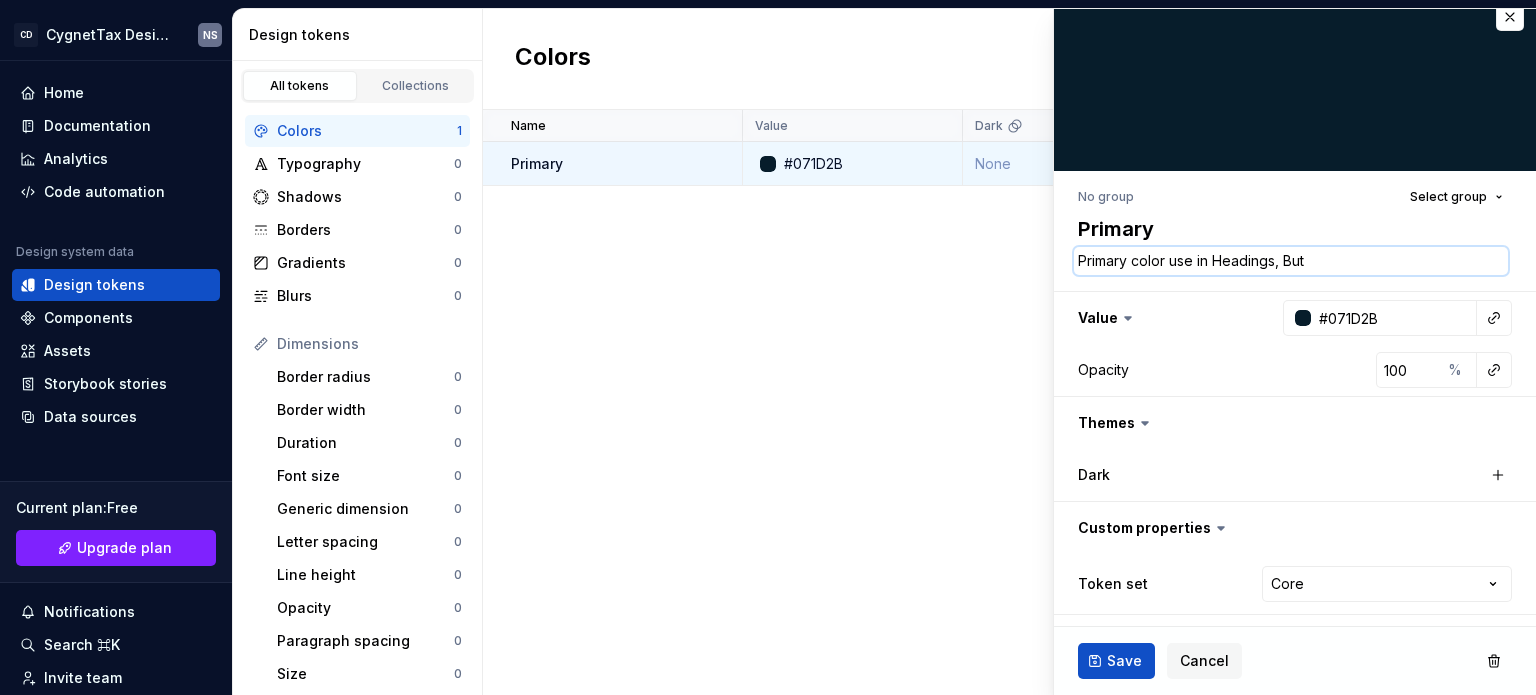 type on "*" 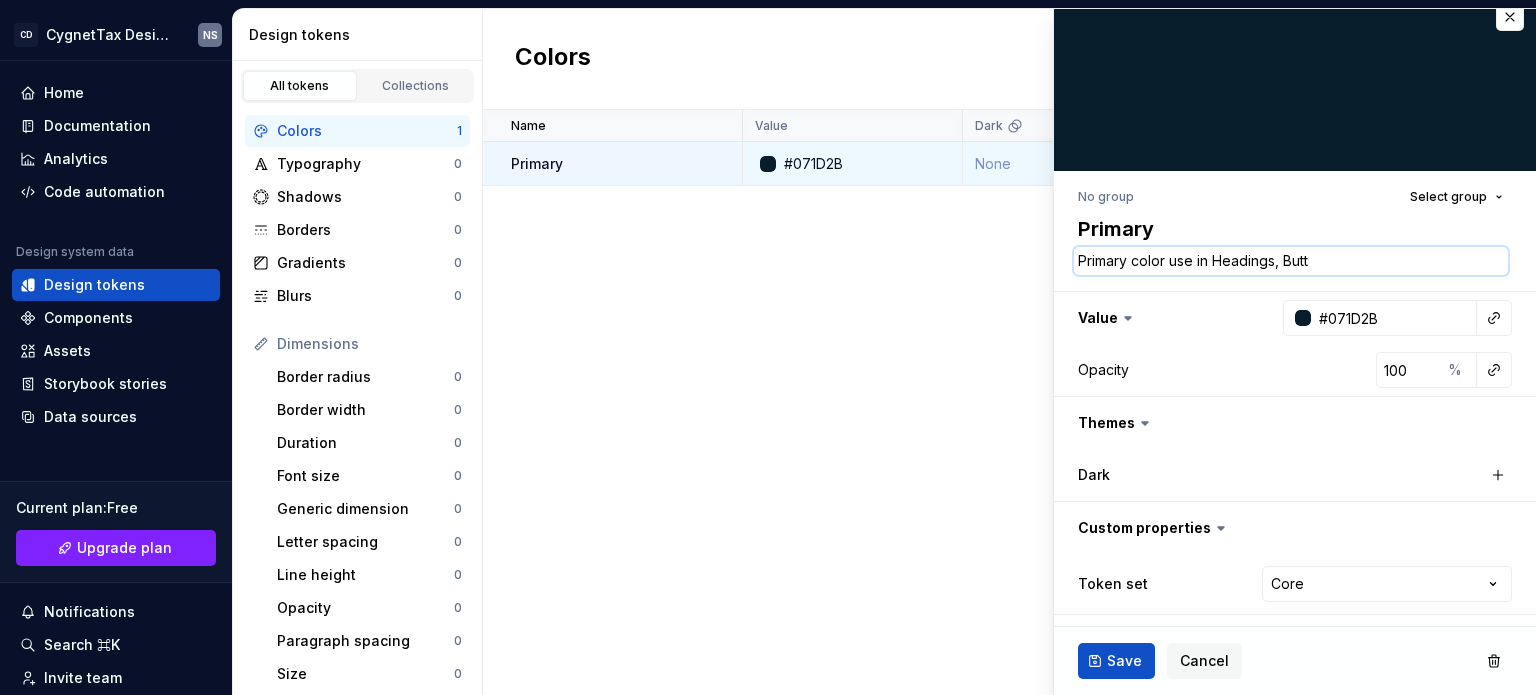 type on "*" 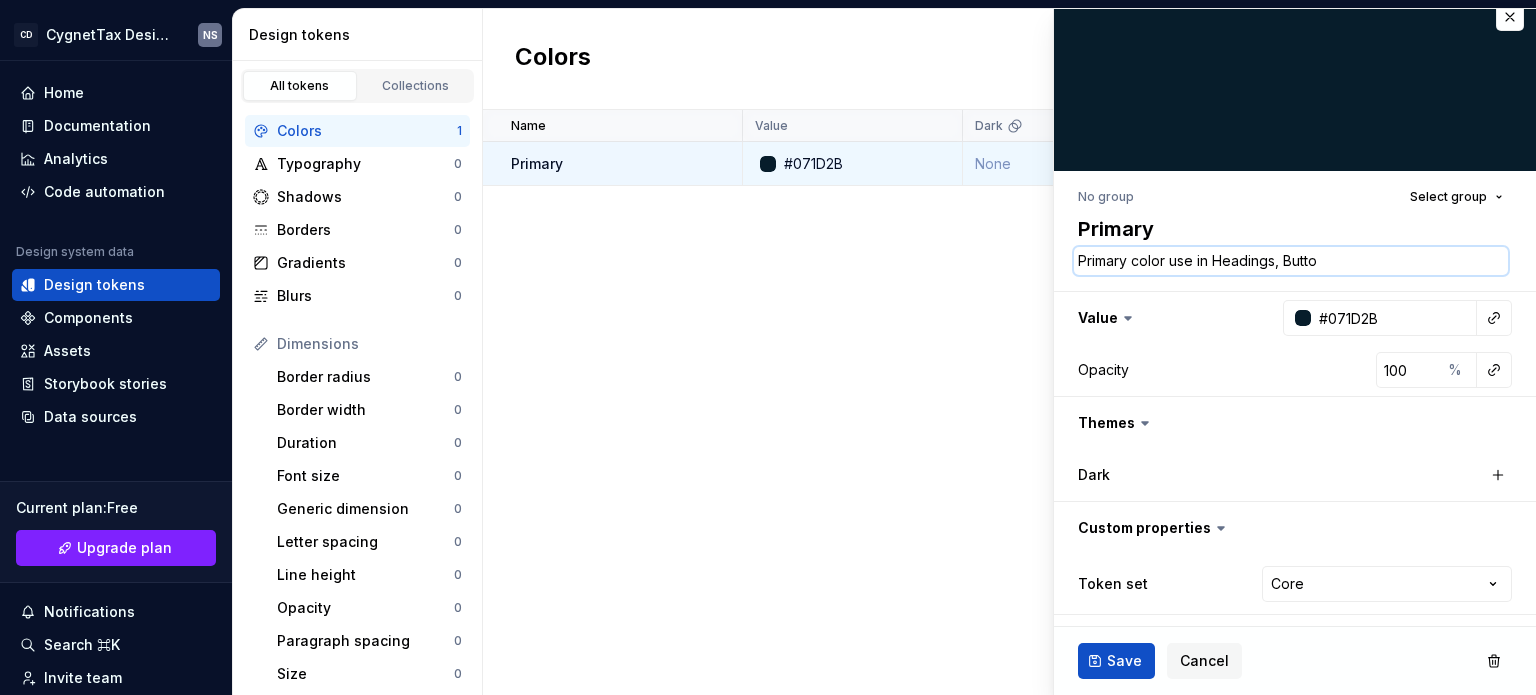 type on "*" 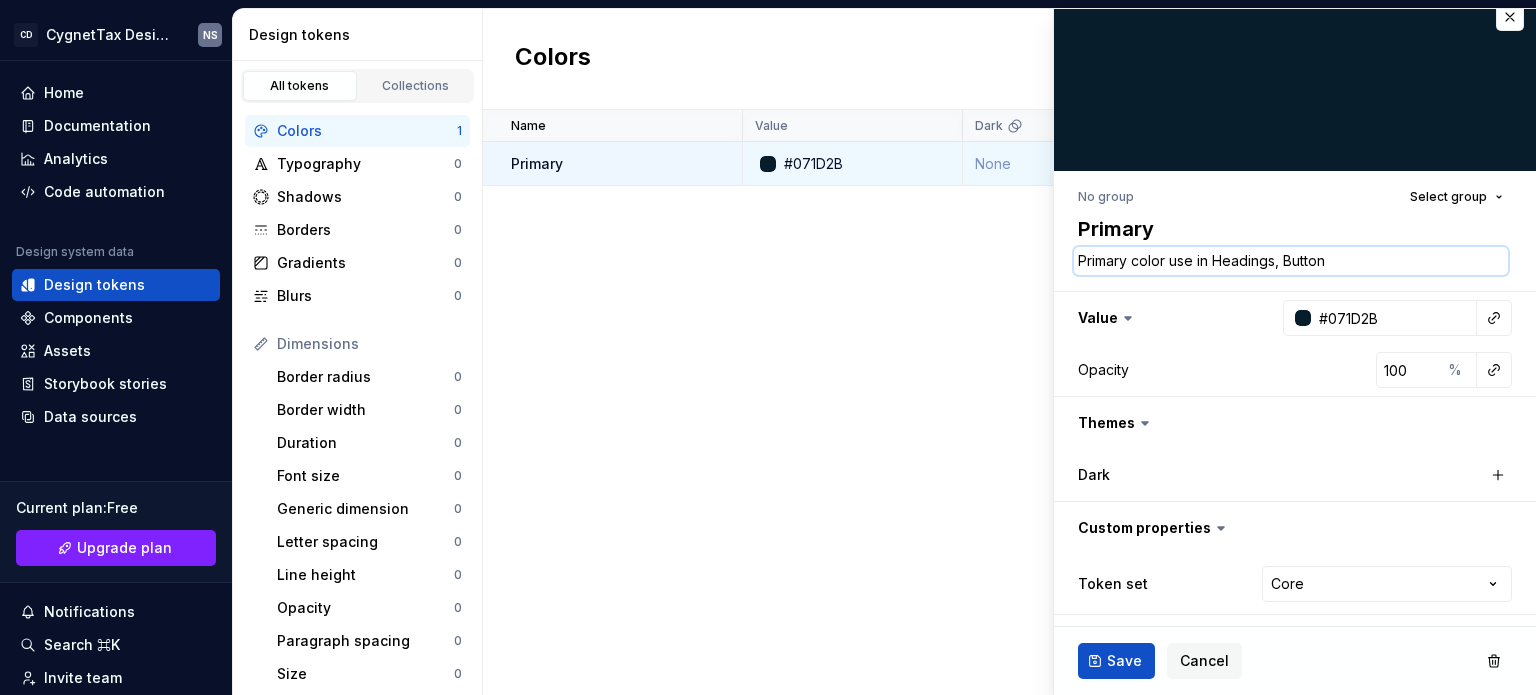 type on "*" 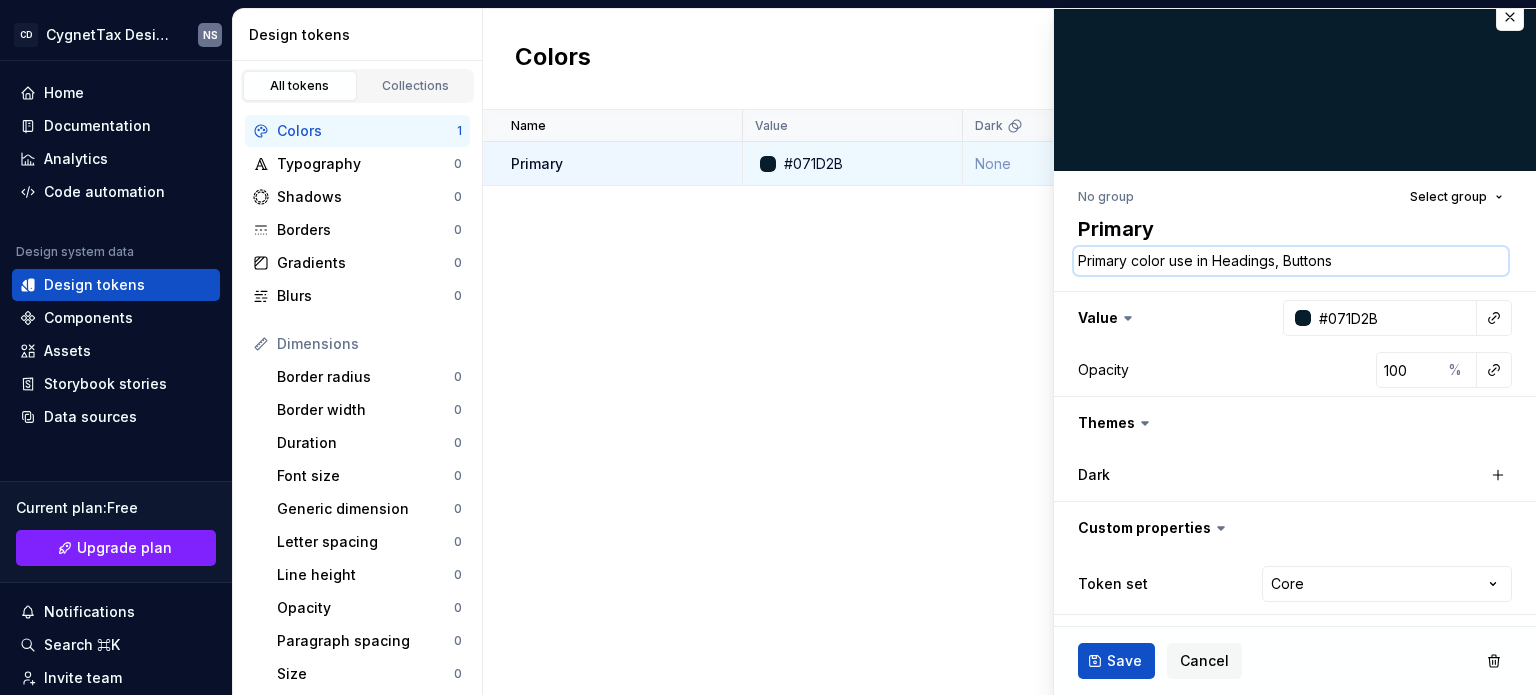 type on "*" 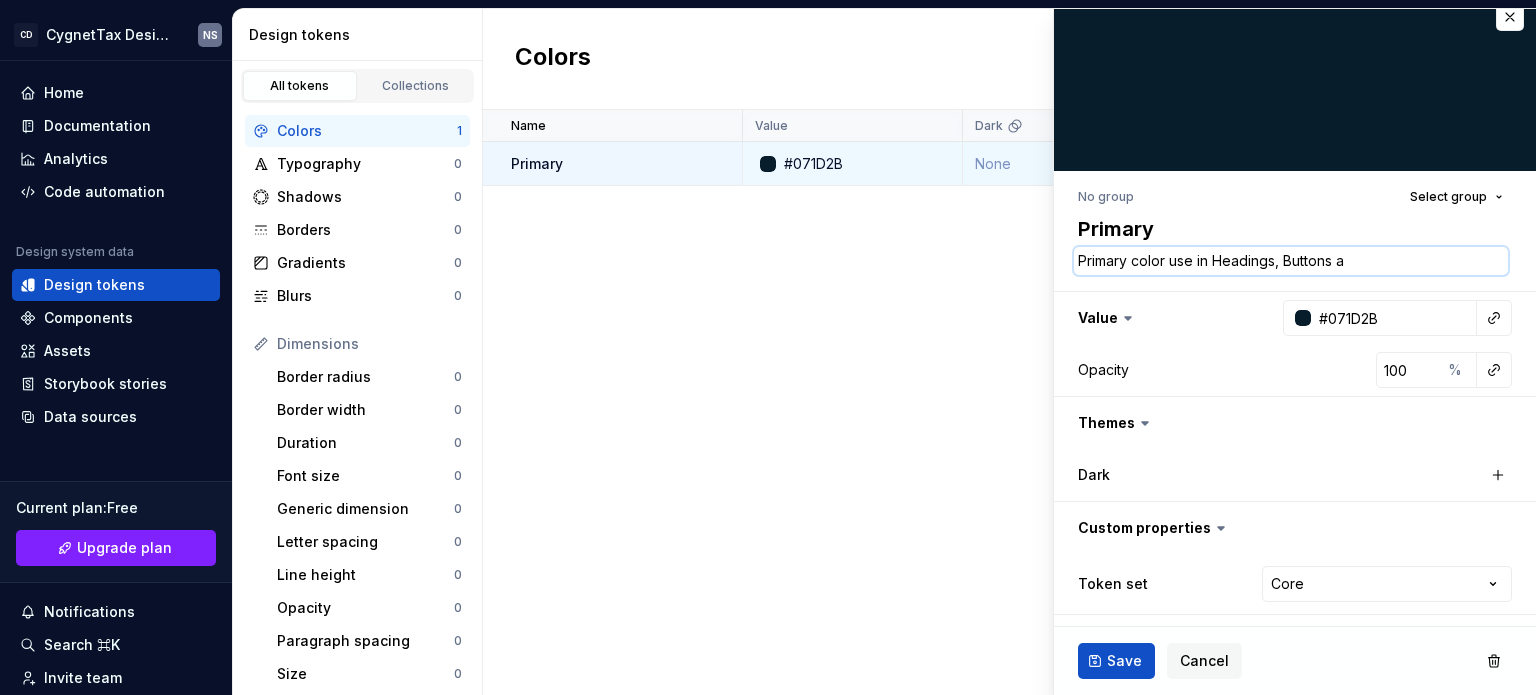 type on "*" 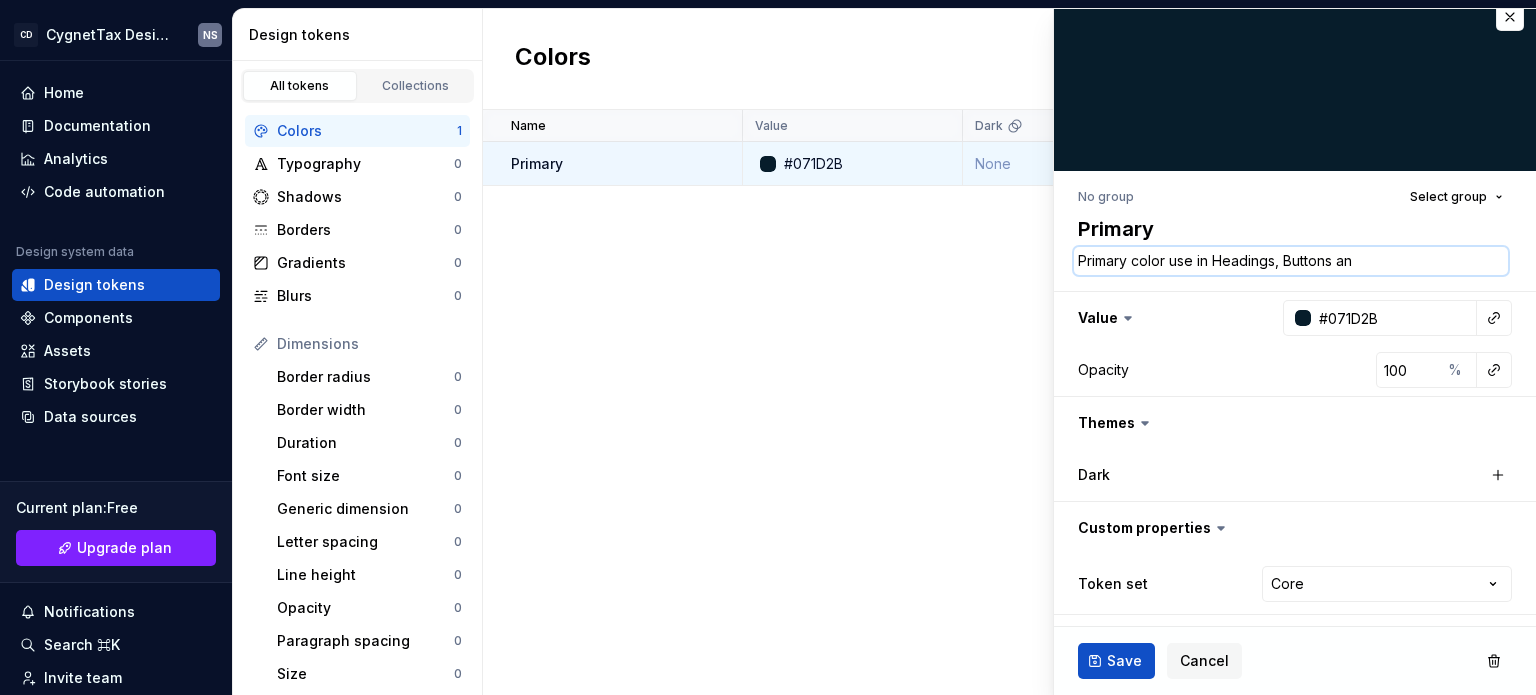 type on "*" 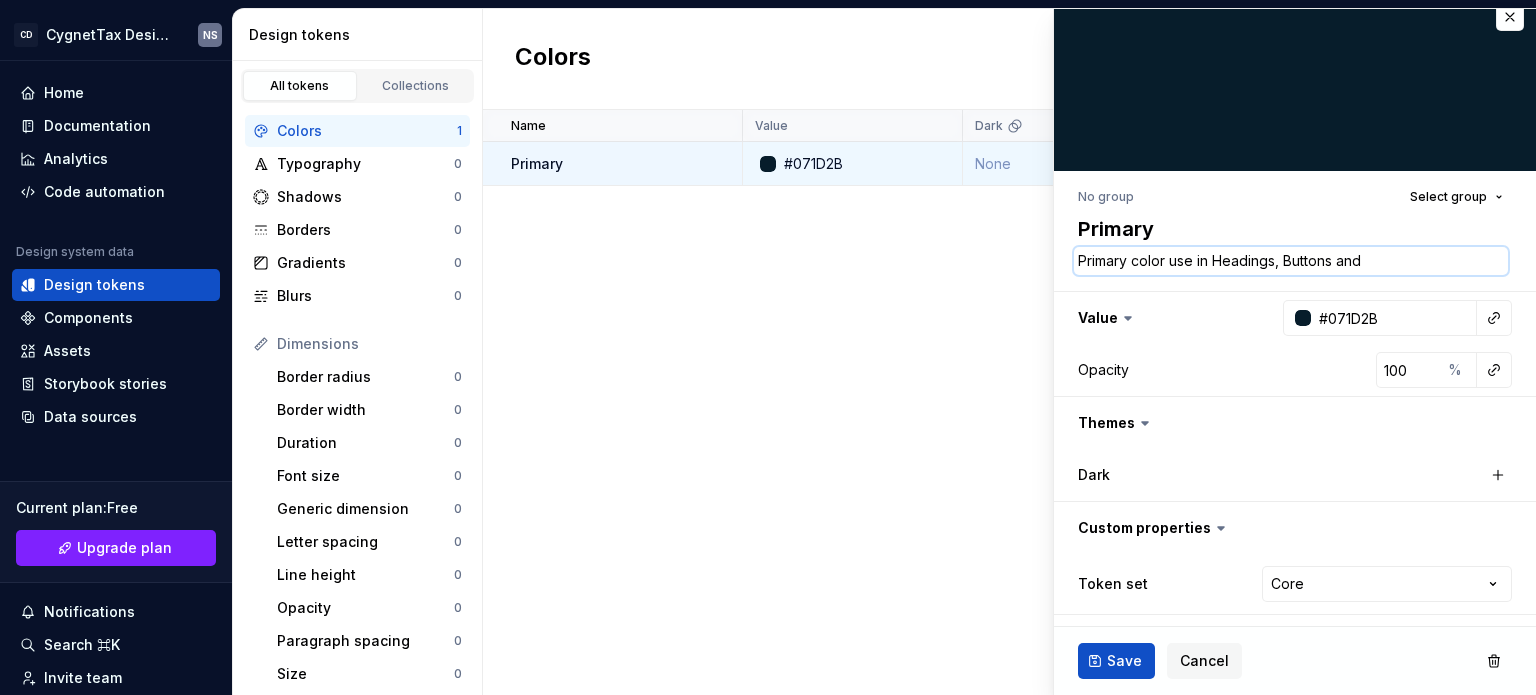 type on "*" 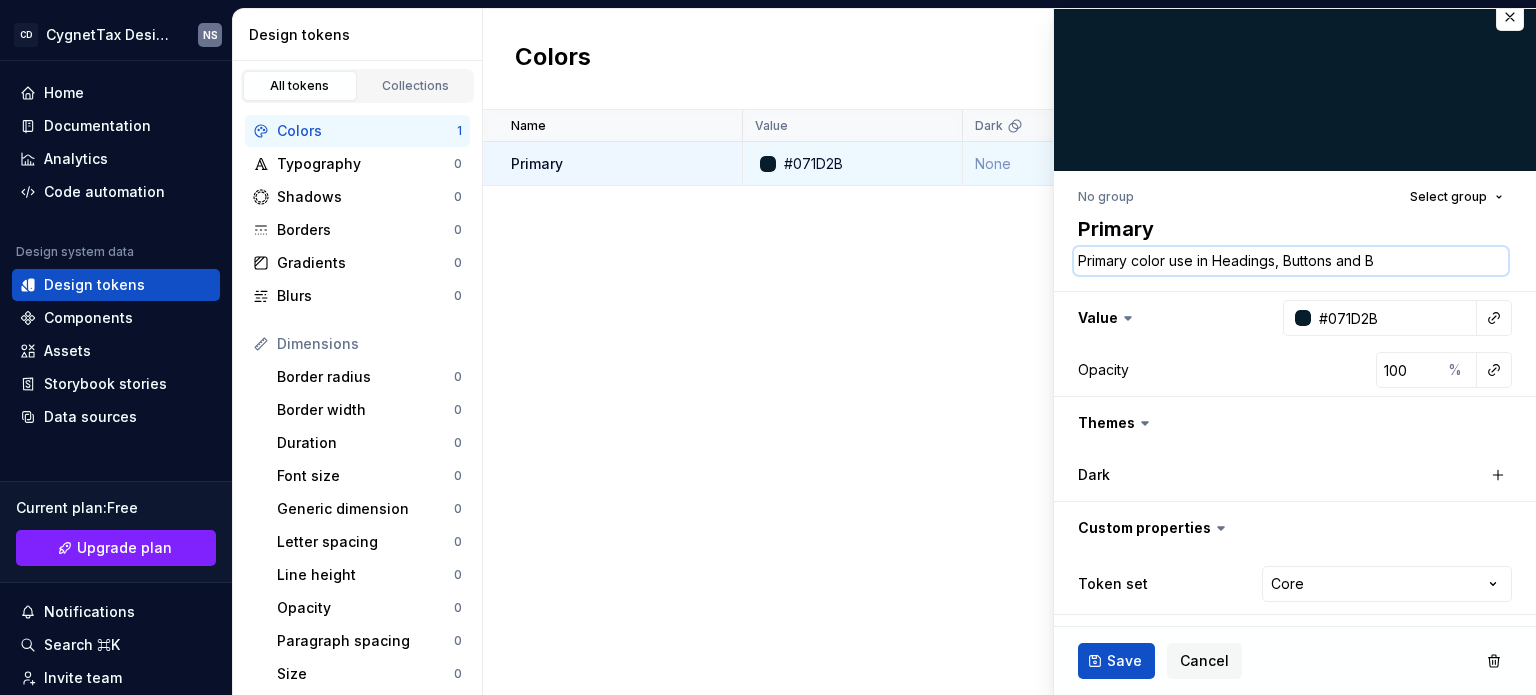 type on "*" 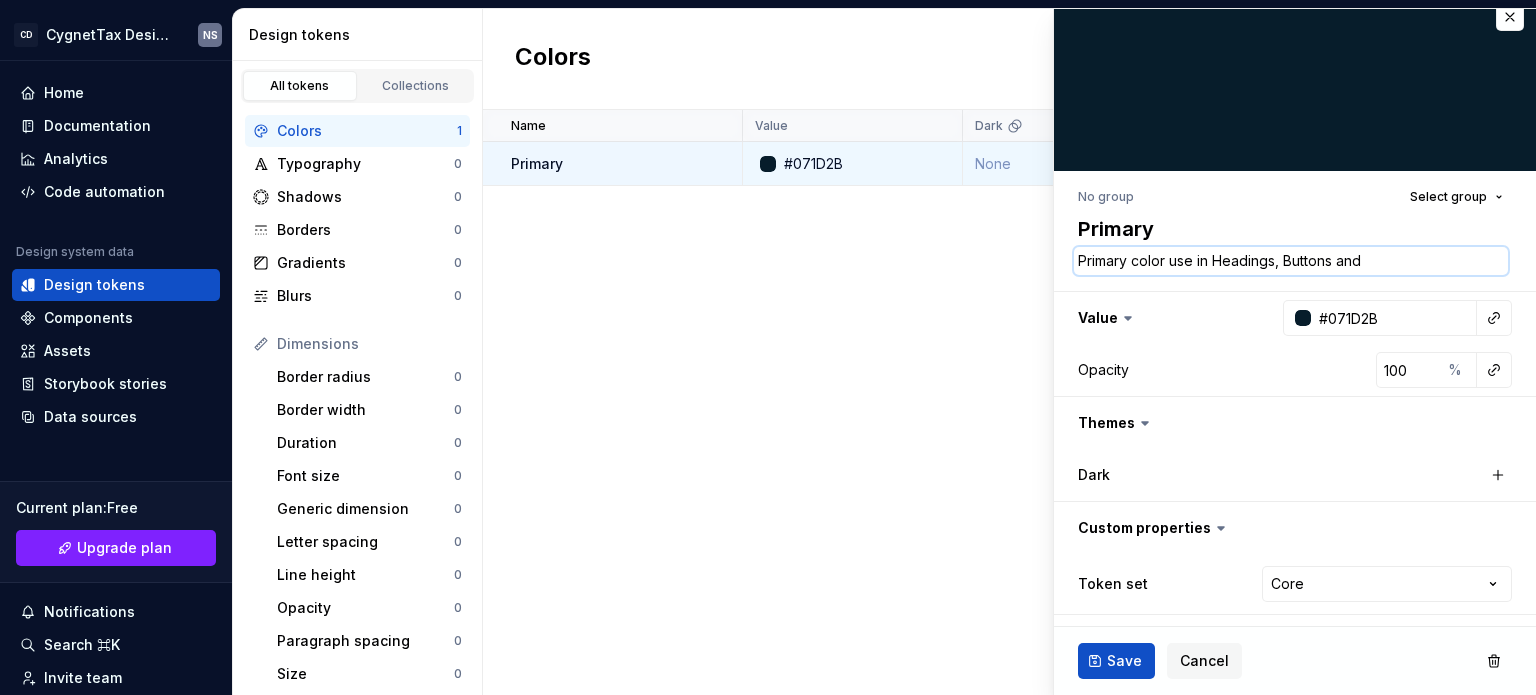 type on "*" 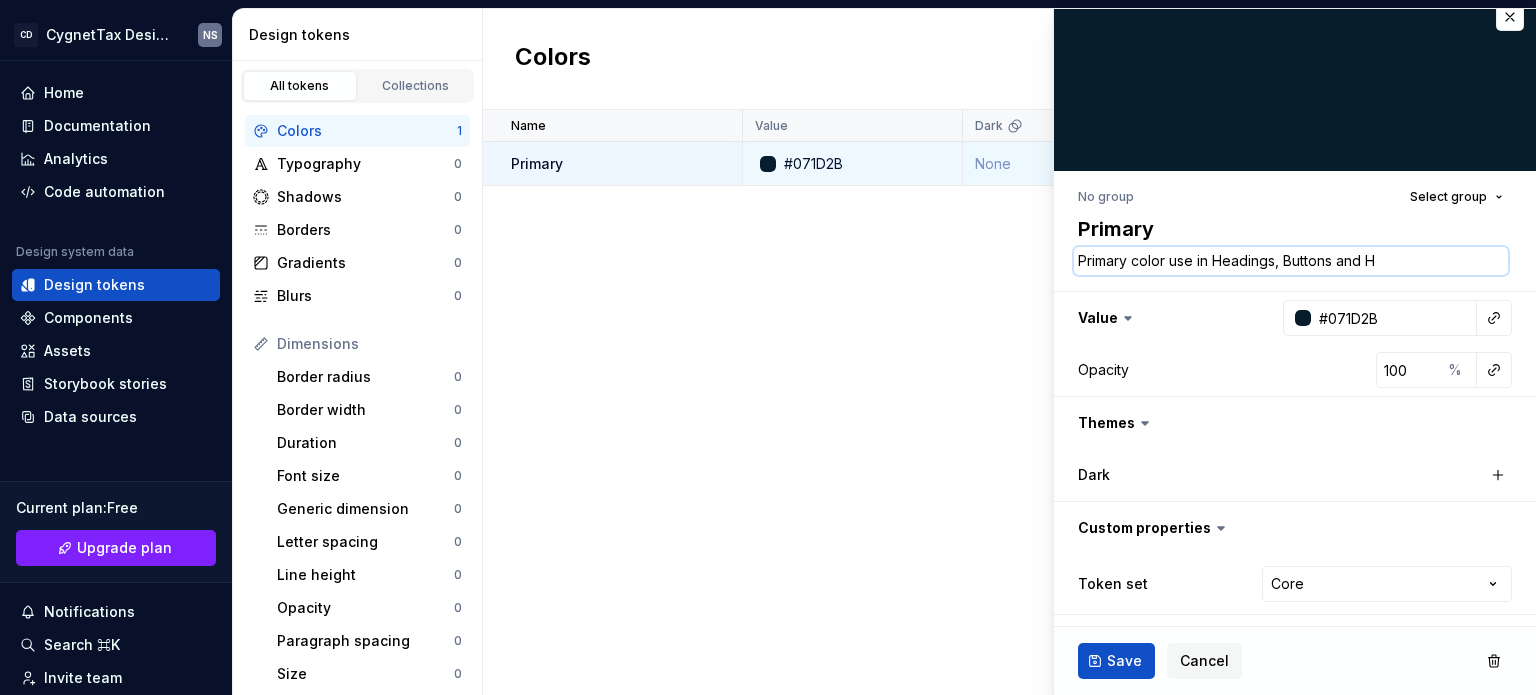 type on "*" 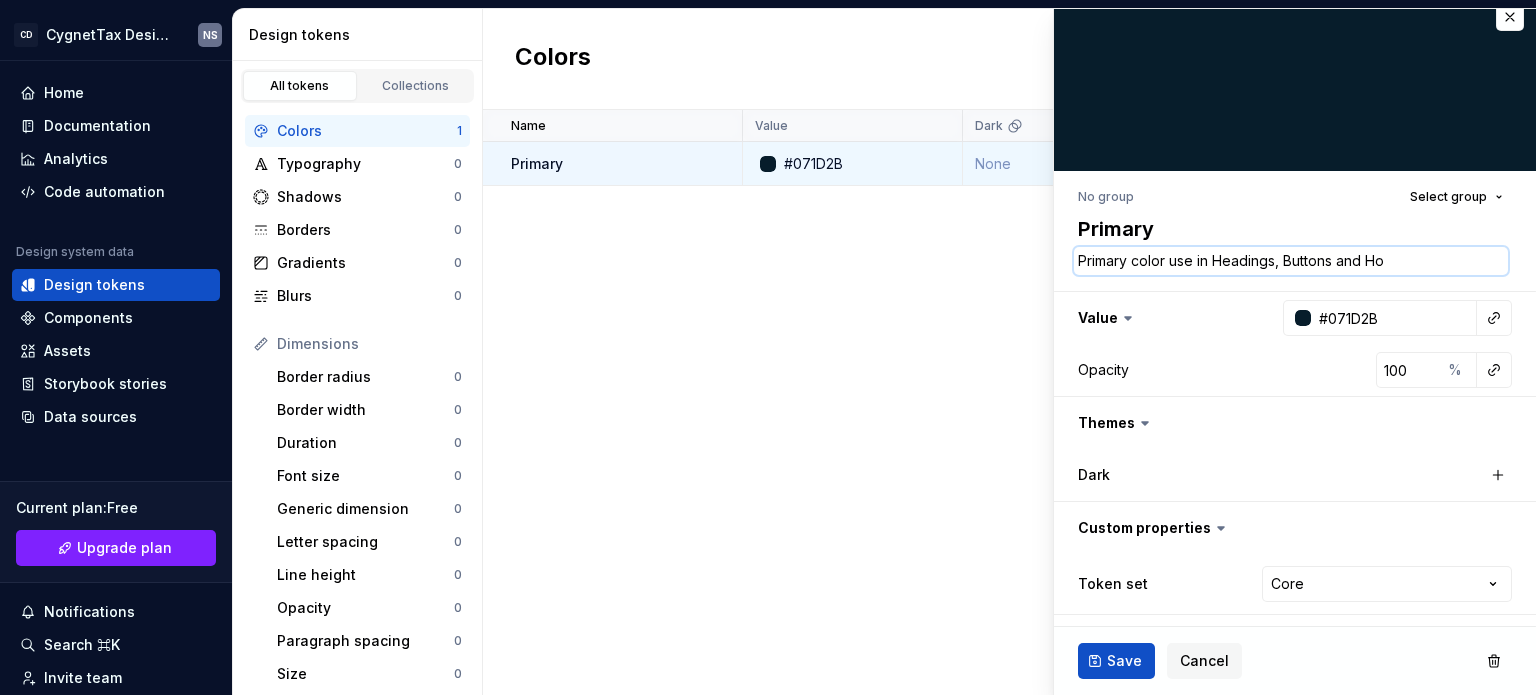 type on "*" 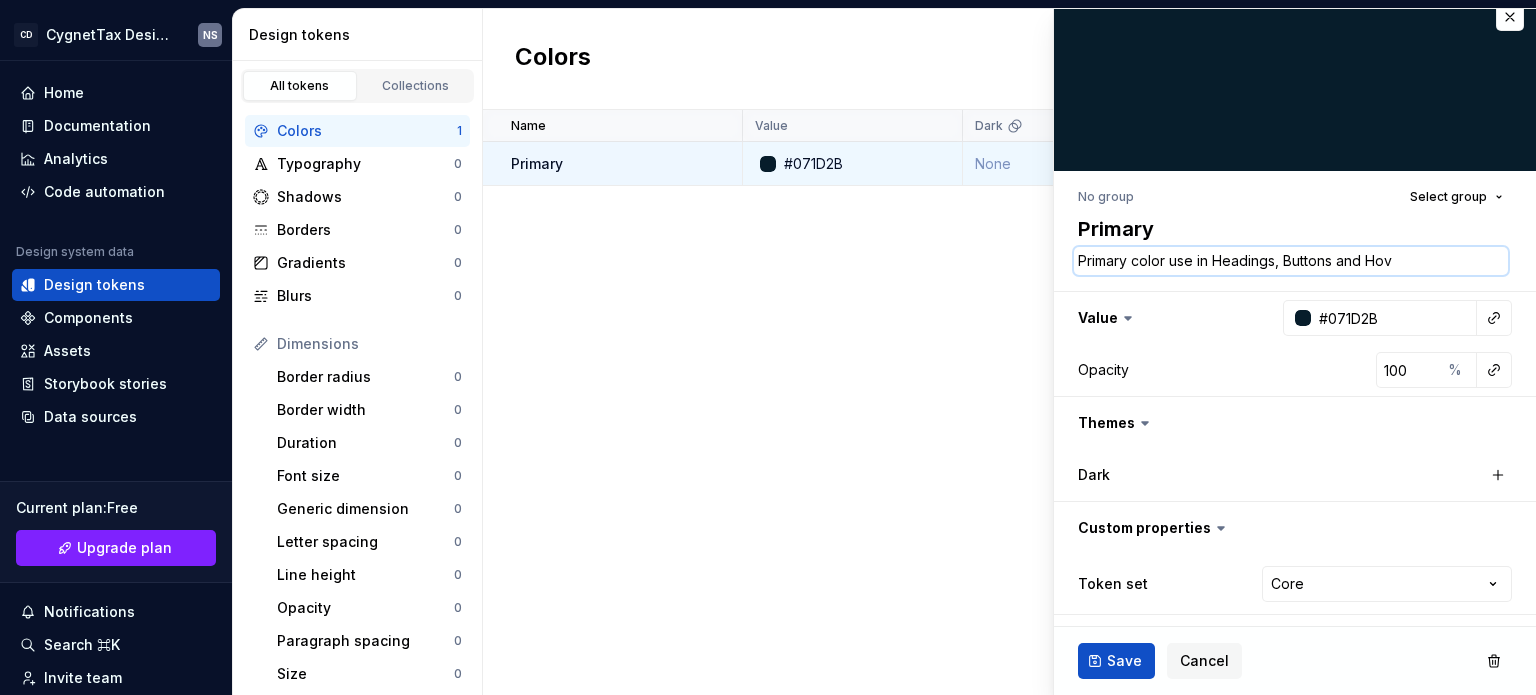 type on "Primary color use in Headings, Buttons and Hove" 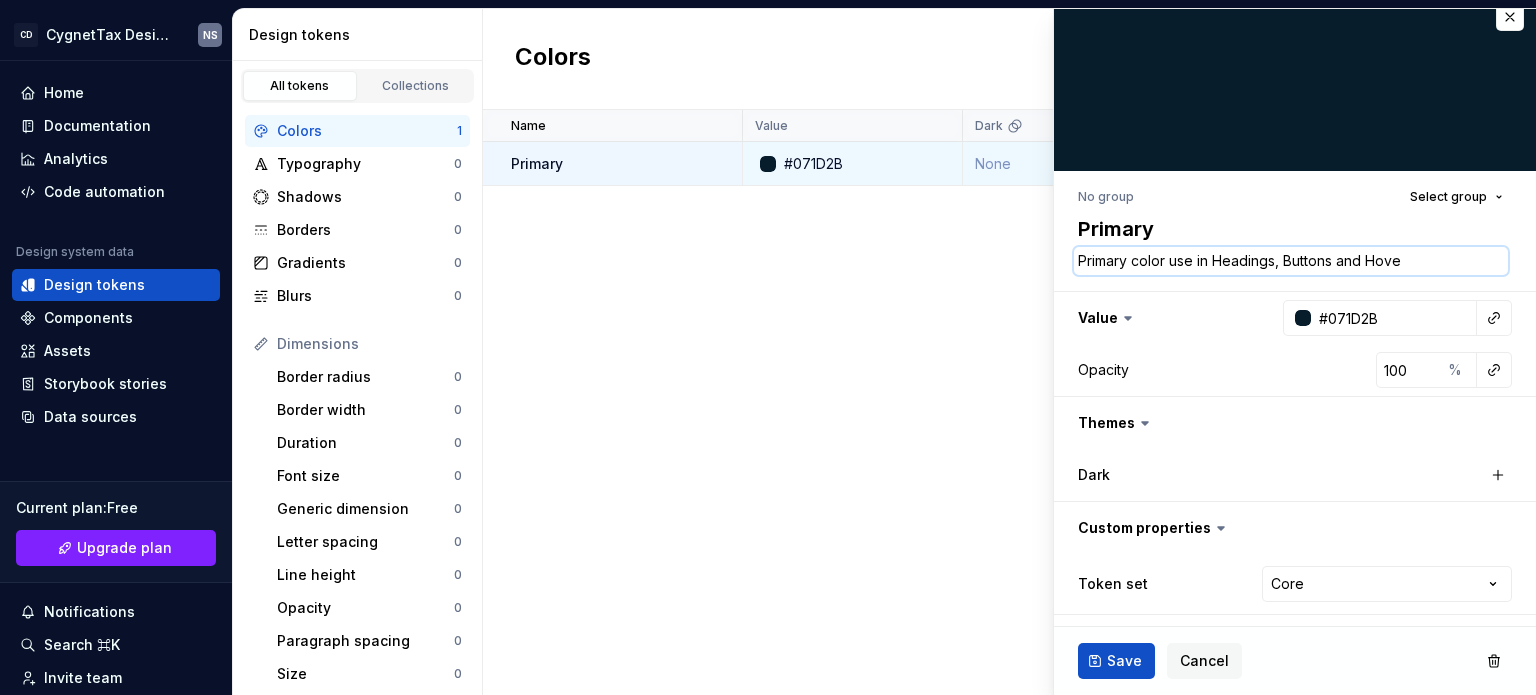 type on "*" 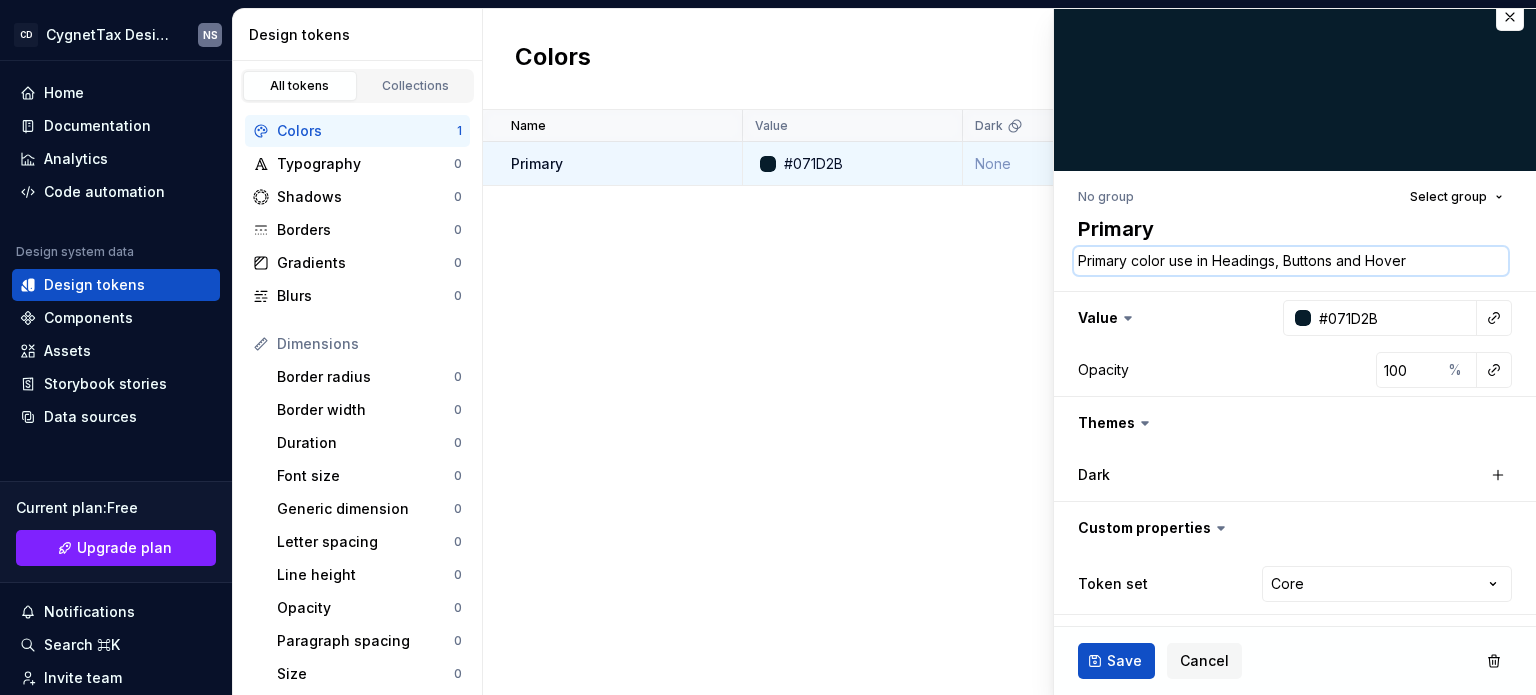 type on "*" 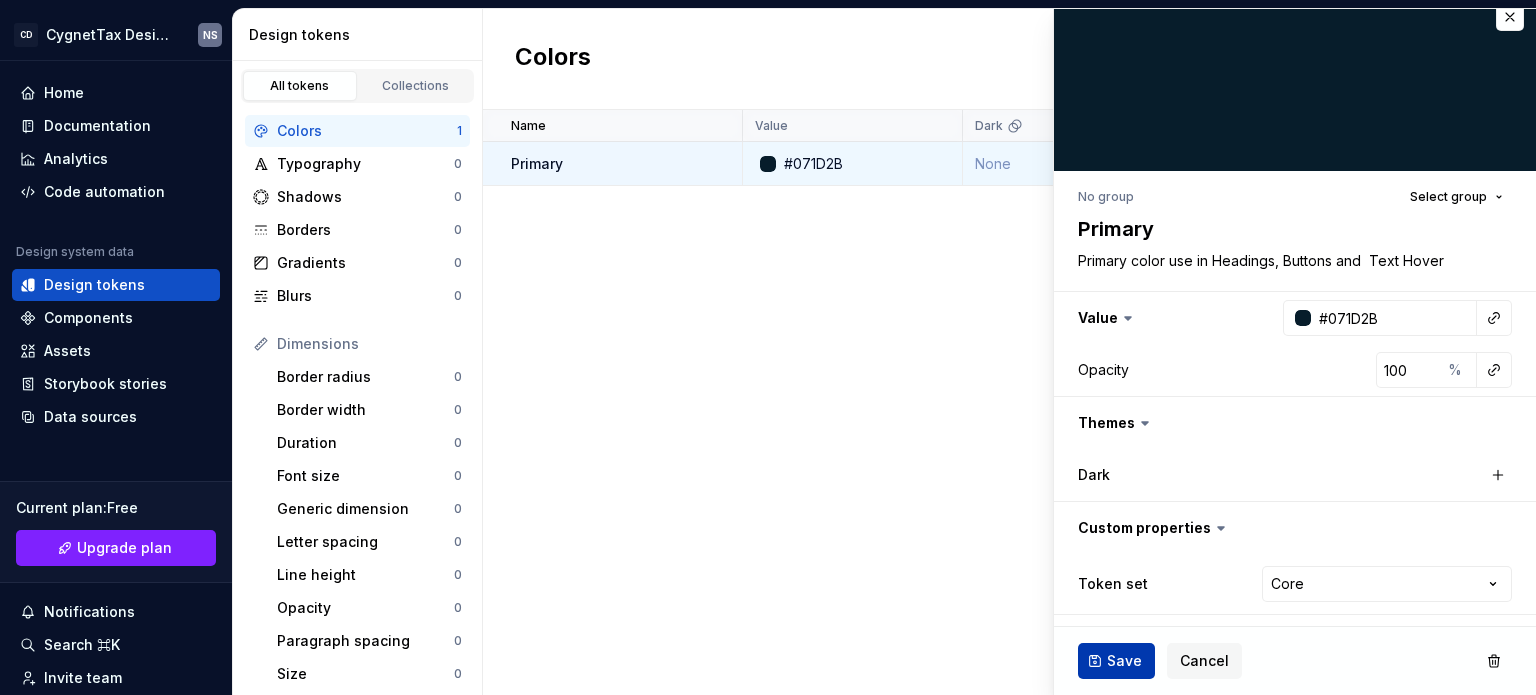 click on "Save" at bounding box center [1116, 661] 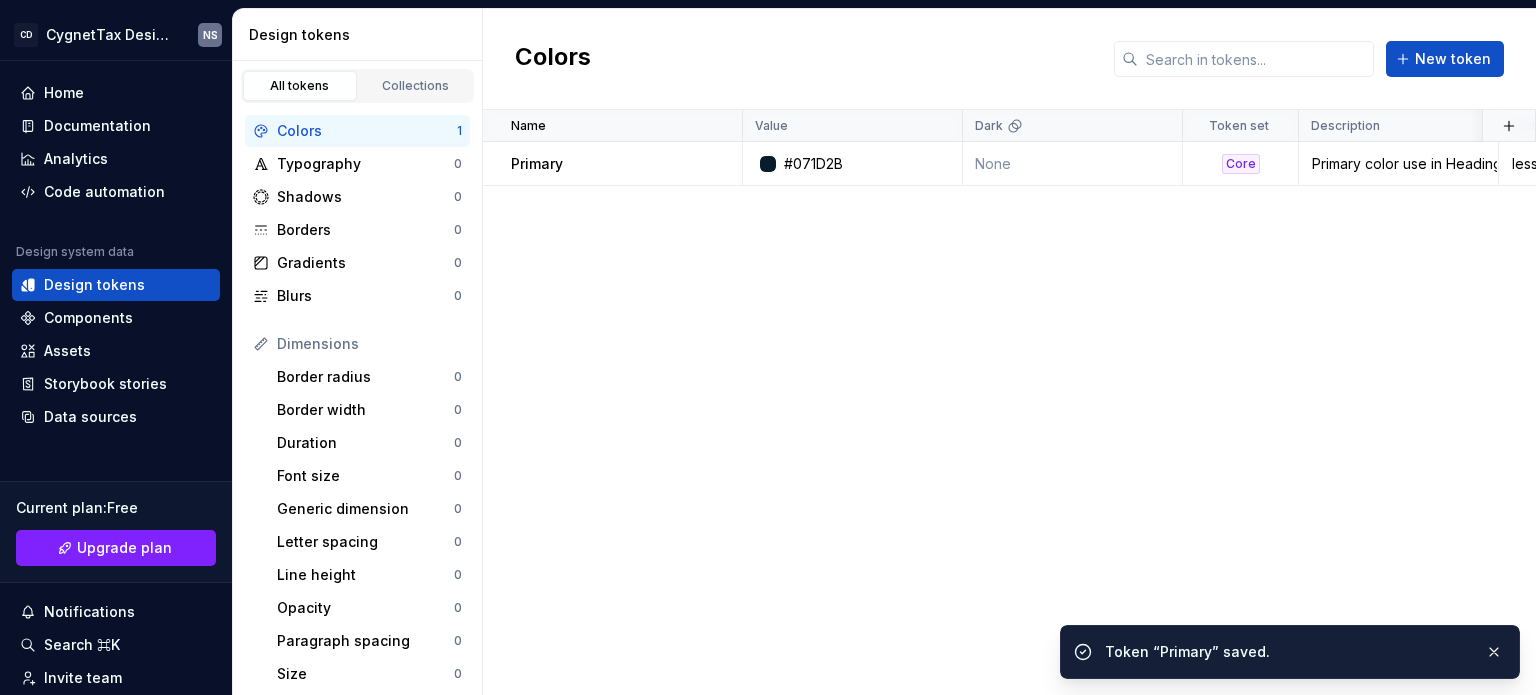 click on "Name Value Dark Token set Description Last updated Primary #[COLOR] None Core Primary color use in Headings, Buttons and Text Hover less than a minute ago" at bounding box center (1009, 402) 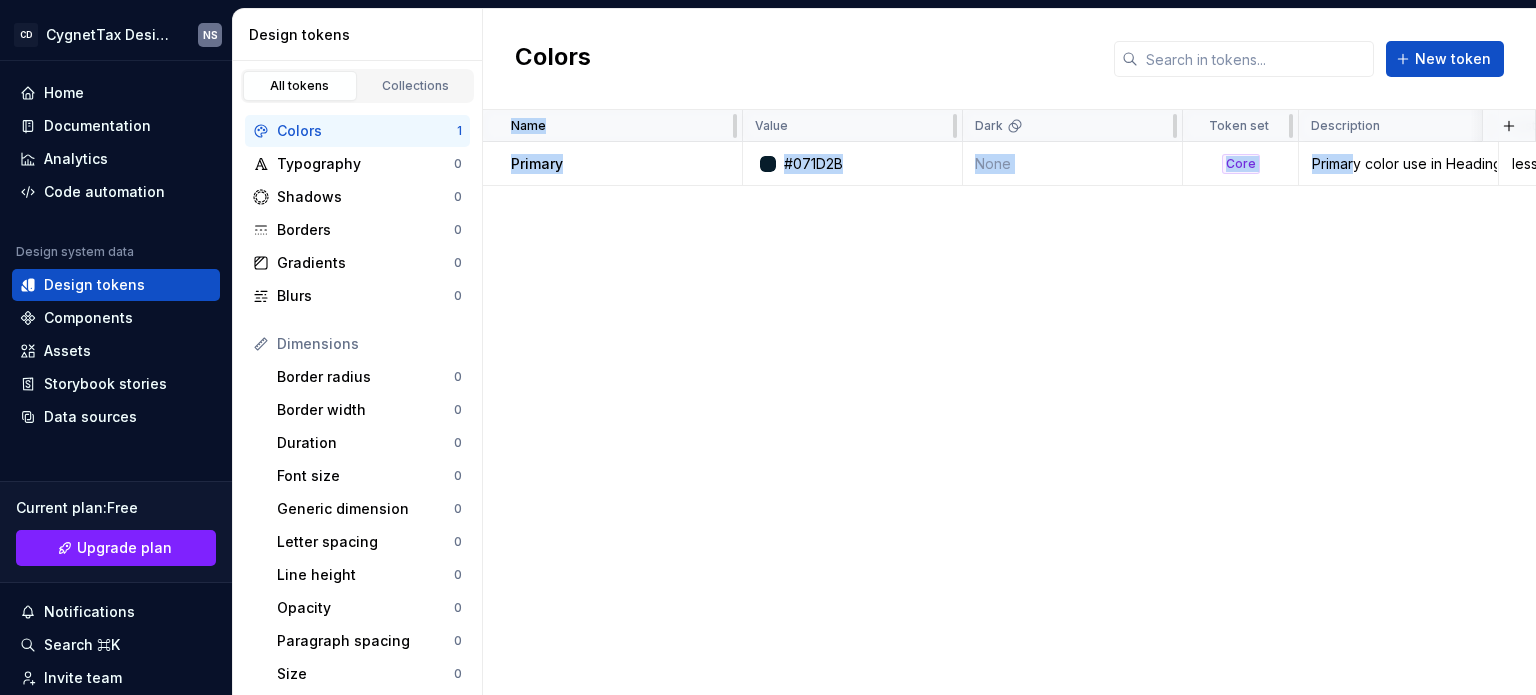 drag, startPoint x: 1391, startPoint y: 134, endPoint x: 1145, endPoint y: 190, distance: 252.29347 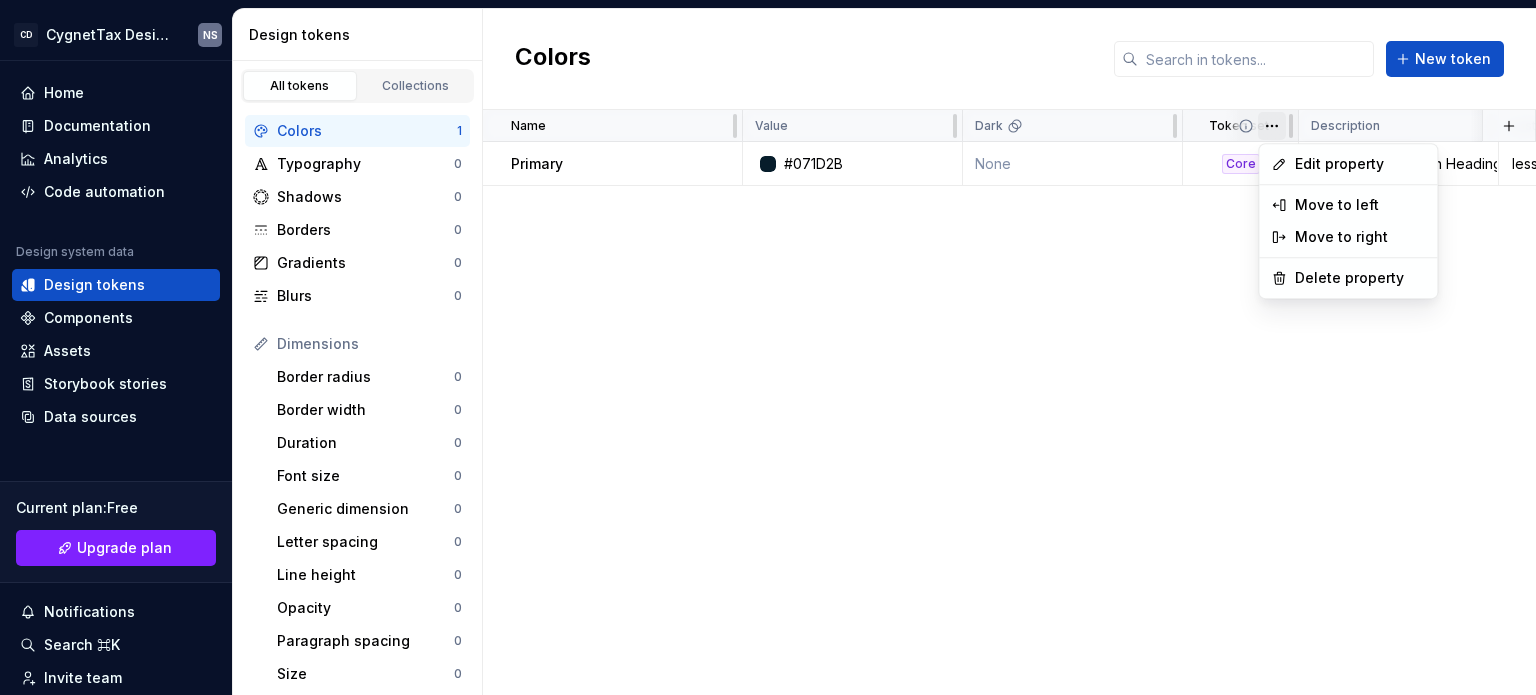 click on "CD CygnetTax Design System NS Home Documentation Analytics Code automation Design system data Design tokens Components Assets Storybook stories Data sources Current plan :  Free Upgrade plan Notifications Search ⌘K Invite team Settings Contact support Help Design tokens All tokens Collections Colors 1 Typography 0 Shadows 0 Borders 0 Gradients 0 Blurs 0 Dimensions Border radius 0 Border width 0 Duration 0 Font size 0 Generic dimension 0 Letter spacing 0 Line height 0 Opacity 0 Paragraph spacing 0 Size 0 Space 0 Z-index 0 Options Text decoration 0 Text case 0 Visibility 0 Strings Font family 0 Font weight/style 0 Generic string 0 Product copy 0 Colors New token Name Value Dark Token set Description Last updated Primary #[COLOR] None Core Primary color use in Headings, Buttons and  Text Hover less than a minute ago   * Edit property Move to left Move to right Delete property" at bounding box center [768, 347] 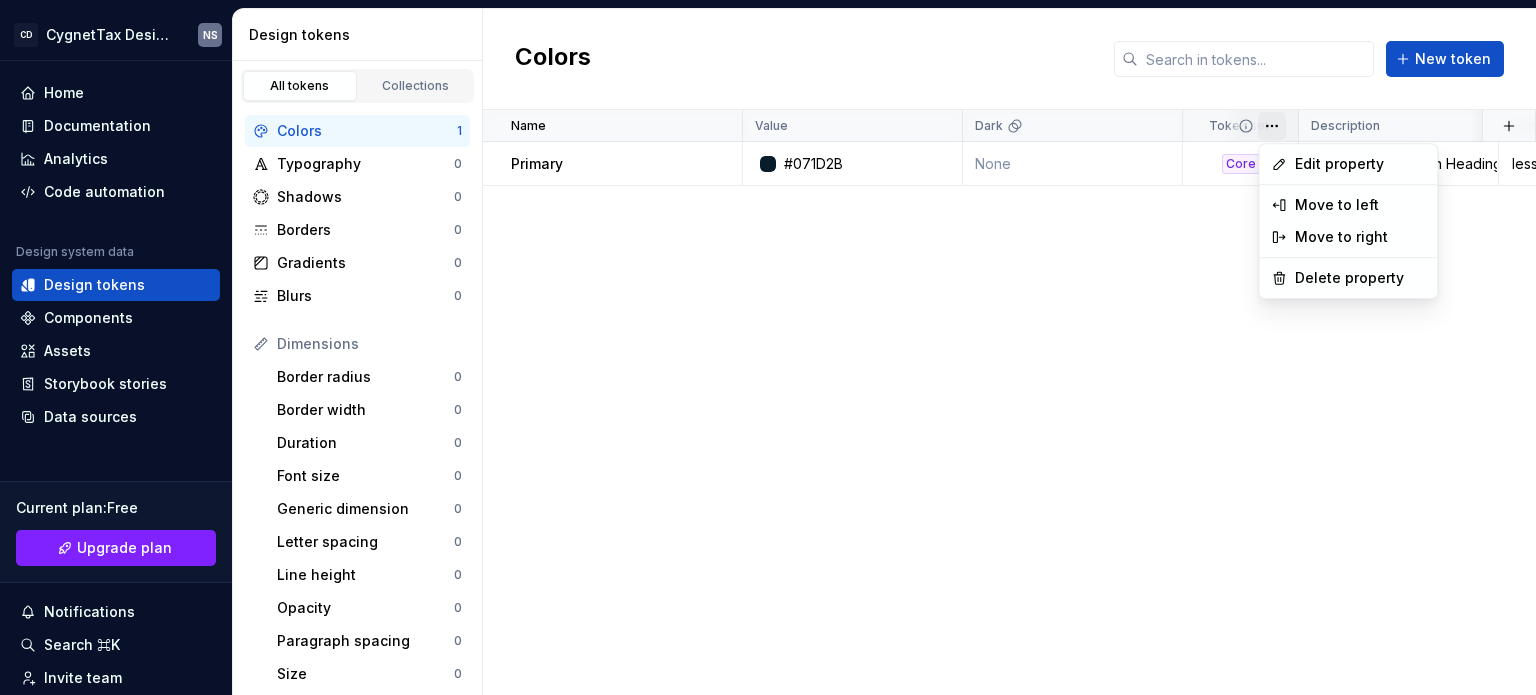 click on "CD CygnetTax Design System NS Home Documentation Analytics Code automation Design system data Design tokens Components Assets Storybook stories Data sources Current plan :  Free Upgrade plan Notifications Search ⌘K Invite team Settings Contact support Help Design tokens All tokens Collections Colors 1 Typography 0 Shadows 0 Borders 0 Gradients 0 Blurs 0 Dimensions Border radius 0 Border width 0 Duration 0 Font size 0 Generic dimension 0 Letter spacing 0 Line height 0 Opacity 0 Paragraph spacing 0 Size 0 Space 0 Z-index 0 Options Text decoration 0 Text case 0 Visibility 0 Strings Font family 0 Font weight/style 0 Generic string 0 Product copy 0 Colors New token Name Value Dark Token set Description Last updated Primary #[COLOR] None Core Primary color use in Headings, Buttons and  Text Hover less than a minute ago   * Edit property Move to left Move to right Delete property" at bounding box center [768, 347] 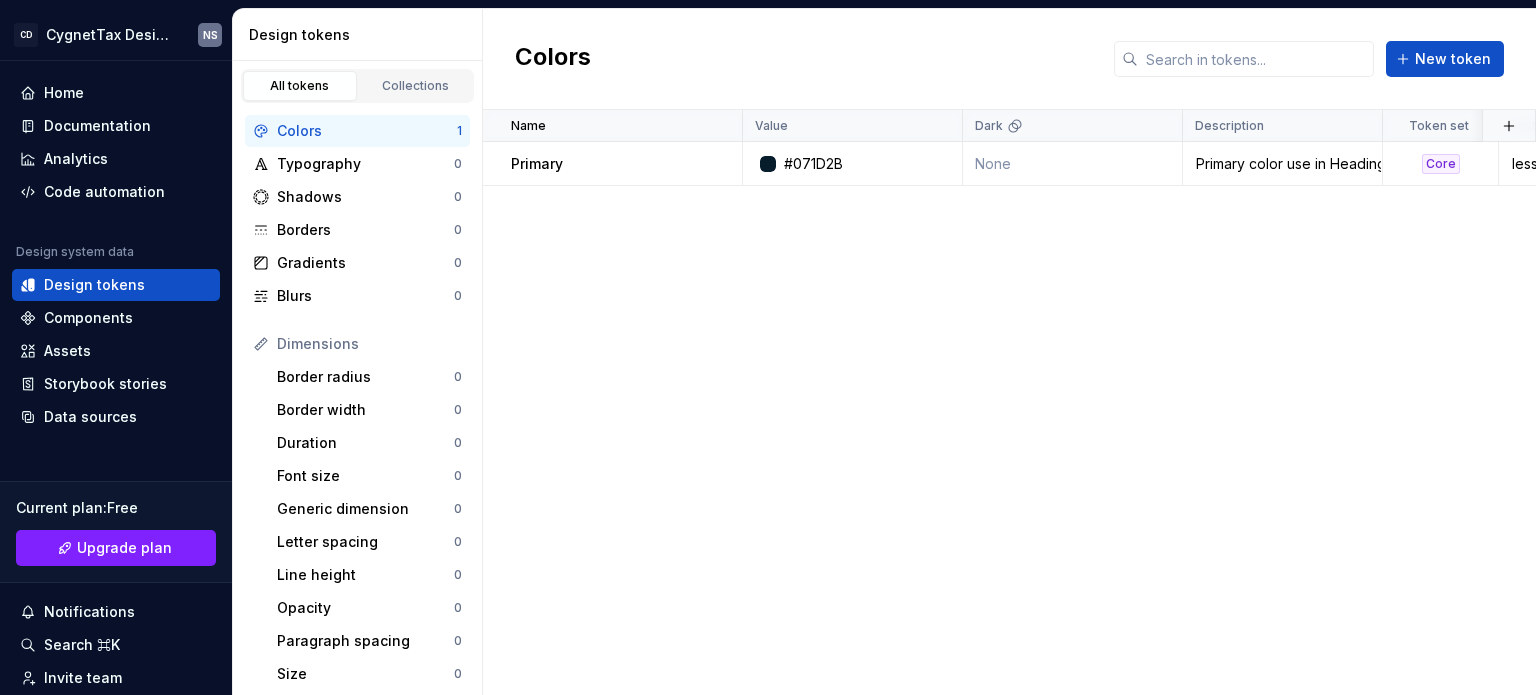 click on "Name Value Dark Description Token set Last updated Primary #[COLOR] None Primary color use in Headings, Buttons and Text Hover Core less than a minute ago" at bounding box center (1009, 402) 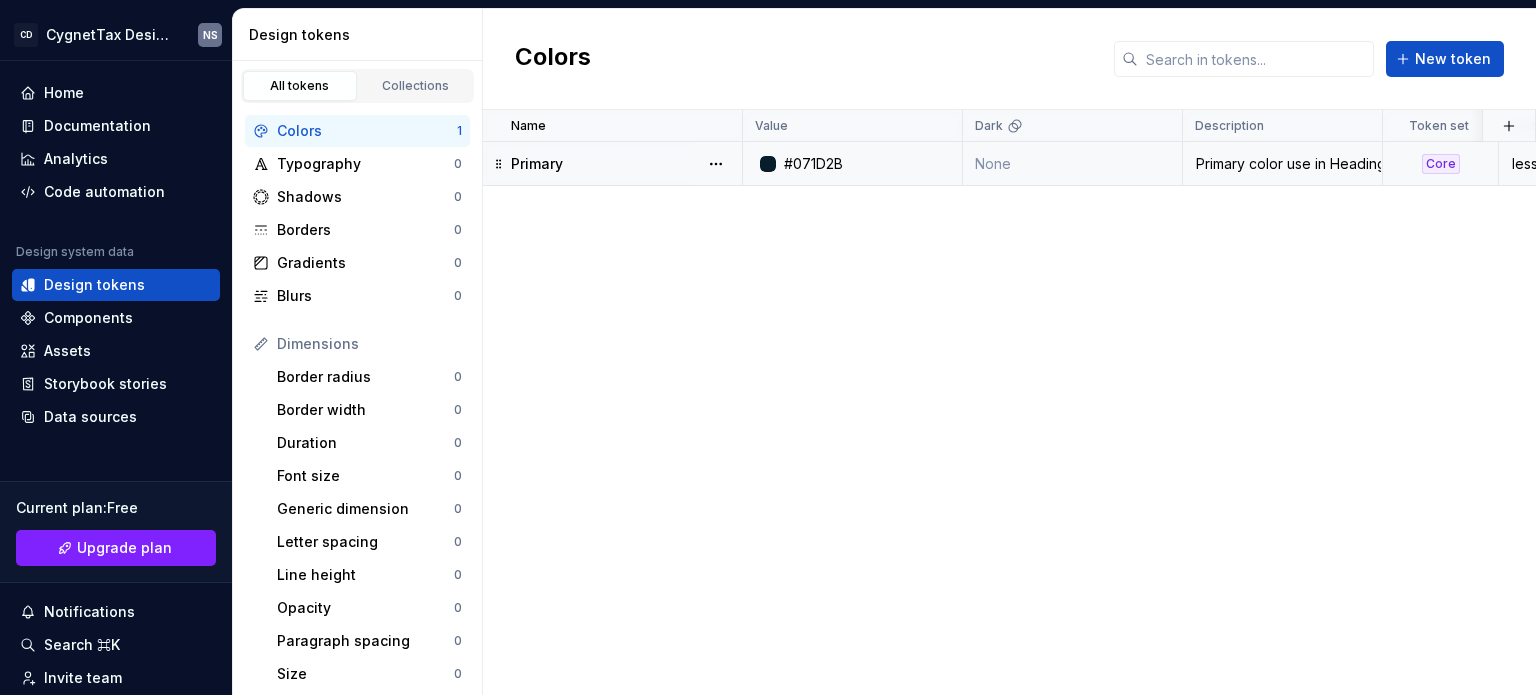 click on "less than a minute ago" at bounding box center (1568, 164) 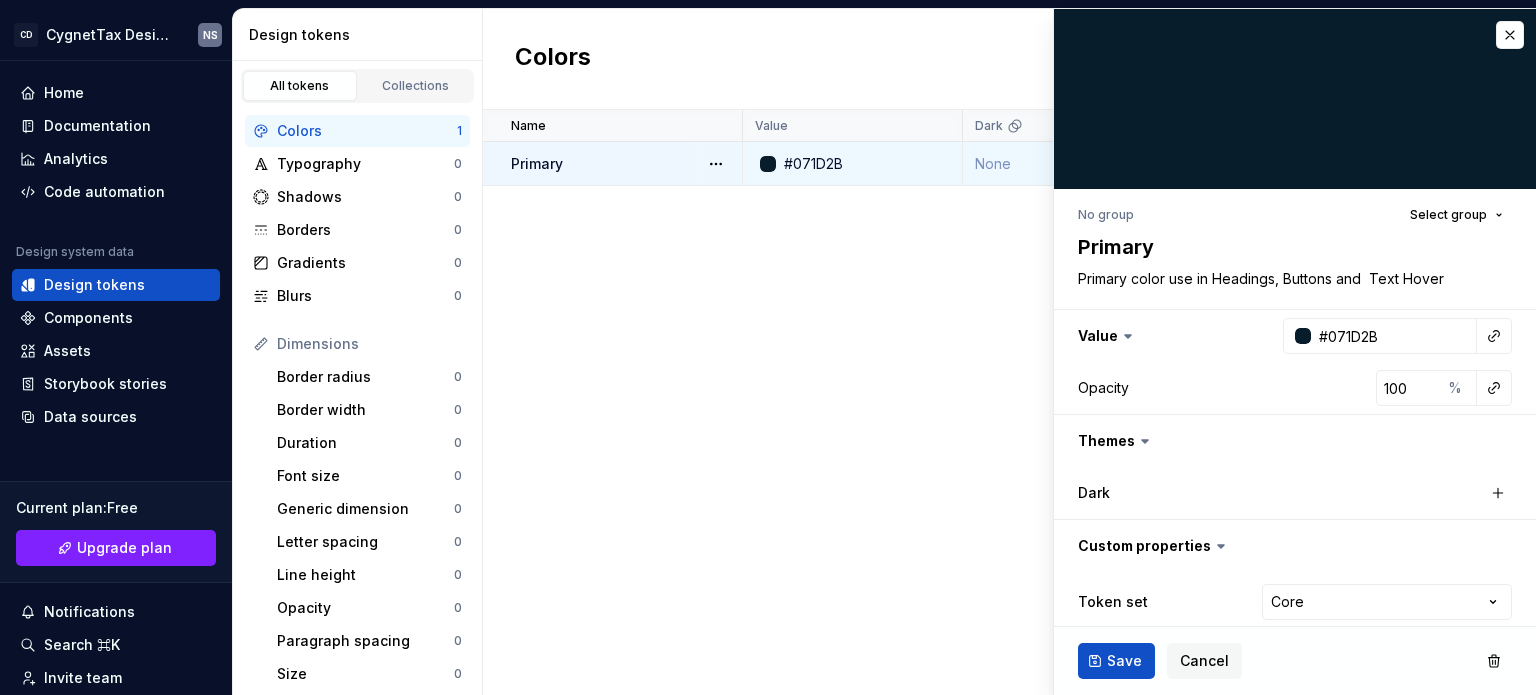 click on "Name Value Dark Description Token set Last updated Primary #[COLOR] None Primary color use in Headings, Buttons and Text Hover Core less than a minute ago" at bounding box center (1009, 402) 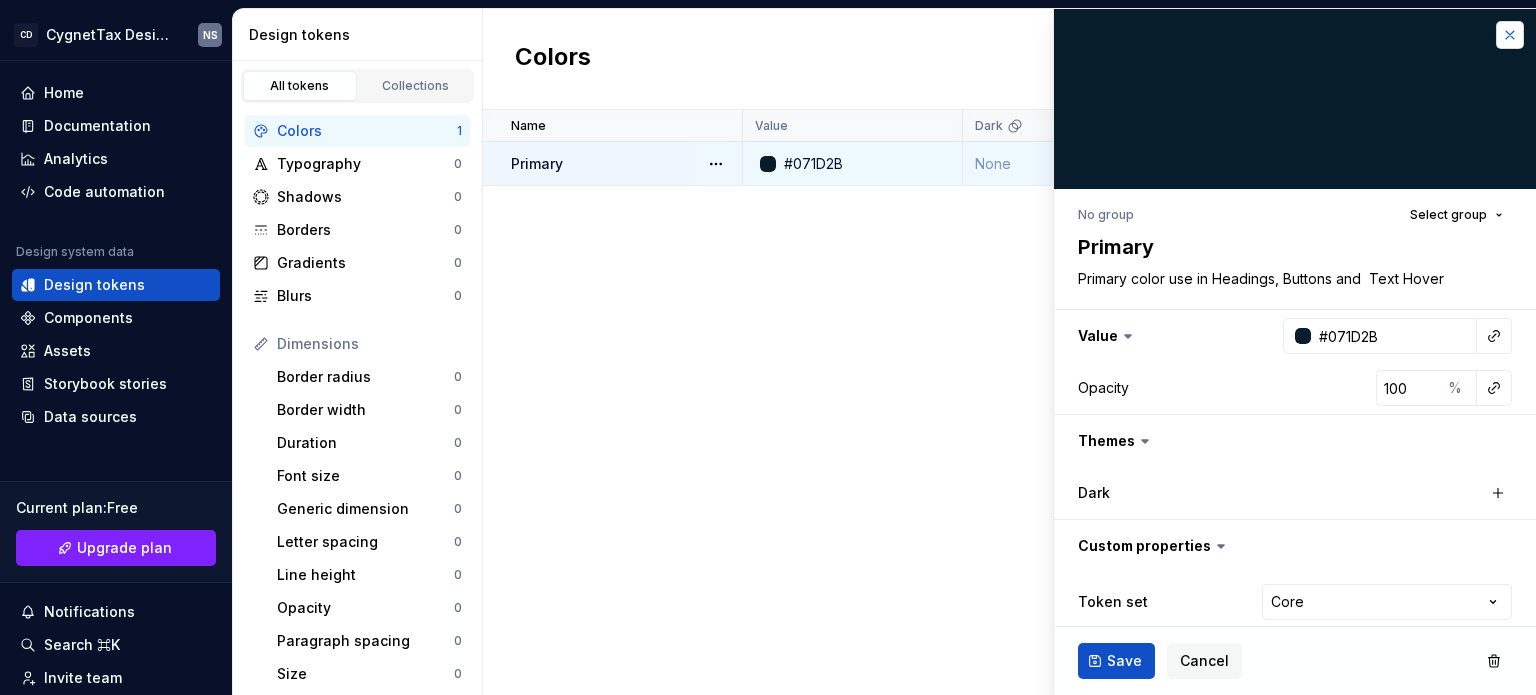 click at bounding box center (1510, 35) 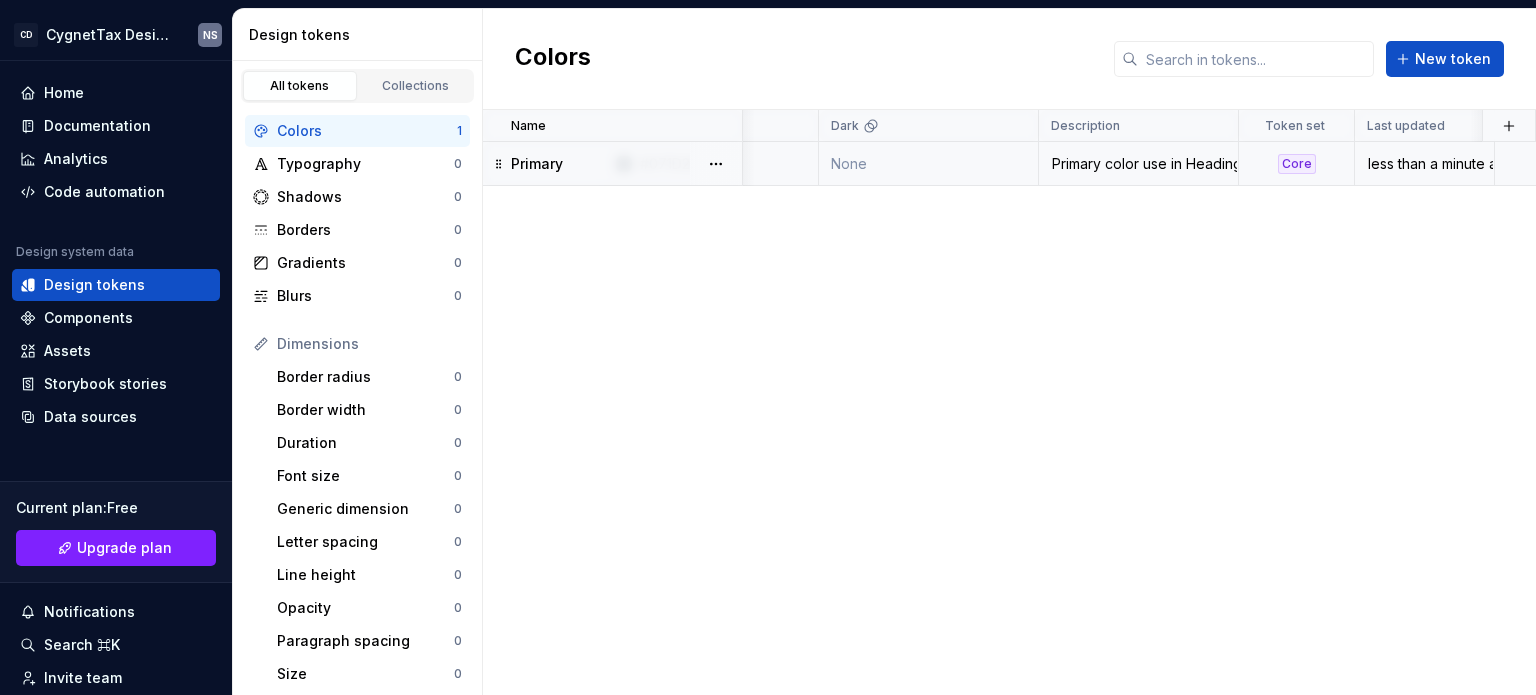 scroll, scrollTop: 0, scrollLeft: 156, axis: horizontal 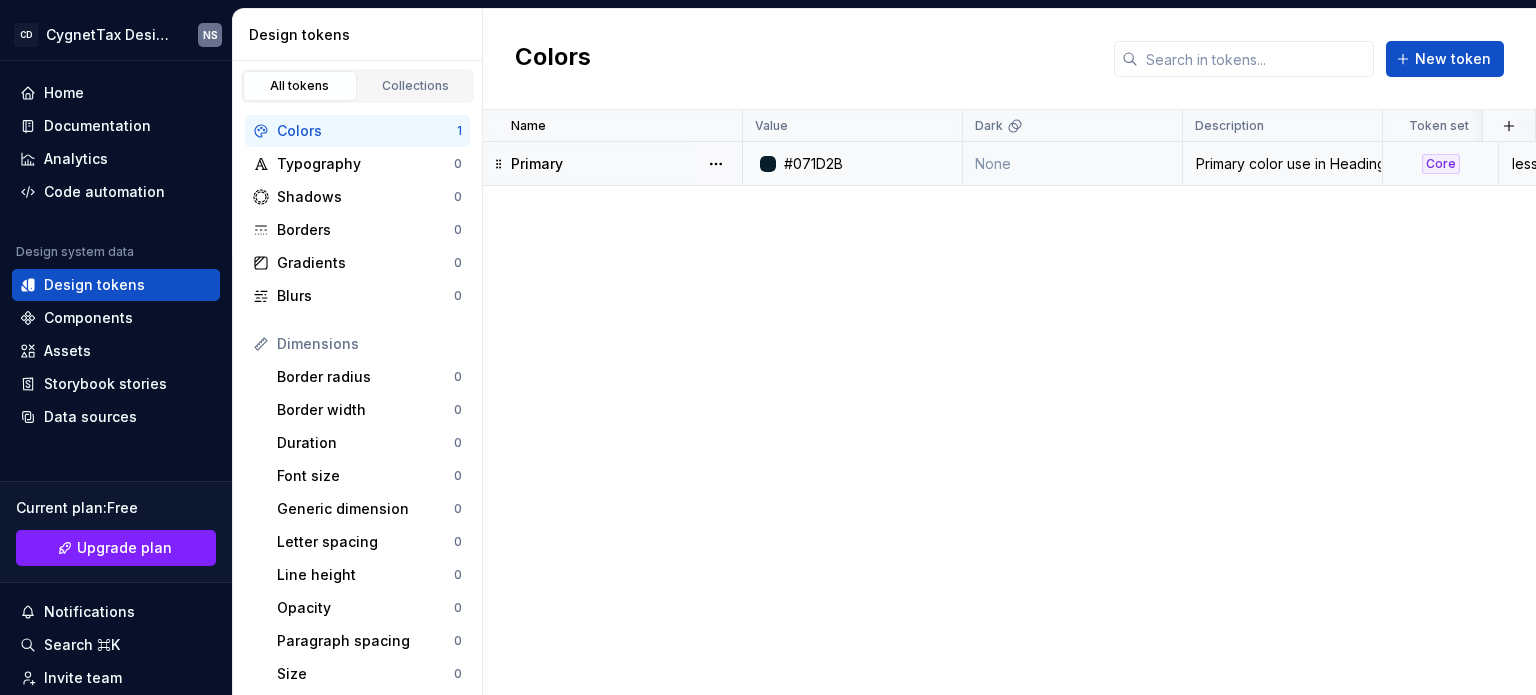 click on "Name Value Dark Description Token set Last updated Primary #[COLOR] None Primary color use in Headings, Buttons and Text Hover Core less than a minute ago" at bounding box center [1009, 402] 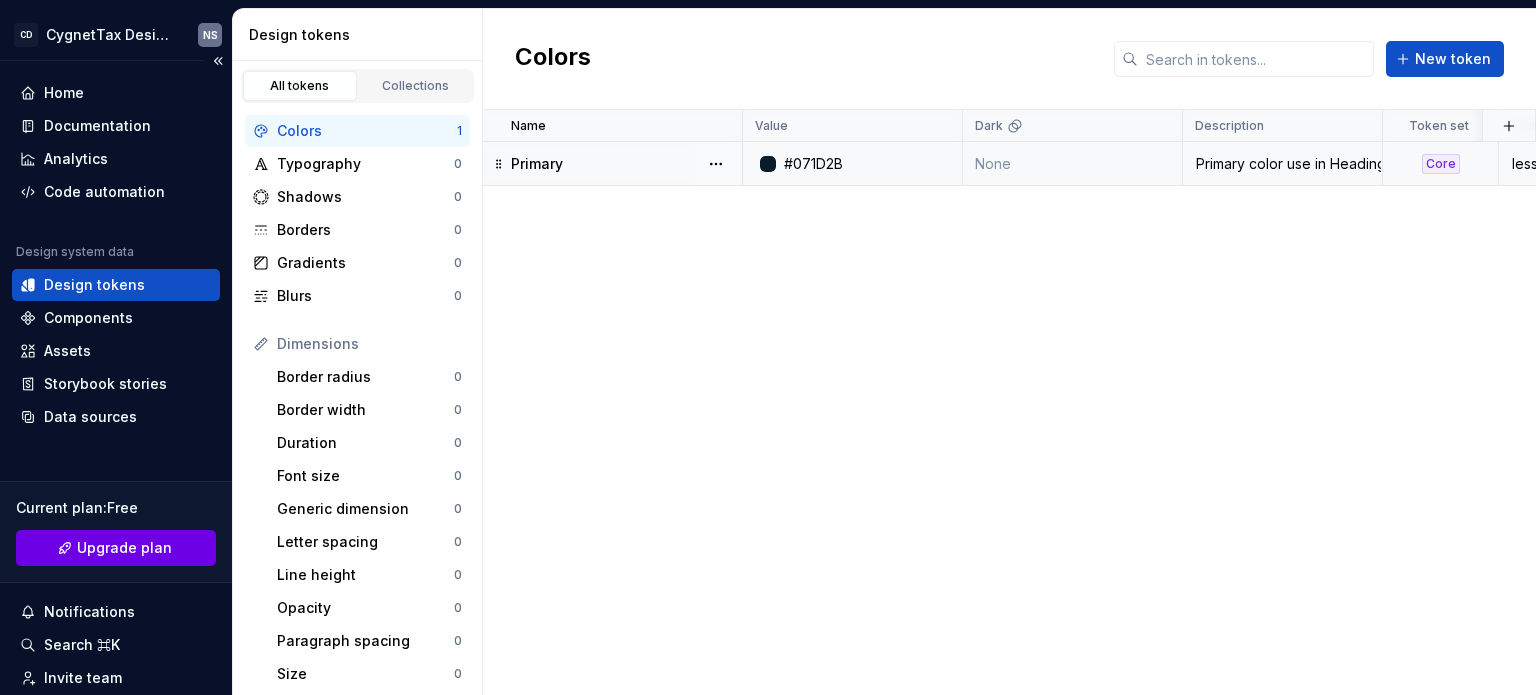 click on "Upgrade plan" at bounding box center [124, 548] 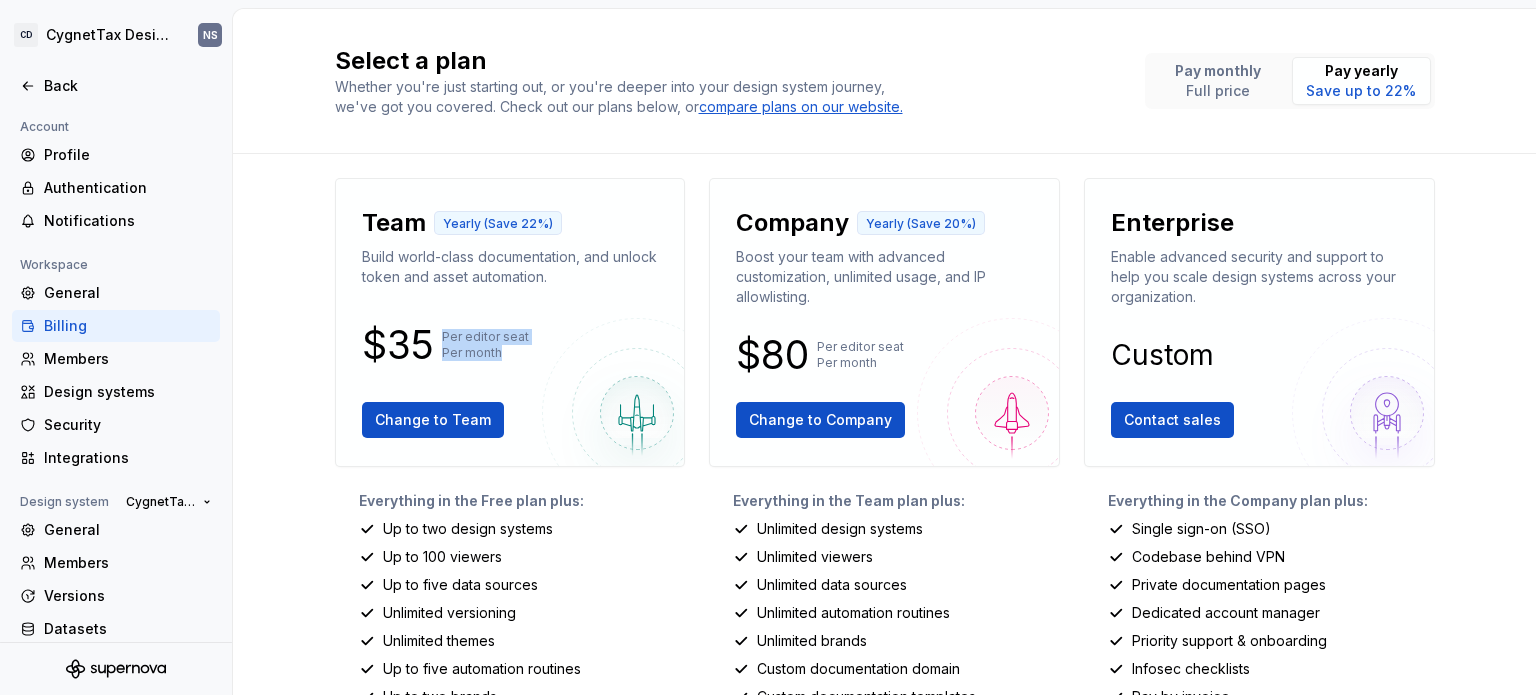 drag, startPoint x: 436, startPoint y: 334, endPoint x: 496, endPoint y: 352, distance: 62.641838 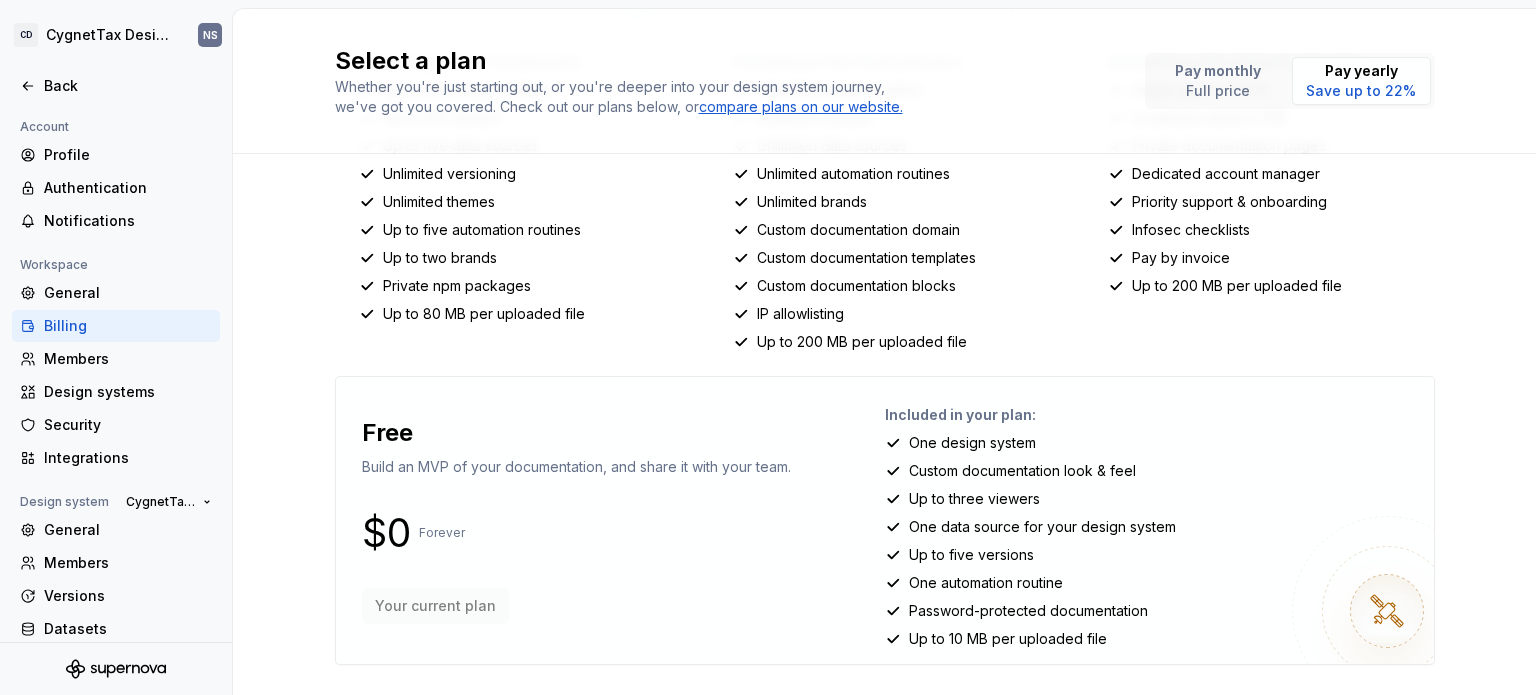 scroll, scrollTop: 440, scrollLeft: 0, axis: vertical 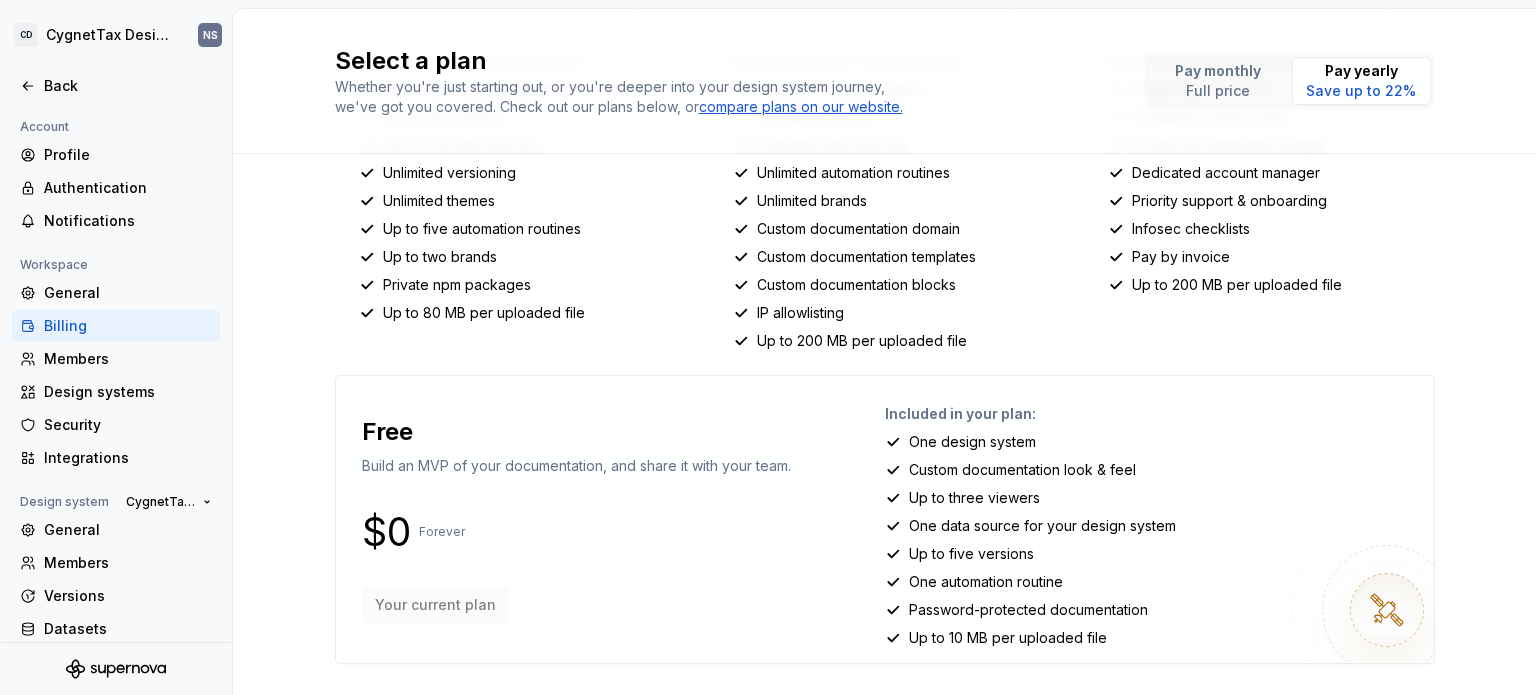 drag, startPoint x: 898, startPoint y: 470, endPoint x: 1161, endPoint y: 454, distance: 263.48624 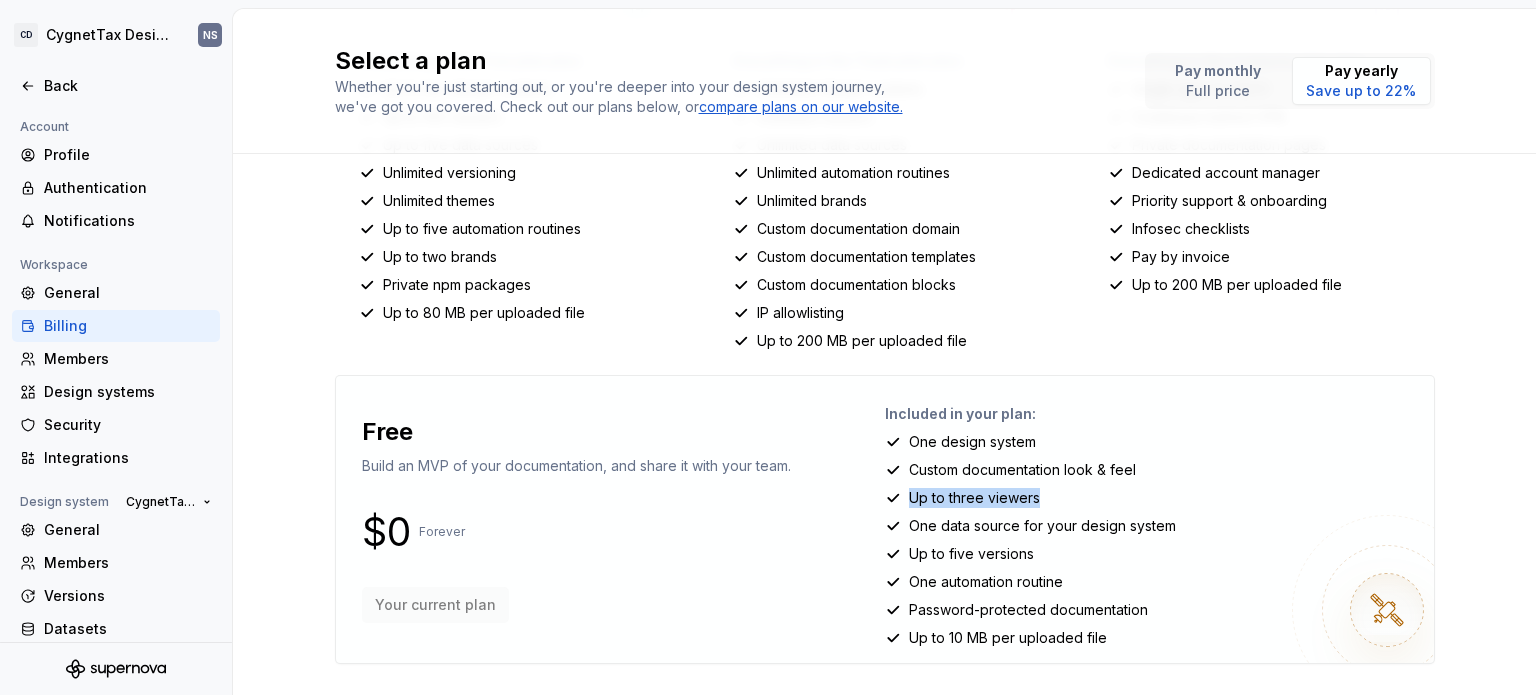 drag, startPoint x: 900, startPoint y: 500, endPoint x: 1058, endPoint y: 500, distance: 158 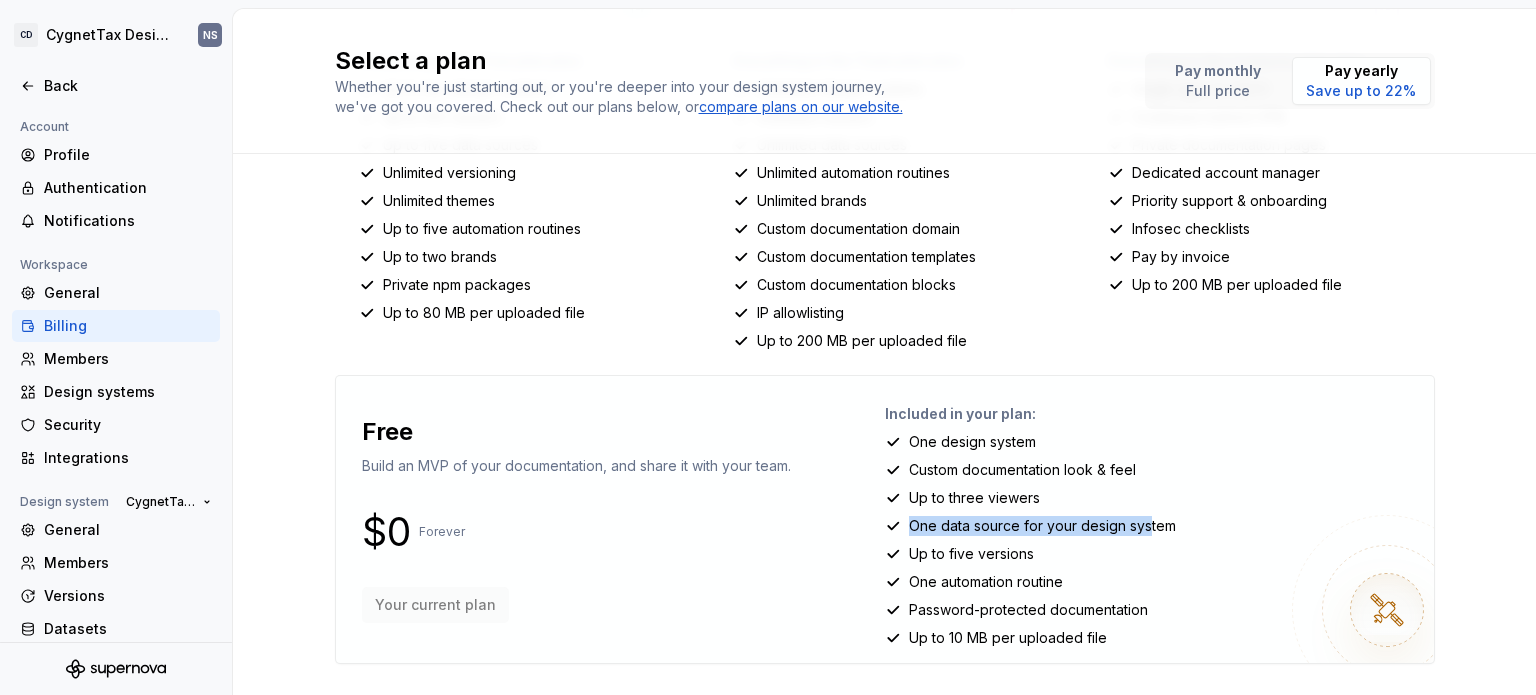 drag, startPoint x: 905, startPoint y: 527, endPoint x: 1139, endPoint y: 512, distance: 234.48027 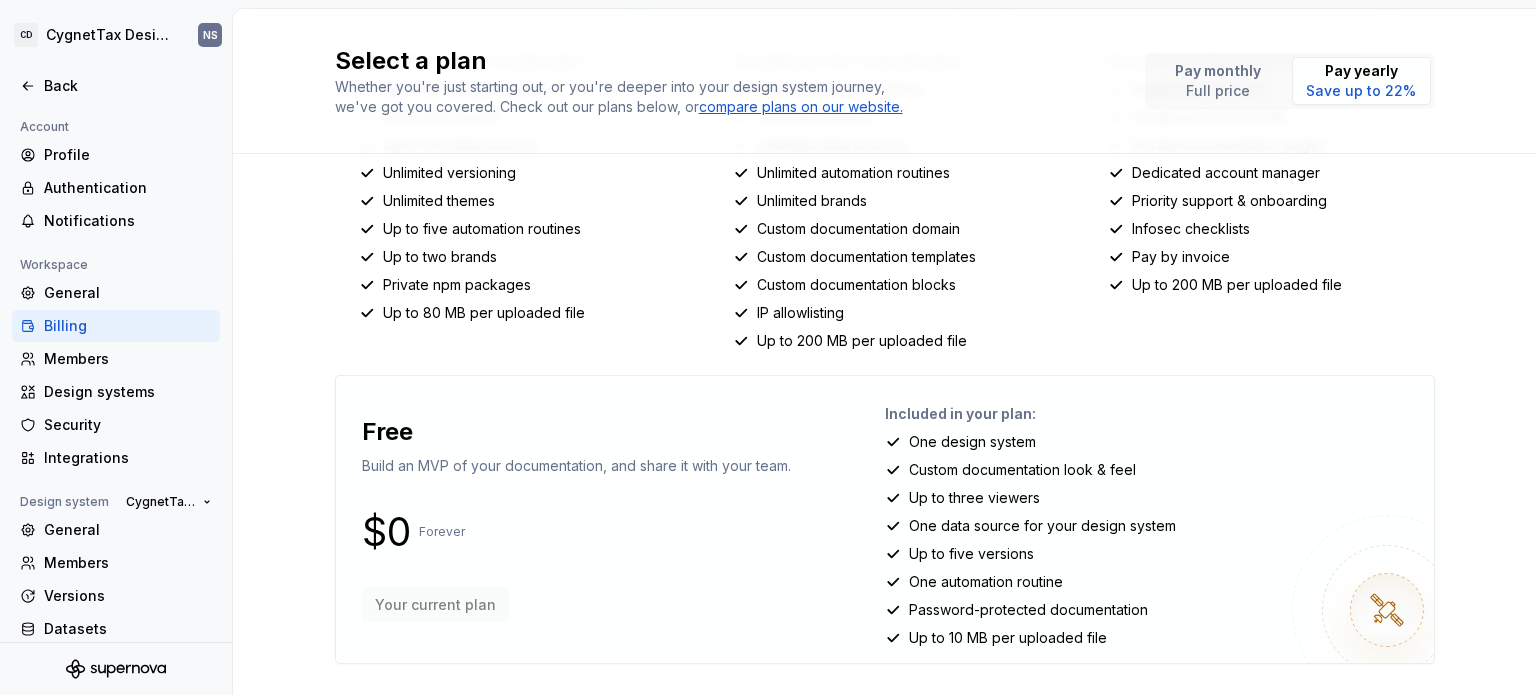 click on "Up to five versions" at bounding box center [971, 554] 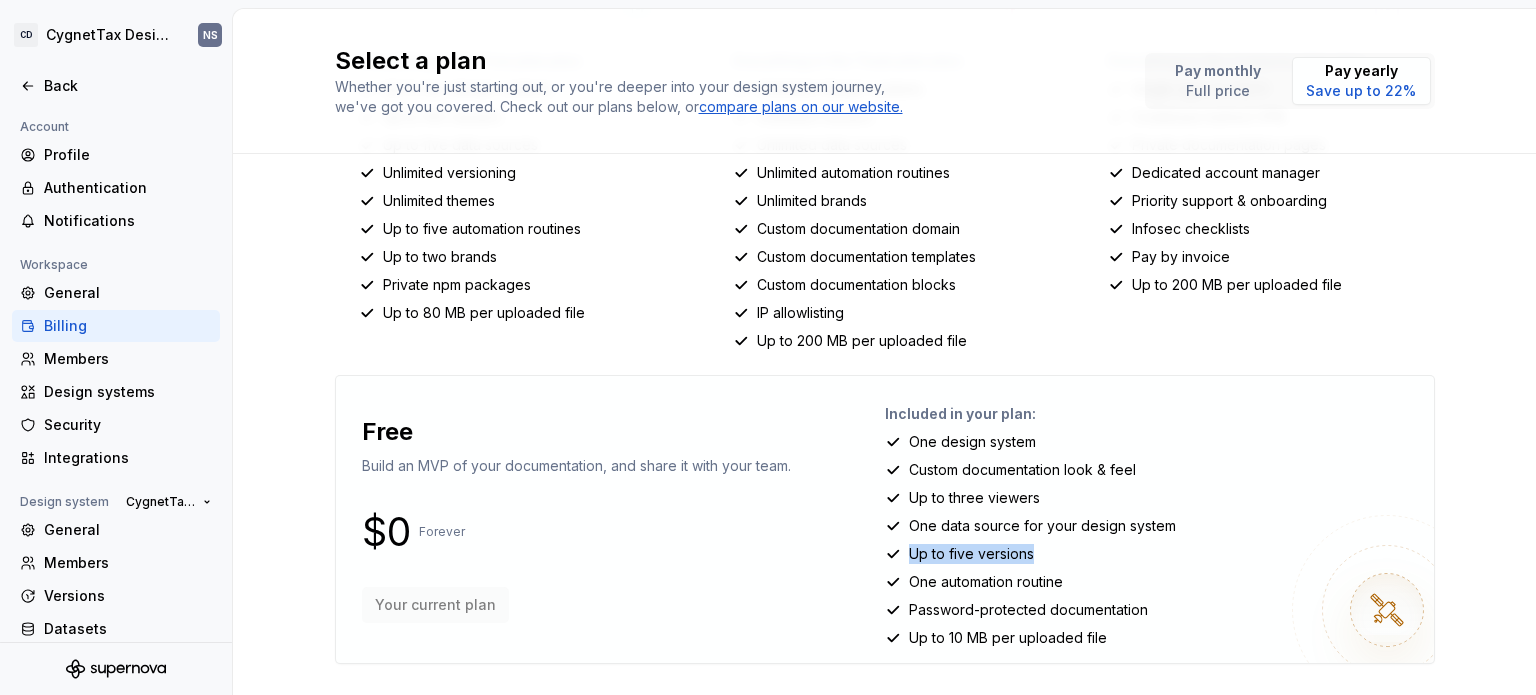 drag, startPoint x: 900, startPoint y: 555, endPoint x: 1030, endPoint y: 551, distance: 130.06152 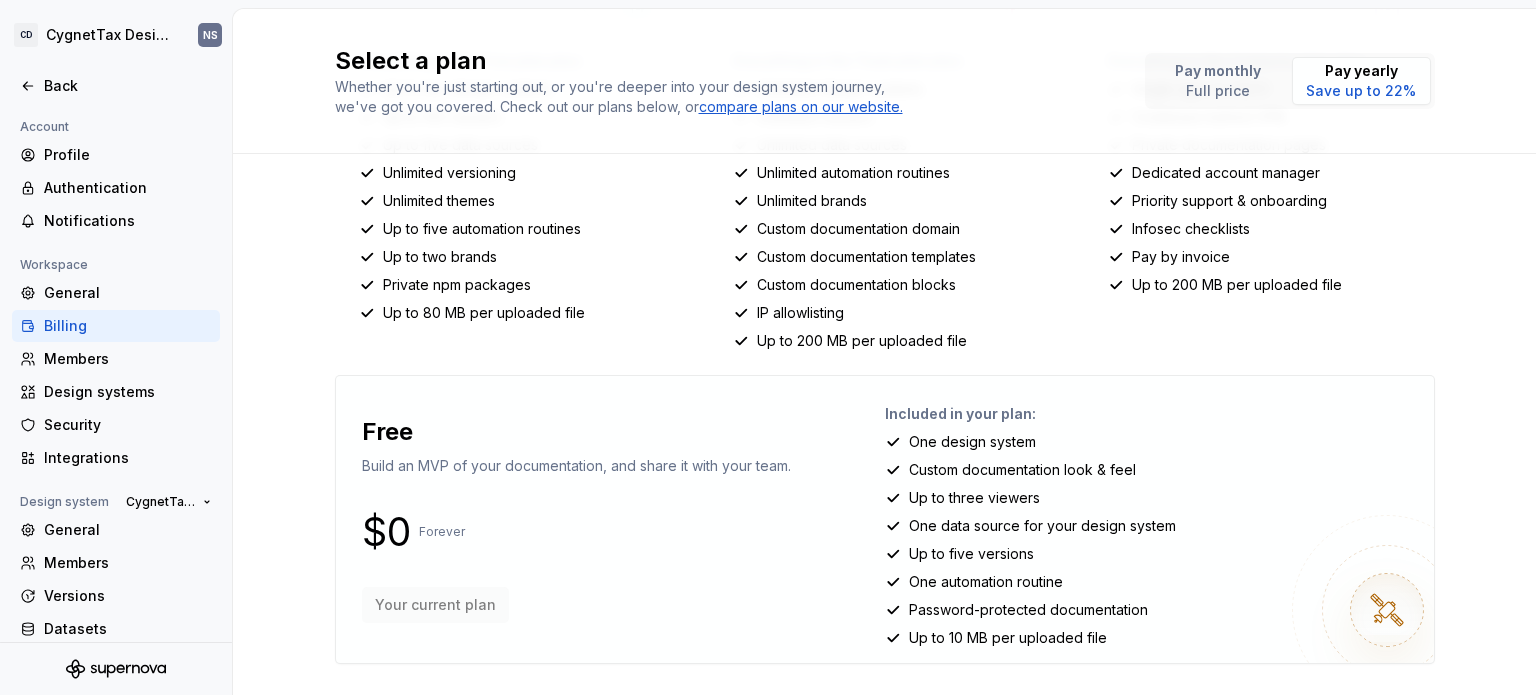 click on "One automation routine" at bounding box center (1151, 582) 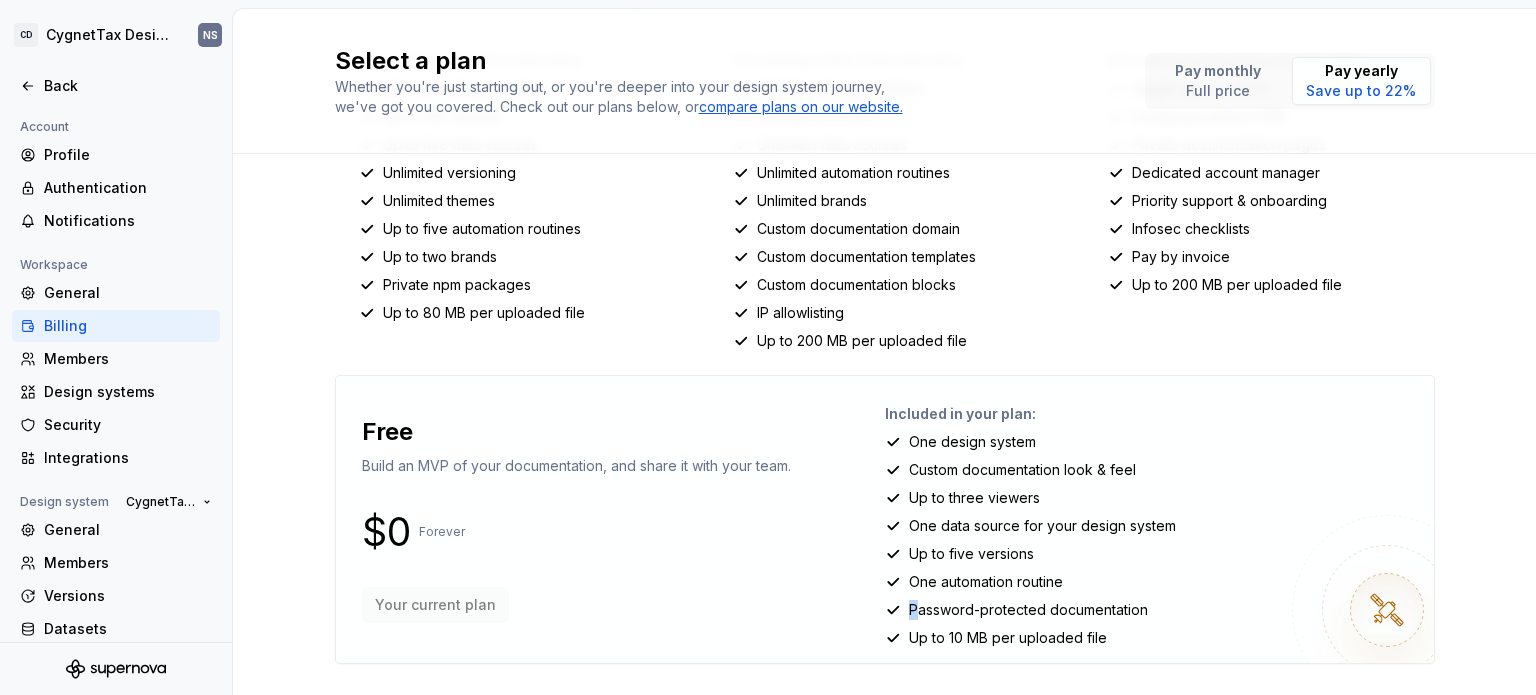 drag, startPoint x: 913, startPoint y: 606, endPoint x: 1186, endPoint y: 586, distance: 273.73163 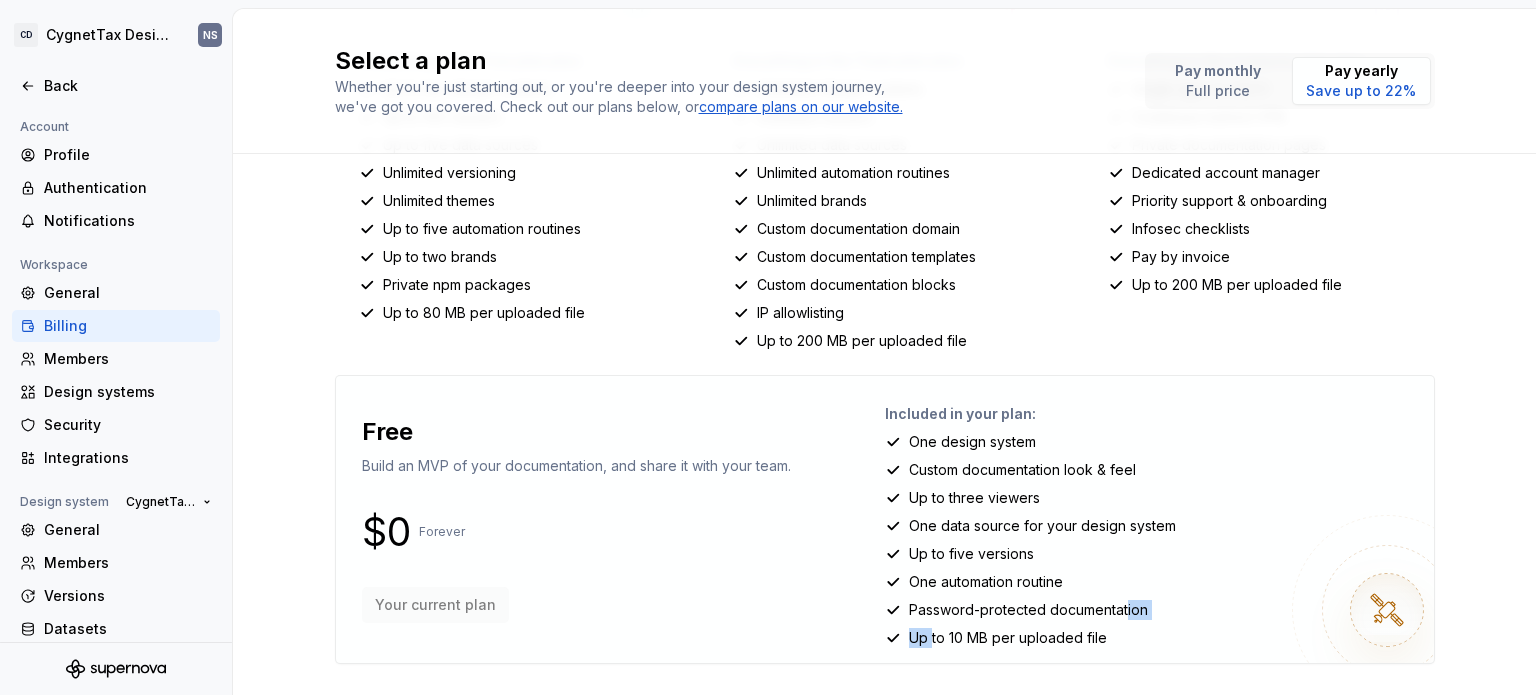 drag, startPoint x: 924, startPoint y: 647, endPoint x: 1118, endPoint y: 620, distance: 195.86986 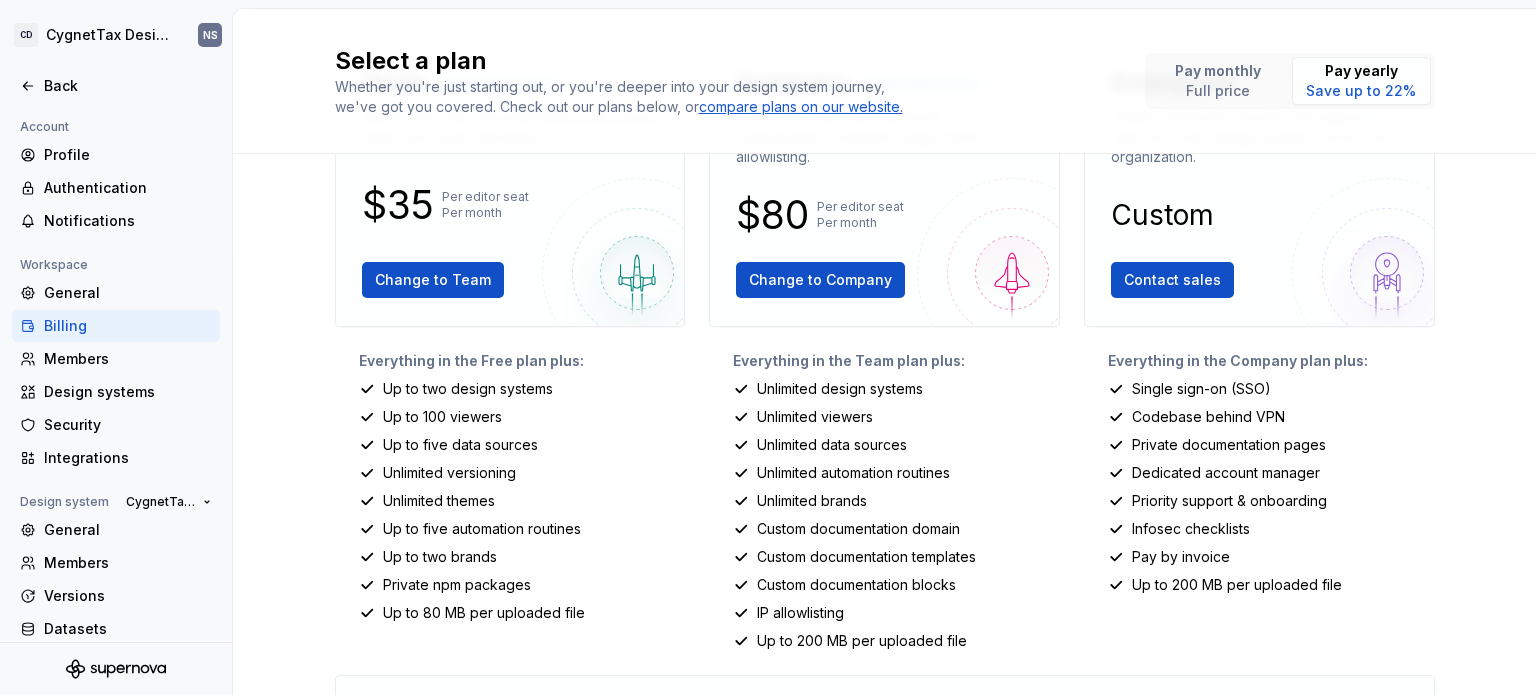 scroll, scrollTop: 440, scrollLeft: 0, axis: vertical 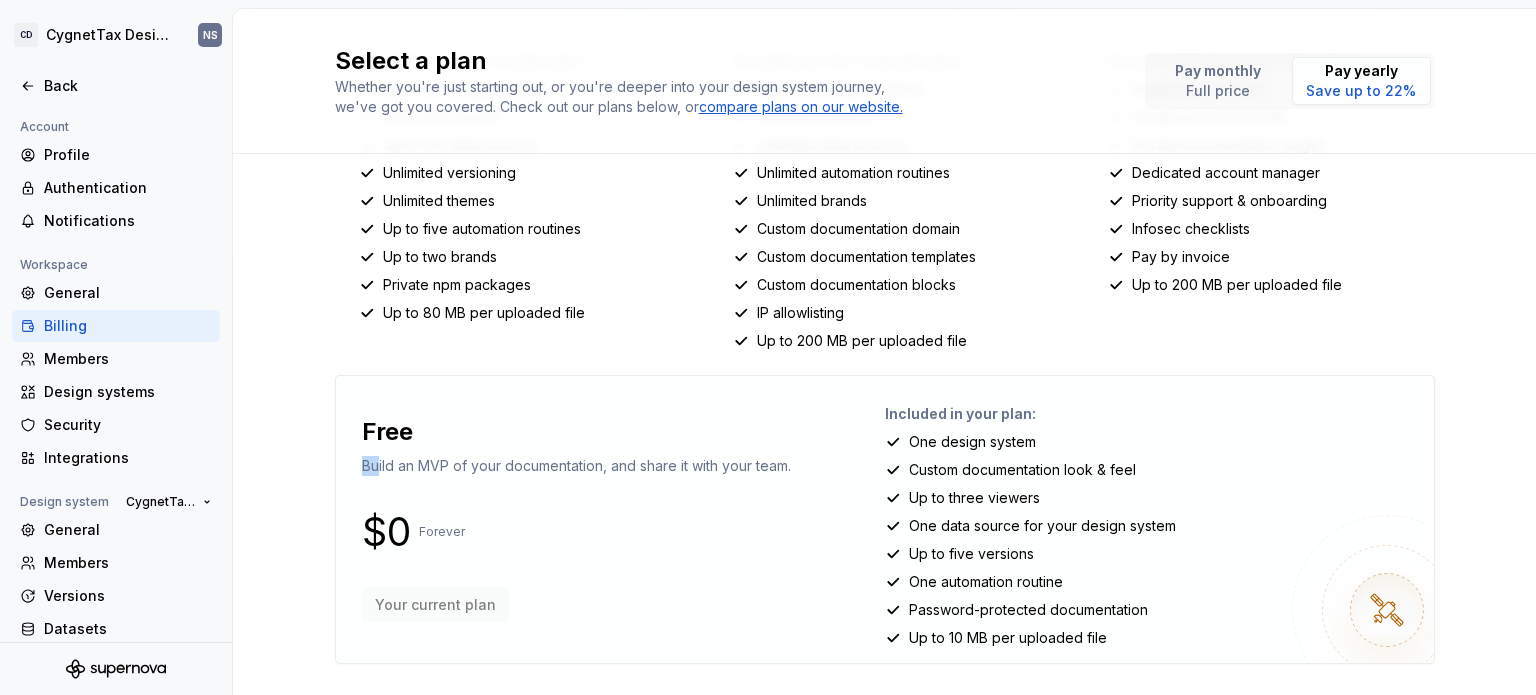 drag, startPoint x: 369, startPoint y: 467, endPoint x: 732, endPoint y: 444, distance: 363.7279 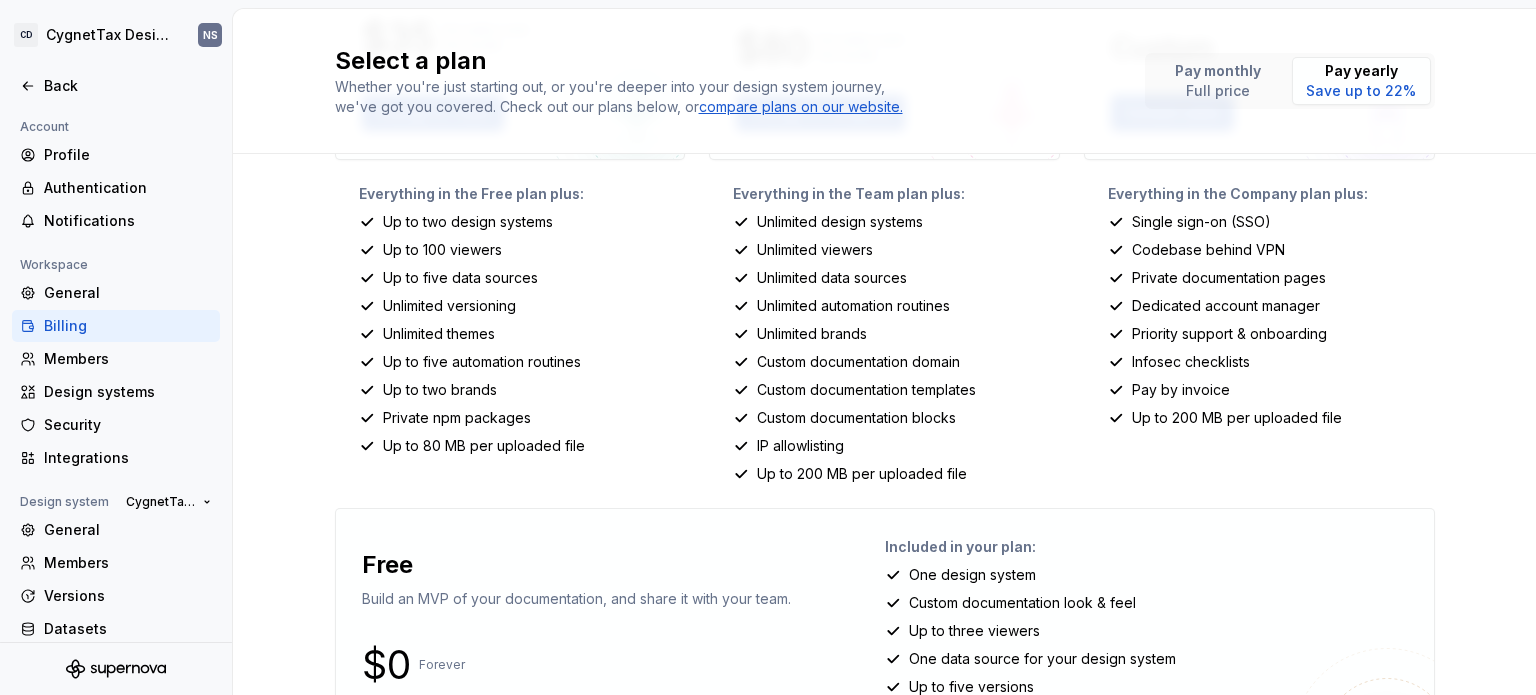 scroll, scrollTop: 0, scrollLeft: 0, axis: both 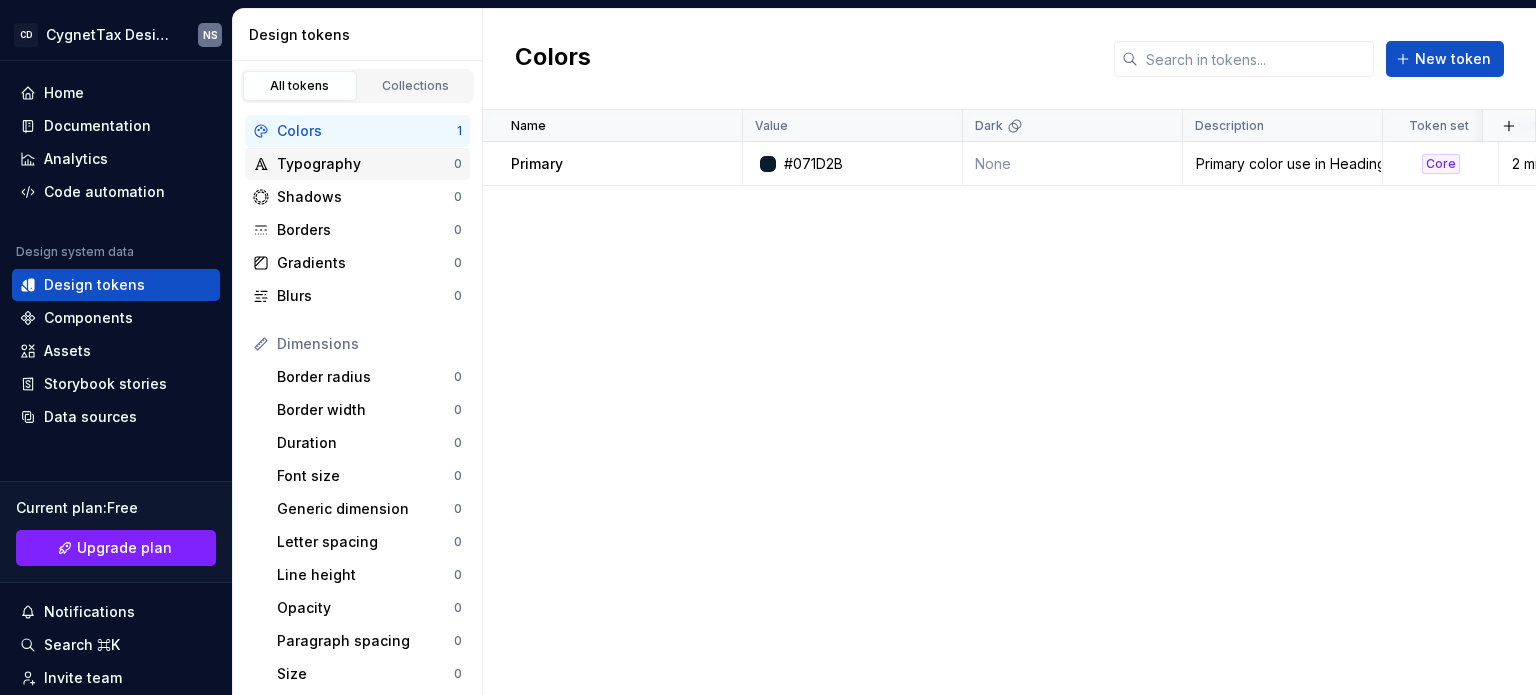 click on "Typography" at bounding box center (365, 164) 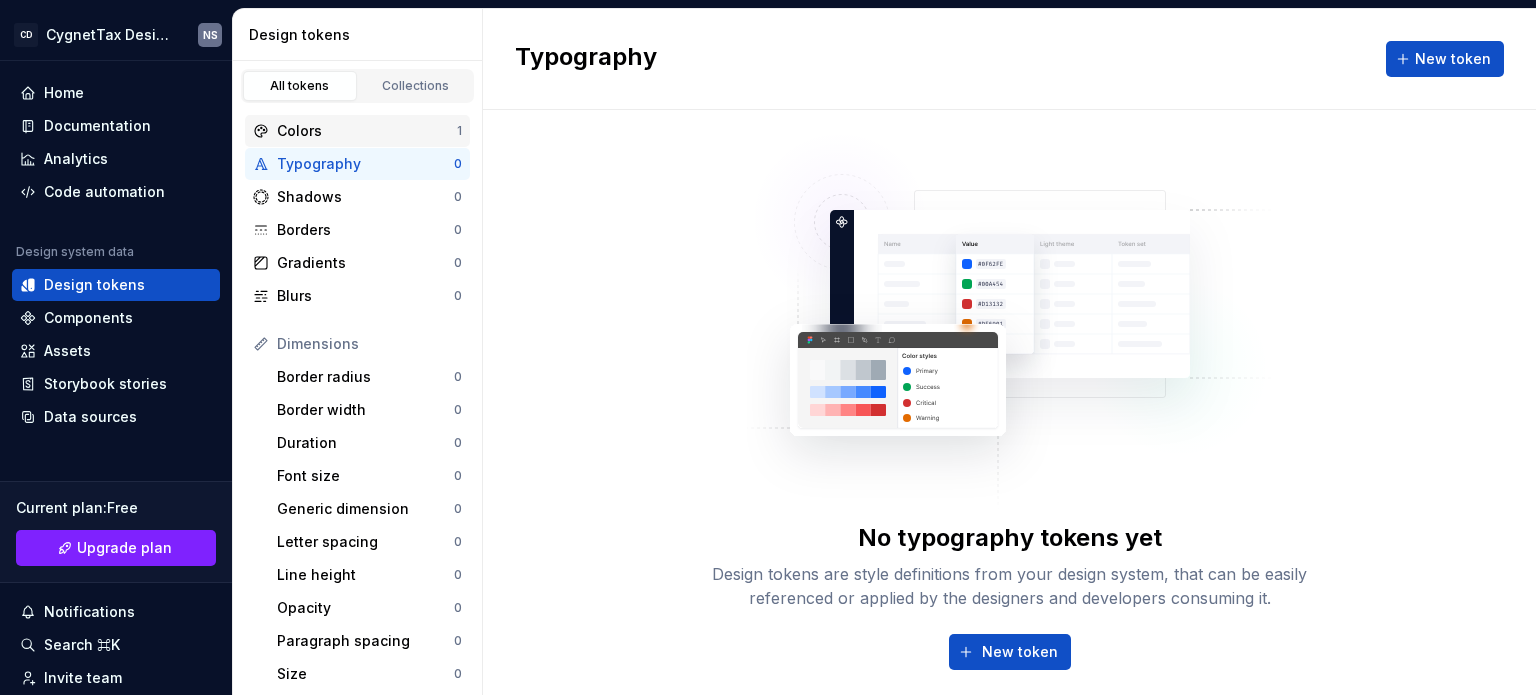 click on "Colors" at bounding box center (367, 131) 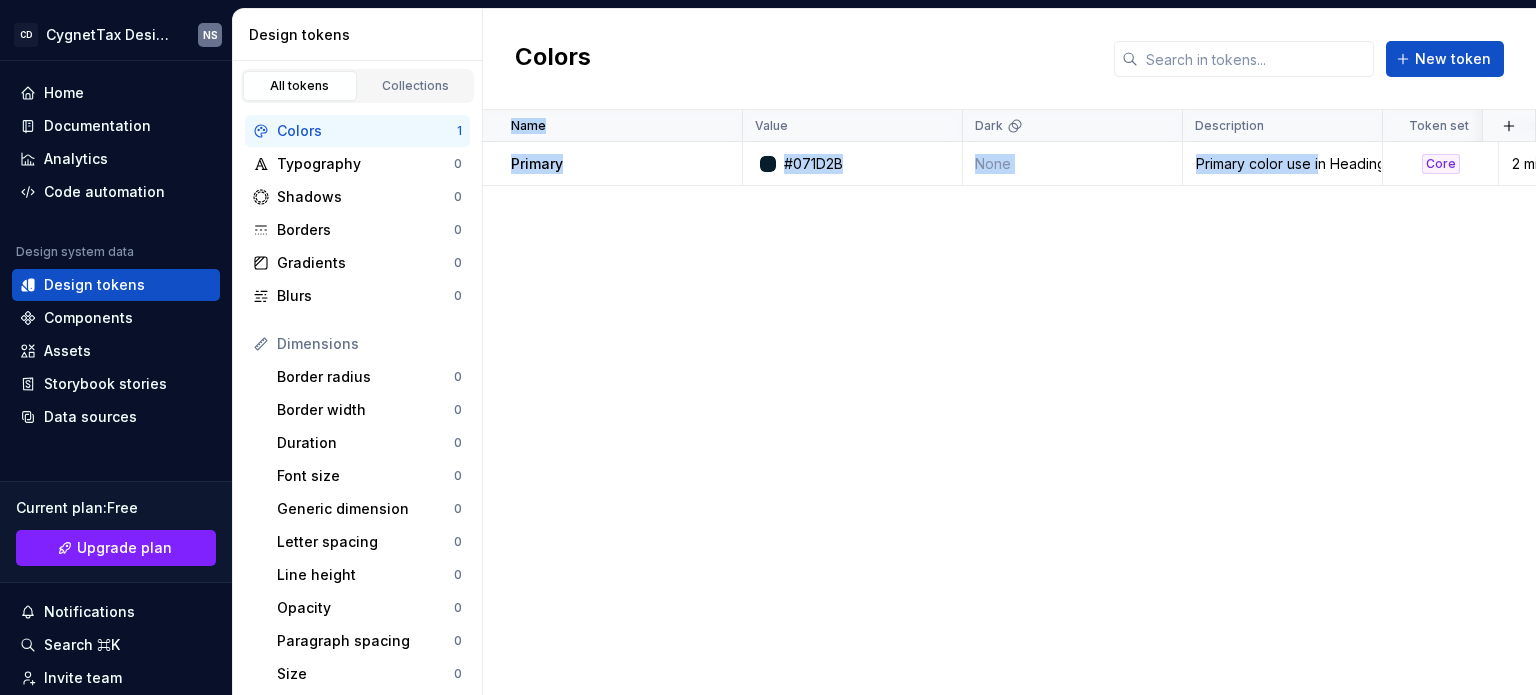 drag, startPoint x: 1318, startPoint y: 172, endPoint x: 1040, endPoint y: 197, distance: 279.12183 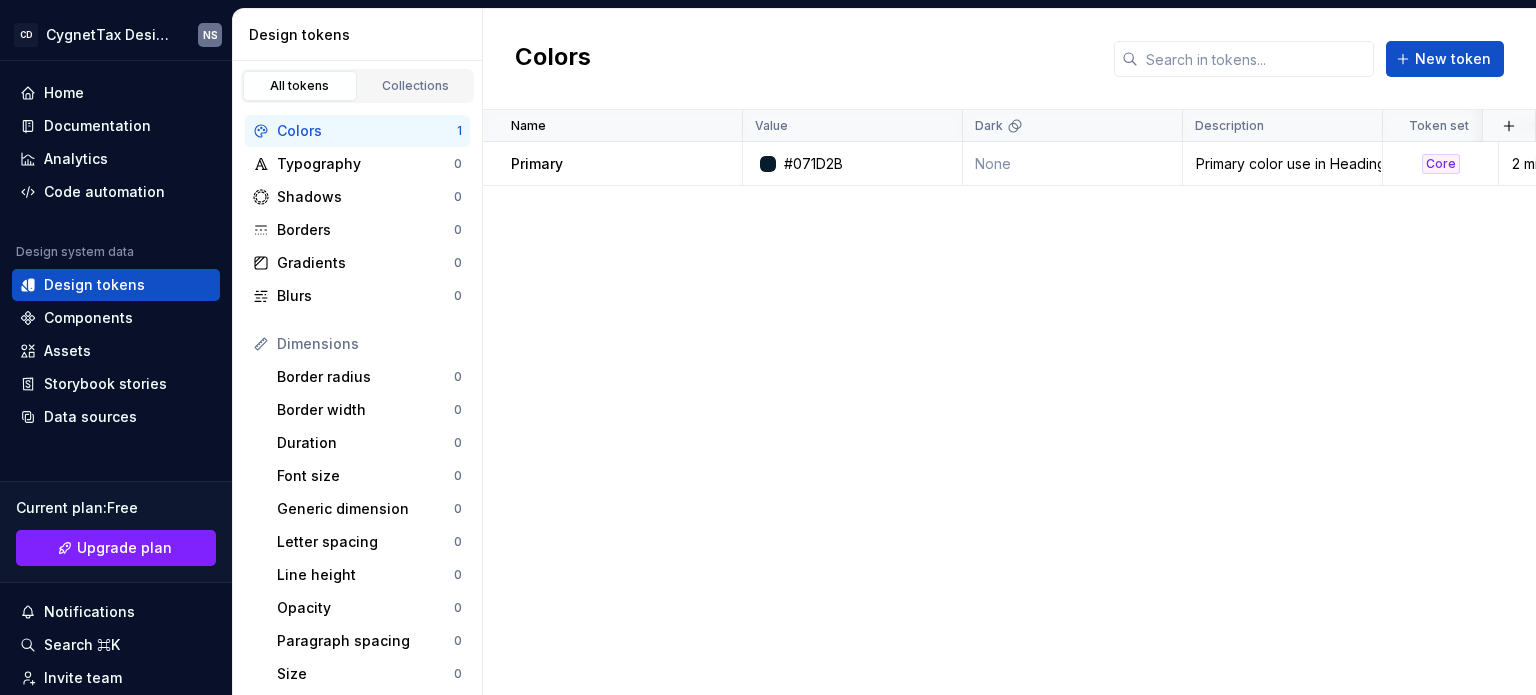 drag, startPoint x: 844, startPoint y: 267, endPoint x: 897, endPoint y: 267, distance: 53 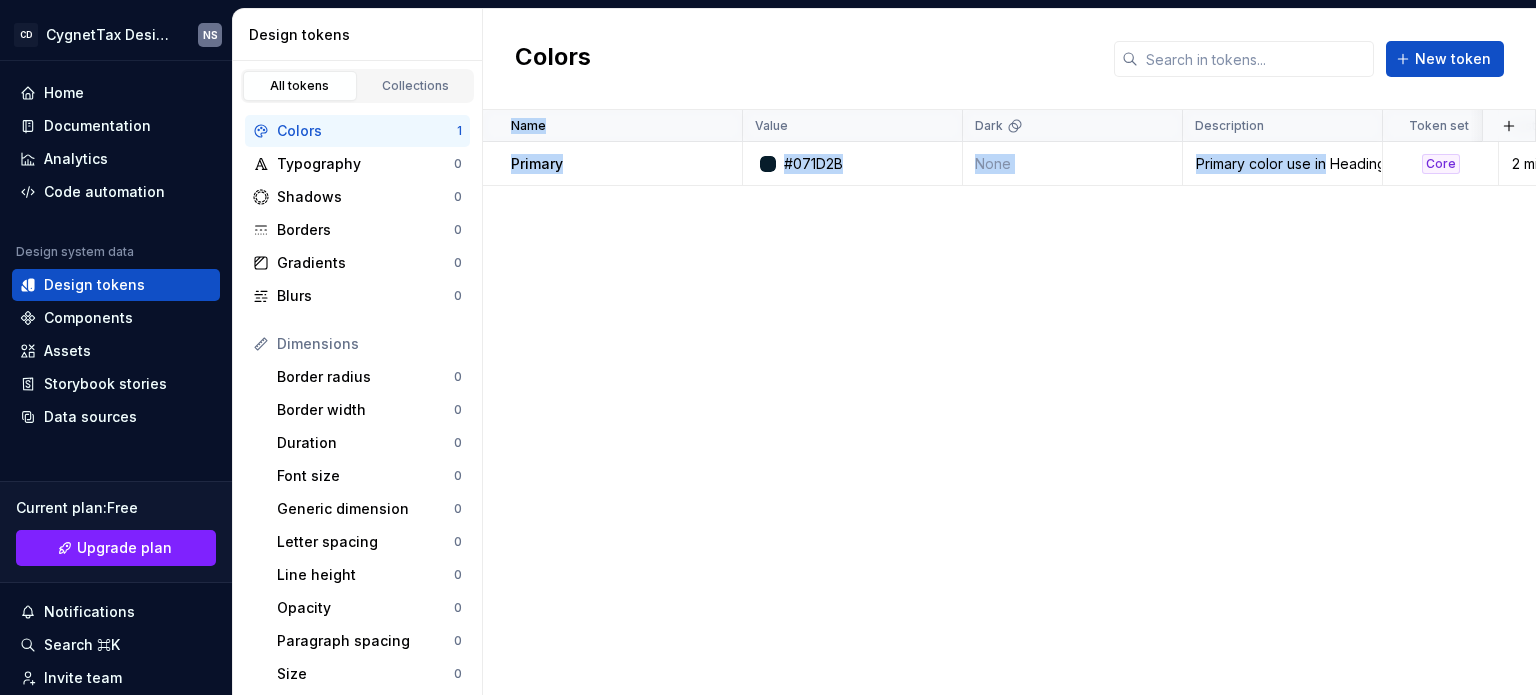 drag, startPoint x: 1329, startPoint y: 172, endPoint x: 1077, endPoint y: 197, distance: 253.23705 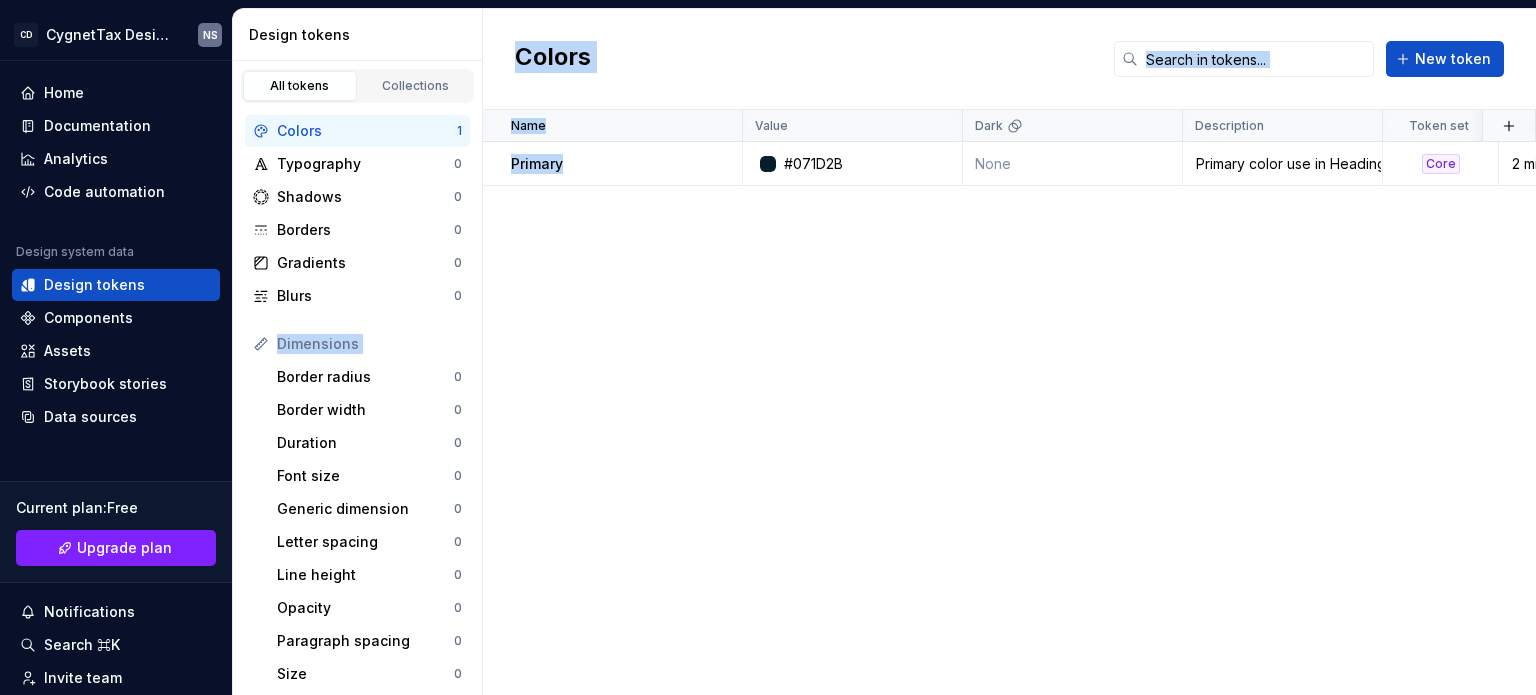 drag, startPoint x: 580, startPoint y: 159, endPoint x: 472, endPoint y: 176, distance: 109.32977 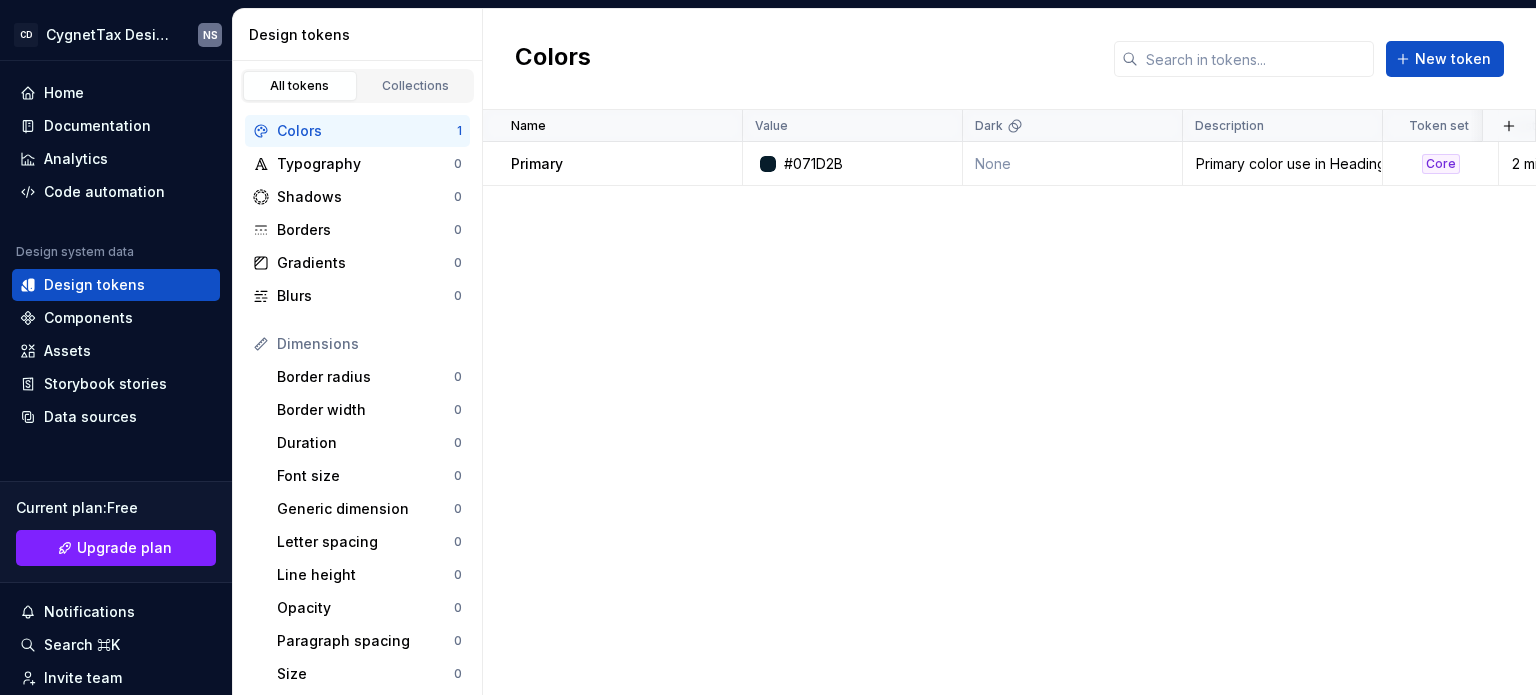 click on "Name Value Dark Description Token set Last updated Primary #[COLOR] None Primary color use in Headings, Buttons and Text Hover Core 2 minutes ago" at bounding box center [1009, 402] 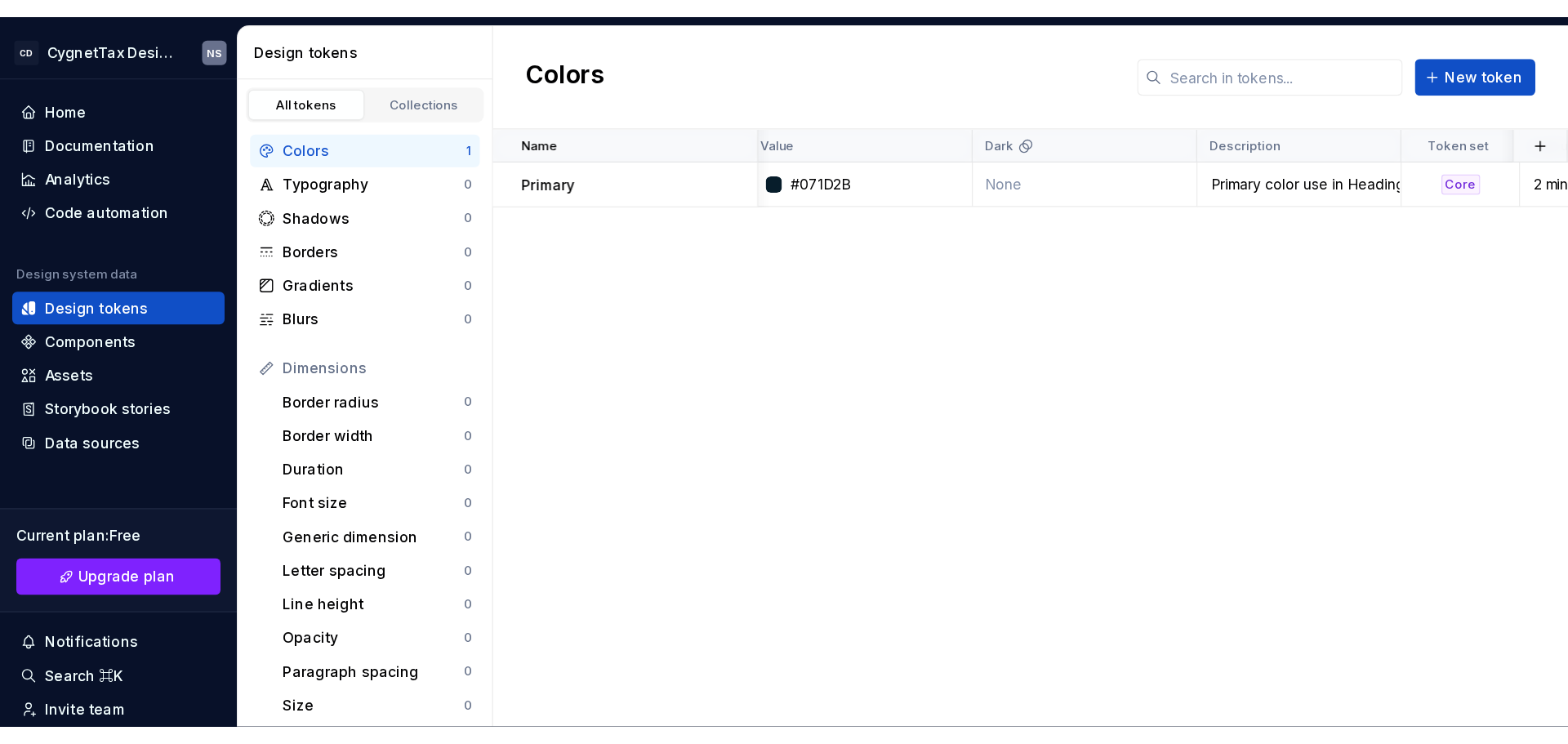 scroll, scrollTop: 0, scrollLeft: 0, axis: both 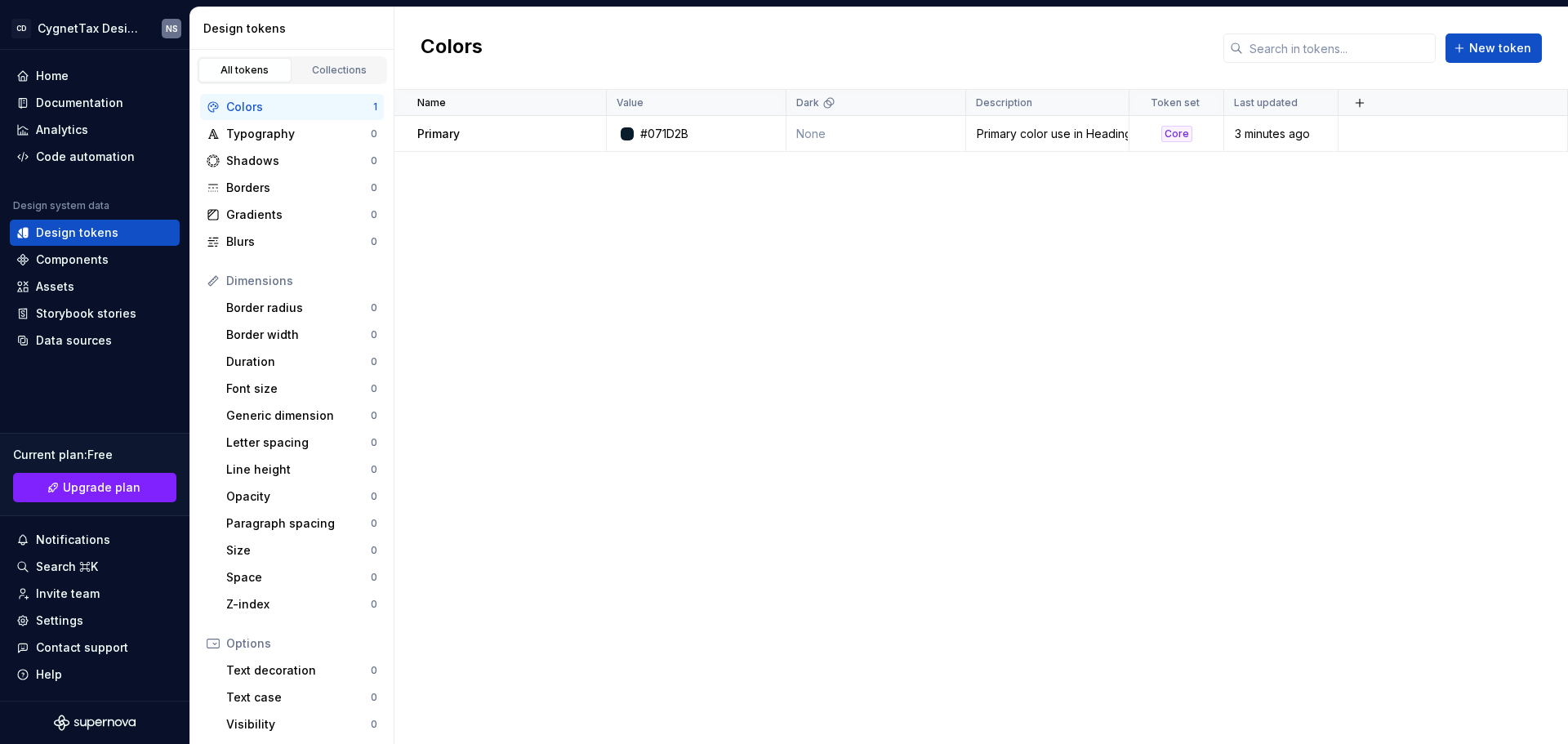 click on "Name Value Dark Description Token set Last updated Primary #[COLOR] None Primary color use in Headings, Buttons and Text Hover Core 3 minutes ago" at bounding box center (981, 417) 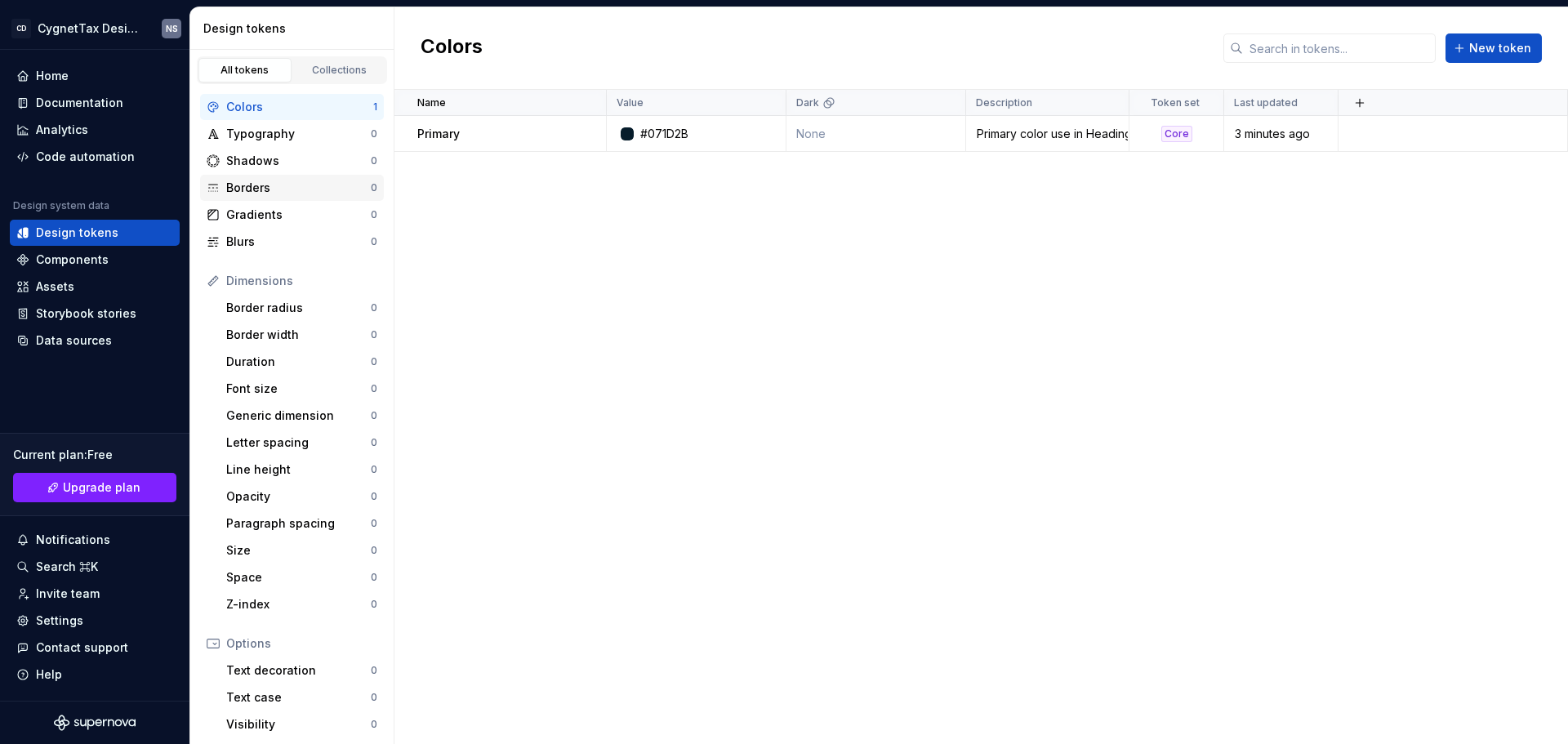 click on "Borders" at bounding box center [298, 188] 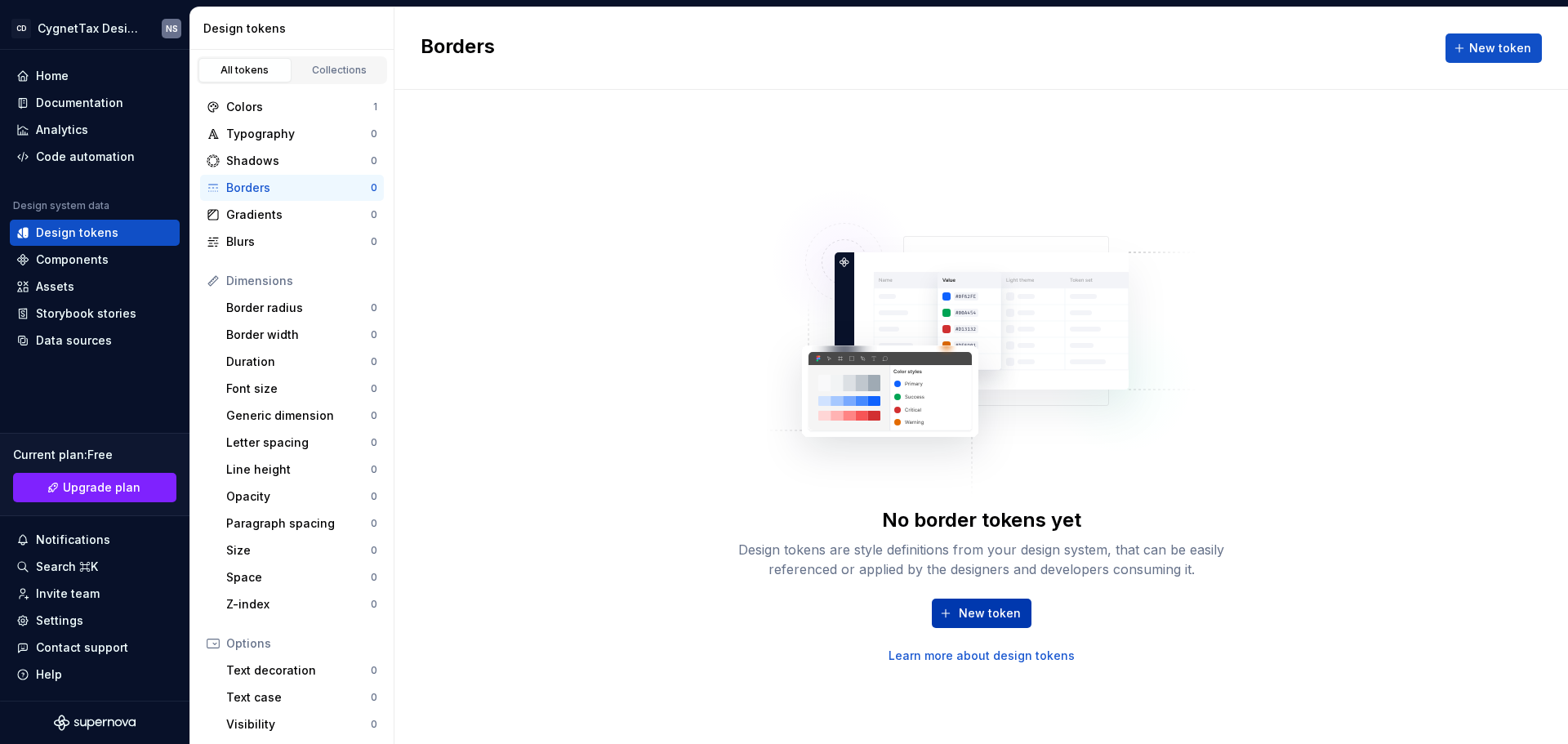 click on "New token" at bounding box center (990, 613) 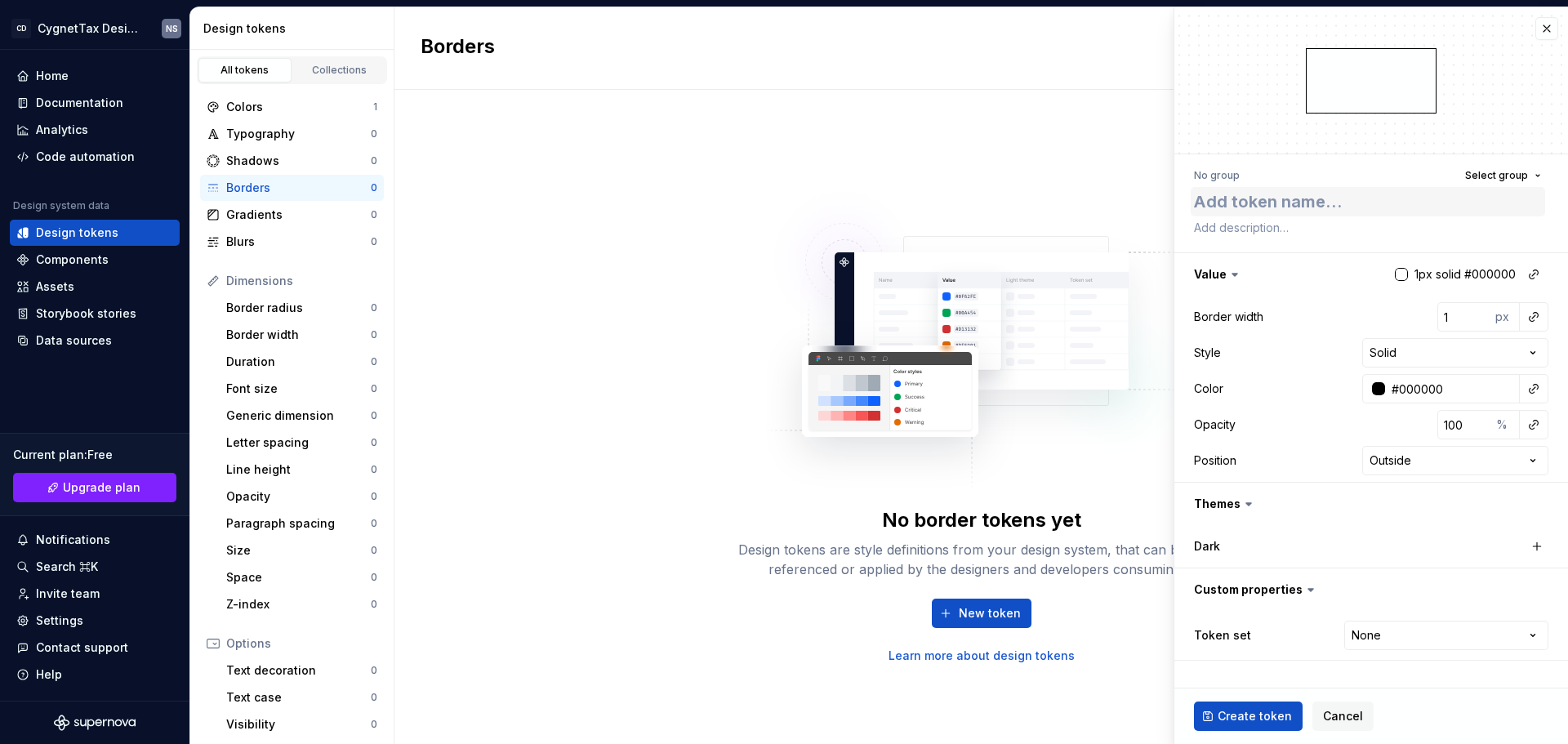 click at bounding box center (1368, 202) 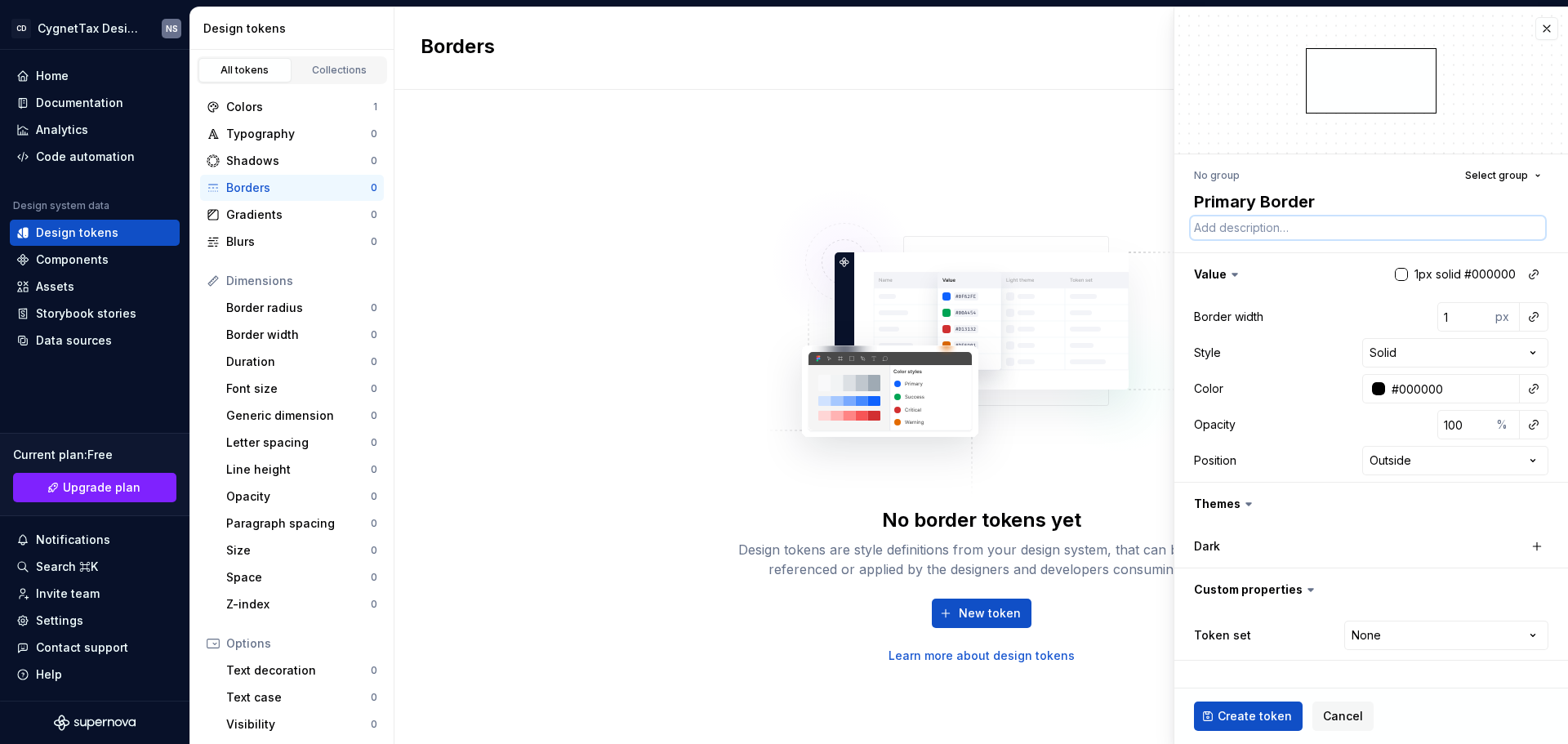 click at bounding box center (1368, 228) 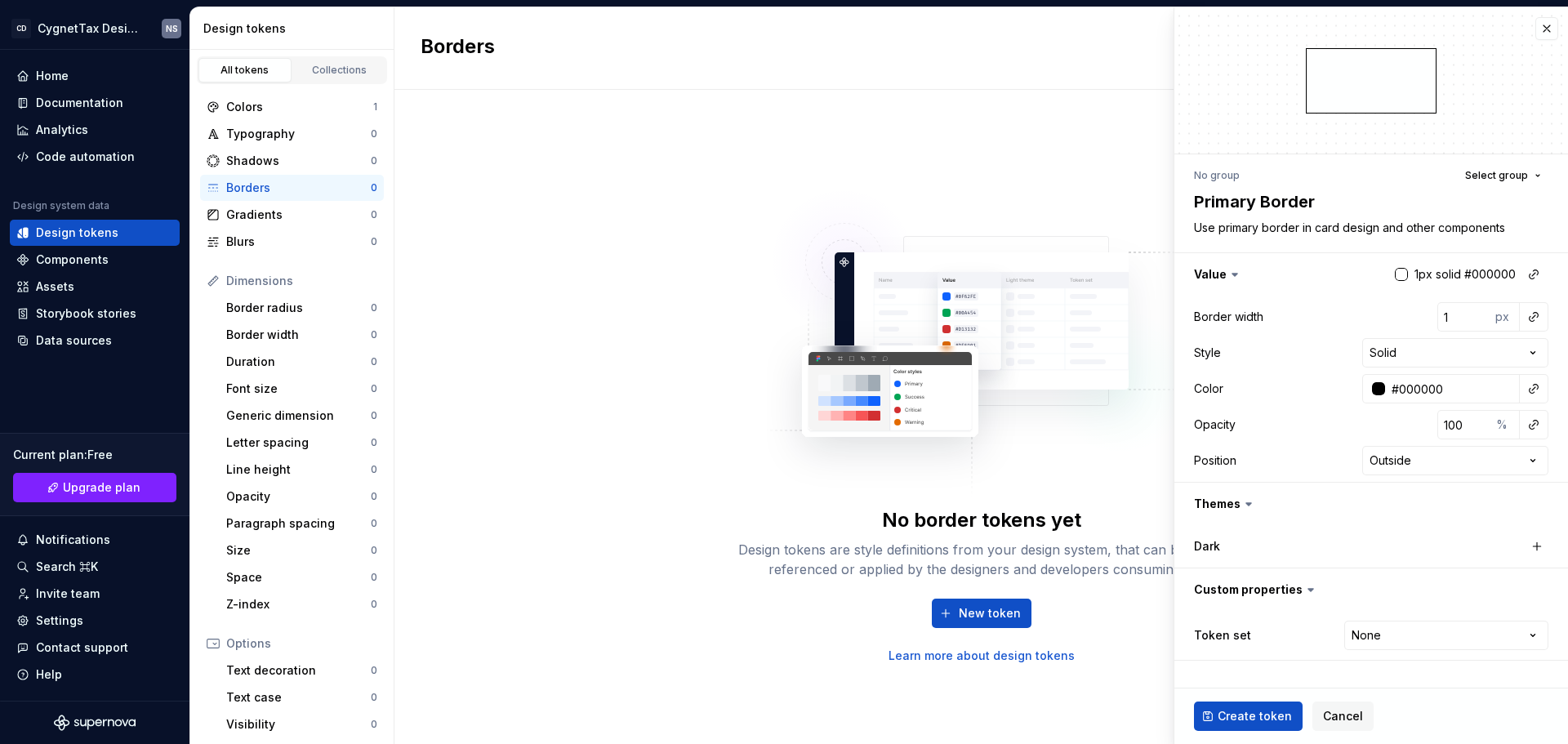 click at bounding box center [1401, 274] 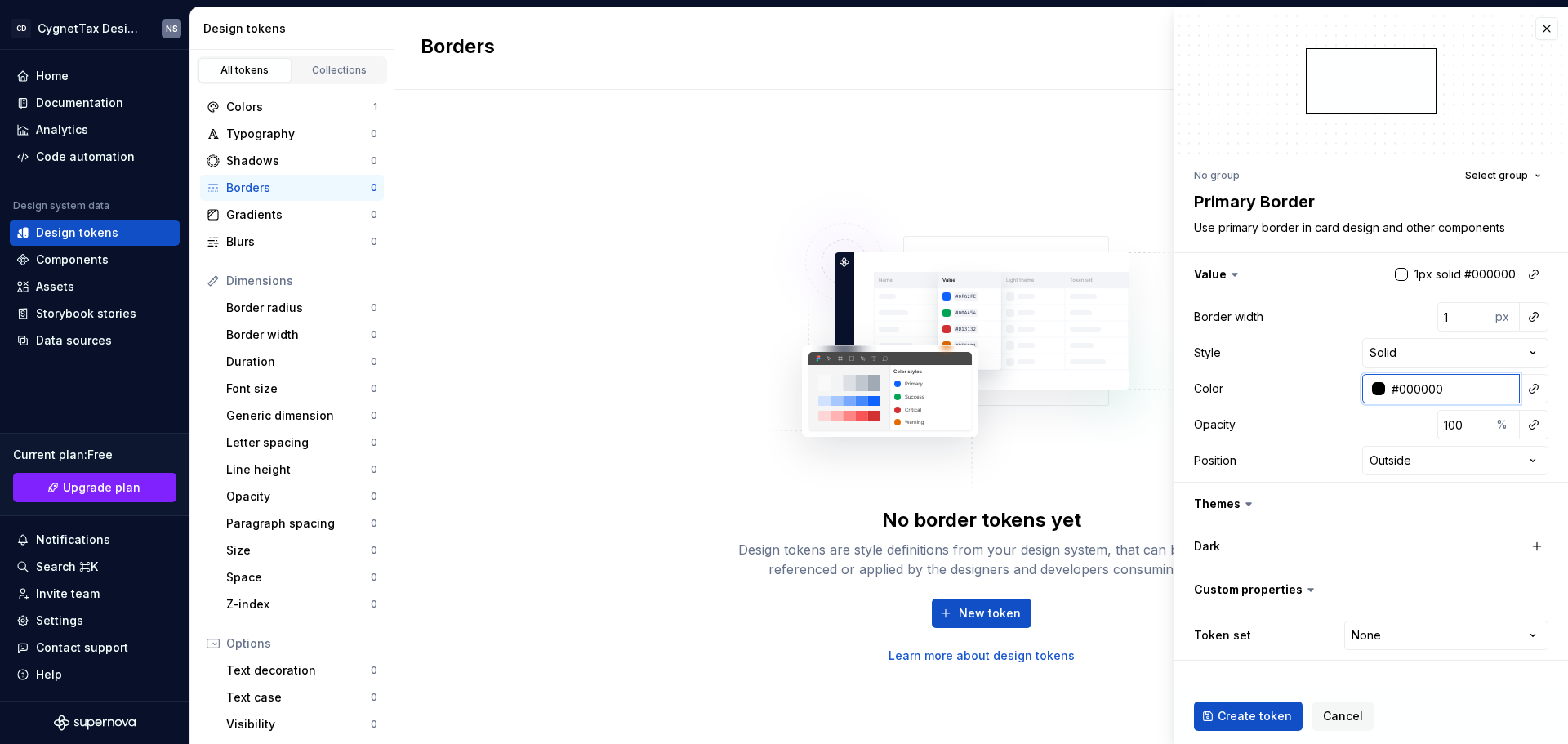 click on "#000000" at bounding box center (1452, 389) 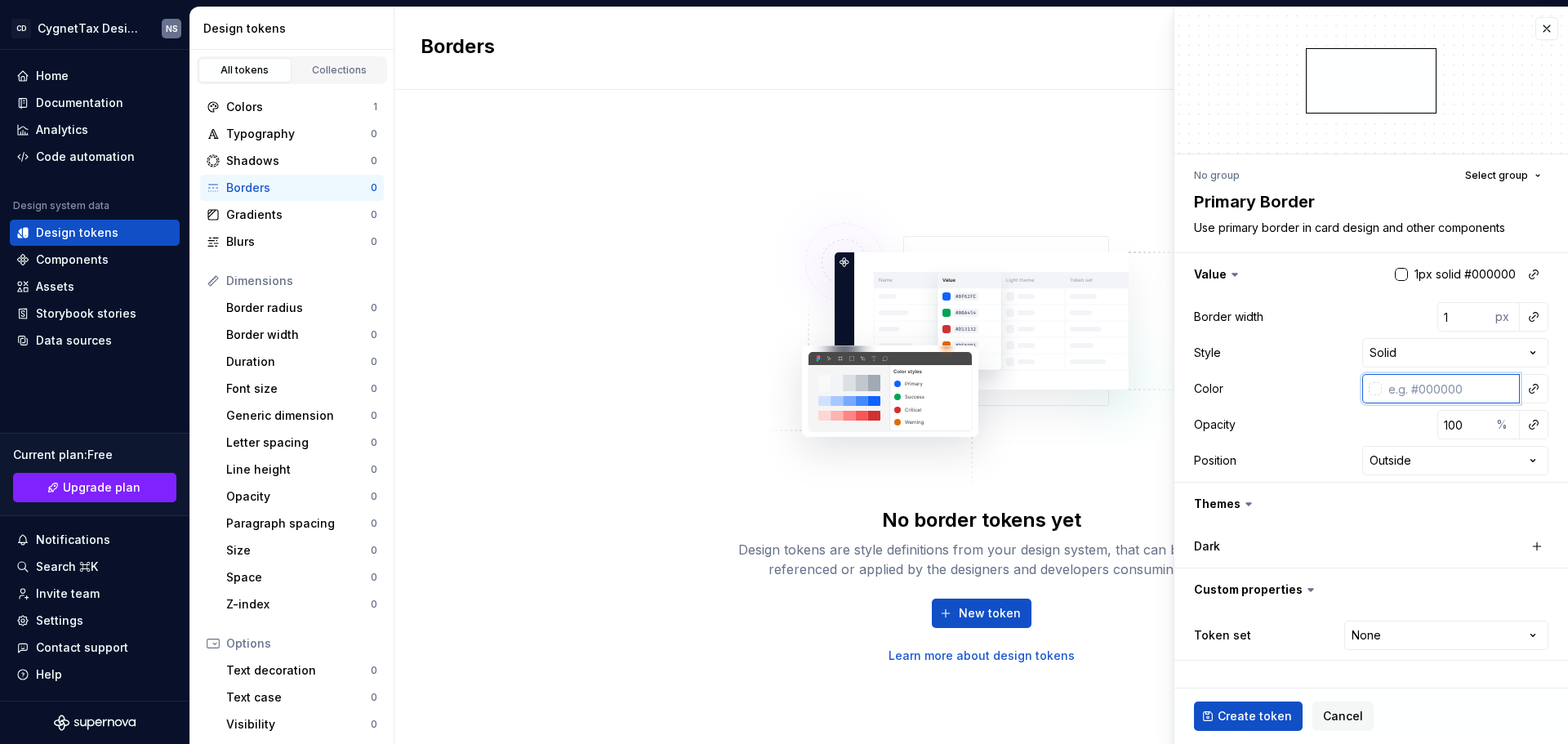 paste 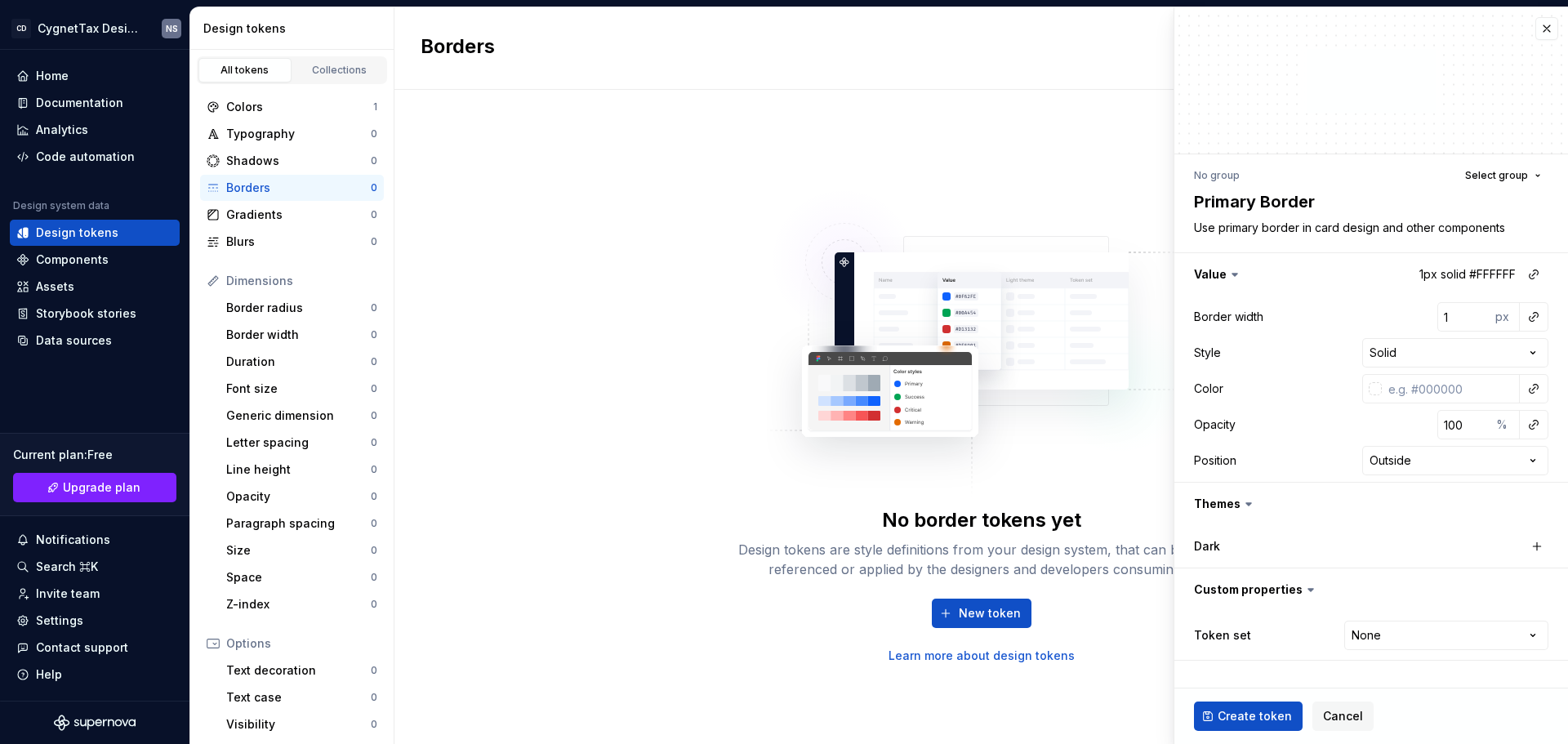 click on "Opacity 100 %" at bounding box center [1371, 425] 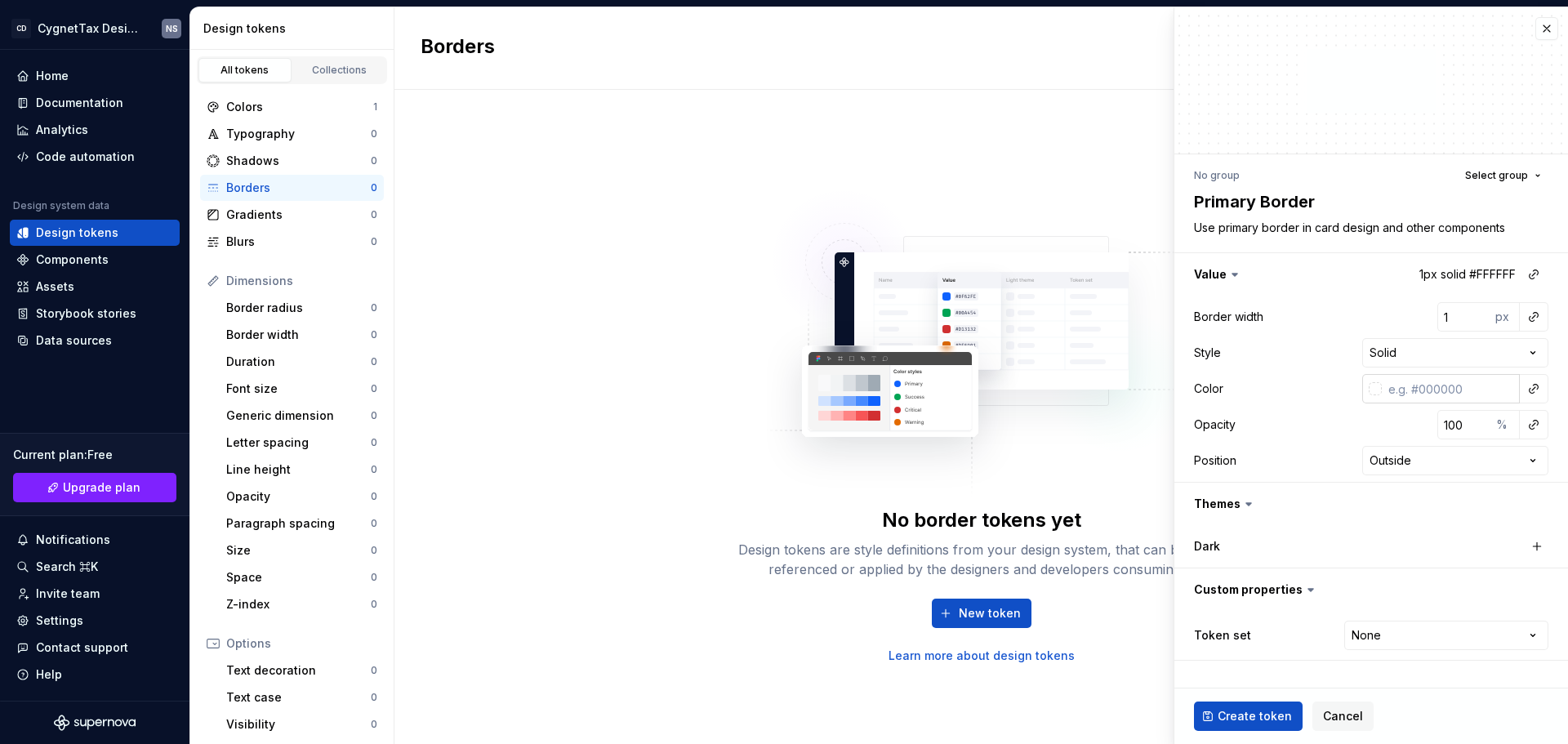 click at bounding box center (1450, 389) 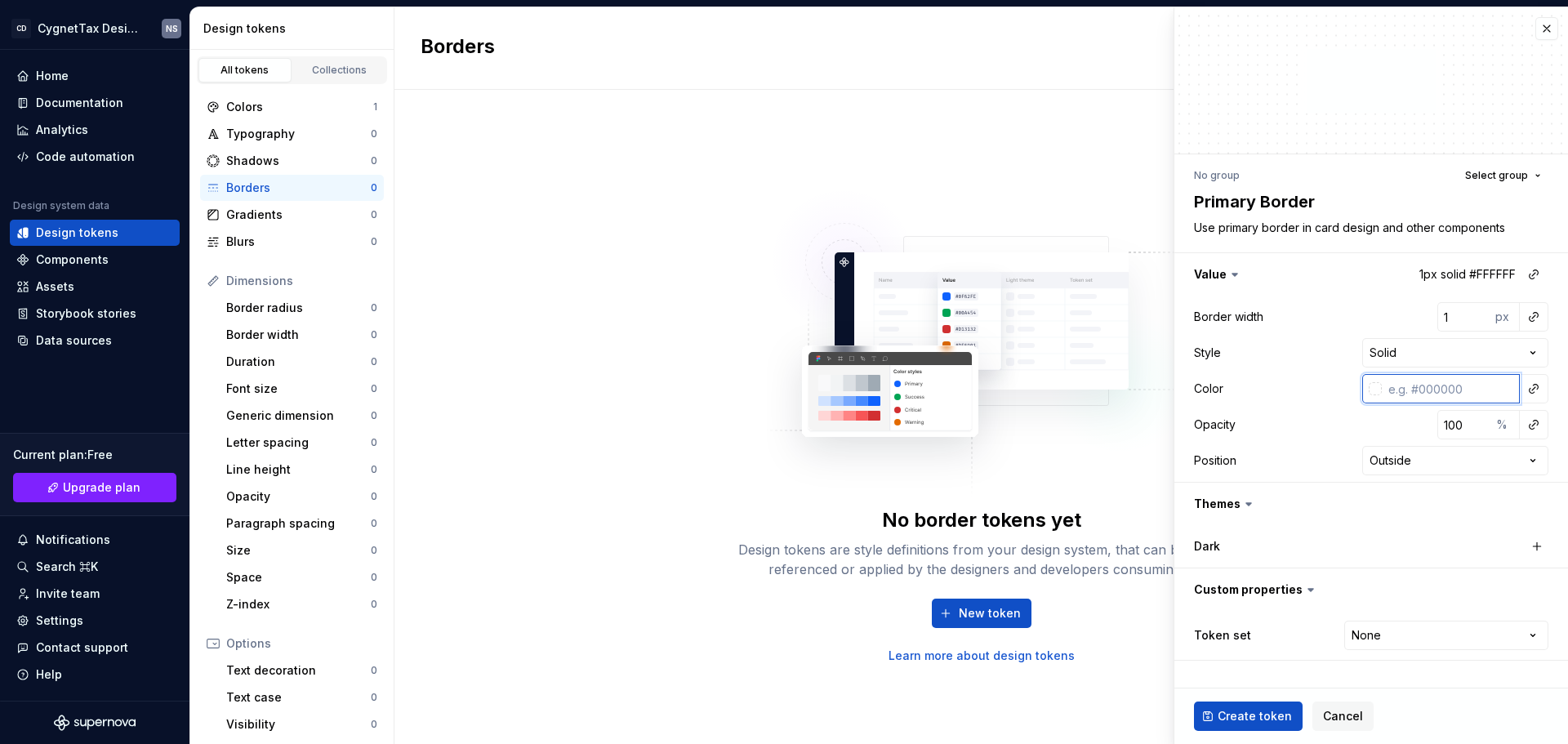 paste on "[COLOR]" 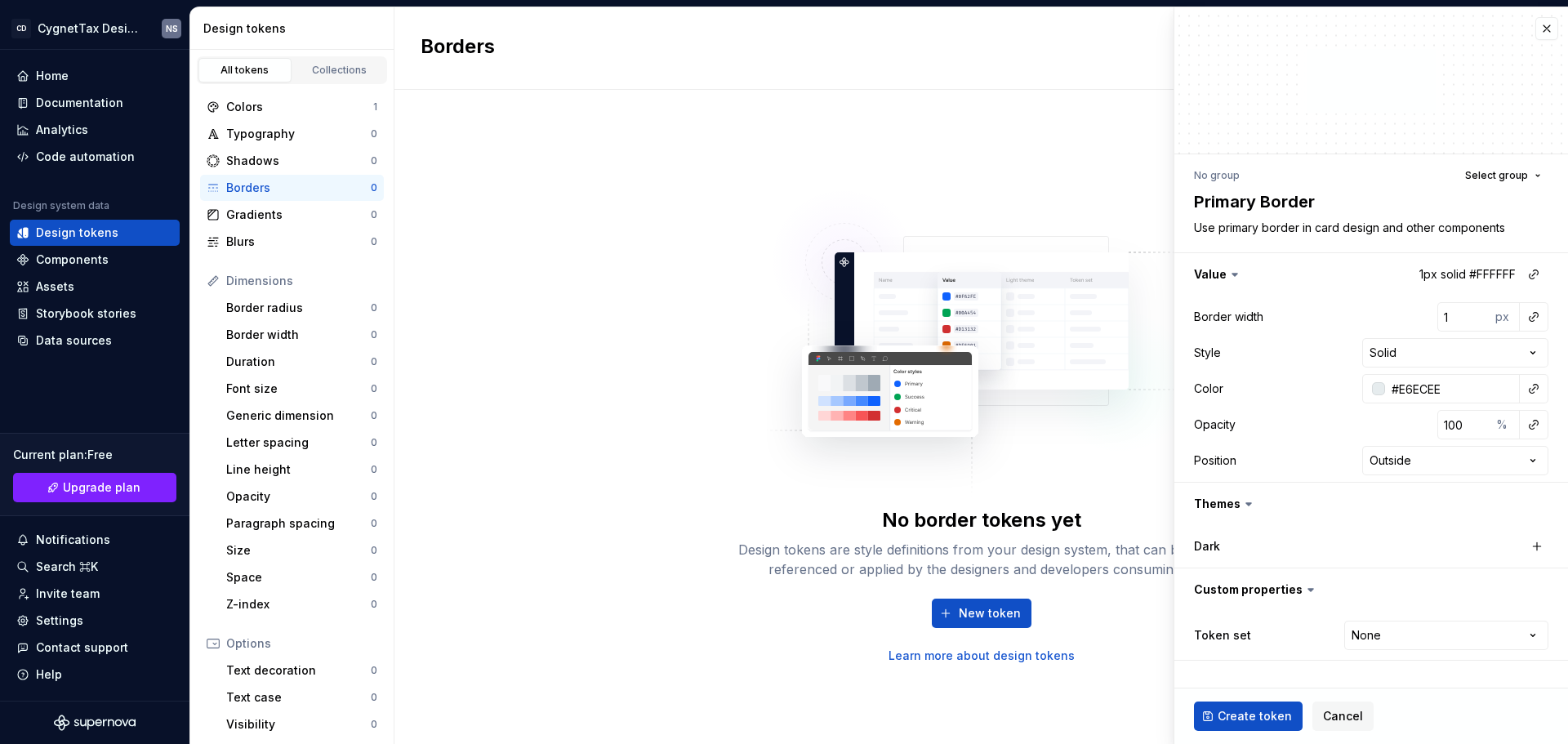 click on "Opacity 100 %" at bounding box center (1371, 425) 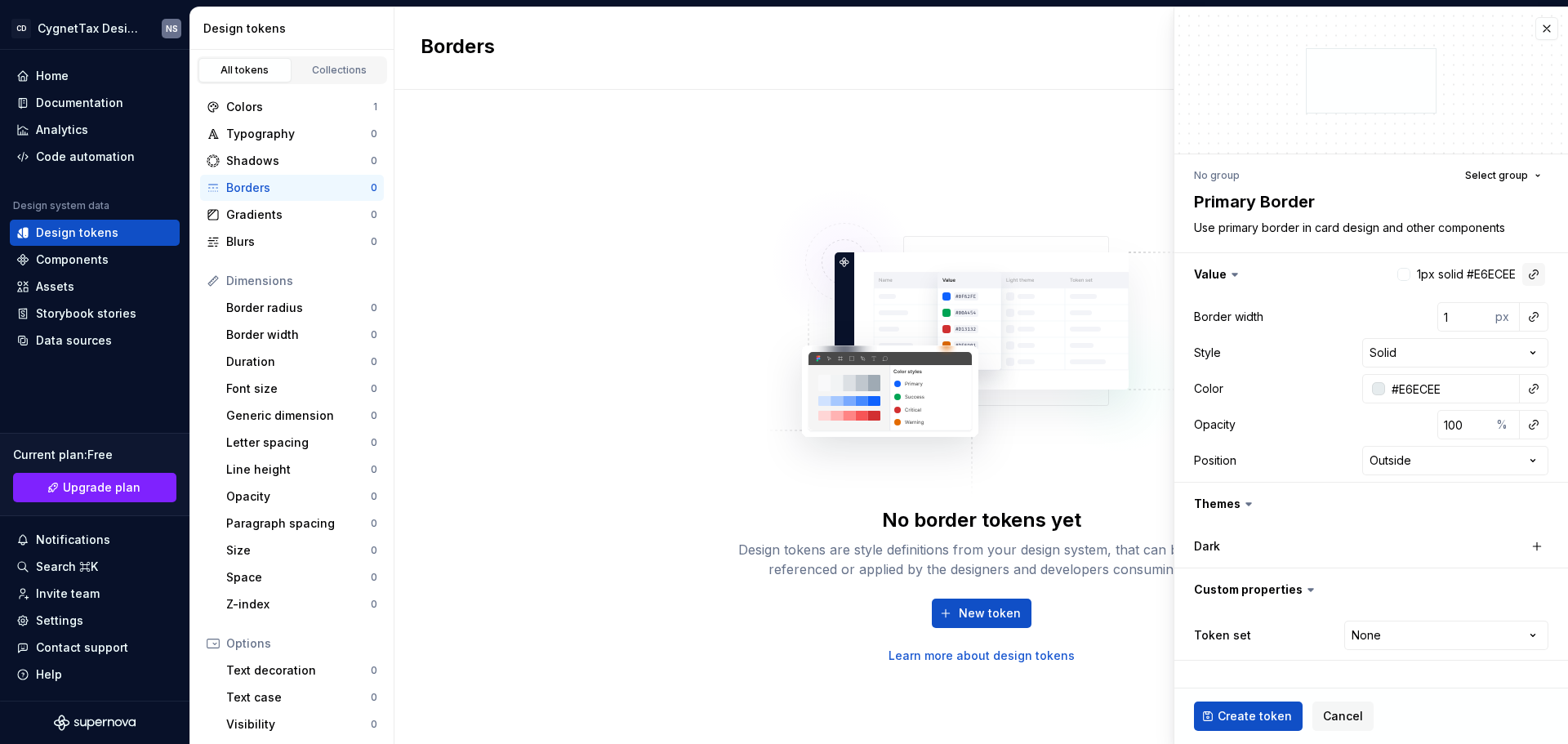 click at bounding box center (1534, 274) 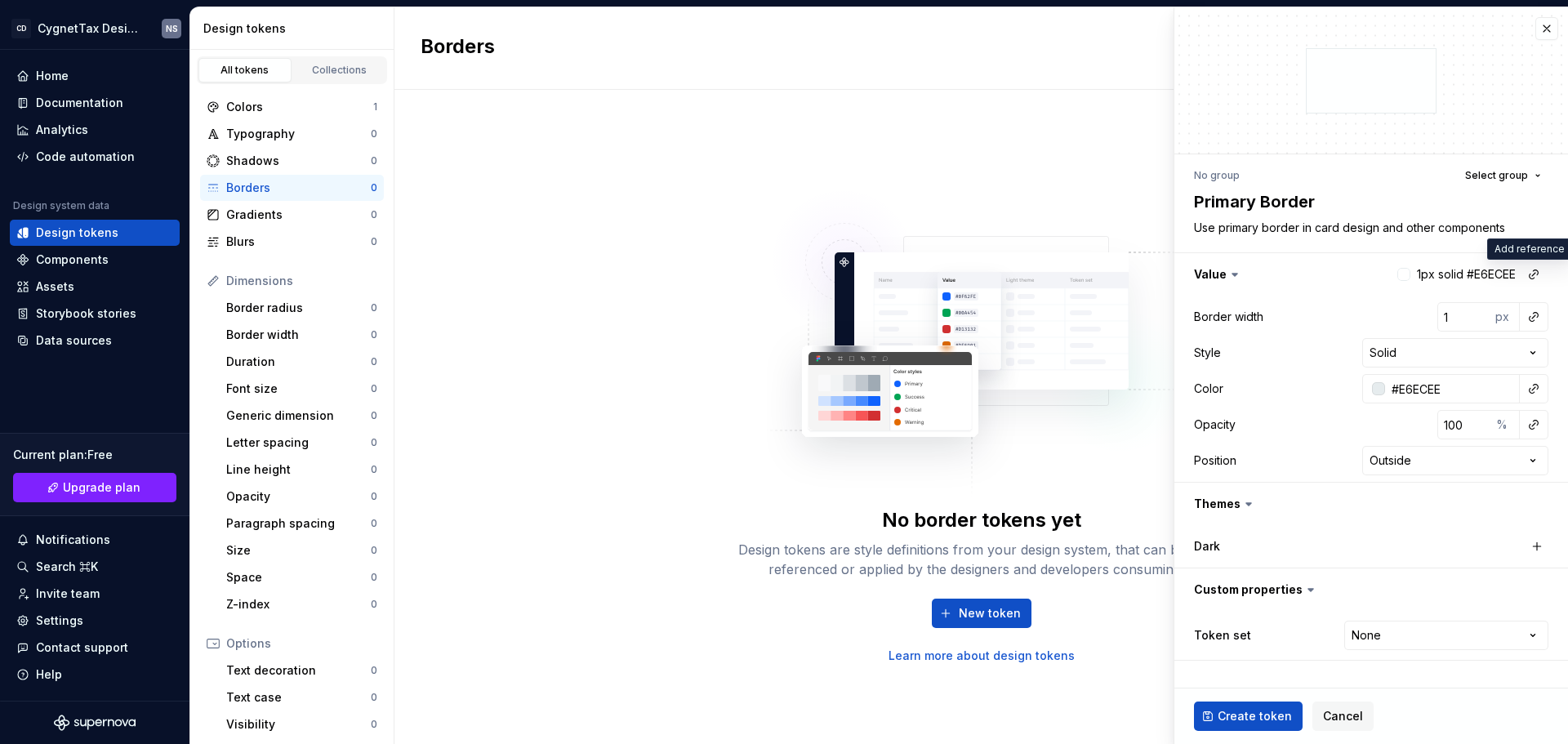 click on "CD CygnetTax Design System NS Home Documentation Analytics Code automation Design system data Design tokens Components Assets Storybook stories Data sources Current plan : Free Upgrade plan Notifications Search ⌘K Invite team Settings Contact support Help Design tokens All tokens Collections Colors 1 Typography 0 Shadows 0 Borders 1 Gradients 0 Blurs 0 Dimensions Border radius 0 Border width 0 Duration 0 Font size 0 Generic dimension 0 Letter spacing 0 Line height 0 Opacity 0 Paragraph spacing 0 Size 0 Space 0 Z-index 0 Options Text decoration 0 Text case 0 Visibility 0 Strings Font family 0 Font weight/style 0 Generic string 0 Product copy 0 Borders New token Name Value Dark Description Token set Last updated Primary Border 1px solid #[COLOR] None Use primary border in card design and other components Core less than a minute ago * Edit border token No group Select group Primary Border Use primary border in card design and other components Value 1px solid #[COLOR] Border width 1 px Style Solid ****** *****" at bounding box center [784, 372] 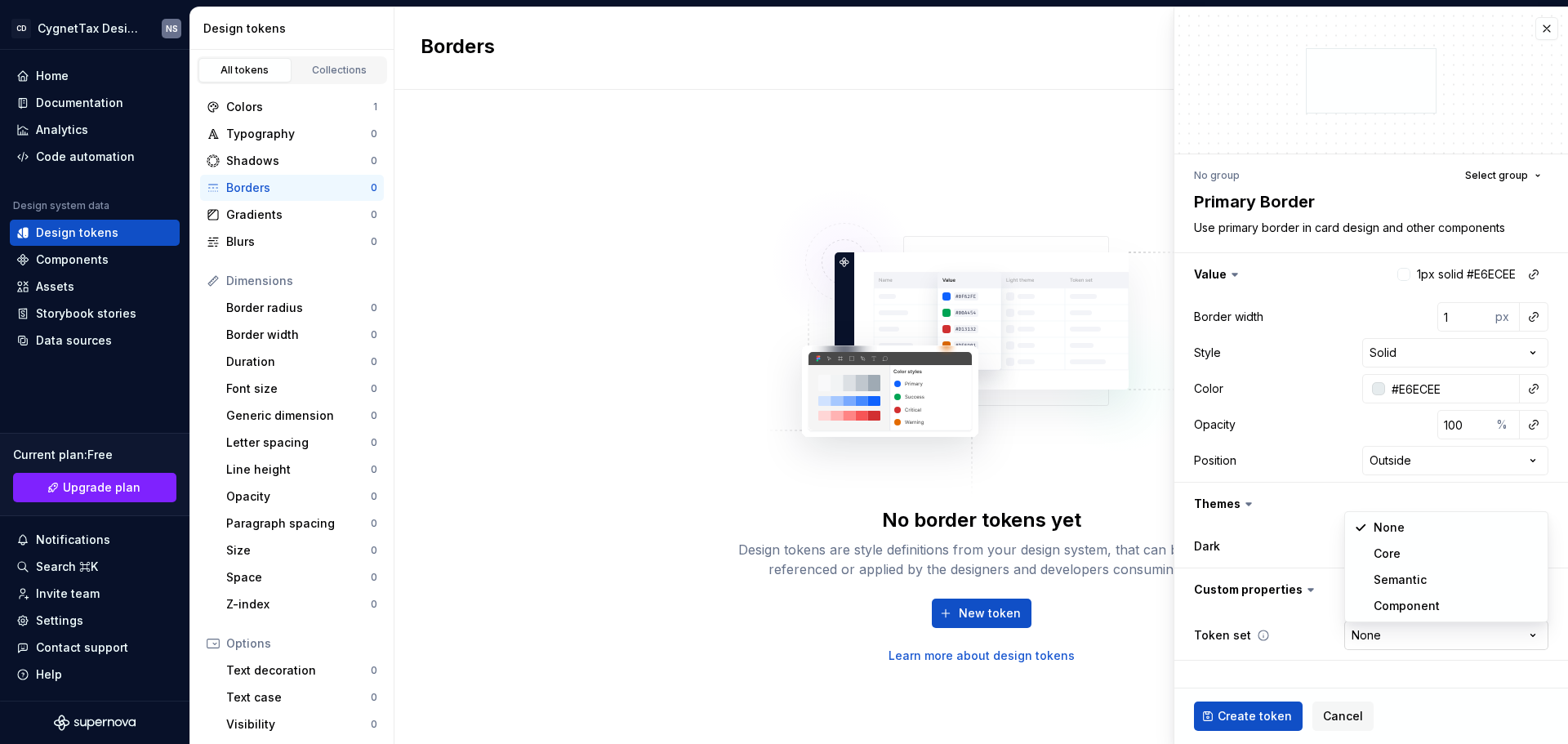 click on "CD CygnetTax Design System NS Home Documentation Analytics Code automation Design system data Design tokens Components Assets Storybook stories Data sources Current plan : Free Upgrade plan Notifications Search ⌘K Invite team Settings Contact support Help Design tokens All tokens Collections Colors 1 Typography 0 Shadows 0 Borders 1 Gradients 0 Blurs 0 Dimensions Border radius 0 Border width 0 Duration 0 Font size 0 Generic dimension 0 Letter spacing 0 Line height 0 Opacity 0 Paragraph spacing 0 Size 0 Space 0 Z-index 0 Options Text decoration 0 Text case 0 Visibility 0 Strings Font family 0 Font weight/style 0 Generic string 0 Product copy 0 Borders New token Name Value Dark Description Token set Last updated Primary Border 1px solid #[COLOR] None Use primary border in card design and other components Core less than a minute ago * Edit border token No group Select group Primary Border Use primary border in card design and other components Value 1px solid #[COLOR] Border width 1 px Style Solid ****** *****" at bounding box center [784, 372] 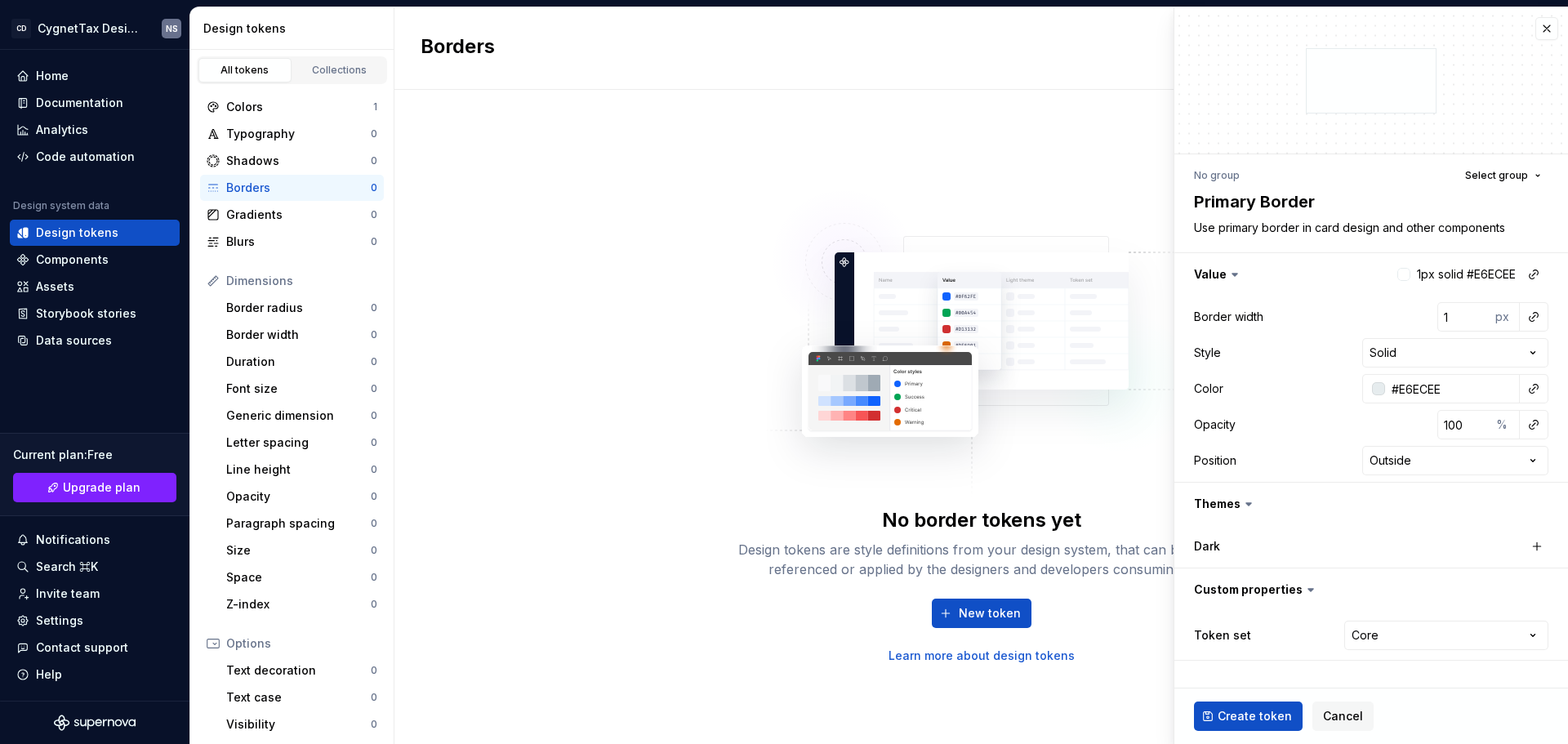 click 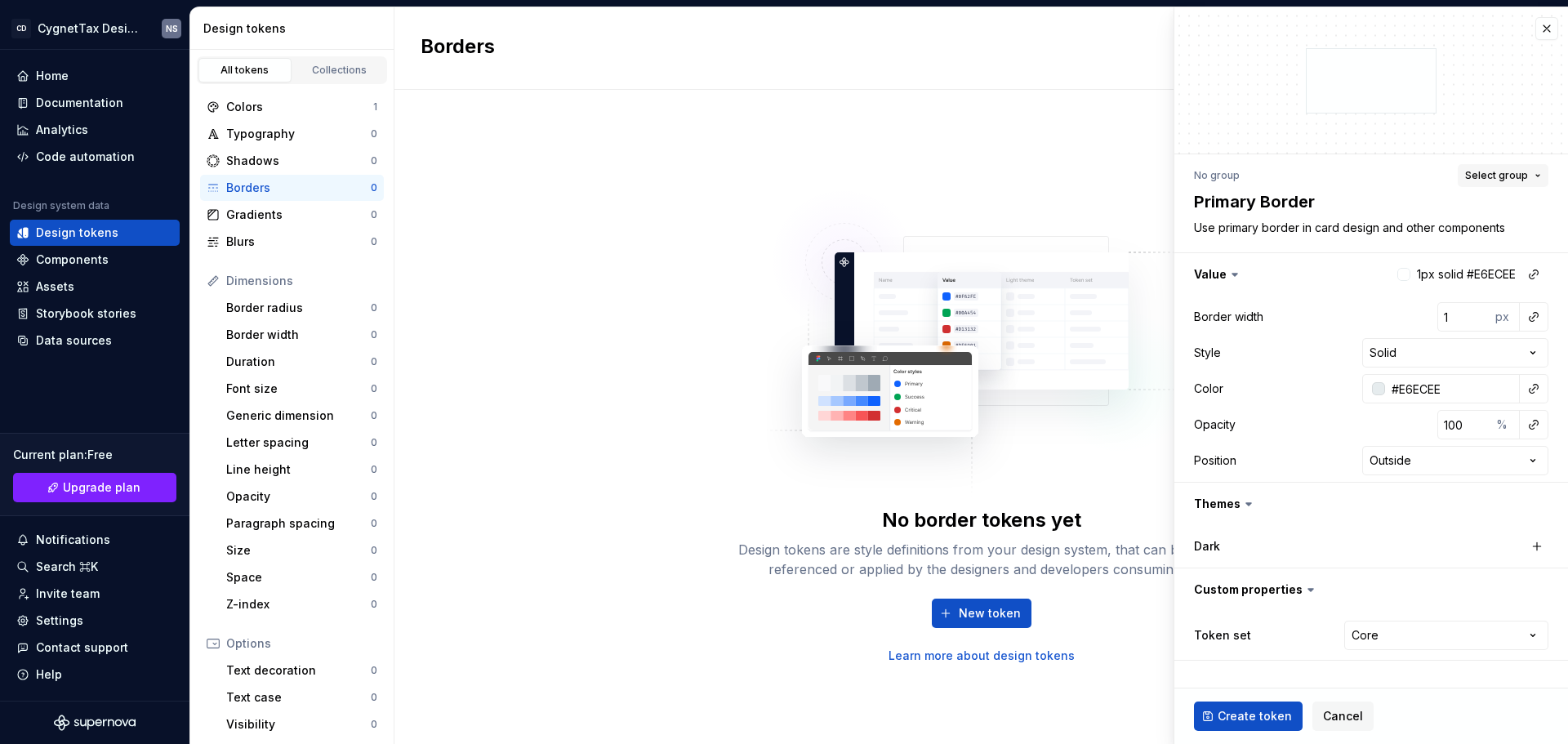click on "Select group" at bounding box center (1496, 176) 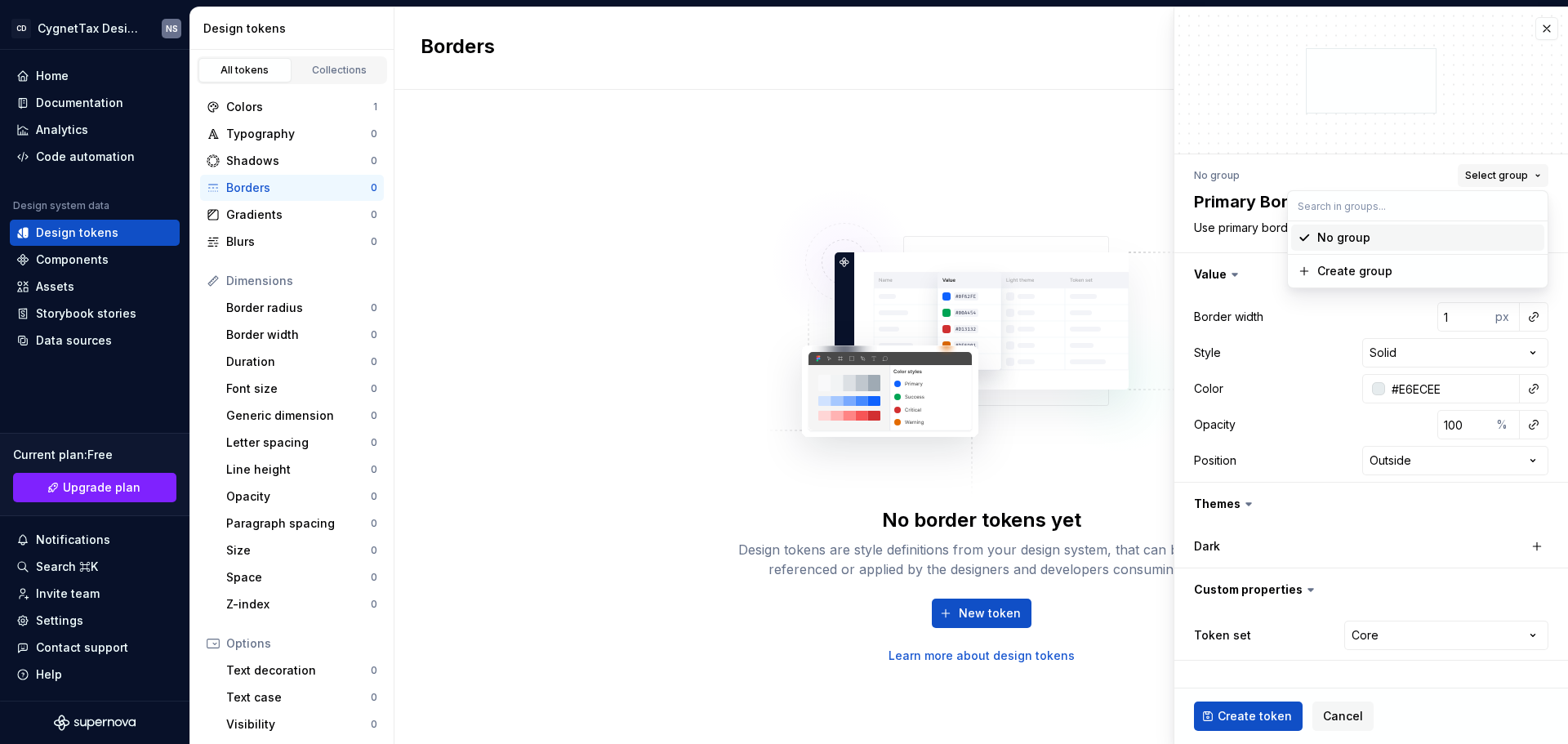 click on "Select group" at bounding box center (1496, 176) 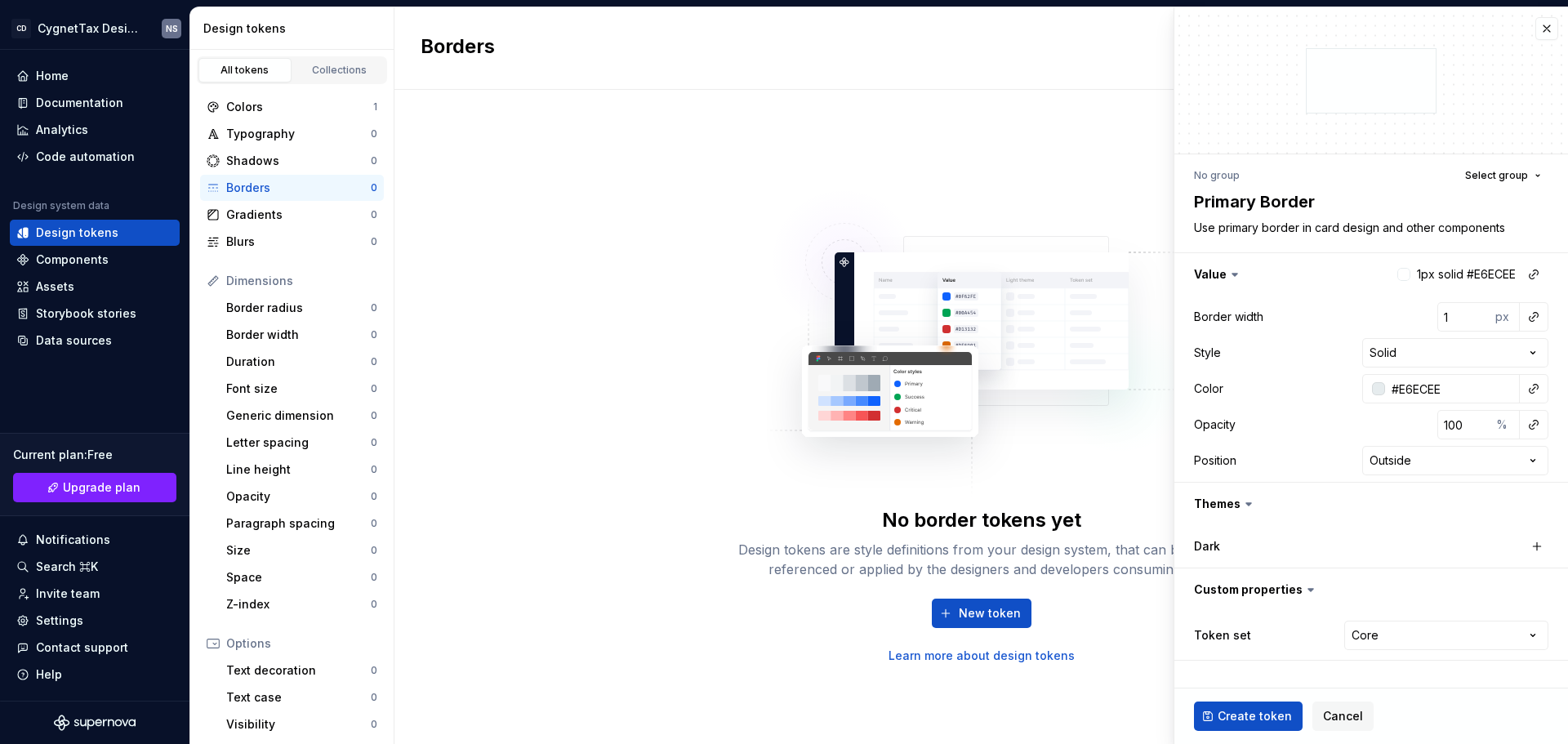 click on "No group" at bounding box center (1217, 176) 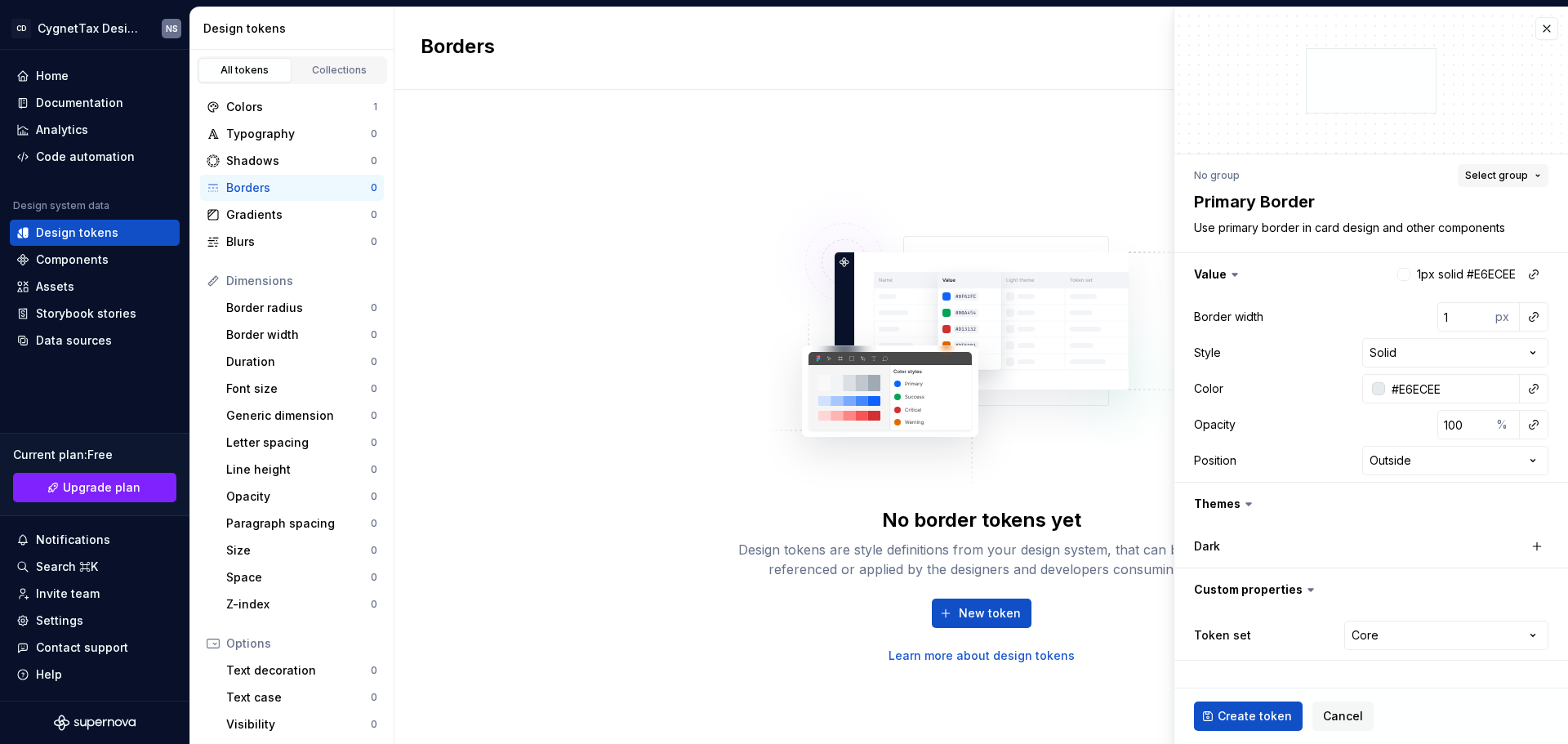 click on "Select group" at bounding box center (1503, 176) 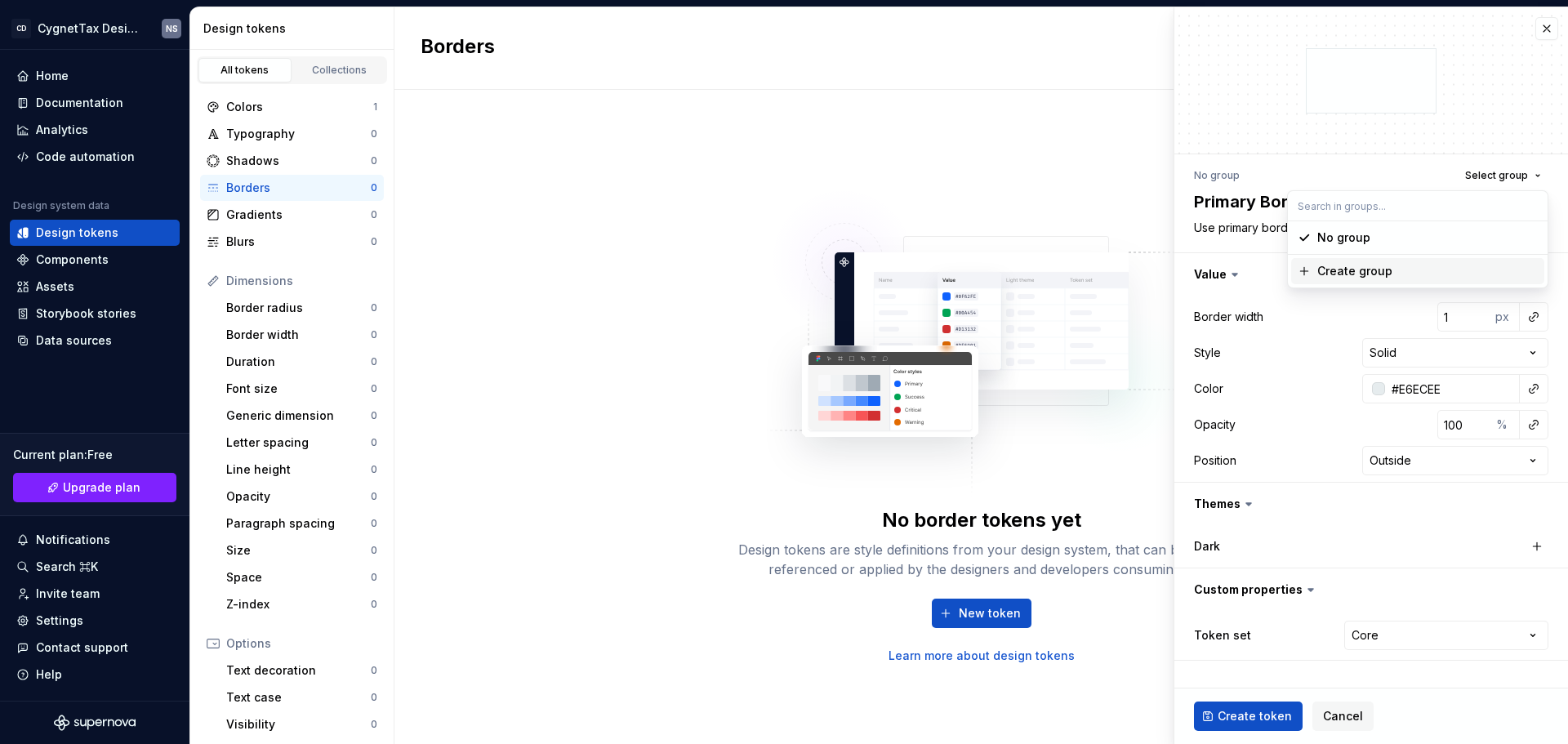 click on "Create group" at bounding box center (1428, 271) 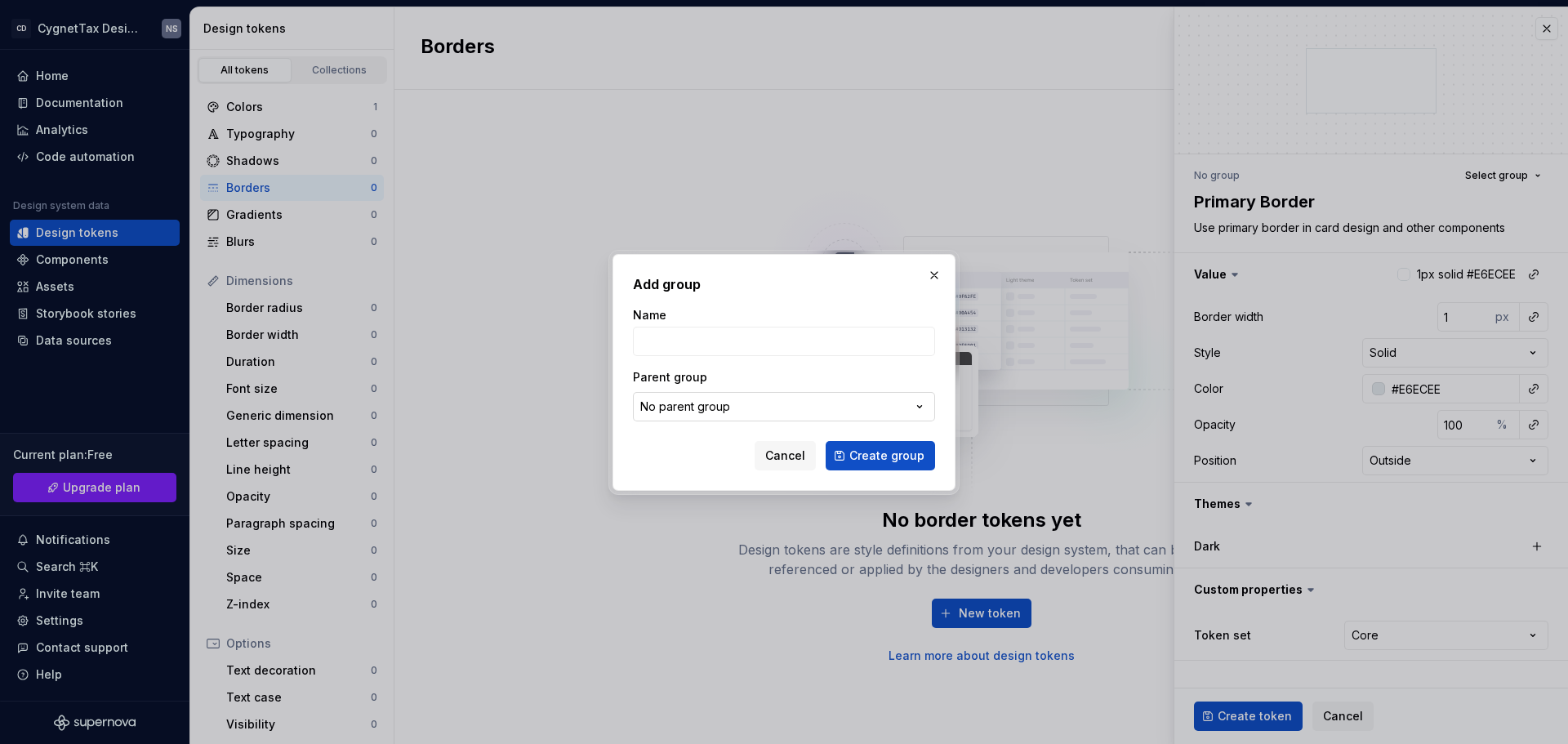 click on "No parent group" at bounding box center (784, 407) 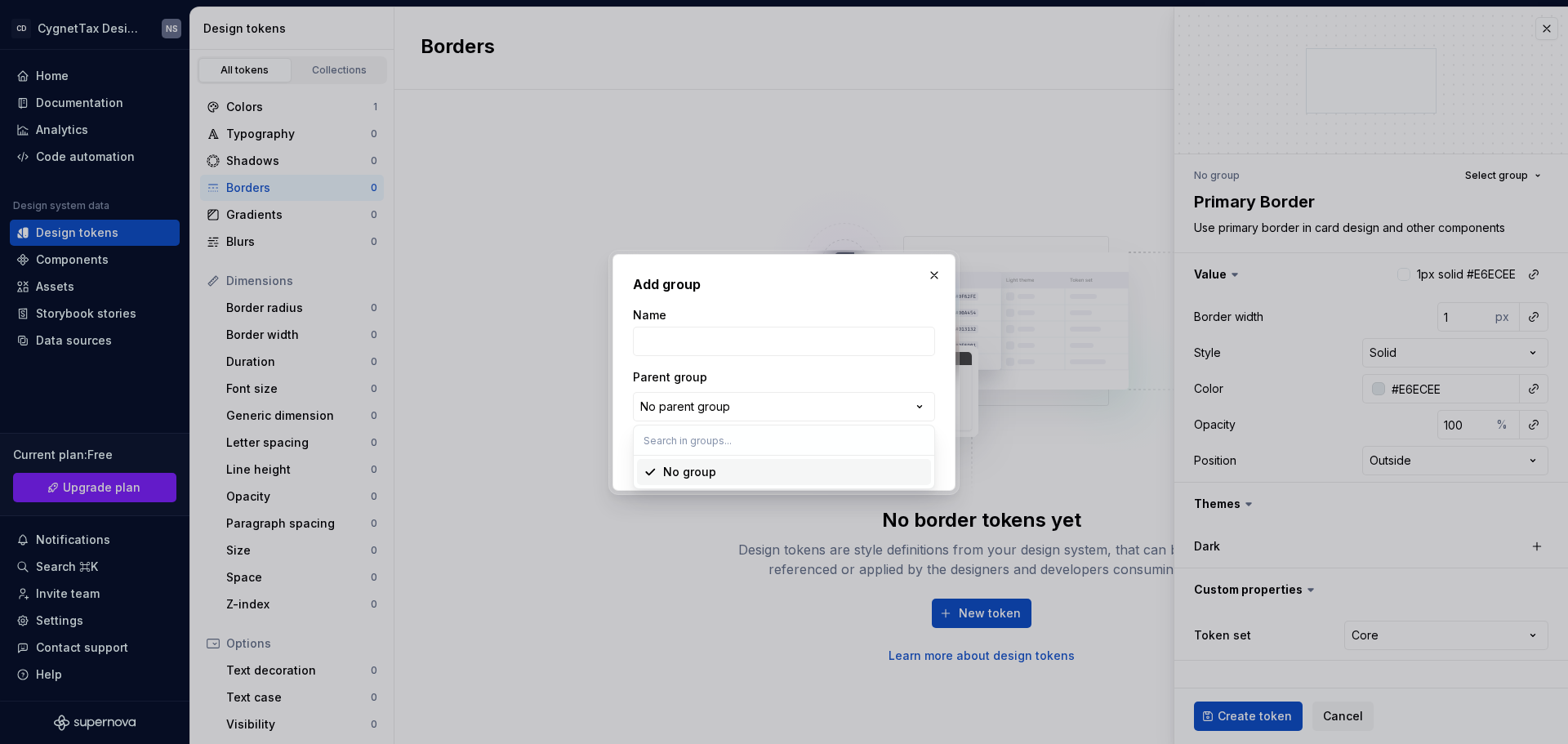 click on "Add group Name Parent group No parent group Cancel Create group" at bounding box center (784, 372) 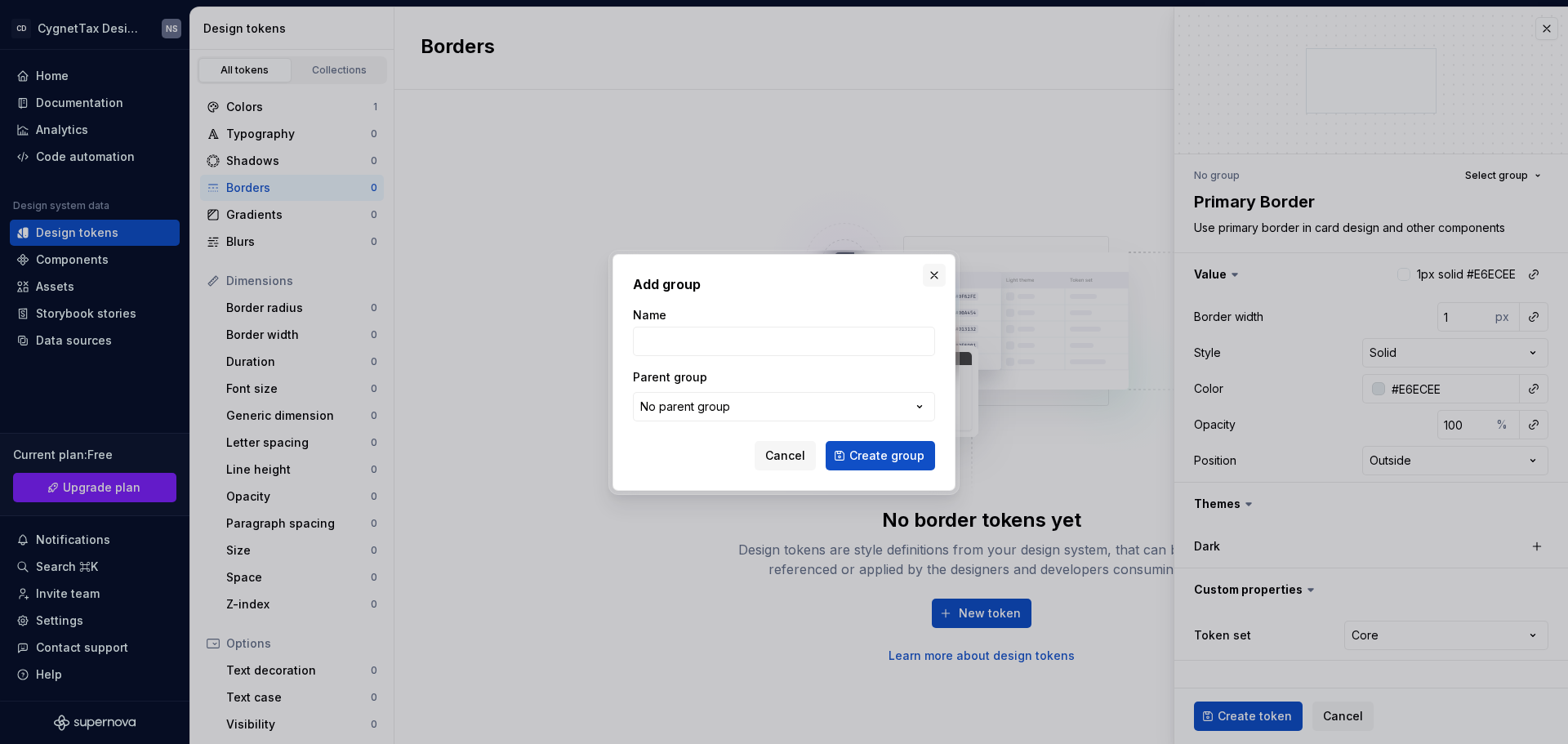 click at bounding box center (934, 275) 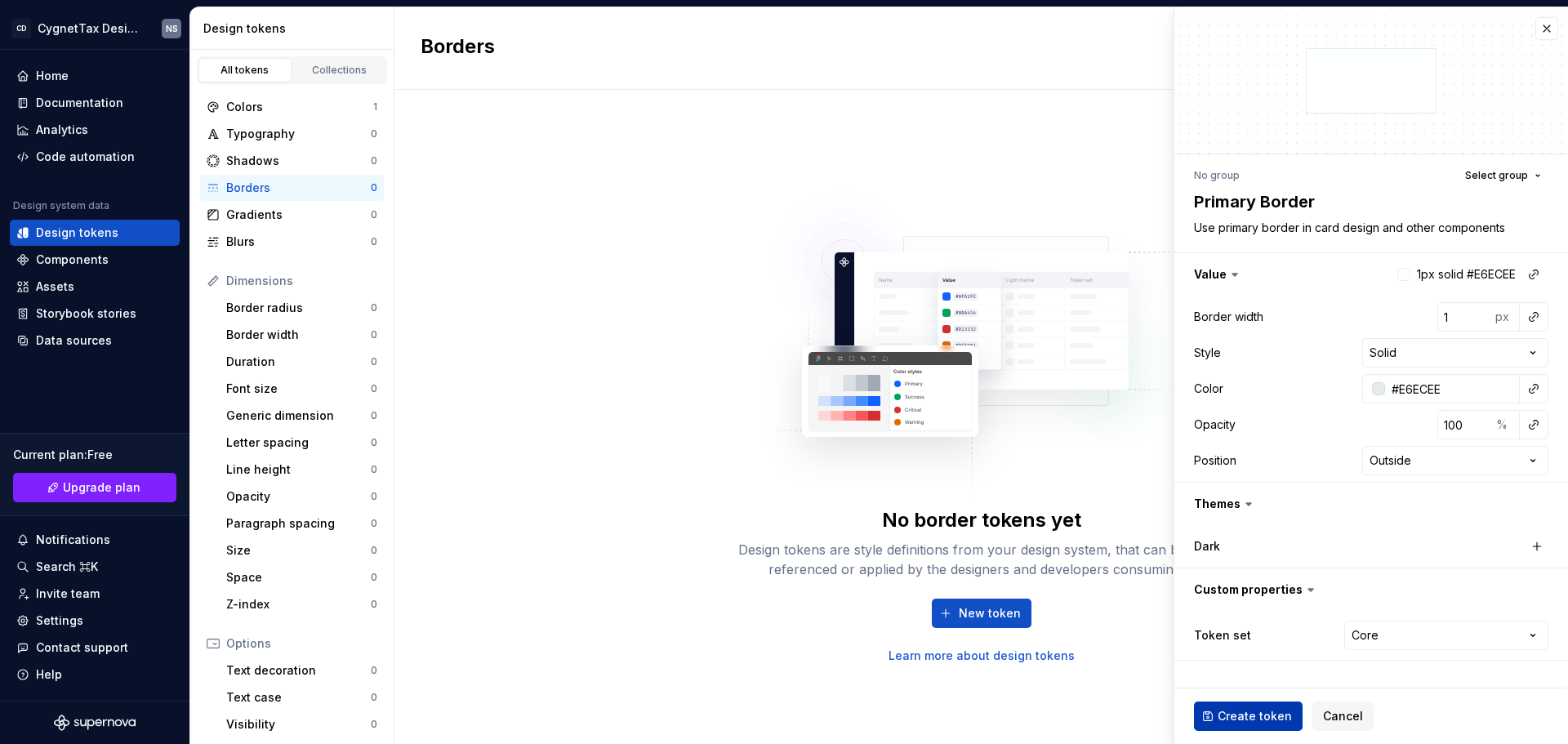 click on "Create token" at bounding box center (1254, 716) 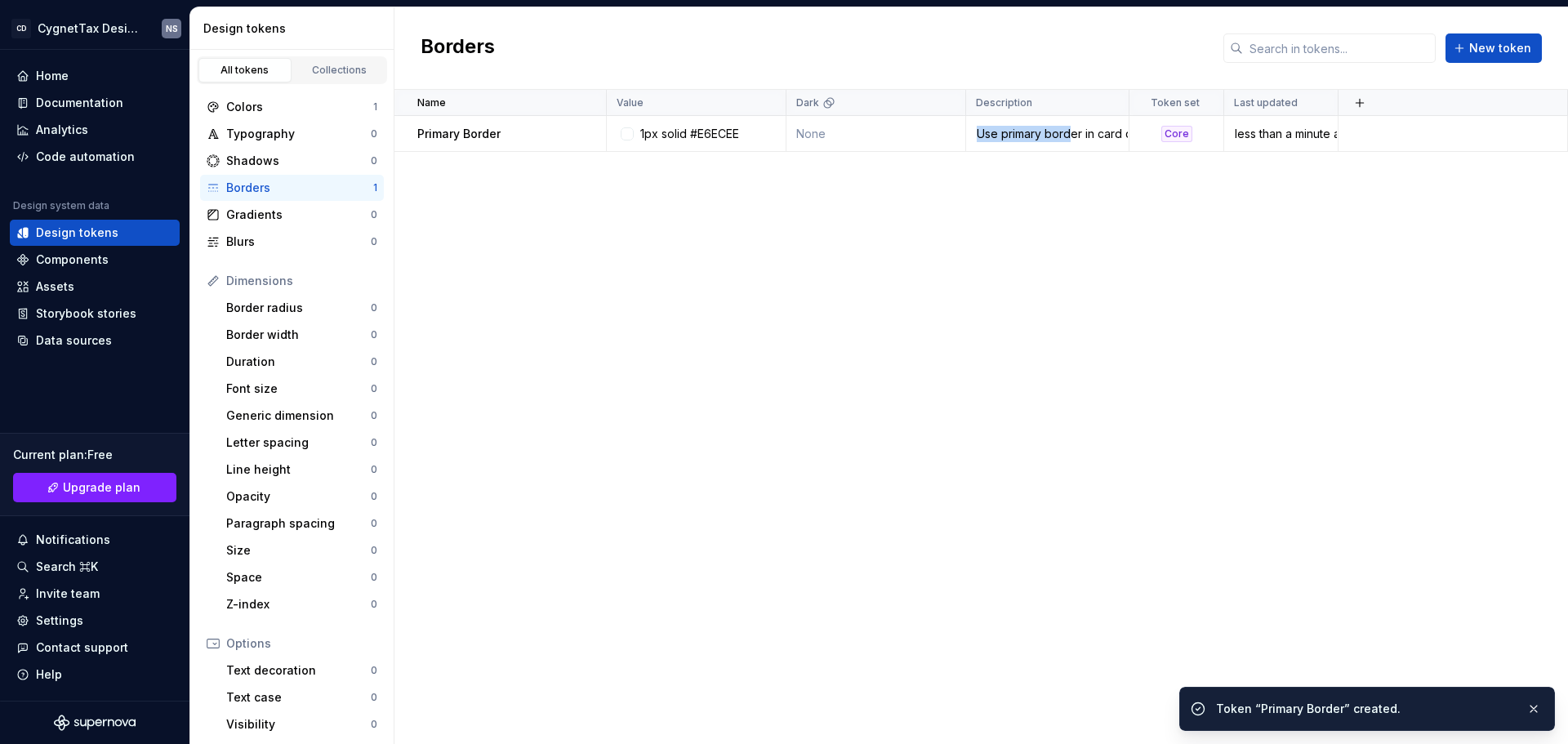 drag, startPoint x: 1067, startPoint y: 135, endPoint x: 898, endPoint y: 152, distance: 169.85288 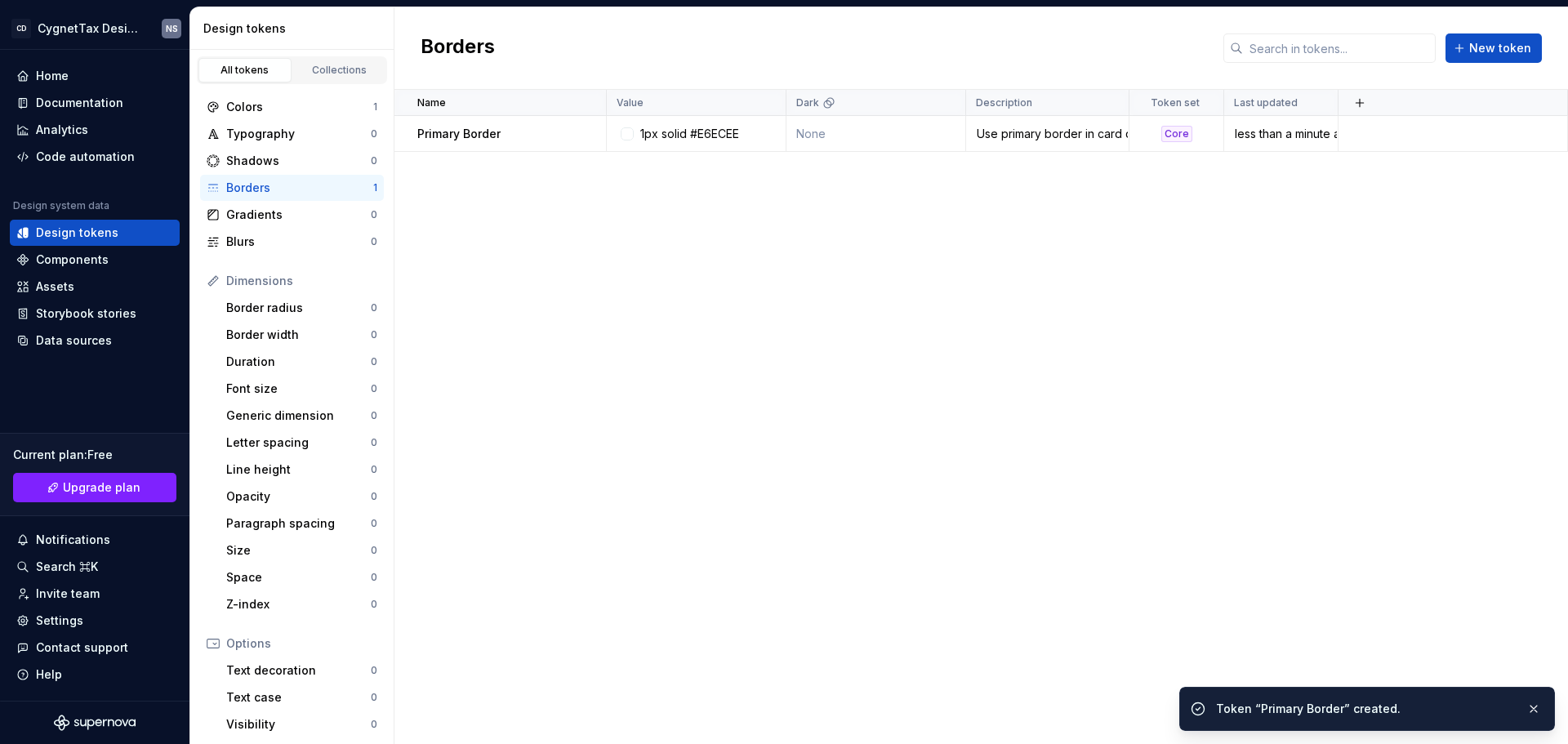 click on "Name Value Dark Description Token set Last updated Primary Border 1px solid [COLOR] None Use primary border in card design and other components Core less than a minute ago" at bounding box center (981, 417) 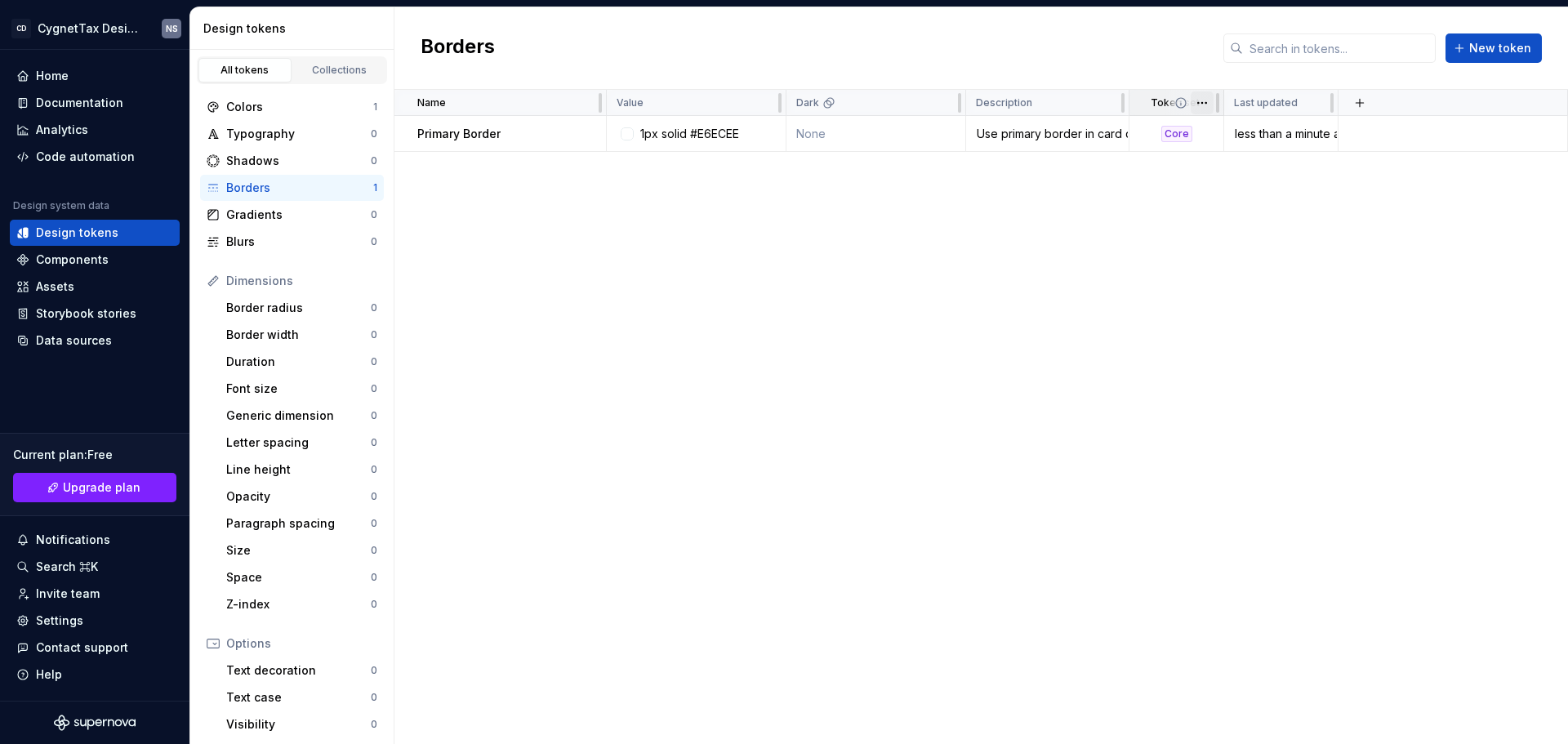 click on "CD CygnetTax Design System NS Home Documentation Analytics Code automation Design system data Design tokens Components Assets Storybook stories Data sources Current plan :  Free Upgrade plan Notifications Search ⌘K Invite team Settings Contact support Help Design tokens All tokens Collections Colors 1 Typography 0 Shadows 0 Borders 1 Gradients 0 Blurs 0 Dimensions Border radius 0 Border width 0 Duration 0 Font size 0 Generic dimension 0 Letter spacing 0 Line height 0 Opacity 0 Paragraph spacing 0 Size 0 Space 0 Z-index 0 Options Text decoration 0 Text case 0 Visibility 0 Strings Font family 0 Font weight/style 0 Generic string 0 Product copy 0 Borders New token Name Value Dark Description Token set Last updated Primary Border 1px solid [COLOR] None Use primary border in card design and other components Core less than a minute ago   *" at bounding box center [784, 372] 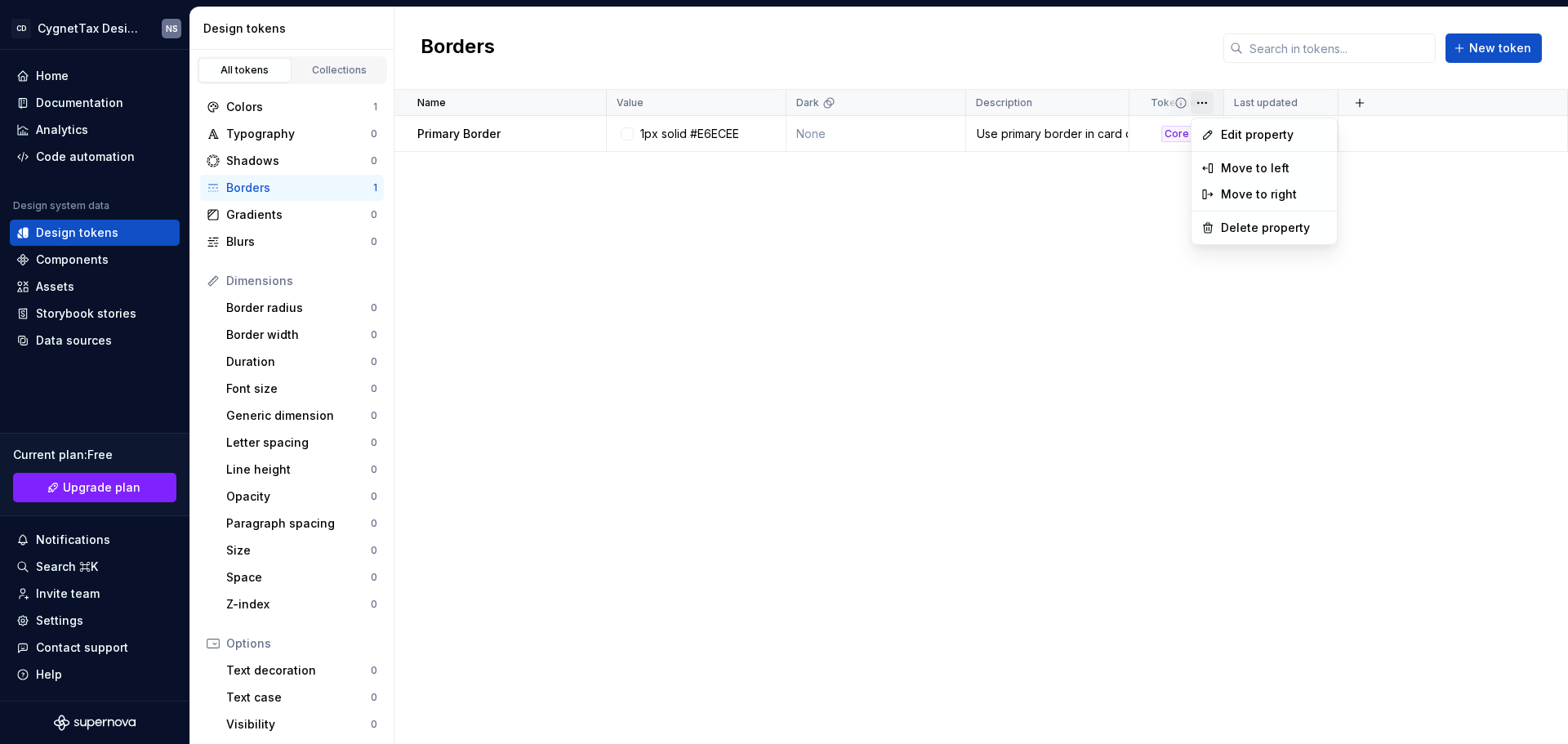 click on "CD CygnetTax Design System NS Home Documentation Analytics Code automation Design system data Design tokens Components Assets Storybook stories Data sources Current plan : Free Upgrade plan Notifications Search ⌘K Invite team Settings Contact support Help Design tokens All tokens Collections Colors 1 Typography 0 Shadows 0 Borders 1 Gradients 0 Blurs 0 Dimensions Border radius 0 Border width 0 Duration 0 Font size 0 Generic dimension 0 Letter spacing 0 Line height 0 Opacity 0 Paragraph spacing 0 Size 0 Space 0 Z-index 0 Options Text decoration 0 Text case 0 Visibility 0 Strings Font family 0 Font weight/style 0 Generic string 0 Product copy 0 Borders New token Name Value Dark Description Token set Last updated Primary Border 1px solid #[COLOR] None Use primary border in card design and other components Core less than a minute ago * Edit property Move to left Move to right Delete property" at bounding box center (784, 372) 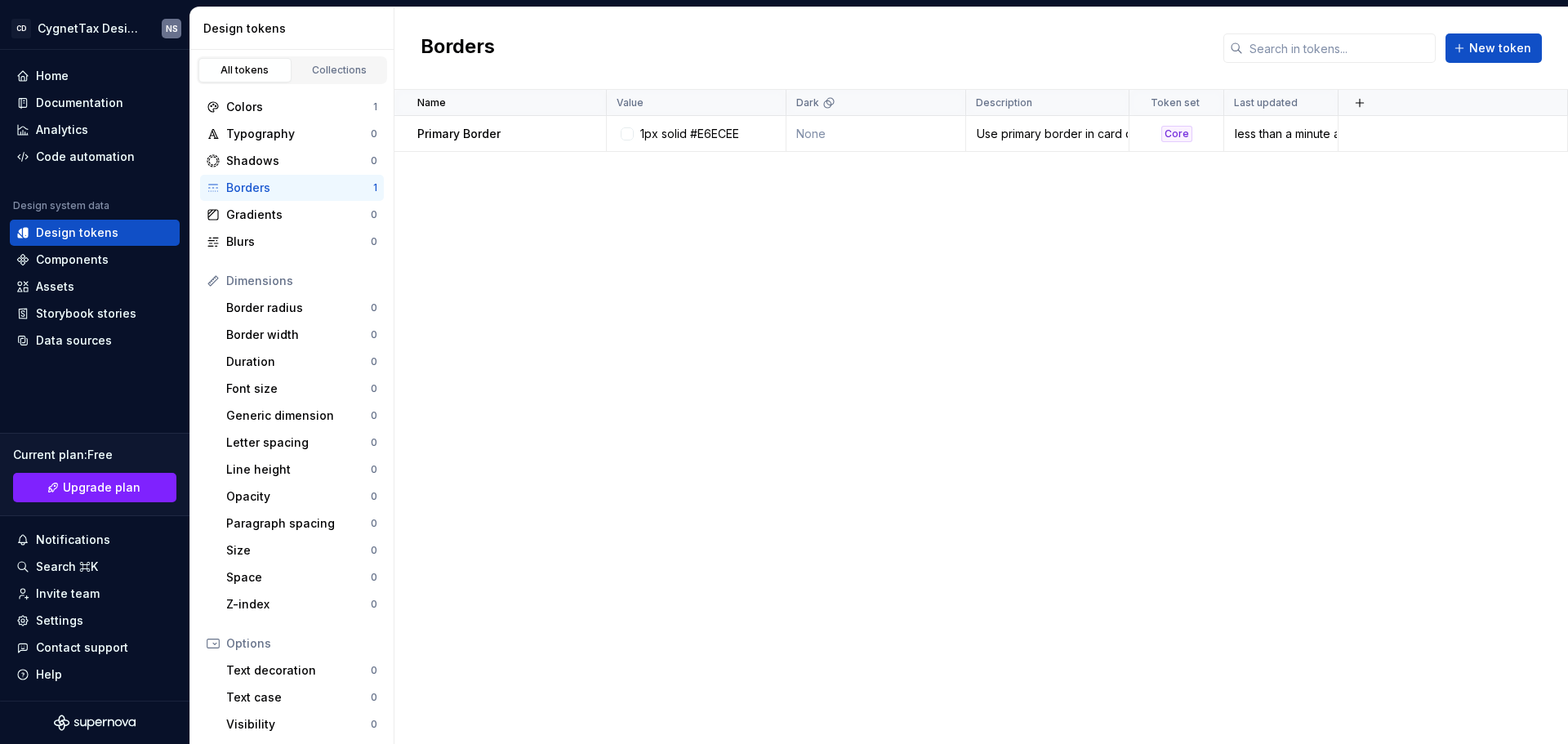 click on "Name Value Dark Description Token set Last updated Primary Border 1px solid [COLOR] None Use primary border in card design and other components Core less than a minute ago" at bounding box center (981, 417) 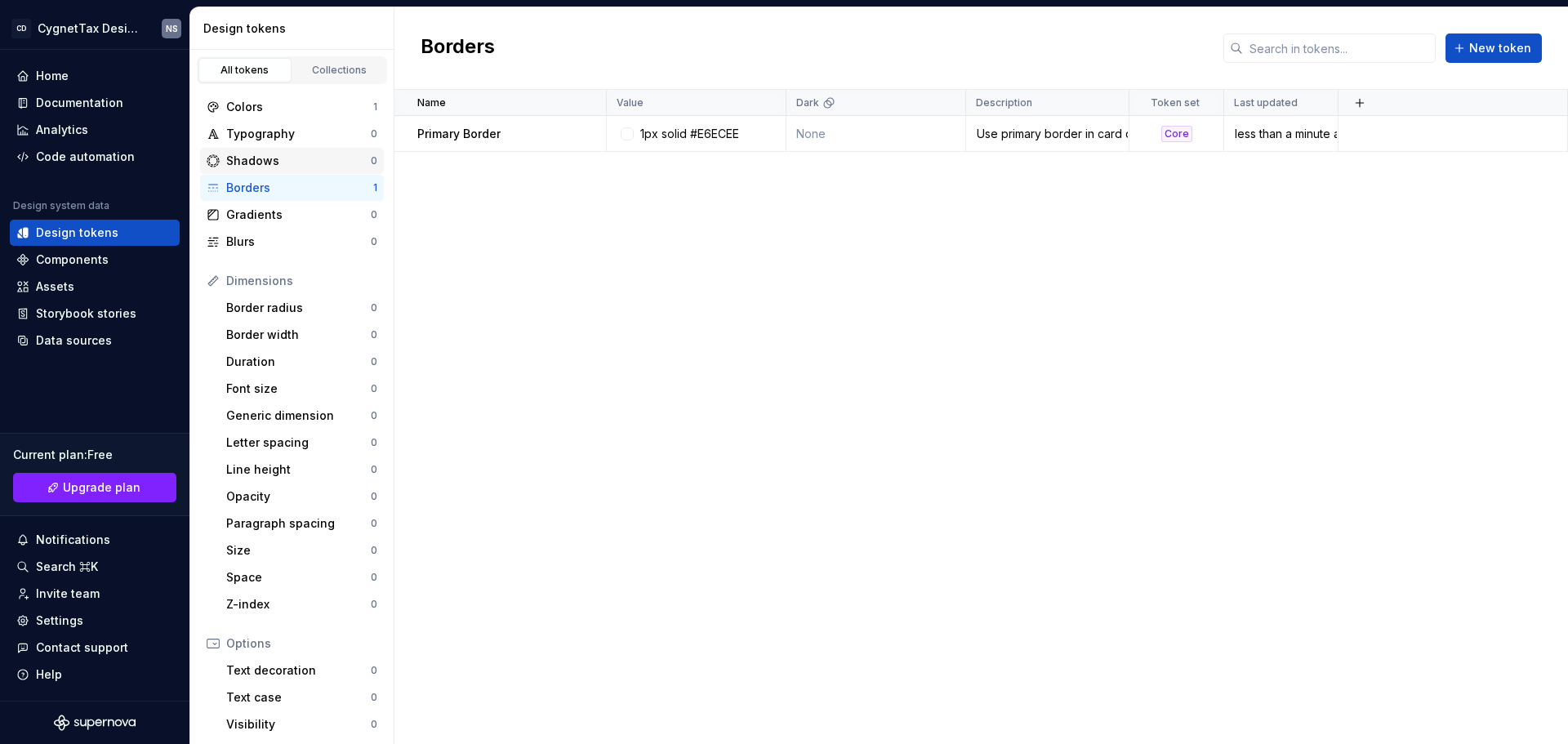 click on "Shadows" at bounding box center (298, 161) 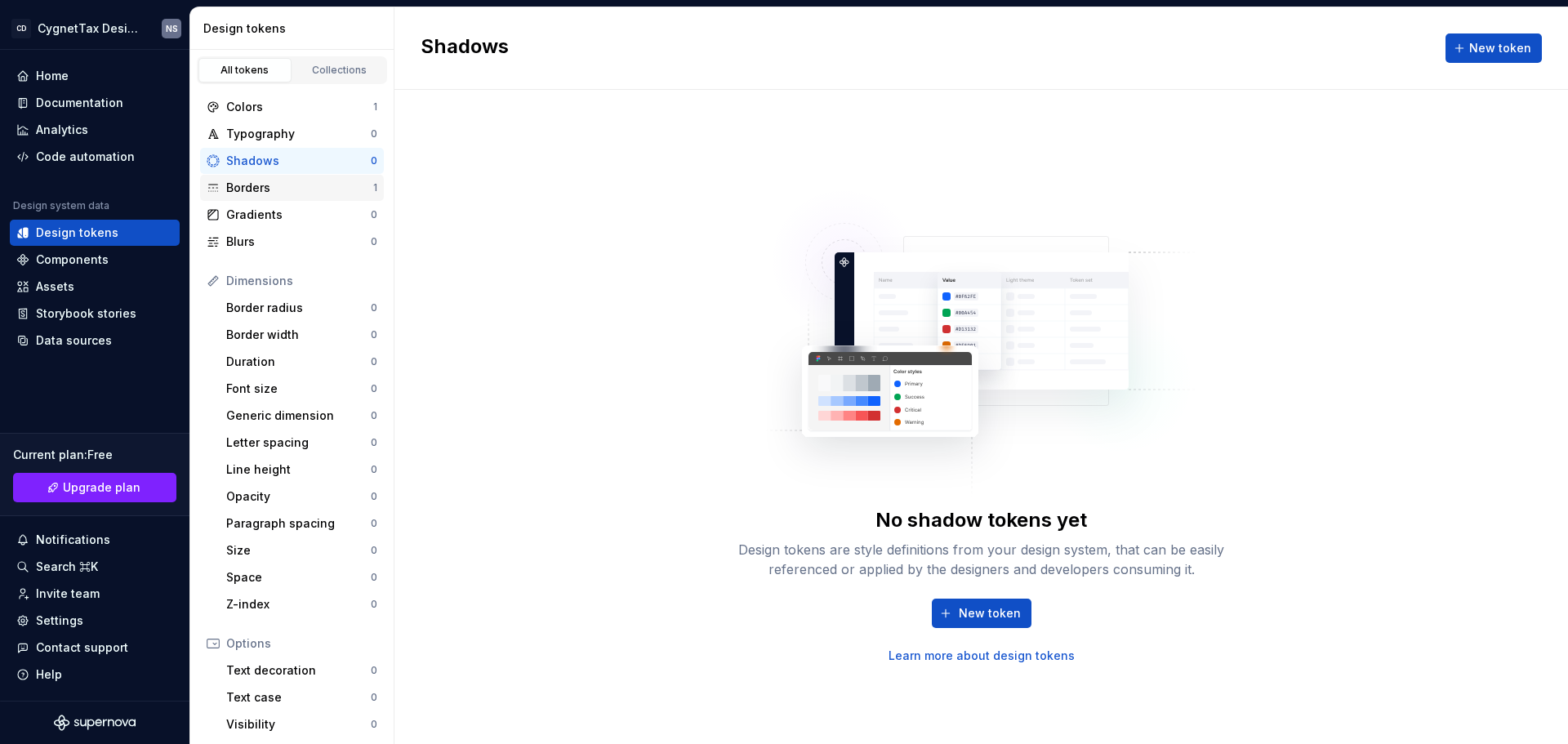 click on "Borders" at bounding box center (300, 188) 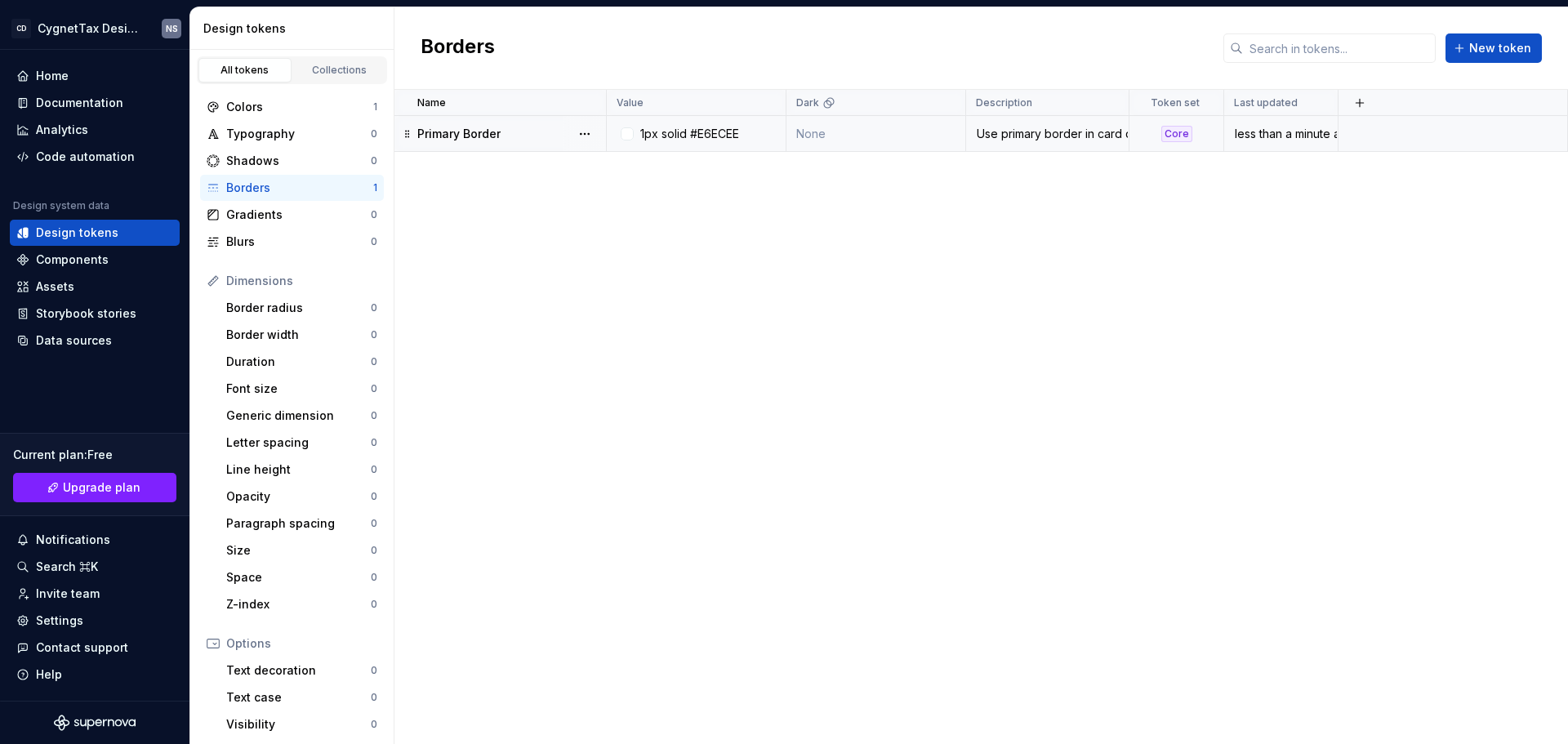 click on "#E6ECEE" at bounding box center (715, 134) 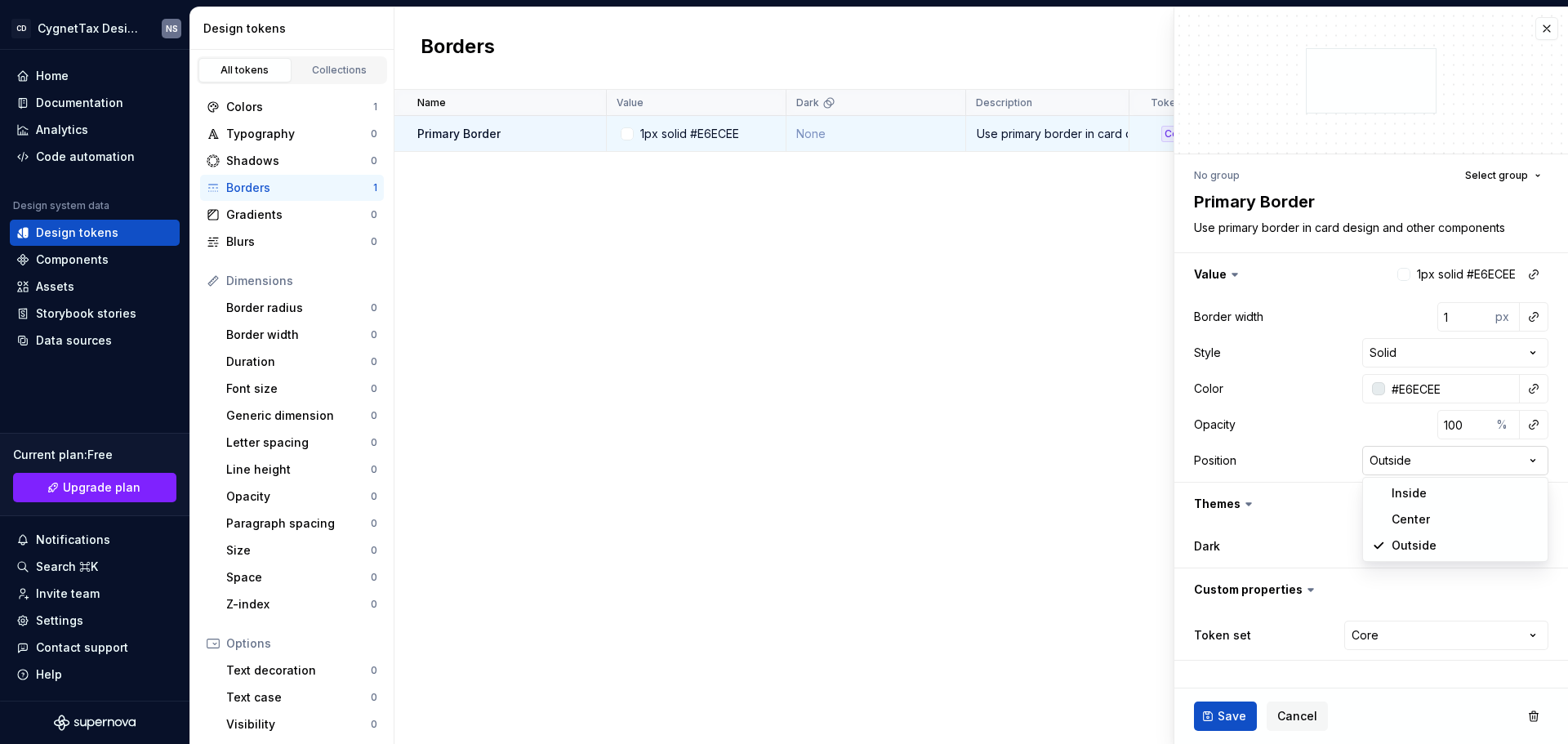 click on "CD CygnetTax Design System NS Home Documentation Analytics Code automation Design system data Design tokens Components Assets Storybook stories Data sources Current plan : Free Upgrade plan Notifications Search ⌘K Invite team Settings Contact support Help Design tokens All tokens Collections Colors 1 Typography 0 Shadows 0 Borders 1 Gradients 0 Blurs 0 Dimensions Border radius 0 Border width 0 Duration 0 Font size 0 Generic dimension 0 Letter spacing 0 Line height 0 Opacity 0 Paragraph spacing 0 Size 0 Space 0 Z-index 0 Options Text decoration 0 Text case 0 Visibility 0 Strings Font family 0 Font weight/style 0 Generic string 0 Product copy 0 Borders New token Name Value Dark Description Token set Last updated Primary Border 1px solid #[COLOR] None Use primary border in card design and other components Core less than a minute ago * Edit property Move to left Move to right Delete property" at bounding box center (784, 372) 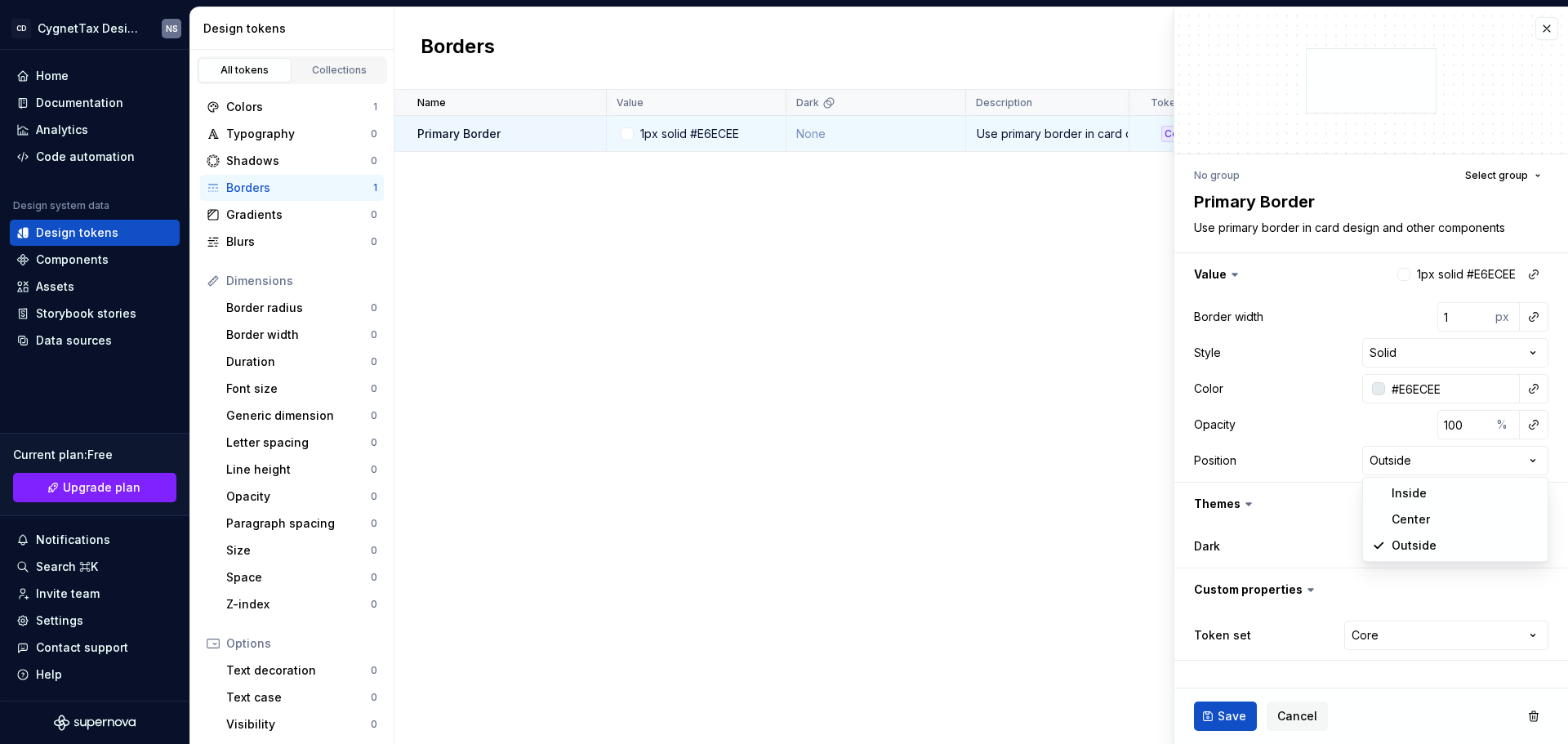 click on "CD CygnetTax Design System NS Home Documentation Analytics Code automation Design system data Design tokens Components Assets Storybook stories Data sources Current plan : Free Upgrade plan Notifications Search ⌘K Invite team Settings Contact support Help Design tokens All tokens Collections Colors 1 Typography 0 Shadows 0 Borders 1 Gradients 0 Blurs 0 Dimensions Border radius 0 Border width 0 Duration 0 Font size 0 Generic dimension 0 Letter spacing 0 Line height 0 Opacity 0 Paragraph spacing 0 Size 0 Space 0 Z-index 0 Options Text decoration 0 Text case 0 Visibility 0 Strings Font family 0 Font weight/style 0 Generic string 0 Product copy 0 Borders New token Name Value Dark Description Token set Last updated Primary Border 1px solid #[COLOR] None Use primary border in card design and other components Core less than a minute ago * Edit property Move to left Move to right Delete property" at bounding box center [784, 372] 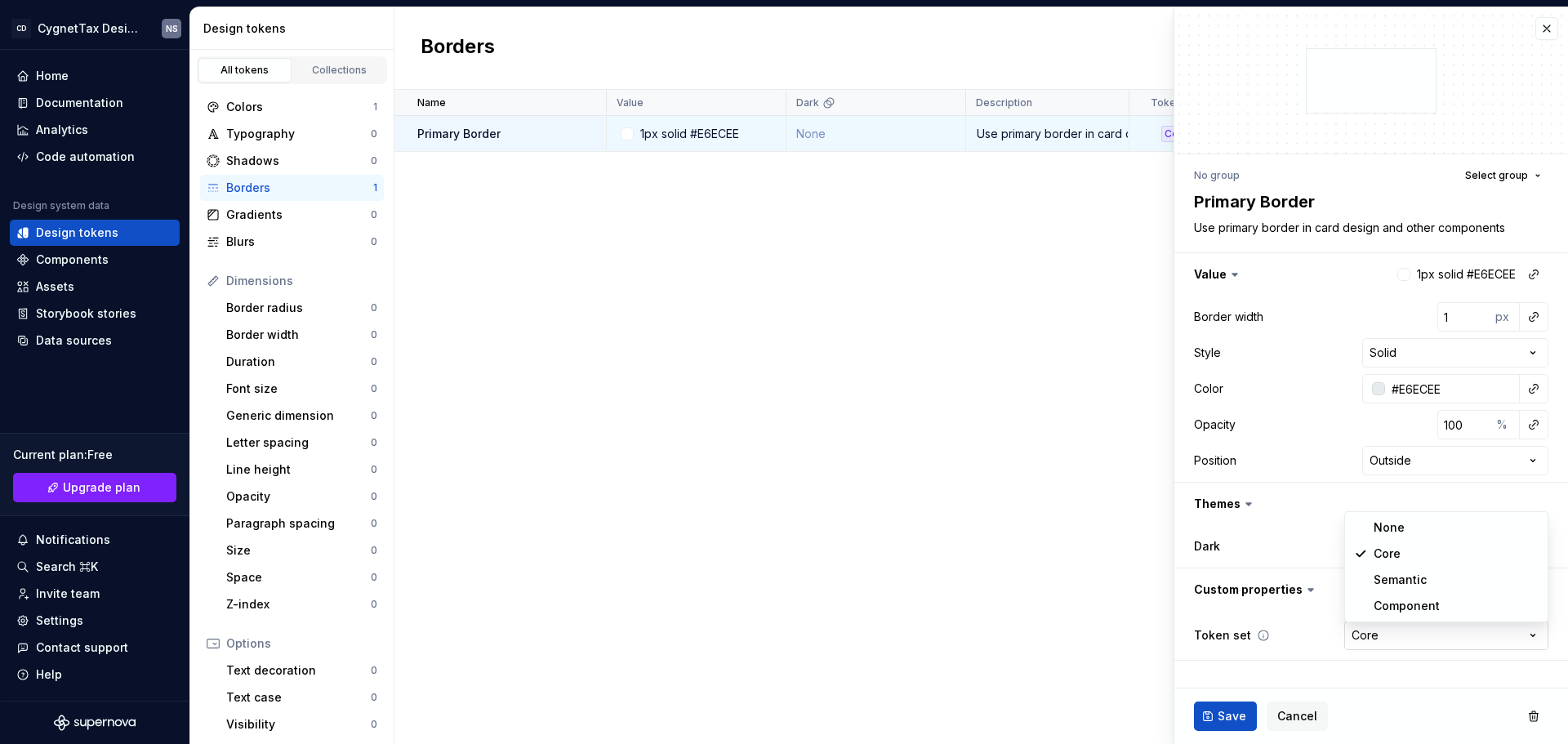 click on "CD CygnetTax Design System NS Home Documentation Analytics Code automation Design system data Design tokens Components Assets Storybook stories Data sources Current plan : Free Upgrade plan Notifications Search ⌘K Invite team Settings Contact support Help Design tokens All tokens Collections Colors 1 Typography 0 Shadows 0 Borders 1 Gradients 0 Blurs 0 Dimensions Border radius 0 Border width 0 Duration 0 Font size 0 Generic dimension 0 Letter spacing 0 Line height 0 Opacity 0 Paragraph spacing 0 Size 0 Space 0 Z-index 0 Options Text decoration 0 Text case 0 Visibility 0 Strings Font family 0 Font weight/style 0 Generic string 0 Product copy 0 Borders New token Name Value Dark Description Token set Last updated Primary Border 1px solid #[COLOR] None Use primary border in card design and other components Core less than a minute ago * Edit property Move to left Move to right Delete property" at bounding box center [784, 372] 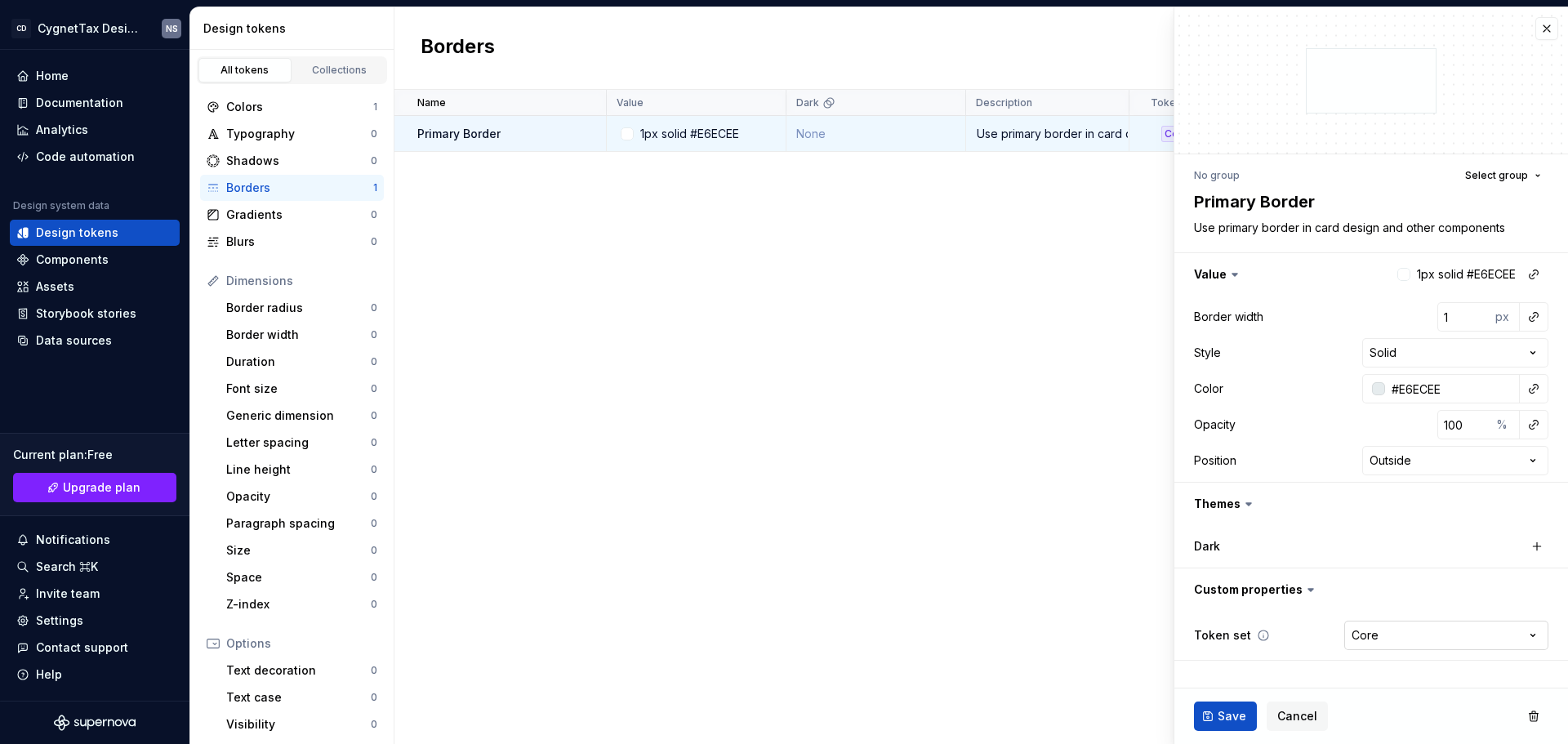 click on "CD CygnetTax Design System NS Home Documentation Analytics Code automation Design system data Design tokens Components Assets Storybook stories Data sources Current plan : Free Upgrade plan Notifications Search ⌘K Invite team Settings Contact support Help Design tokens All tokens Collections Colors 1 Typography 0 Shadows 0 Borders 1 Gradients 0 Blurs 0 Dimensions Border radius 0 Border width 0 Duration 0 Font size 0 Generic dimension 0 Letter spacing 0 Line height 0 Opacity 0 Paragraph spacing 0 Size 0 Space 0 Z-index 0 Options Text decoration 0 Text case 0 Visibility 0 Strings Font family 0 Font weight/style 0 Generic string 0 Product copy 0 Borders New token Name Value Dark Description Token set Last updated Primary Border 1px solid #[COLOR] None Use primary border in card design and other components Core less than a minute ago * Edit property Move to left Move to right Delete property" at bounding box center [784, 372] 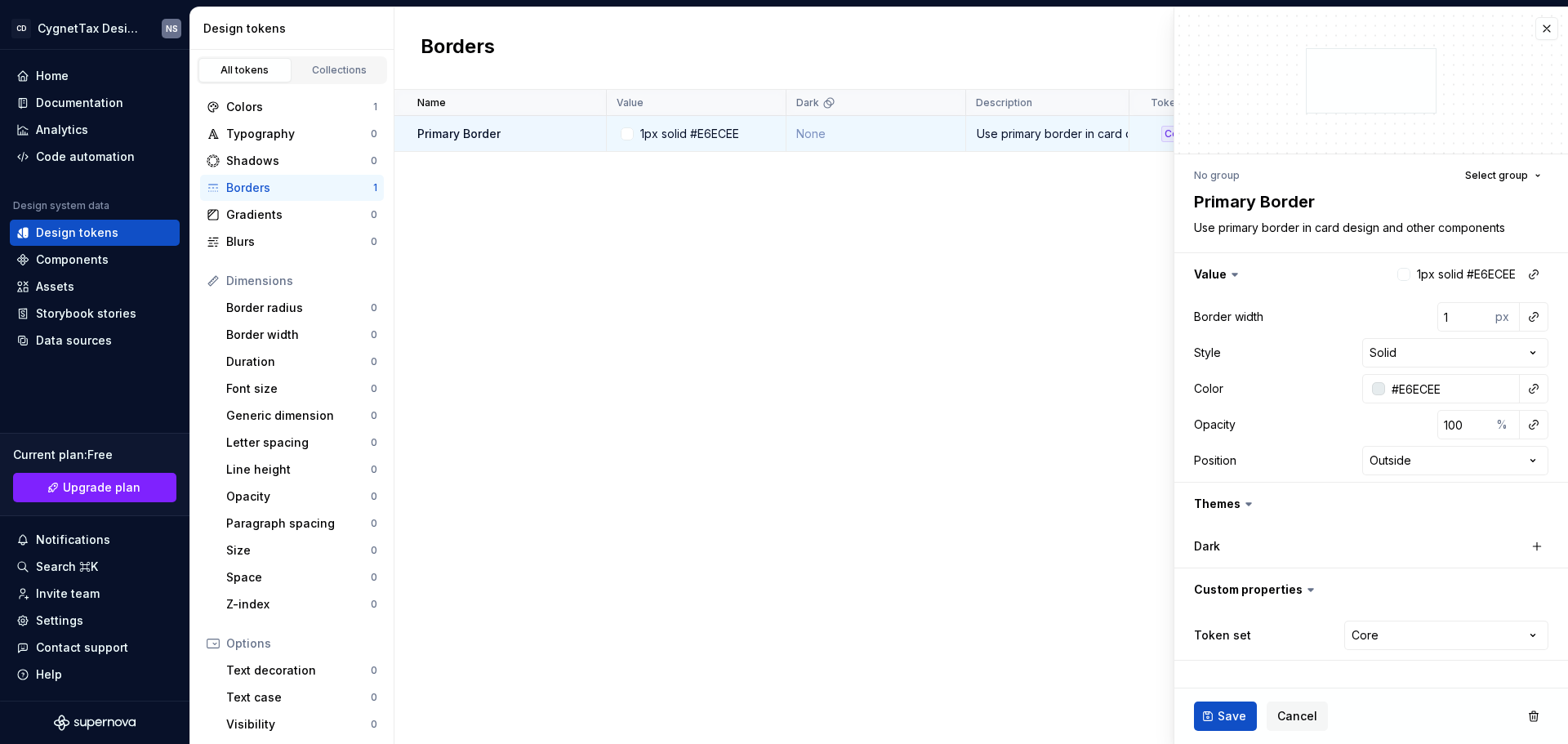 click on "Name Value Dark Description Token set Last updated Primary Border 1px solid [COLOR] None Use primary border in card design and other components Core less than a minute ago" at bounding box center [981, 417] 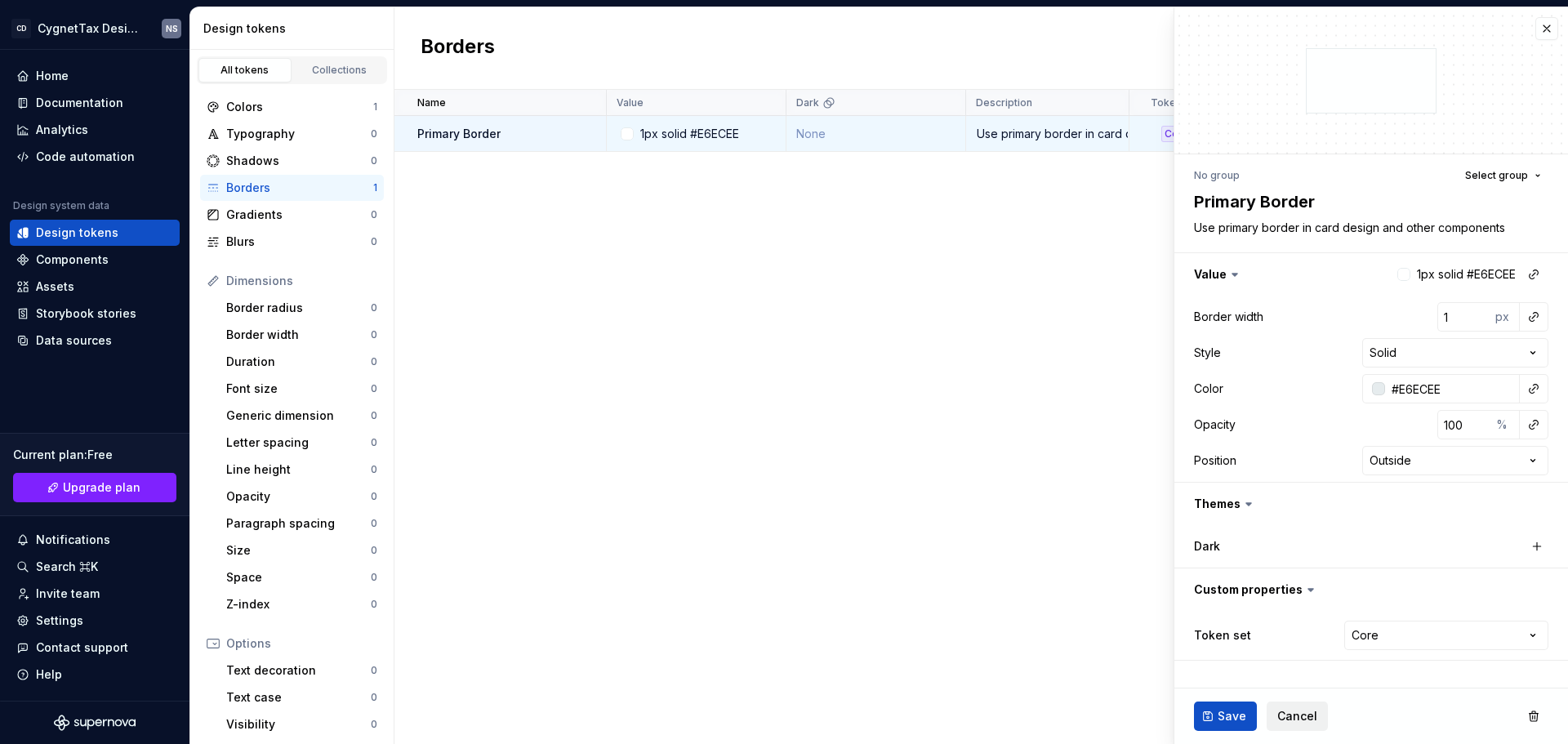 click on "Cancel" at bounding box center [1297, 716] 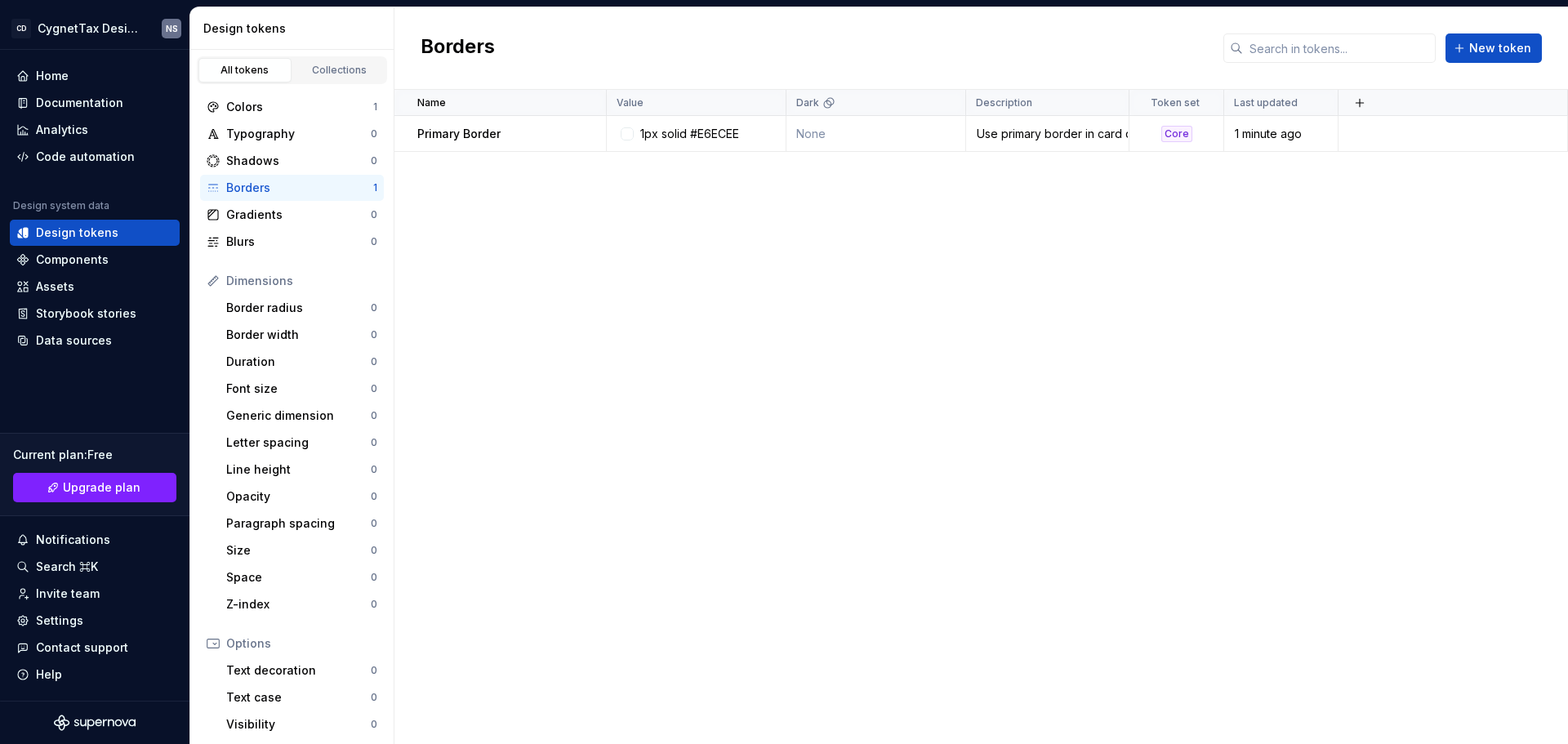 click on "Name Value Dark Description Token set Last updated Primary Border 1px solid [COLOR] None Use primary border in card design and other components Core 1 minute ago" at bounding box center [981, 417] 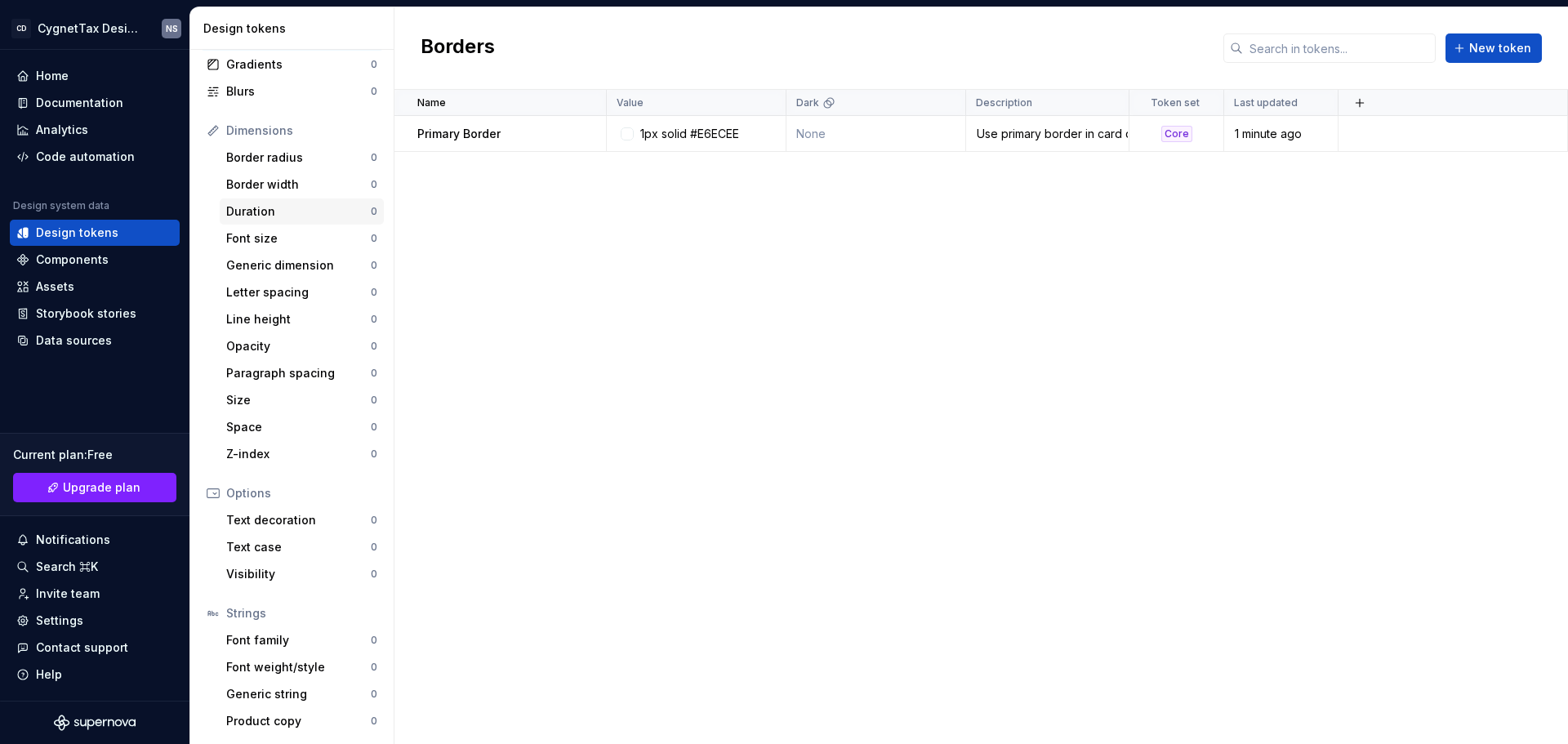 scroll, scrollTop: 0, scrollLeft: 0, axis: both 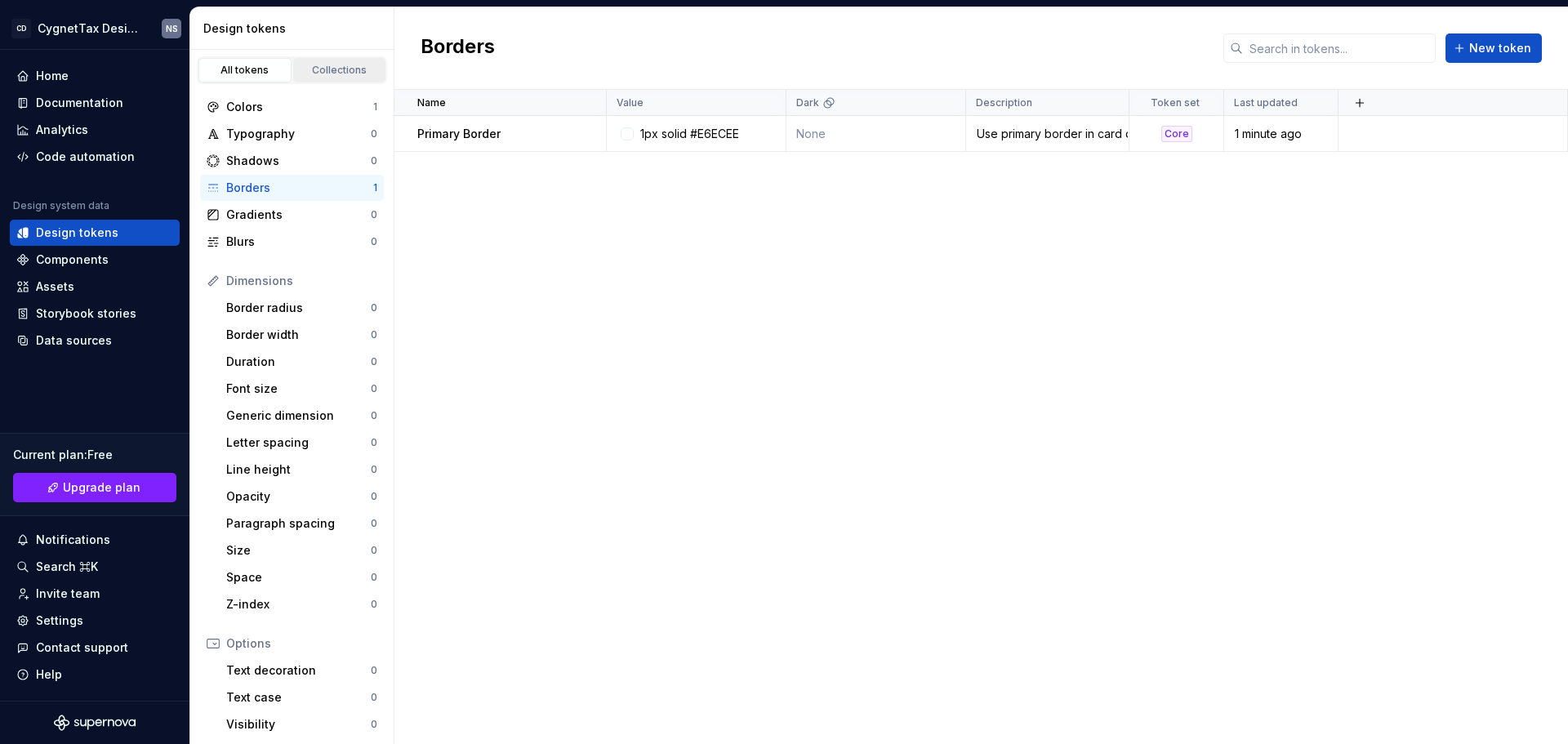 click on "Collections" at bounding box center (340, 70) 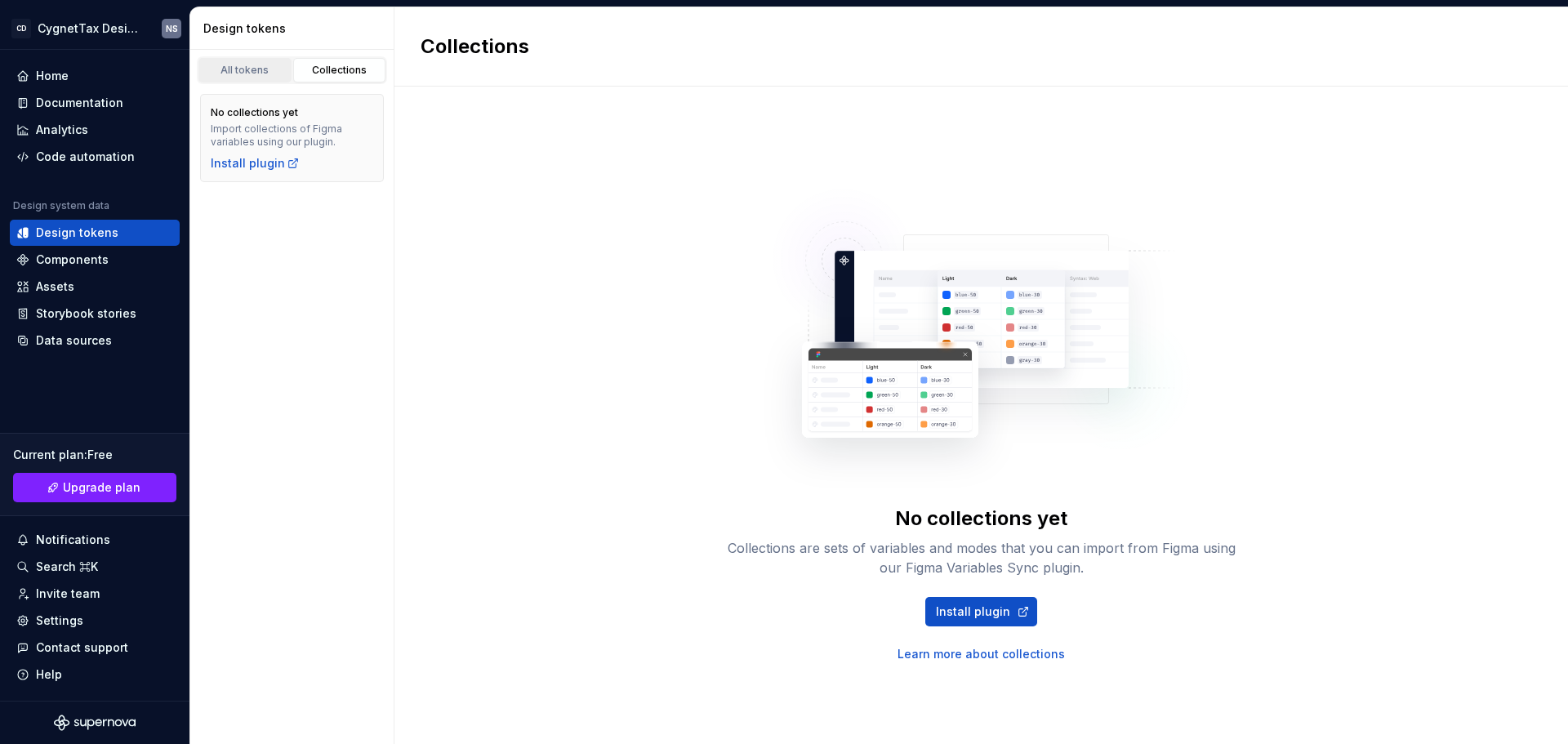 click on "All tokens" at bounding box center [245, 70] 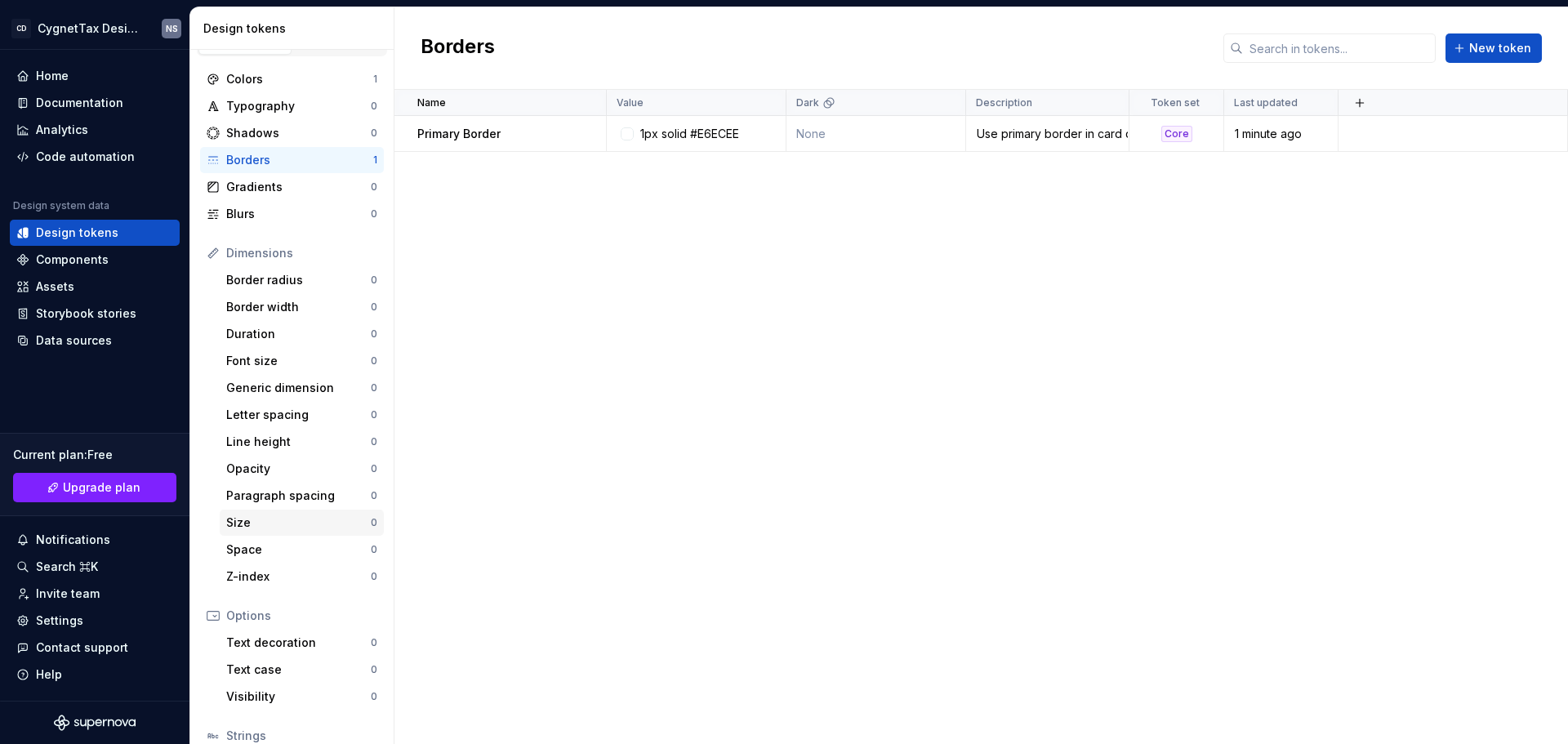 scroll, scrollTop: 0, scrollLeft: 0, axis: both 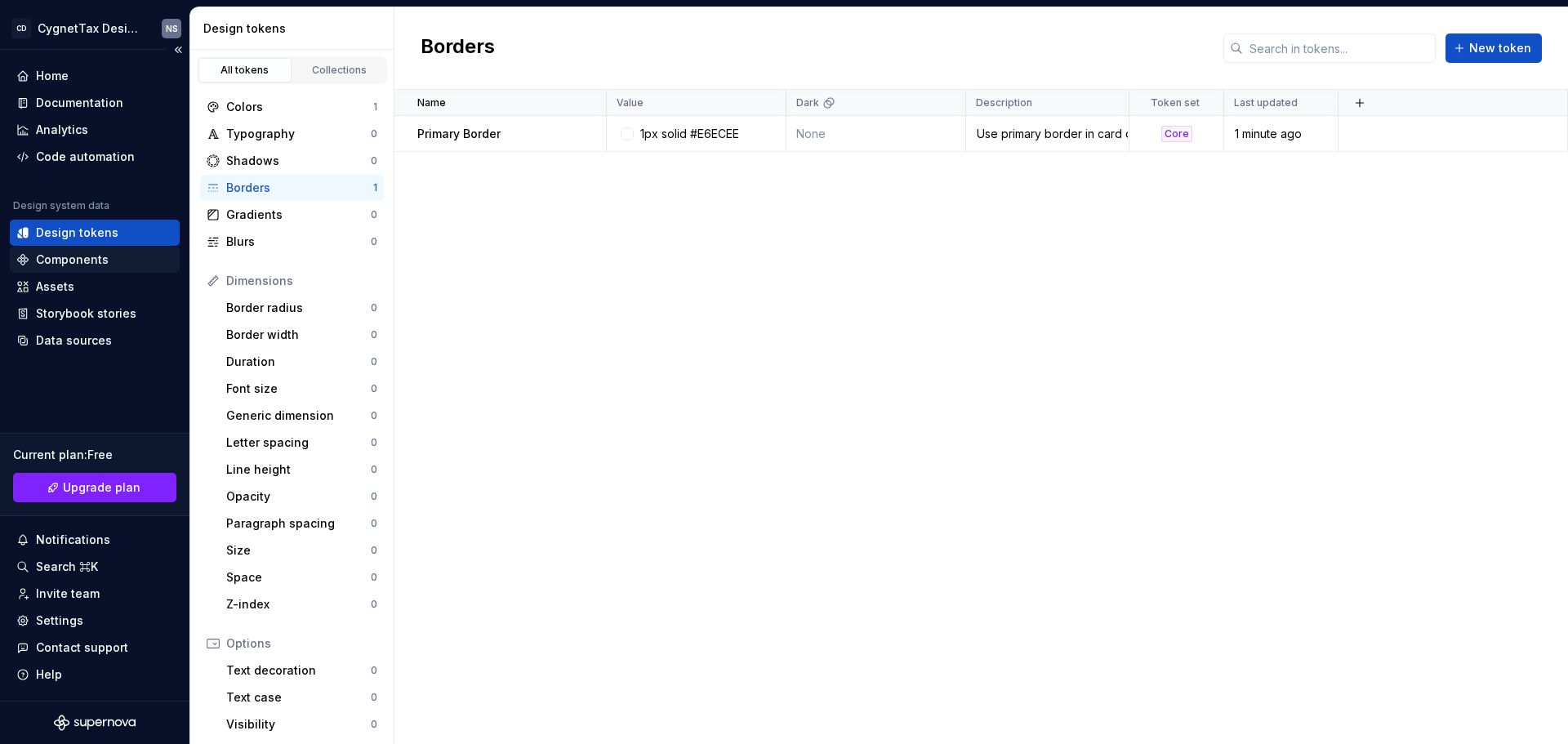 click on "Components" at bounding box center (72, 260) 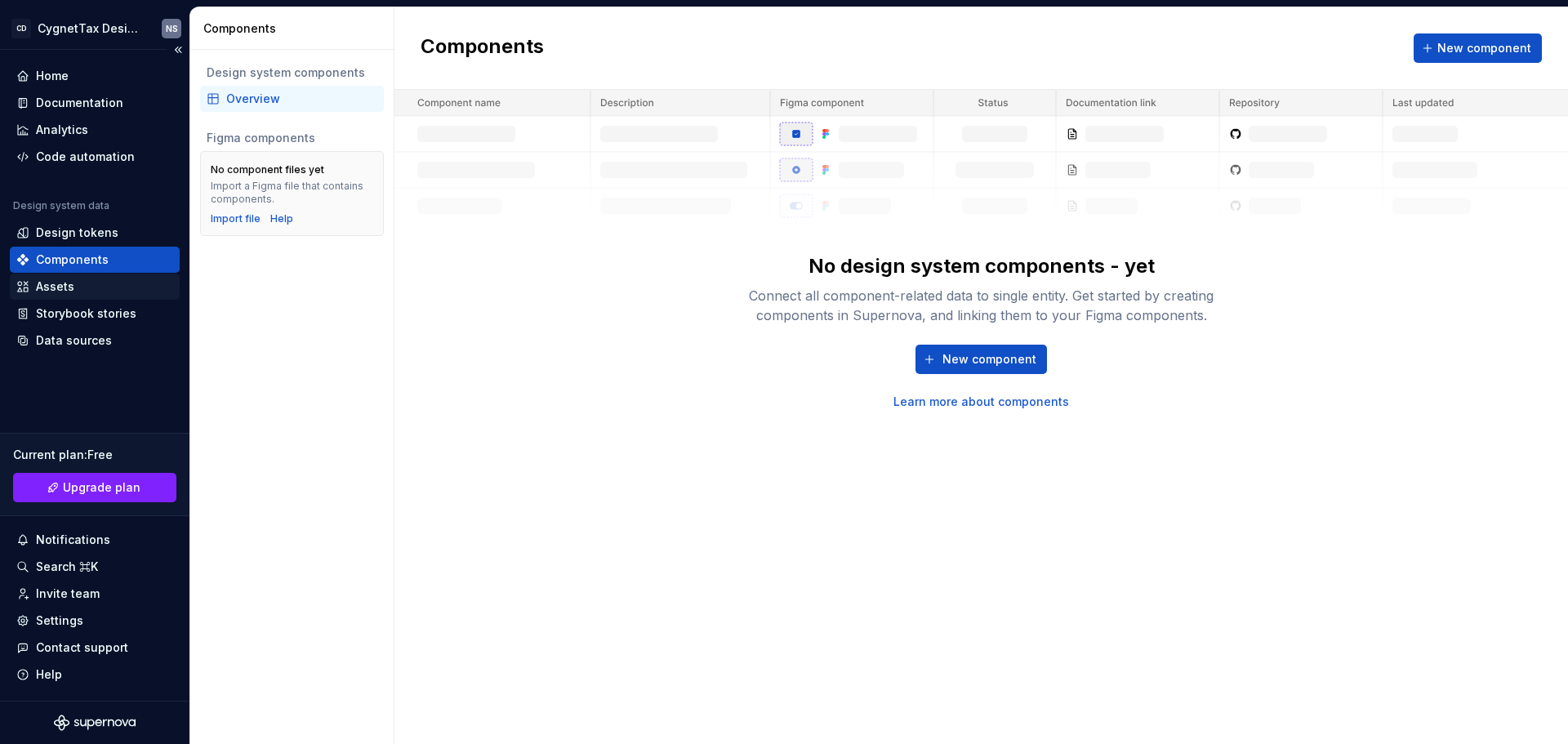 click on "Assets" at bounding box center (55, 287) 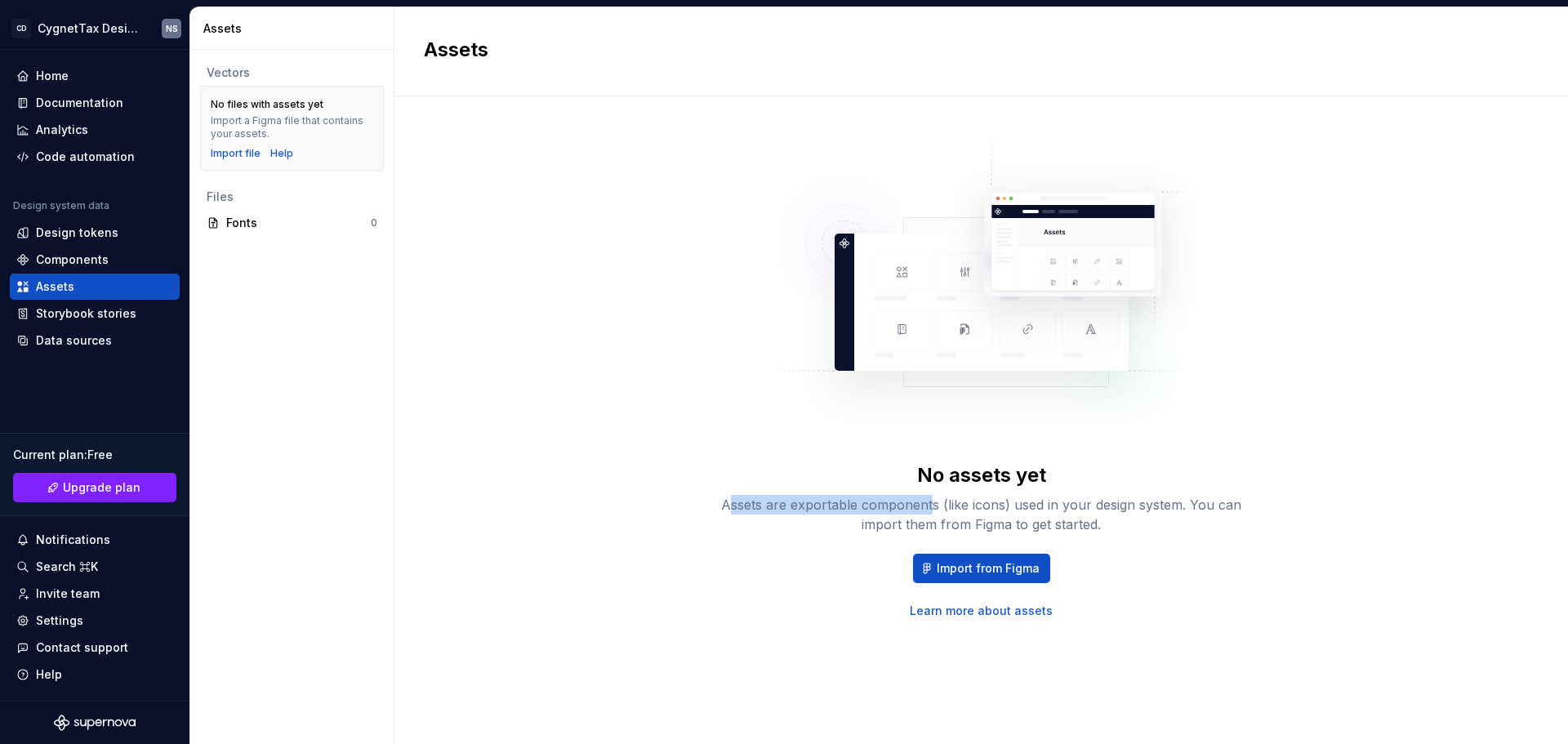 drag, startPoint x: 730, startPoint y: 504, endPoint x: 931, endPoint y: 499, distance: 201.06218 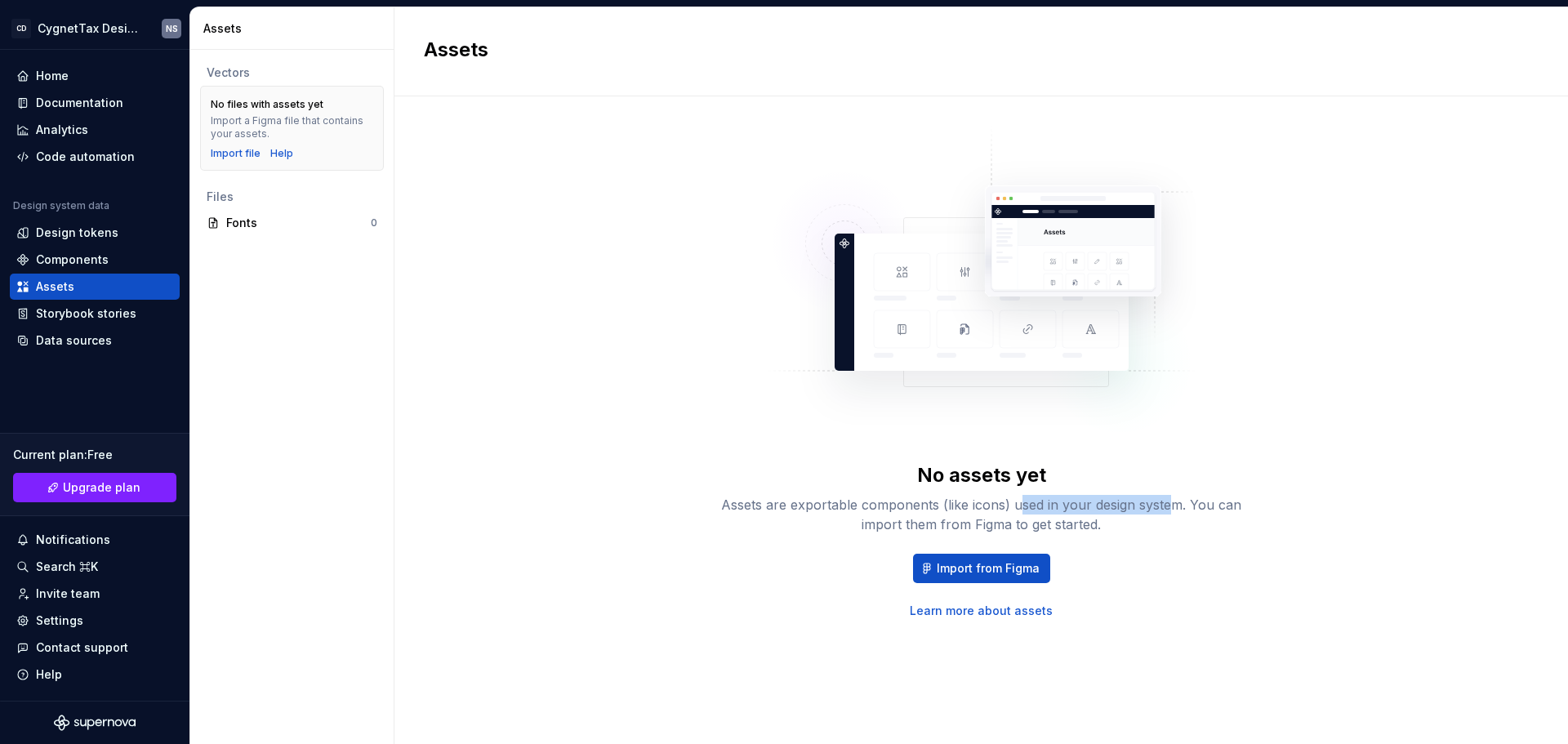 drag, startPoint x: 1023, startPoint y: 504, endPoint x: 1172, endPoint y: 504, distance: 149 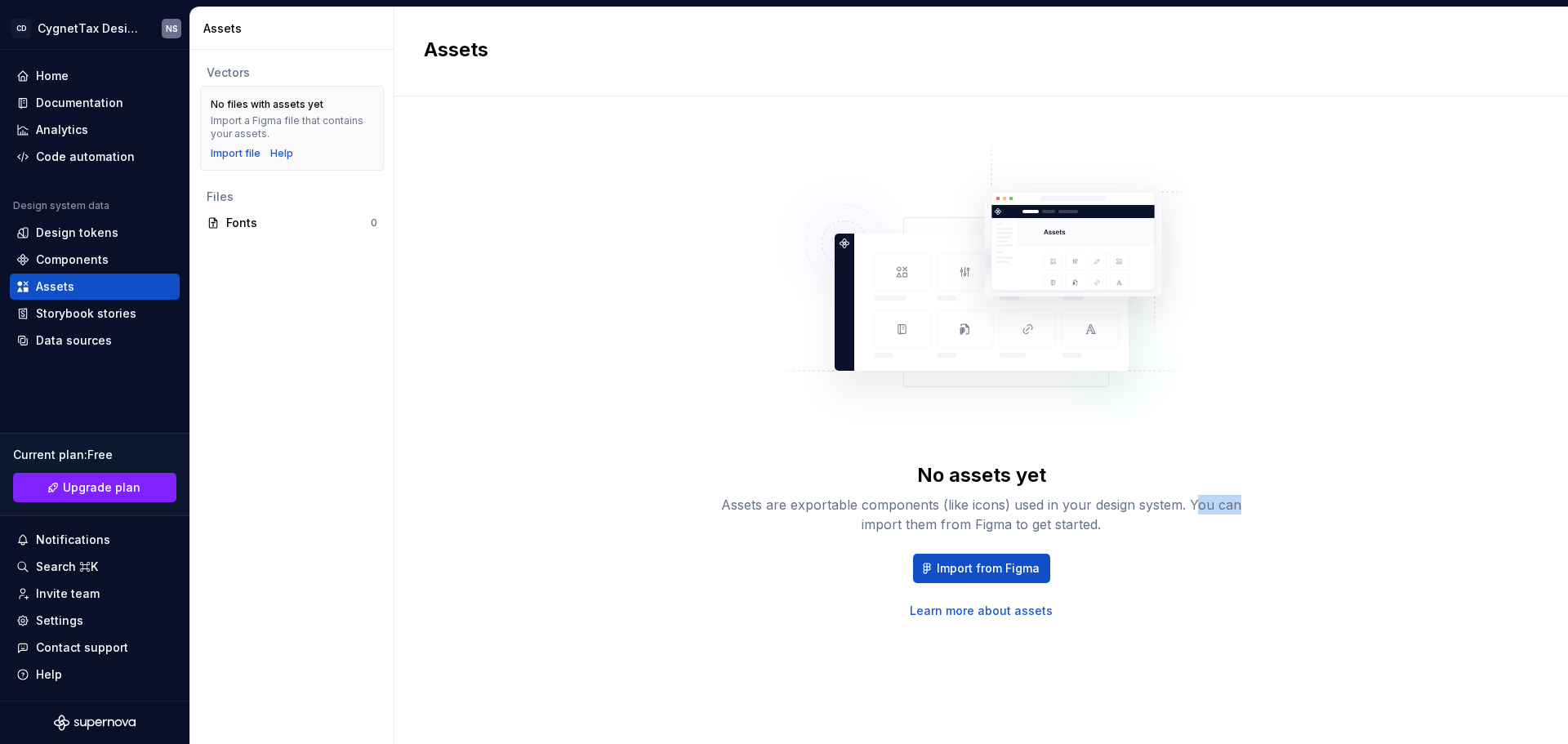 drag, startPoint x: 1197, startPoint y: 504, endPoint x: 1281, endPoint y: 504, distance: 84 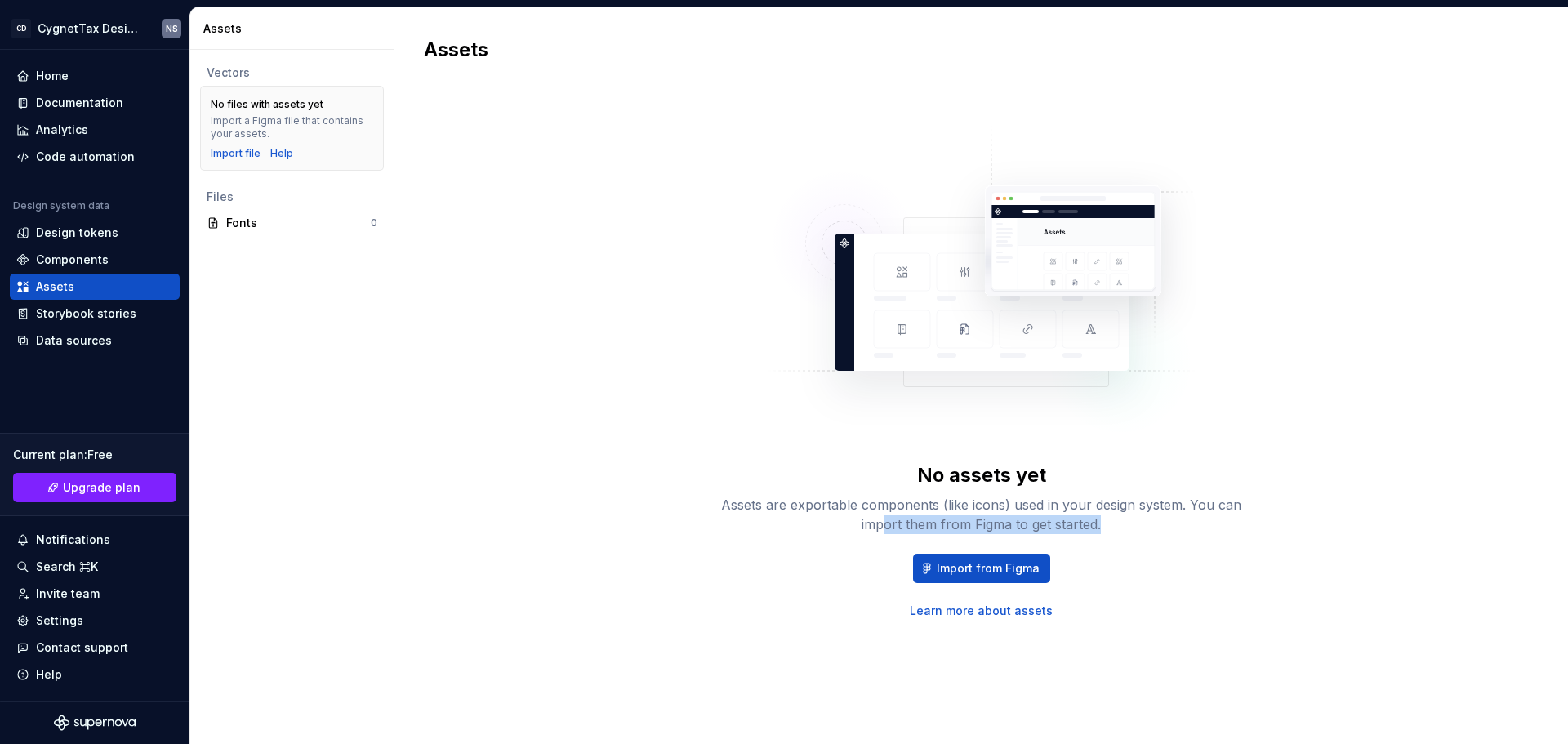 drag, startPoint x: 883, startPoint y: 530, endPoint x: 1143, endPoint y: 530, distance: 260 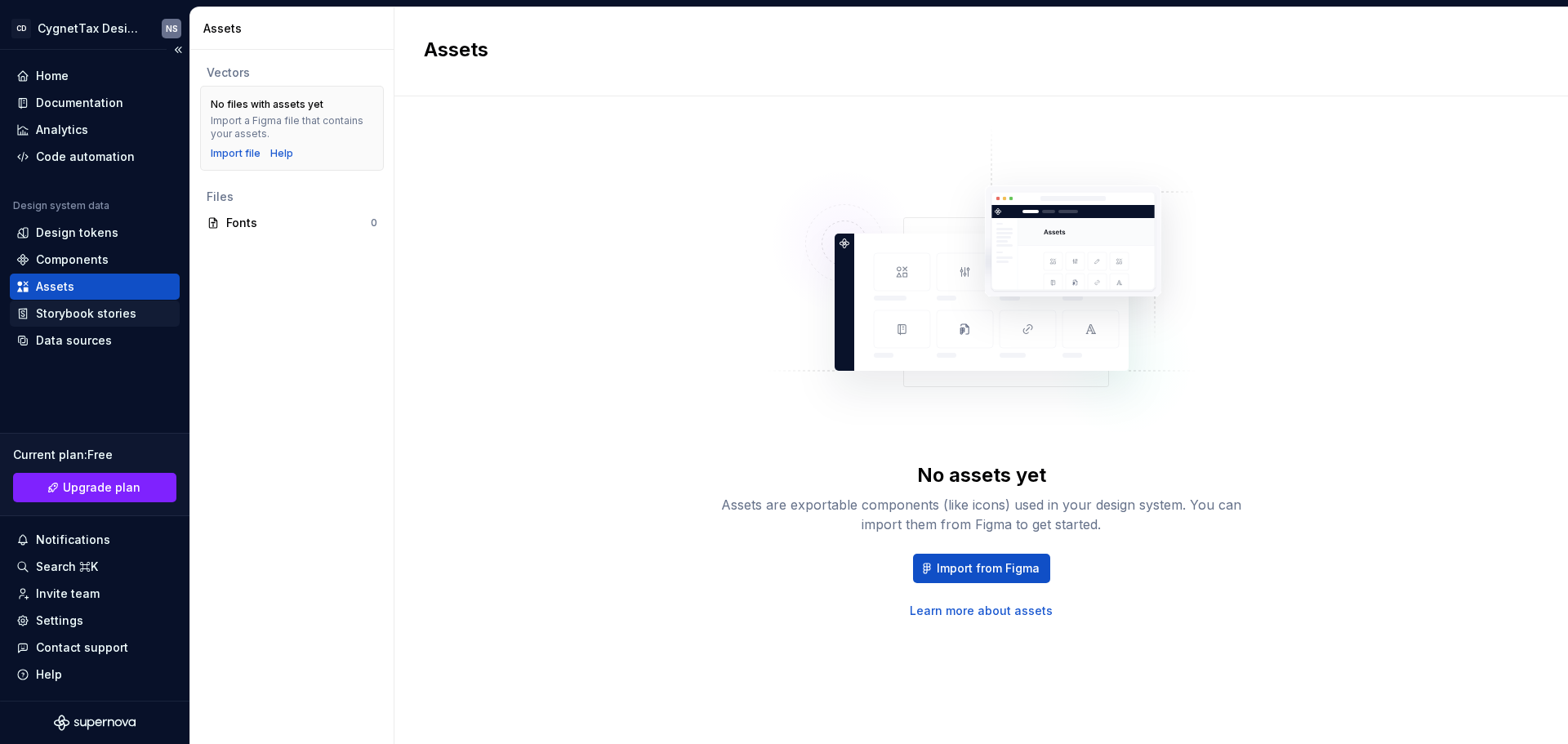 click on "Storybook stories" at bounding box center [86, 314] 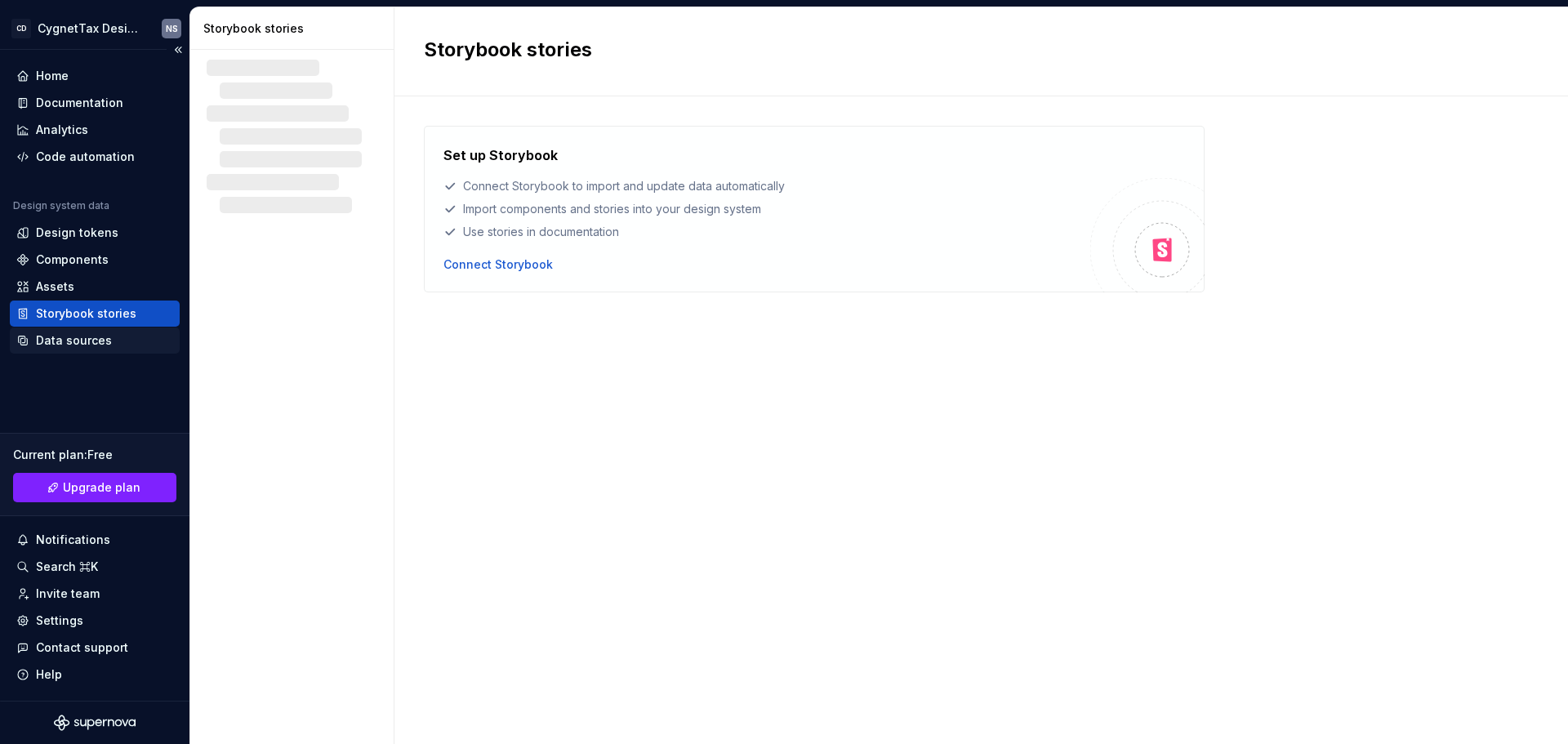 click on "Data sources" at bounding box center [74, 341] 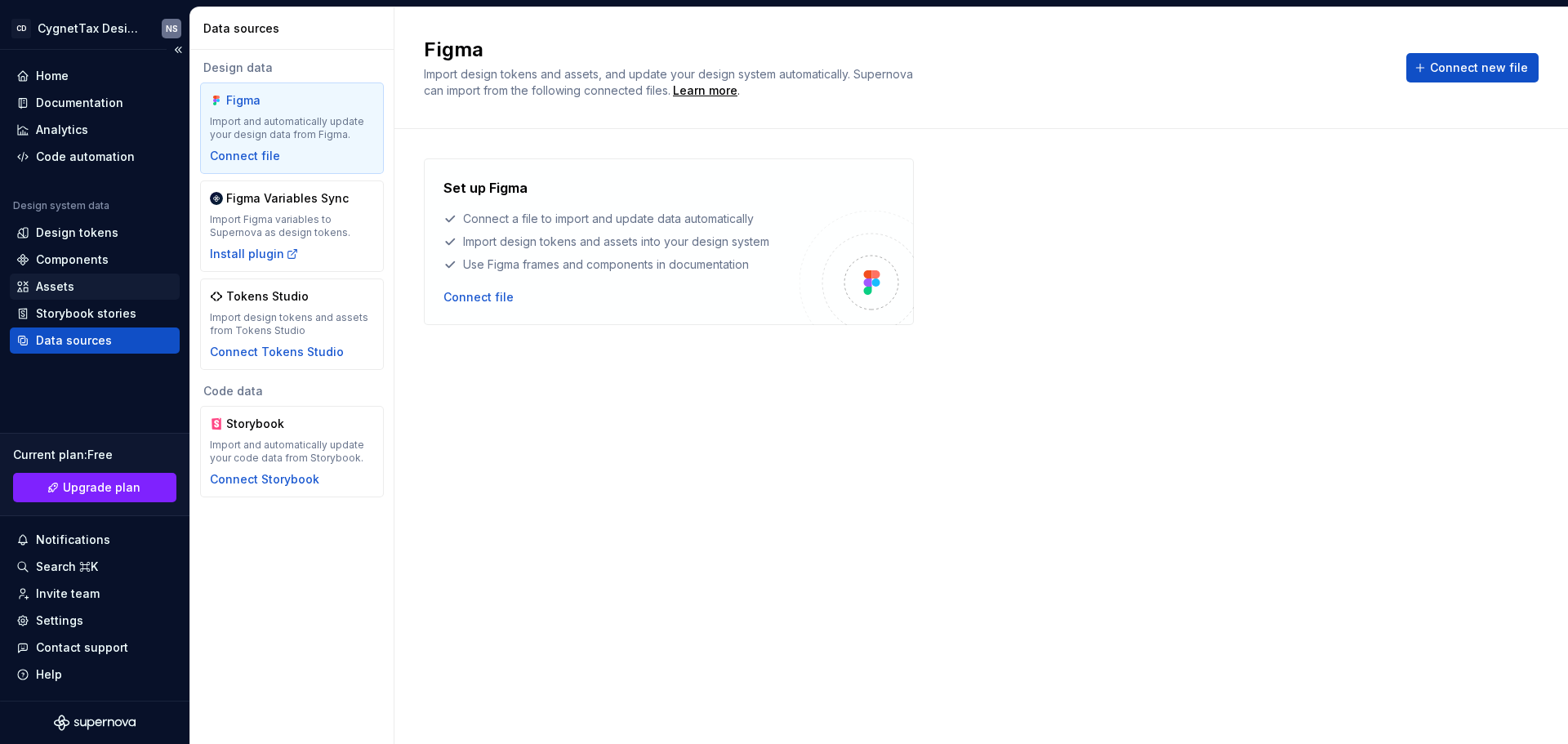 click on "Assets" at bounding box center [95, 287] 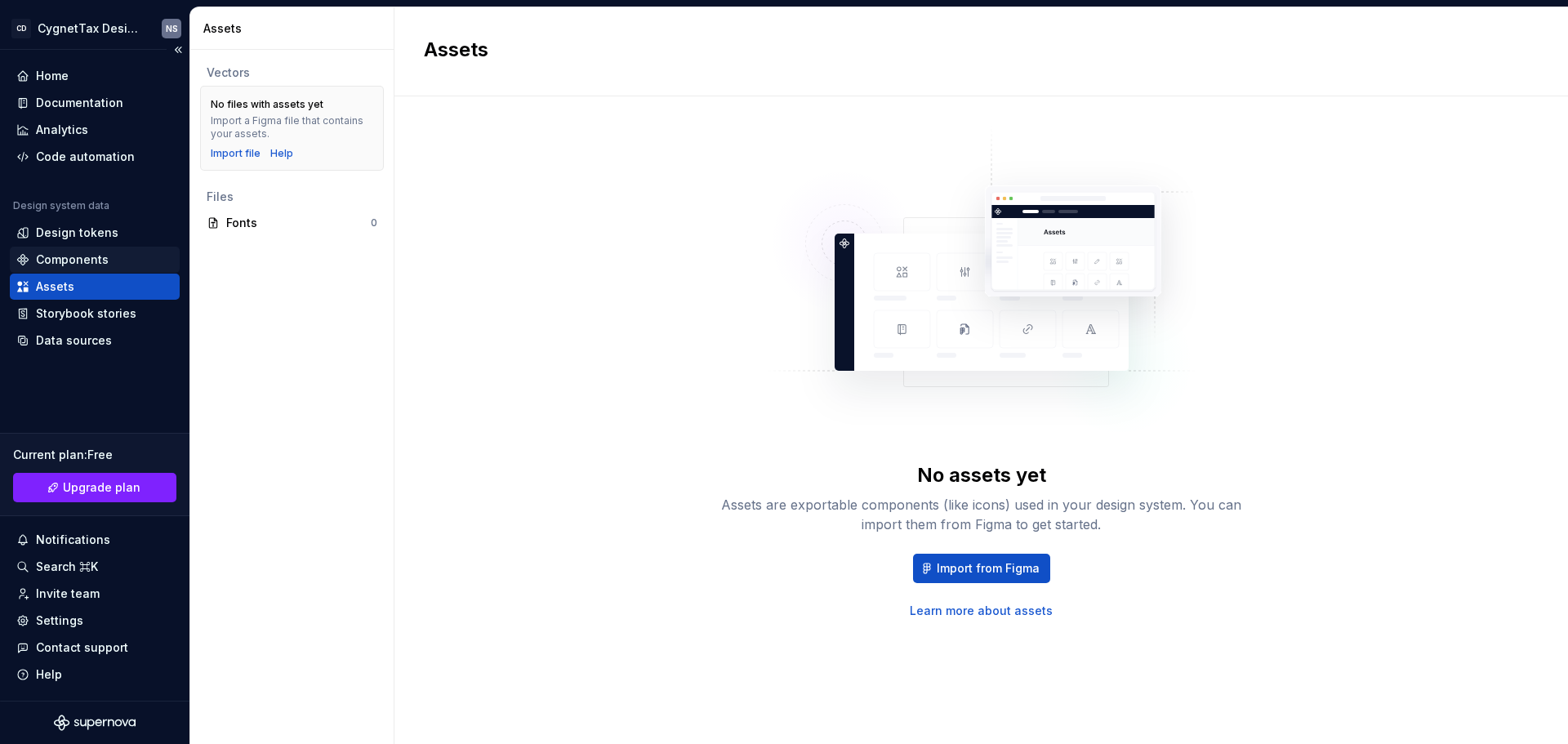 click on "Components" at bounding box center (72, 260) 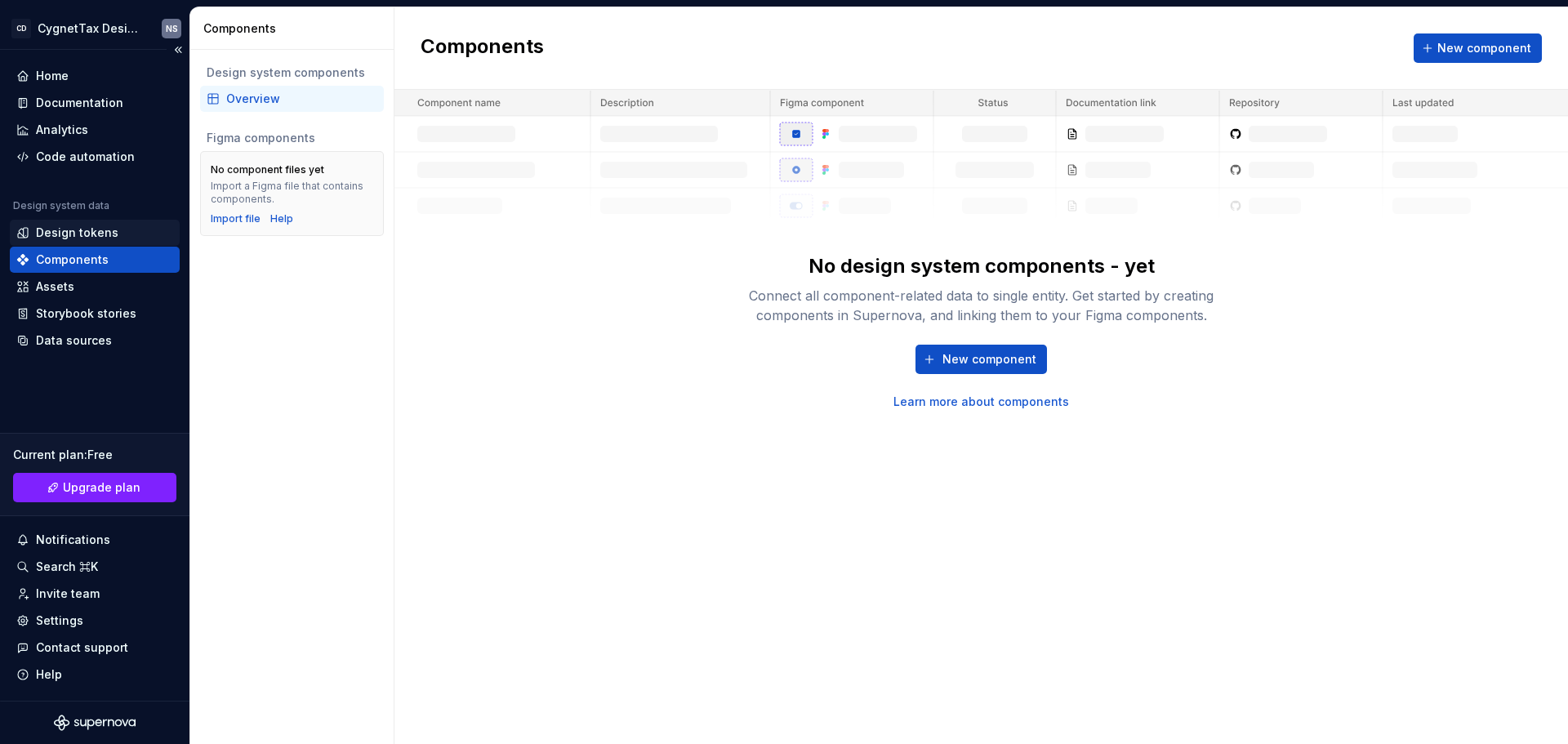 click on "Design tokens" at bounding box center [77, 233] 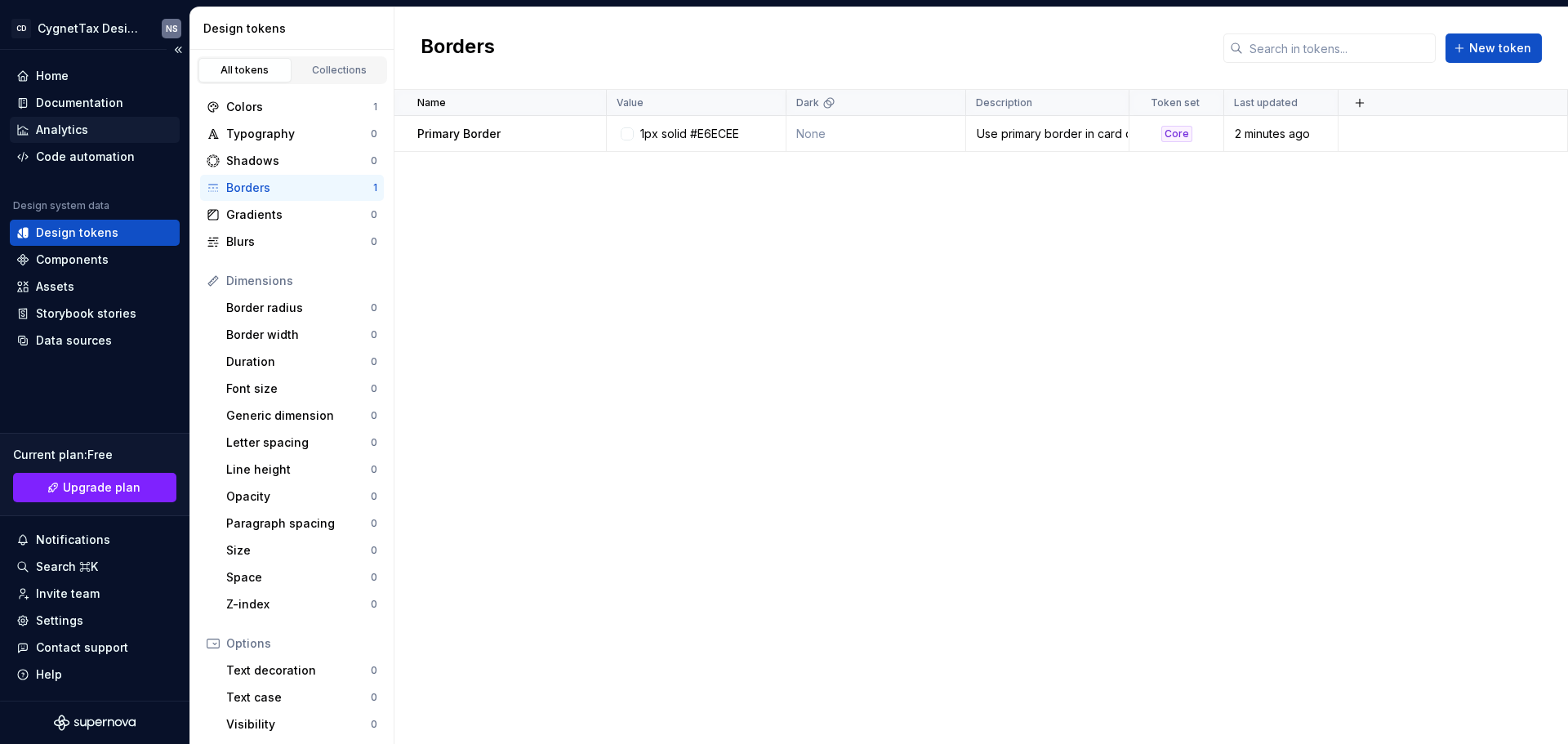 click on "Analytics" at bounding box center (95, 130) 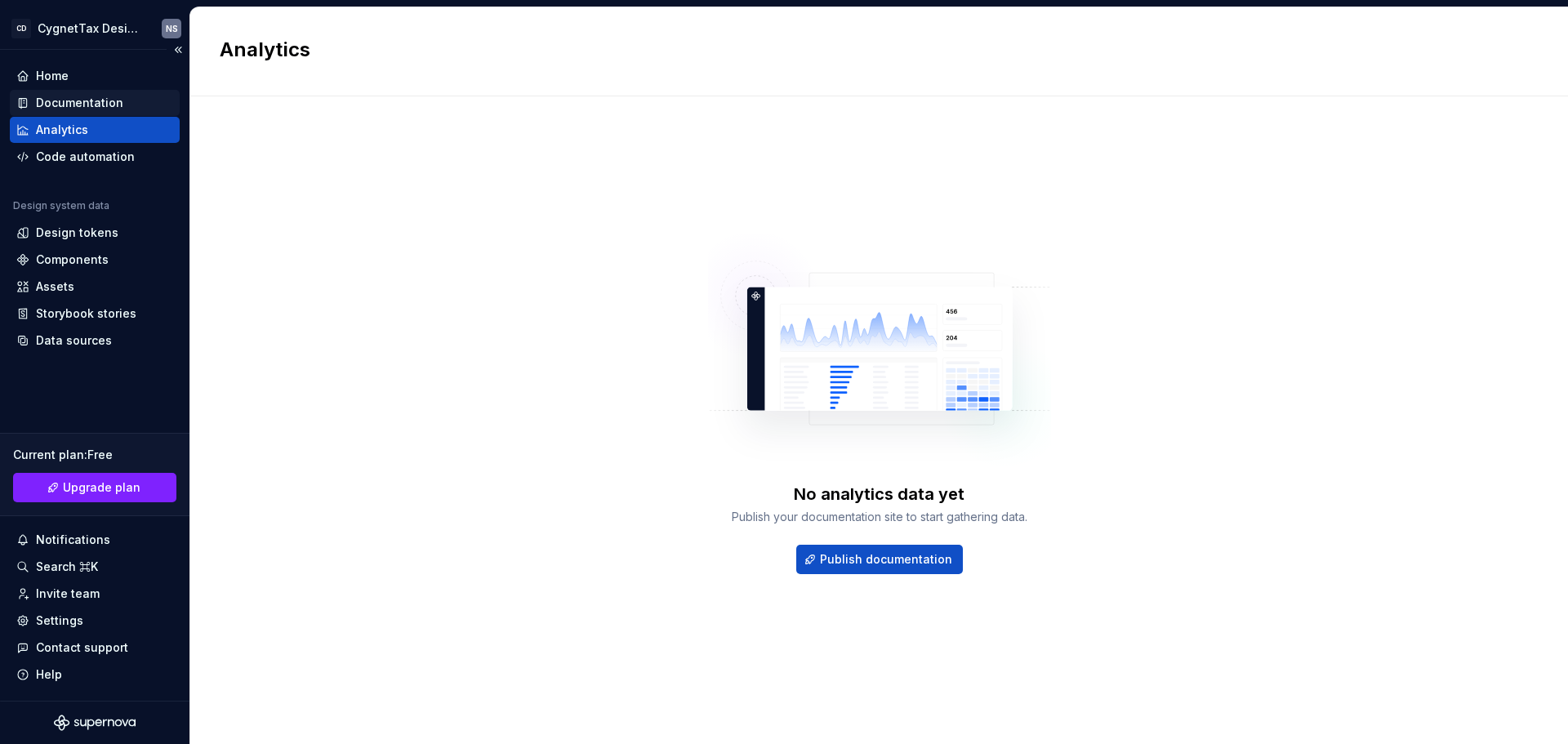 click on "Documentation" at bounding box center (79, 103) 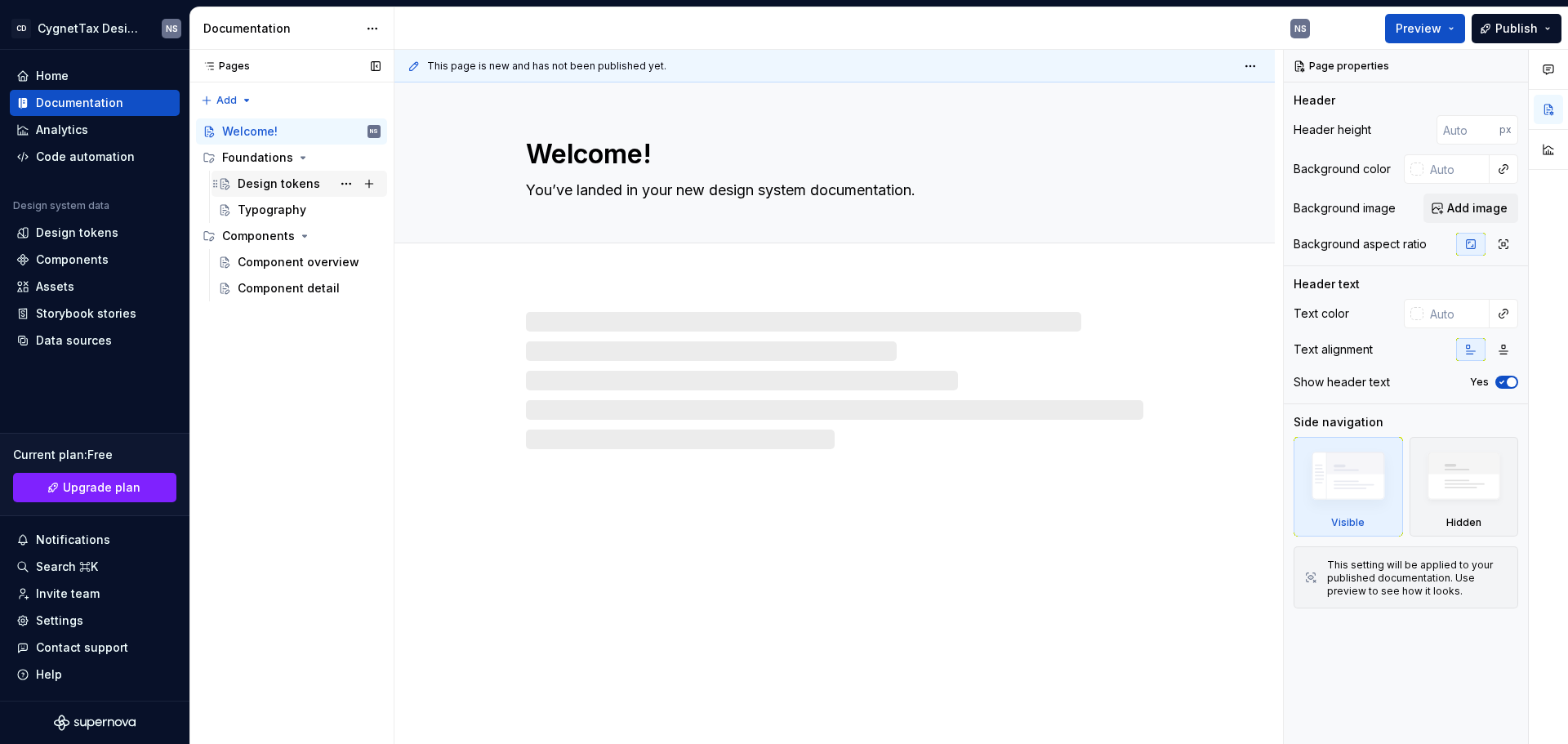 click on "Design tokens" at bounding box center [278, 184] 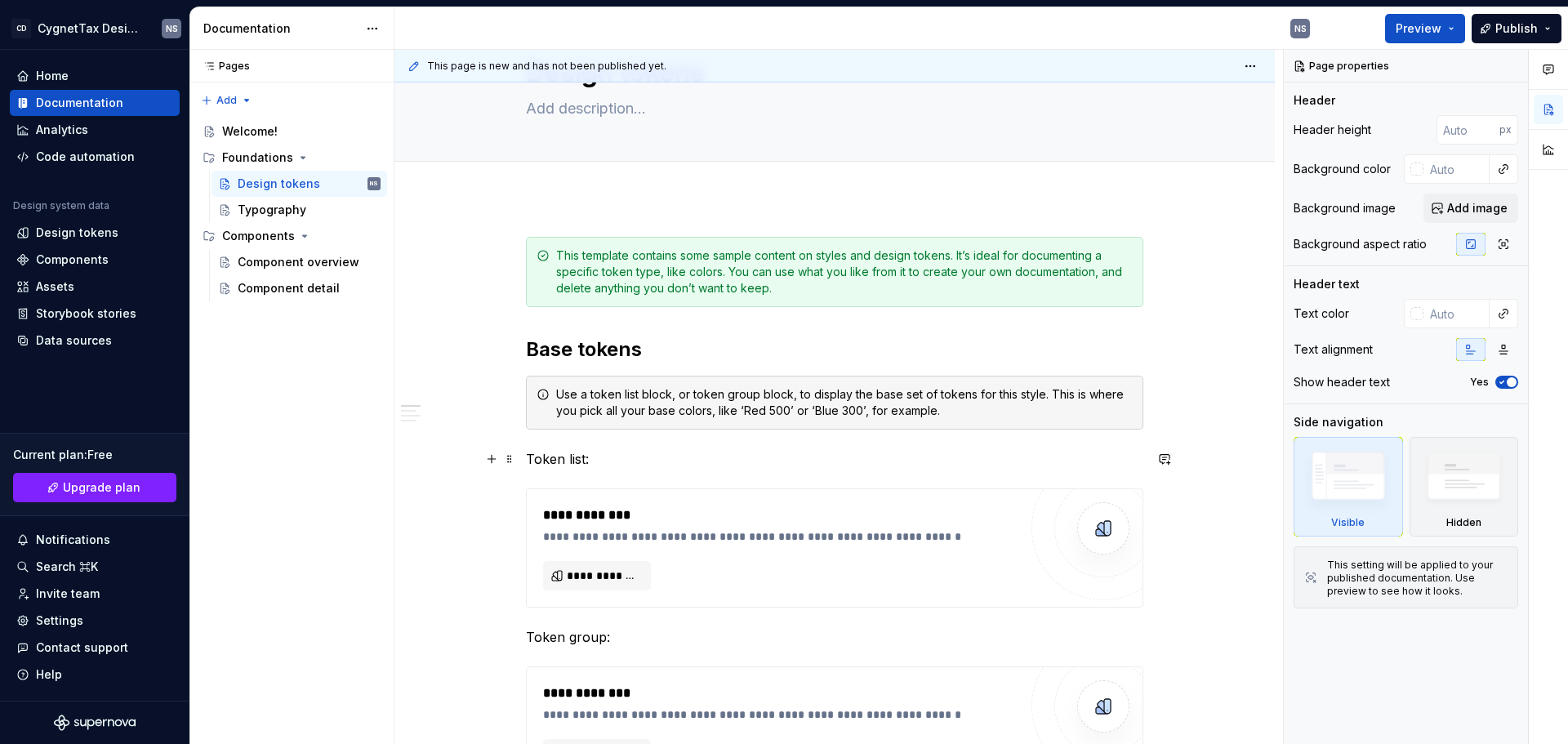 scroll, scrollTop: 163, scrollLeft: 0, axis: vertical 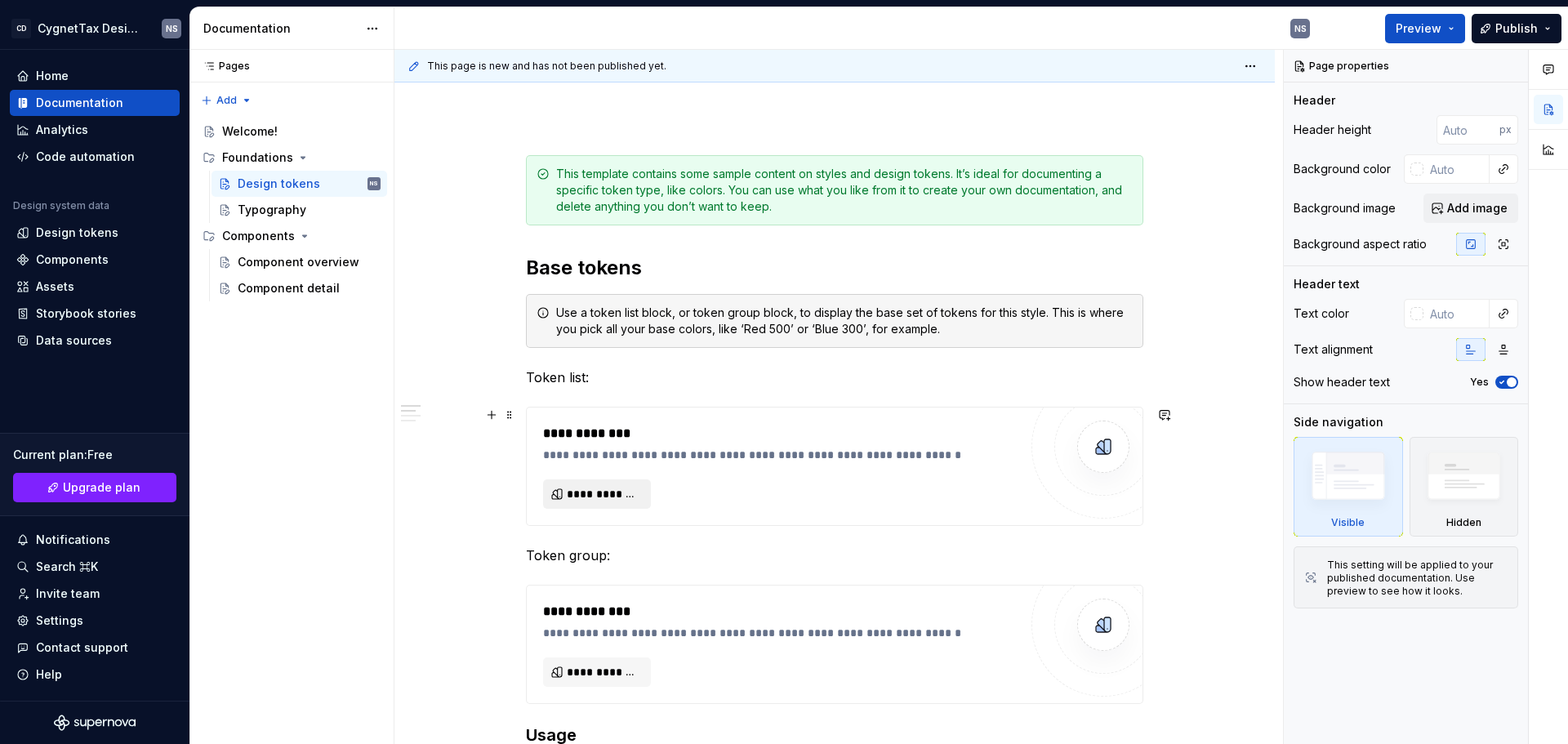 click on "**********" at bounding box center (604, 494) 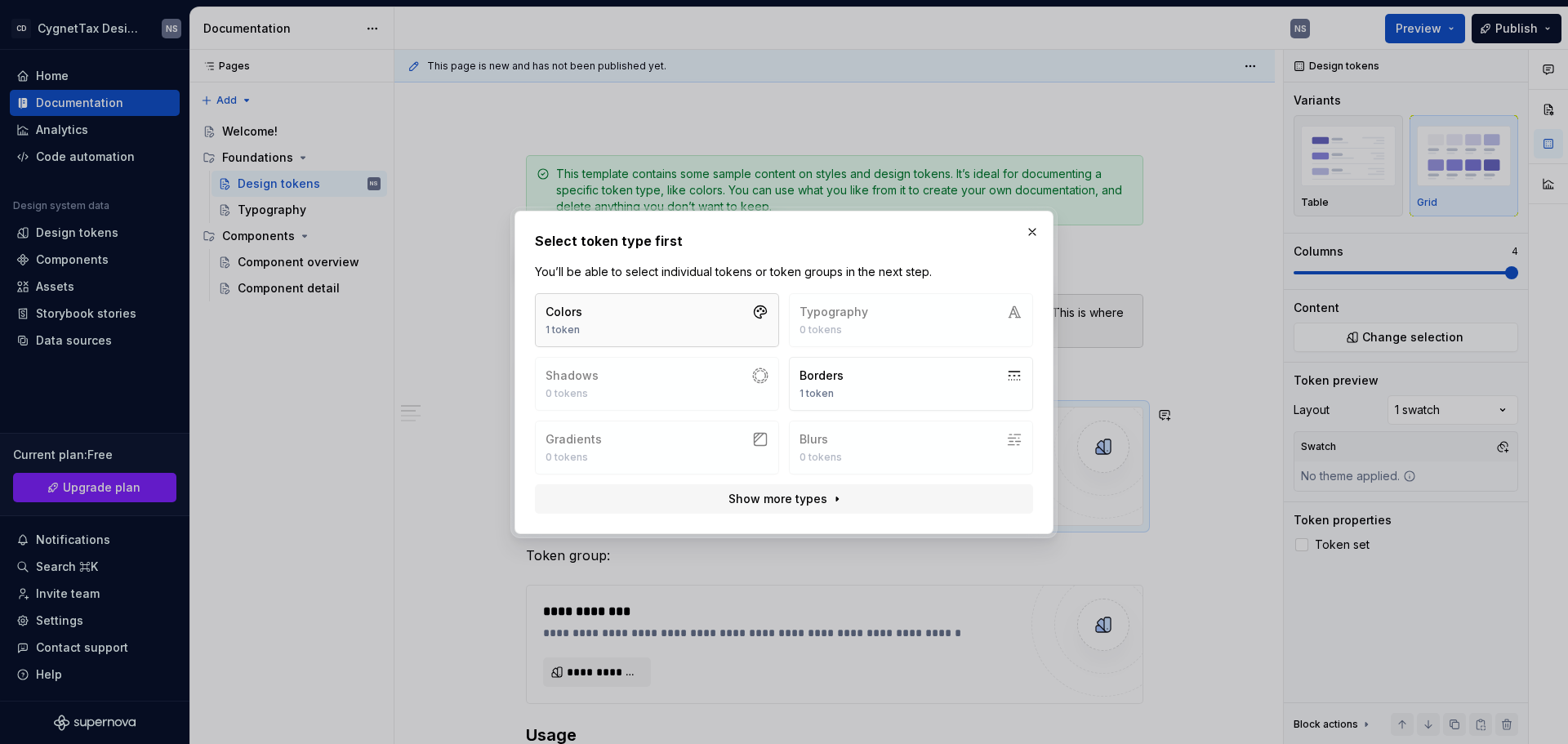 click on "Colors 1 token" at bounding box center (657, 320) 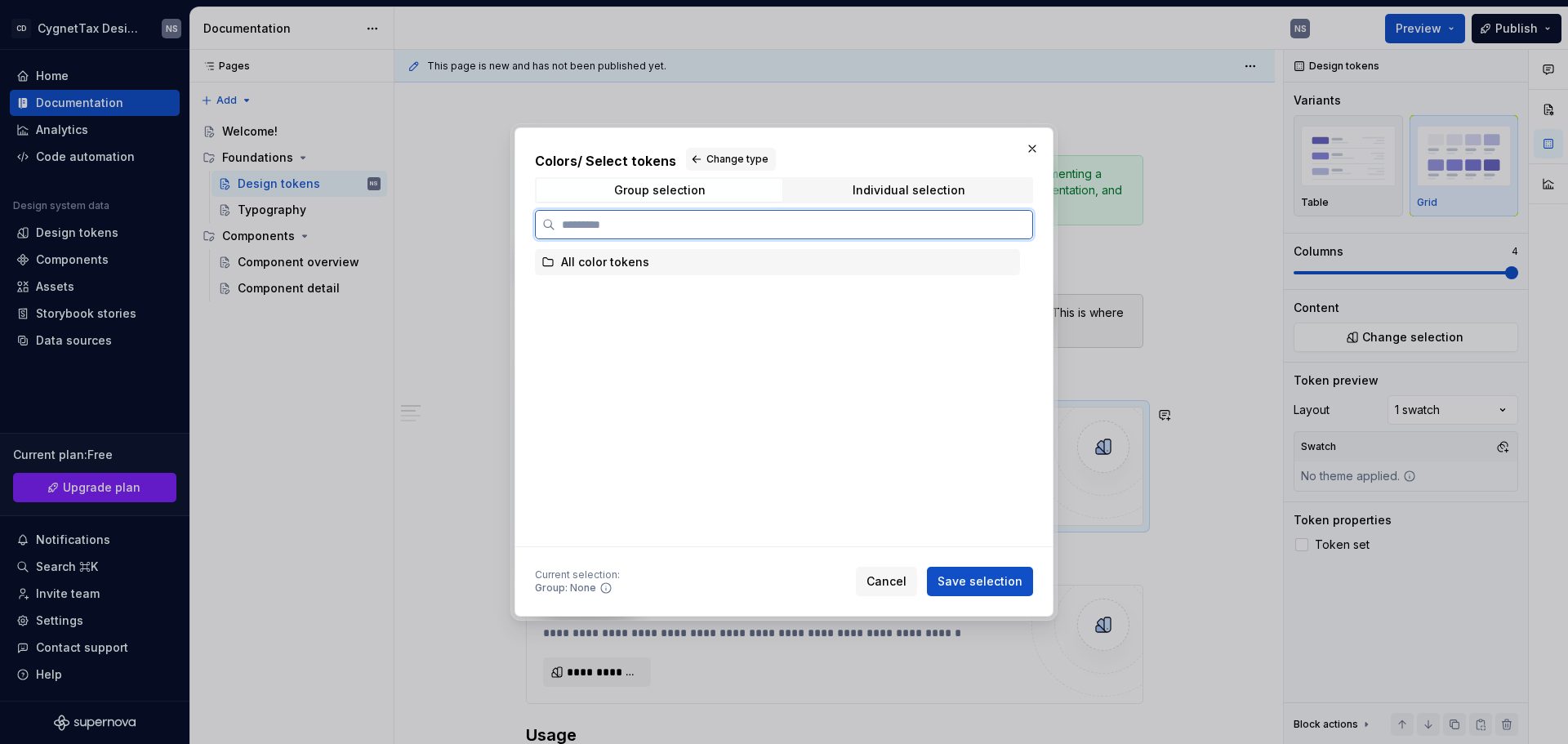 click on "All color tokens" at bounding box center (605, 262) 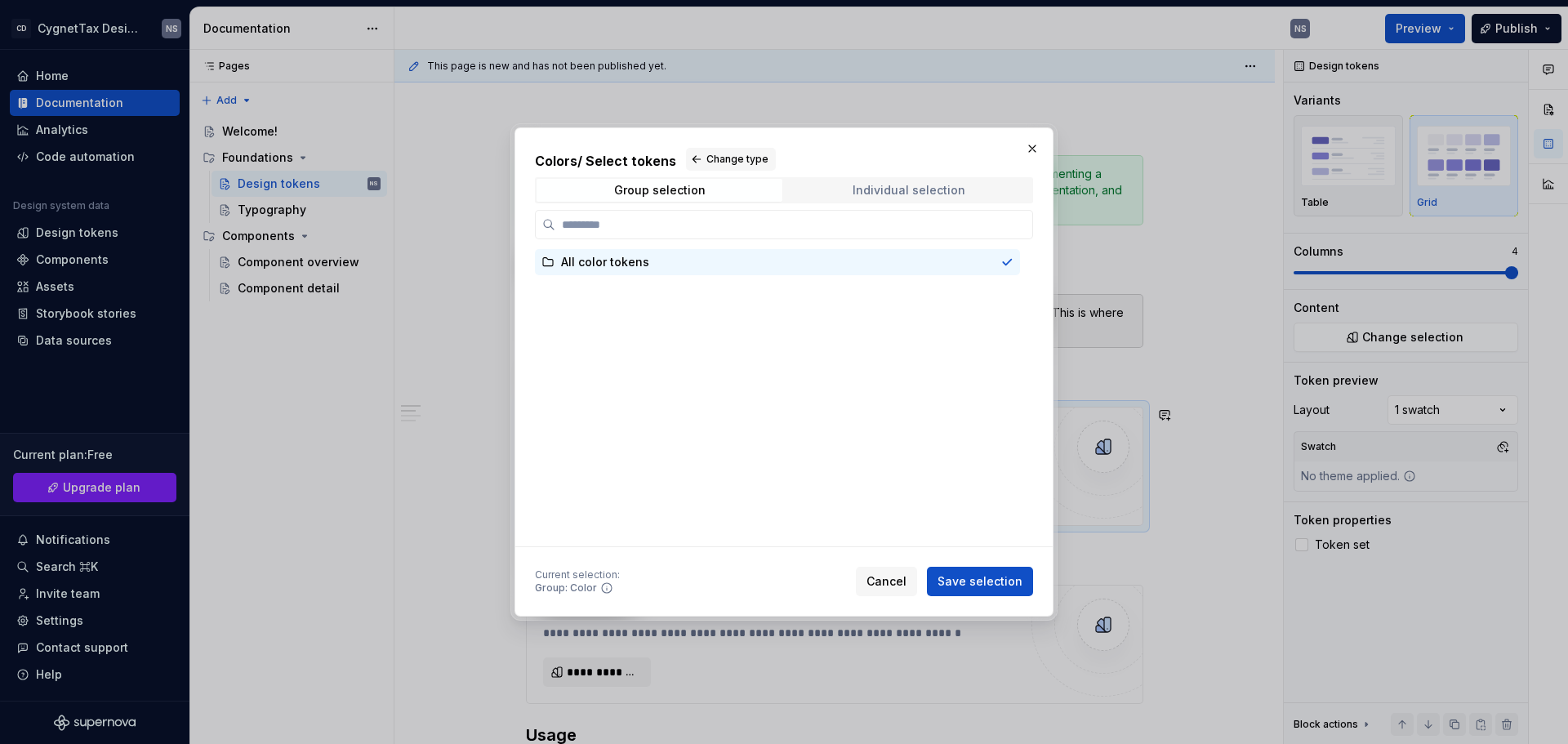 click on "Individual selection" at bounding box center (909, 190) 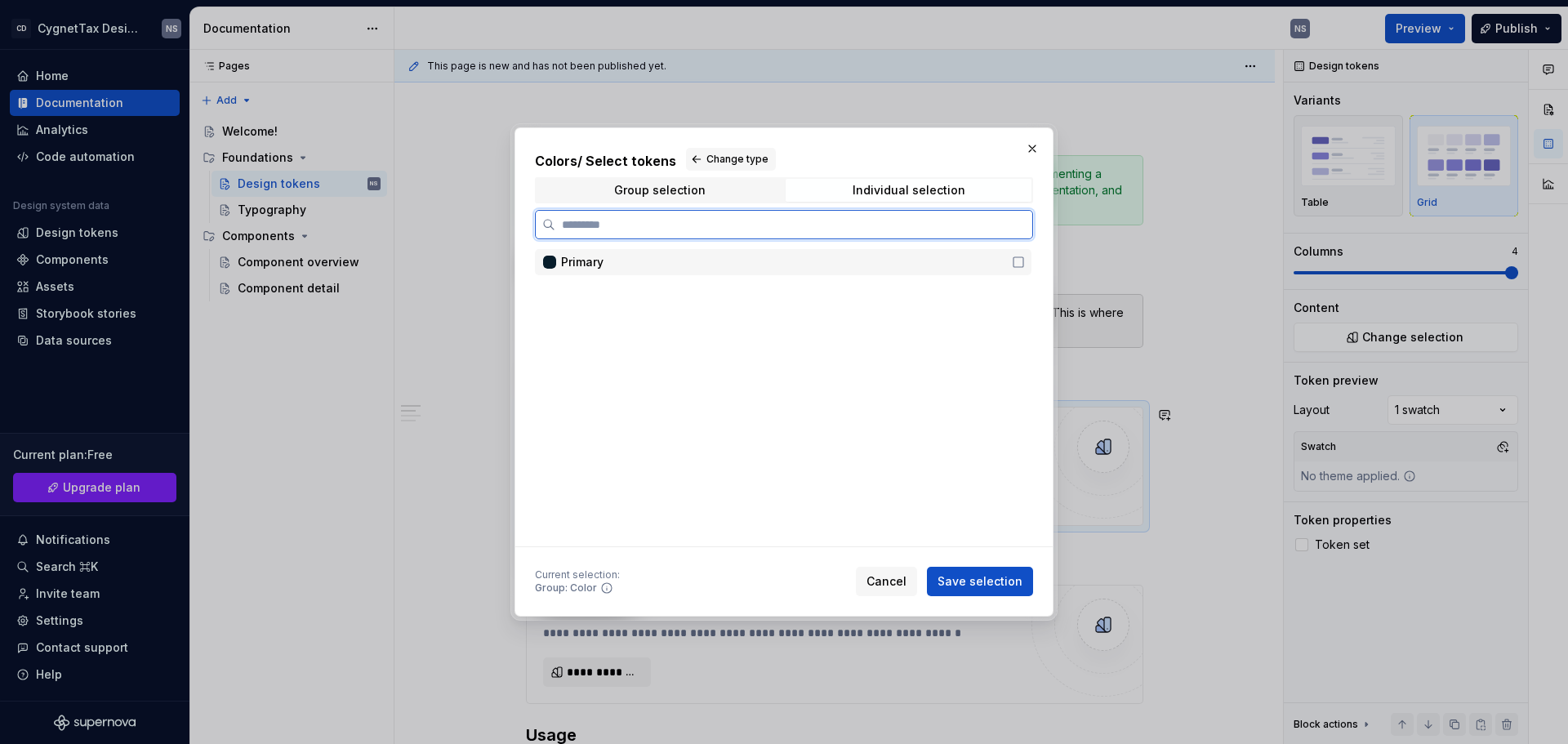 click on "Primary" at bounding box center [783, 262] 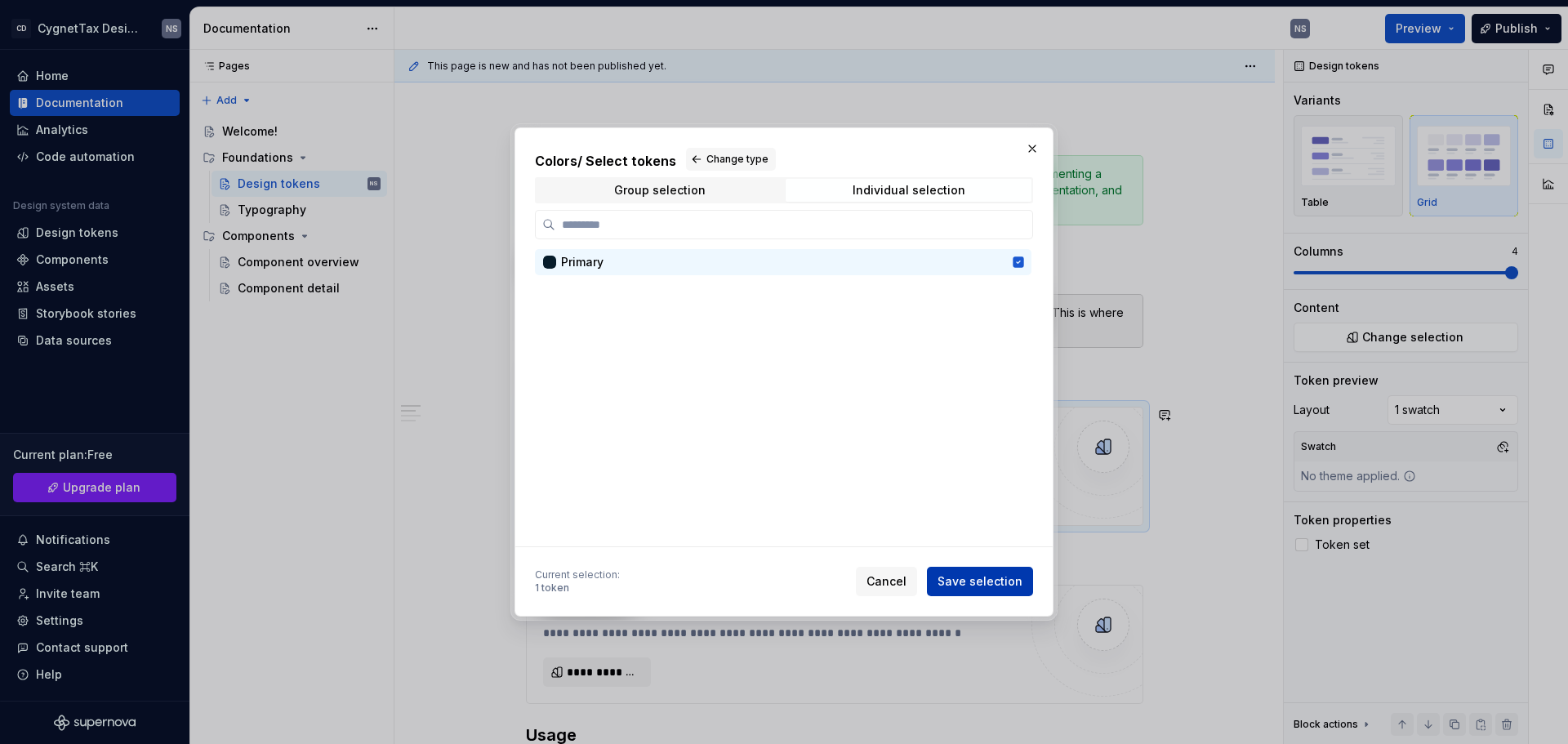 click on "Save selection" at bounding box center [980, 581] 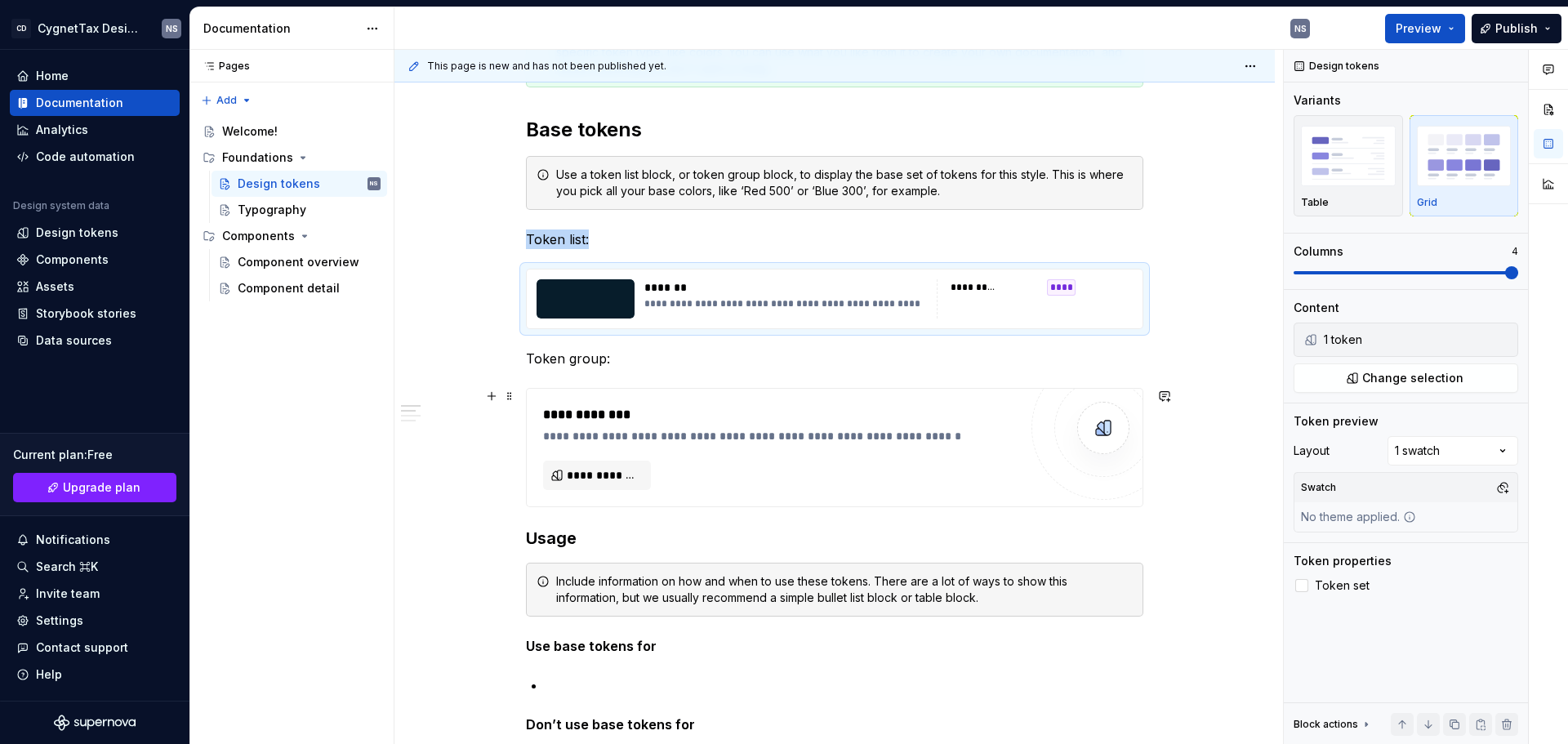 scroll, scrollTop: 327, scrollLeft: 0, axis: vertical 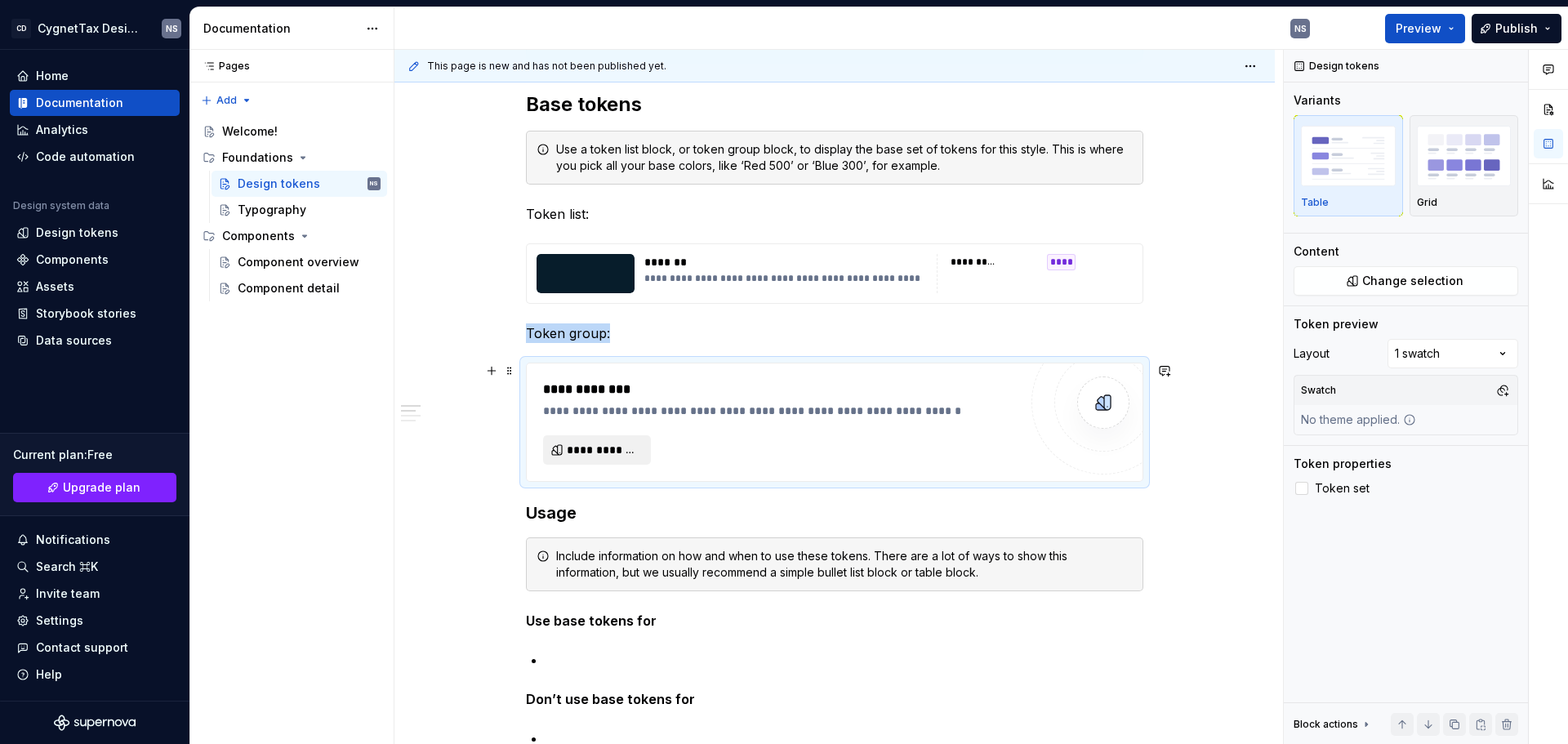 click on "**********" at bounding box center (604, 450) 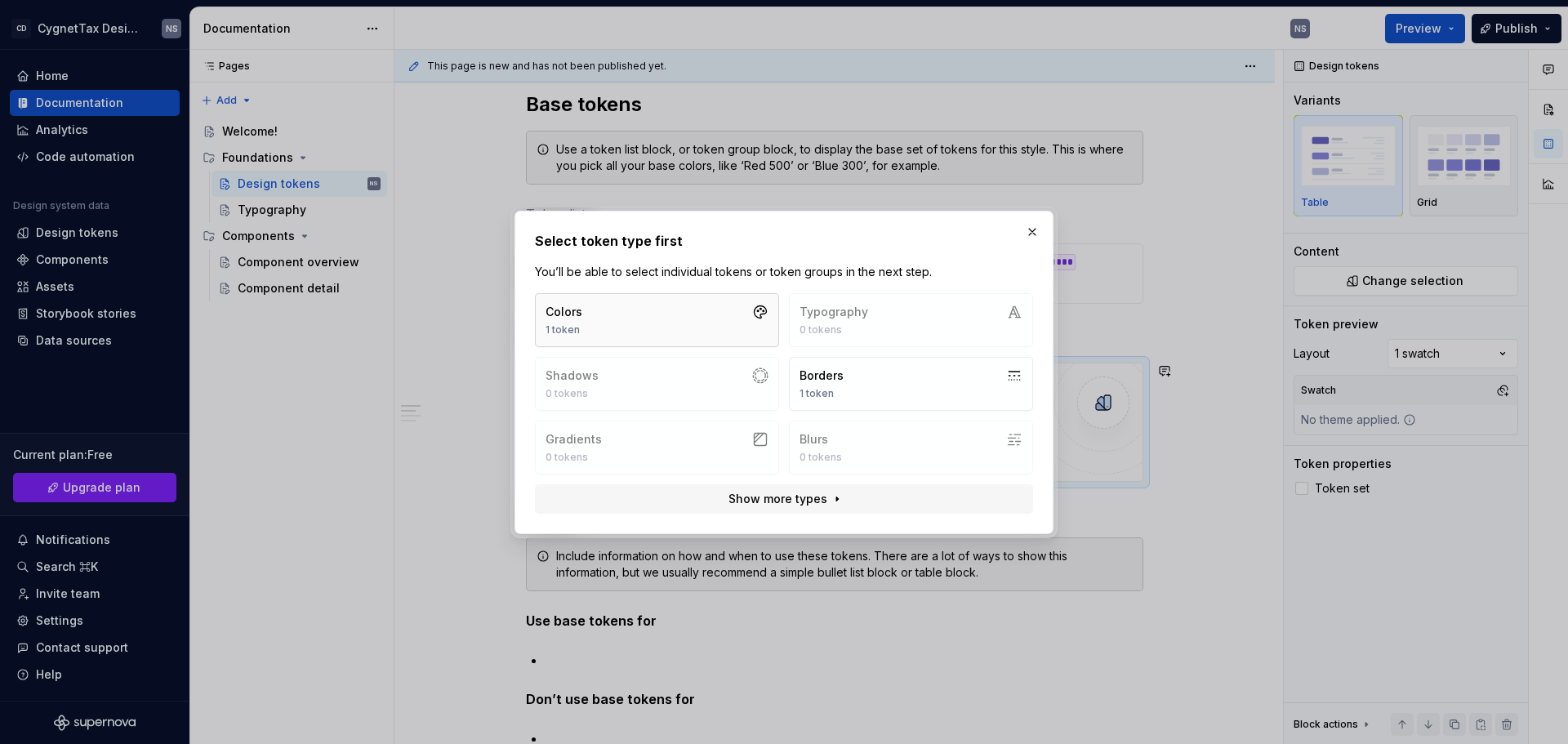 click on "Colors 1 token" at bounding box center [657, 320] 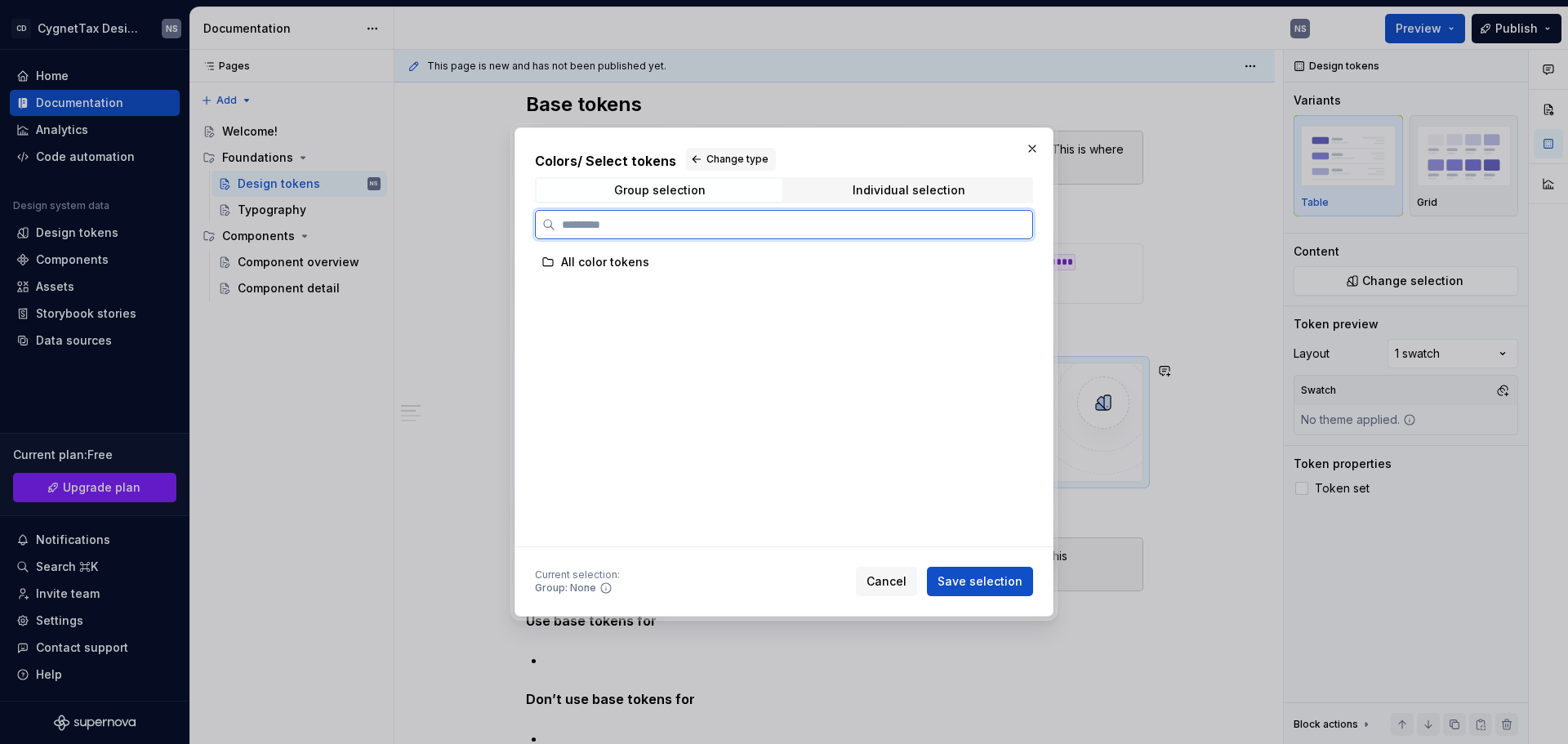 click on "All color tokens" at bounding box center [777, 262] 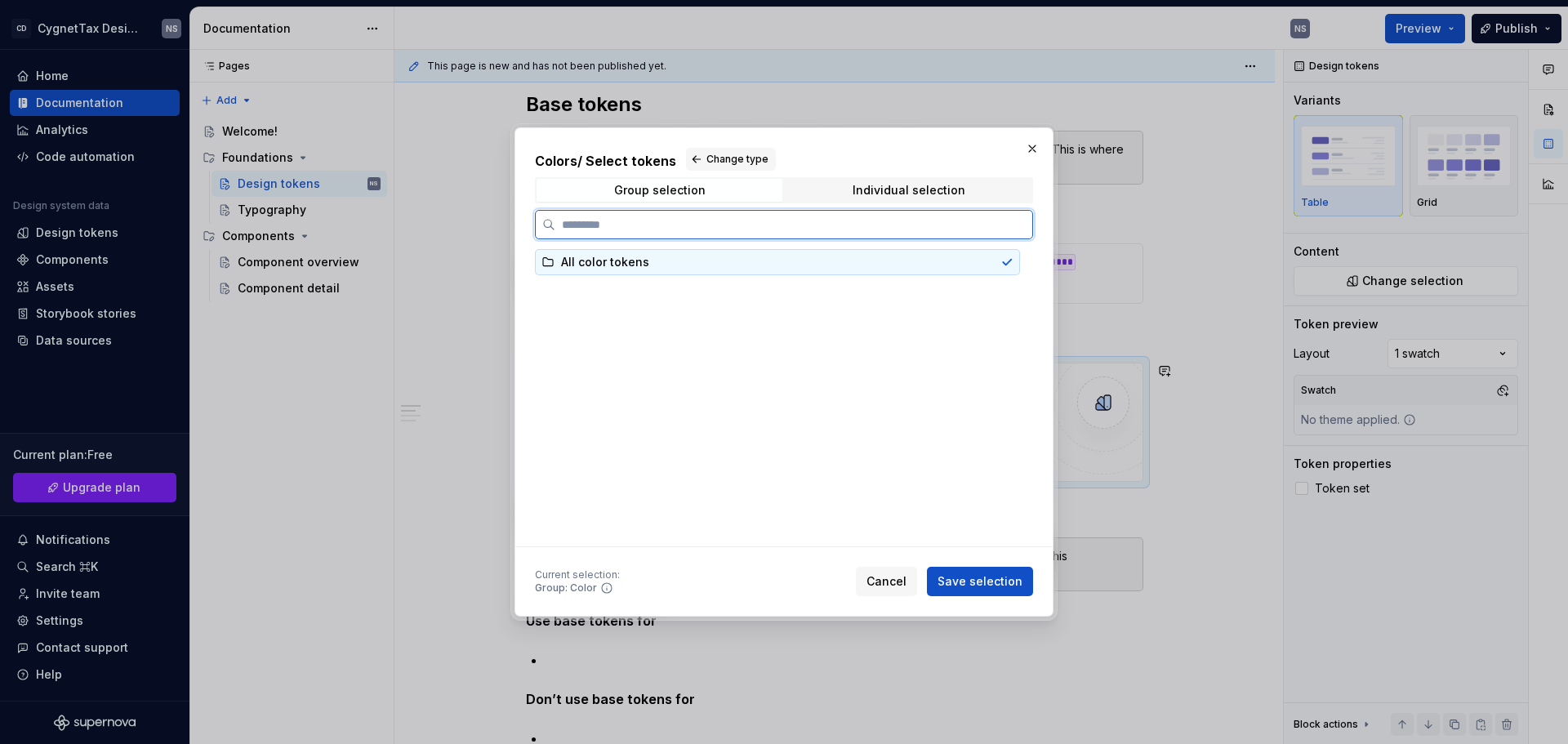 click on "All color tokens" at bounding box center [605, 262] 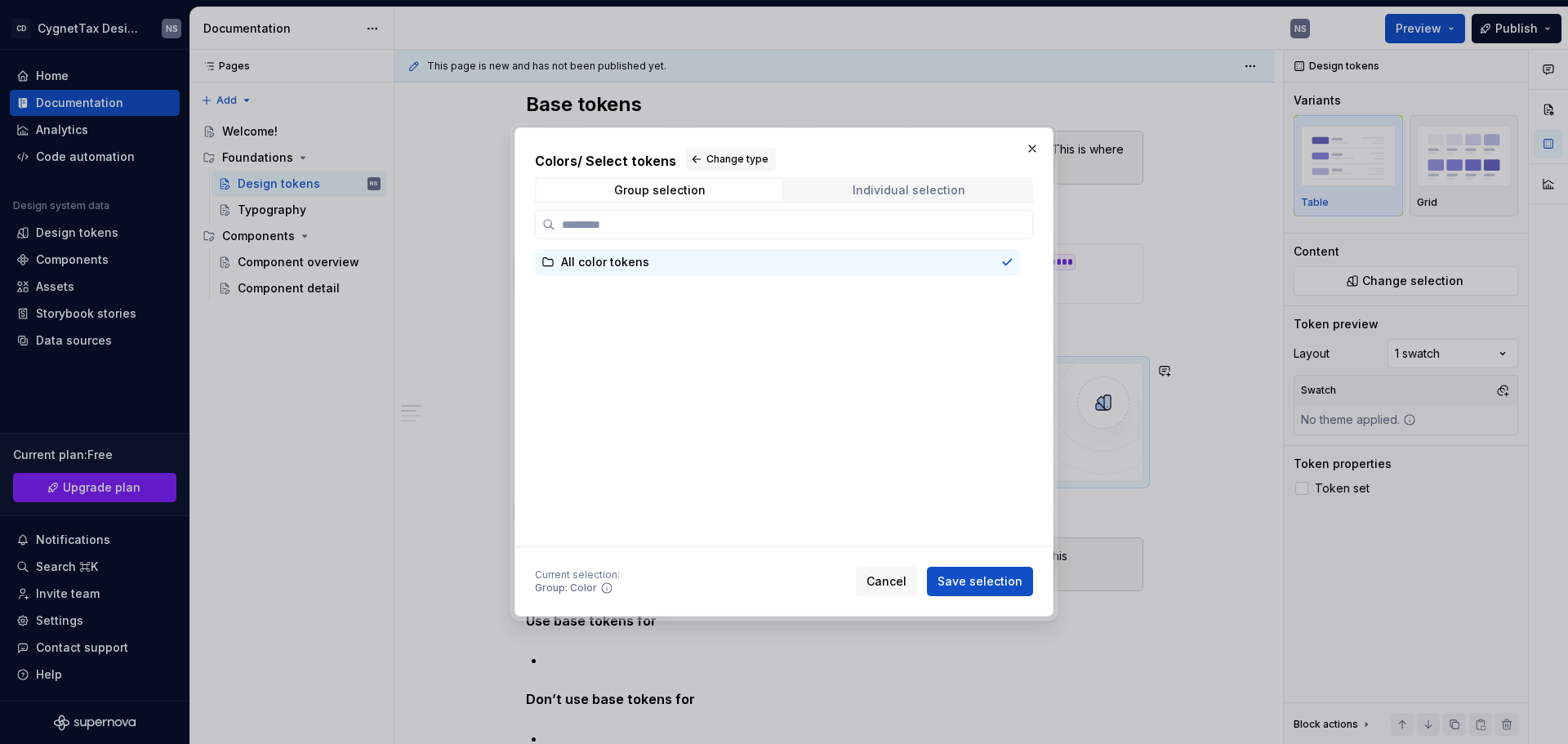 click on "Individual selection" at bounding box center (908, 190) 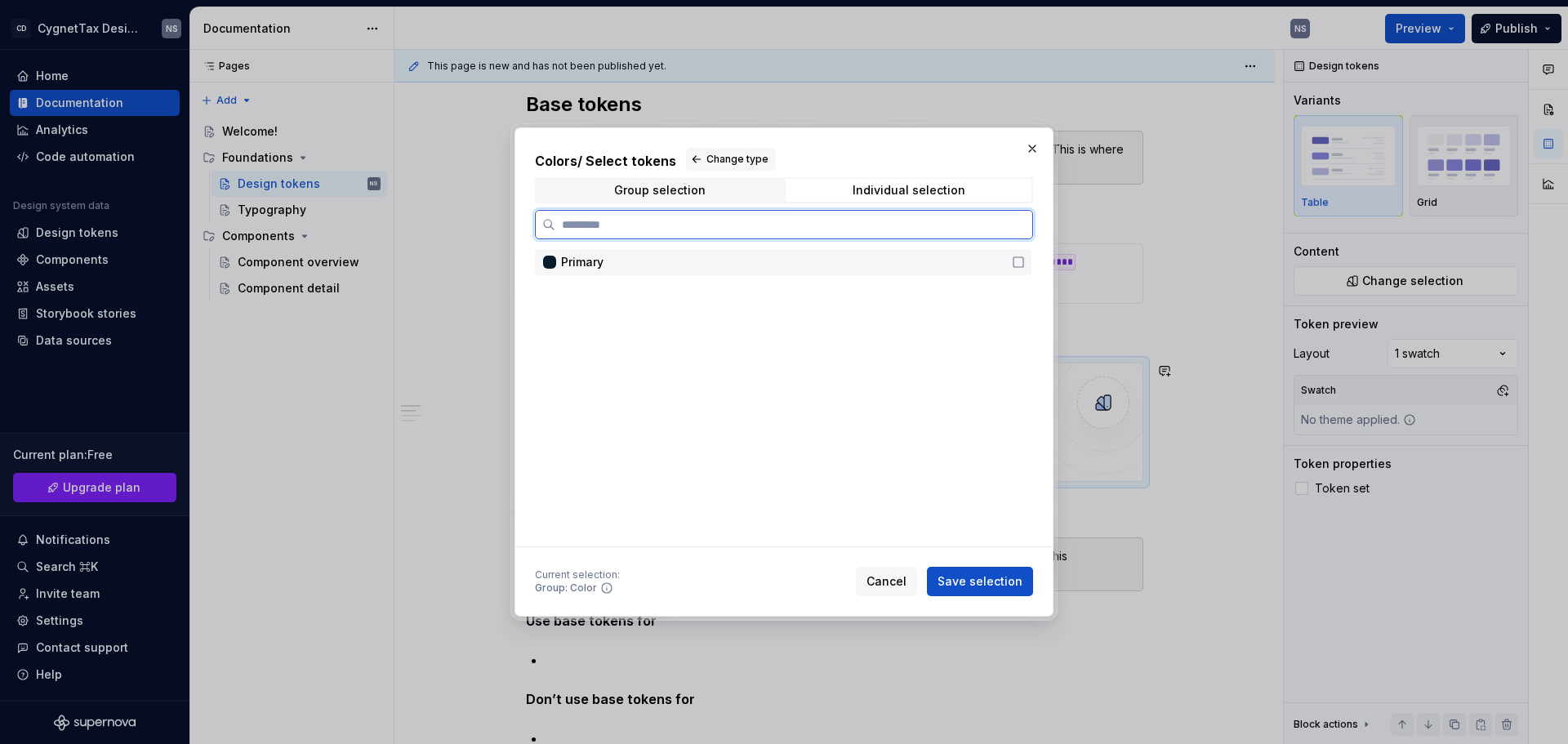 click on "Primary" at bounding box center [783, 262] 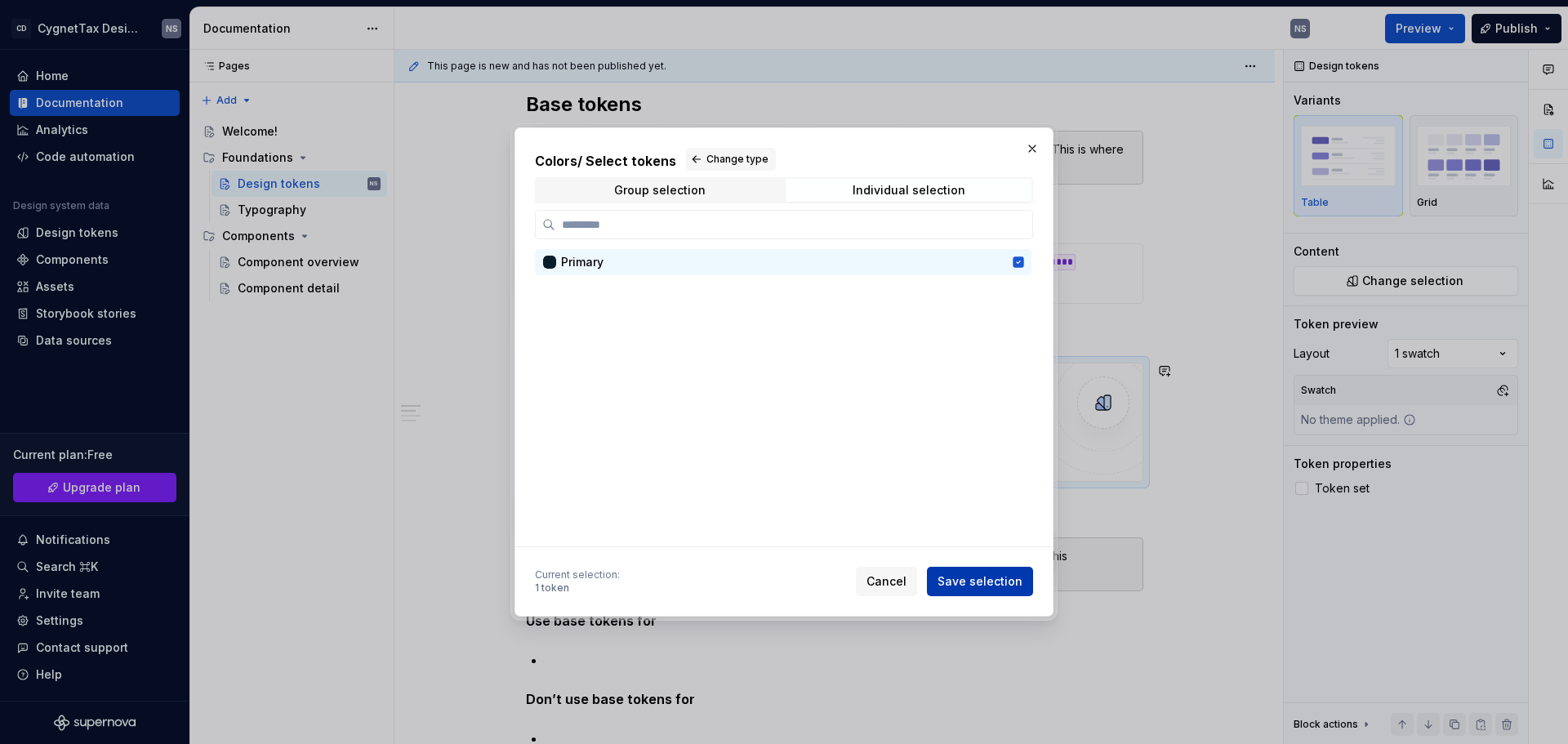 click on "Save selection" at bounding box center (980, 581) 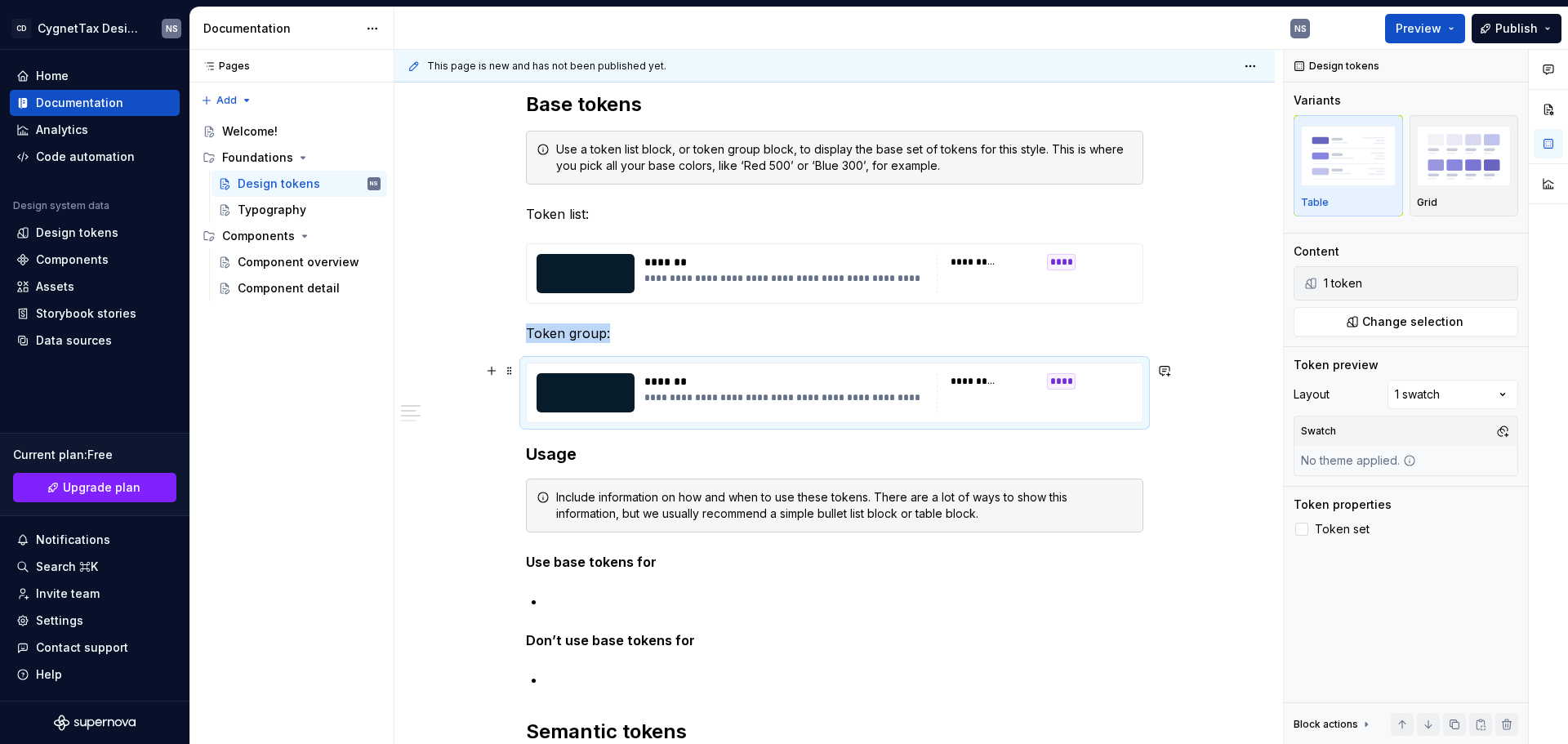 scroll, scrollTop: 245, scrollLeft: 0, axis: vertical 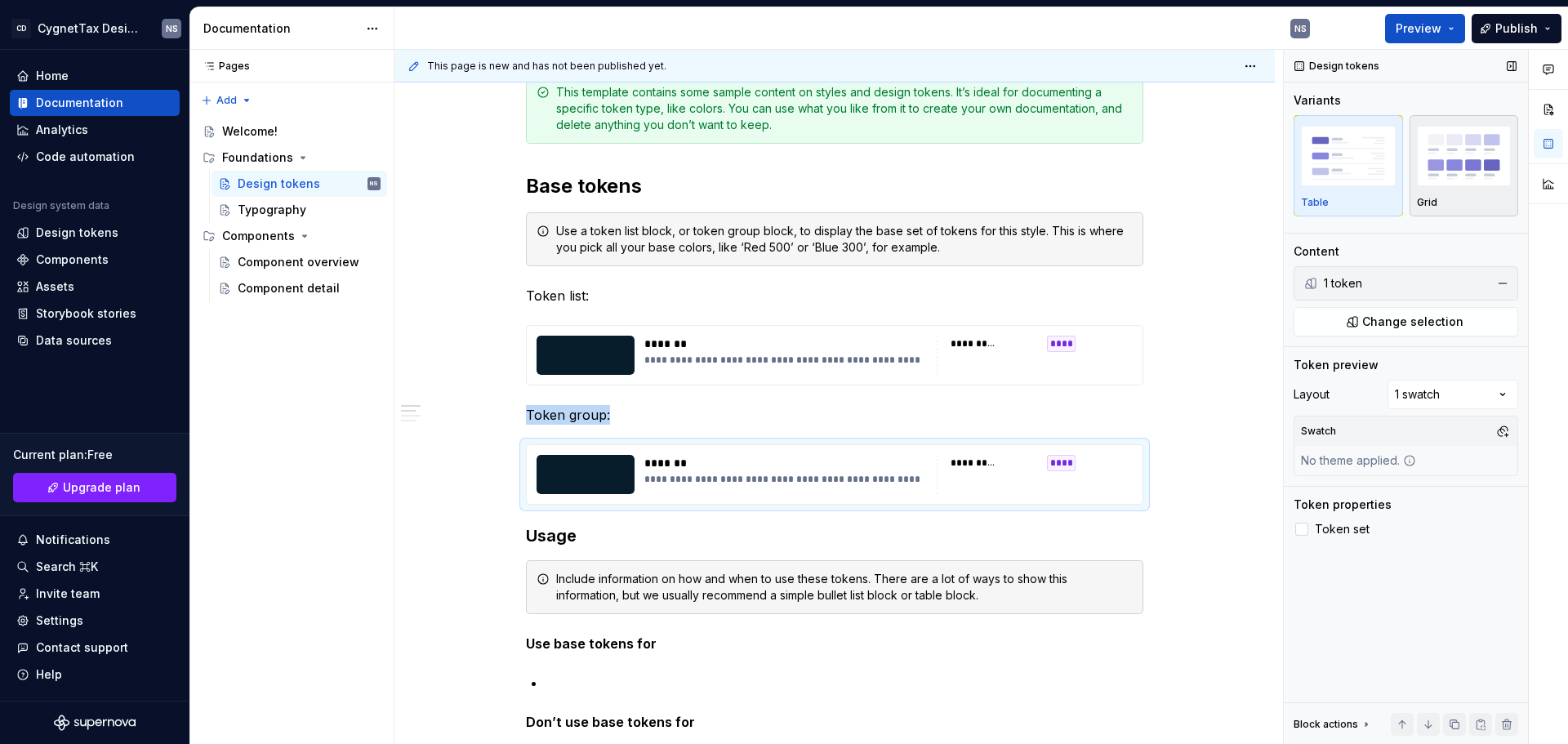 click at bounding box center (1464, 155) 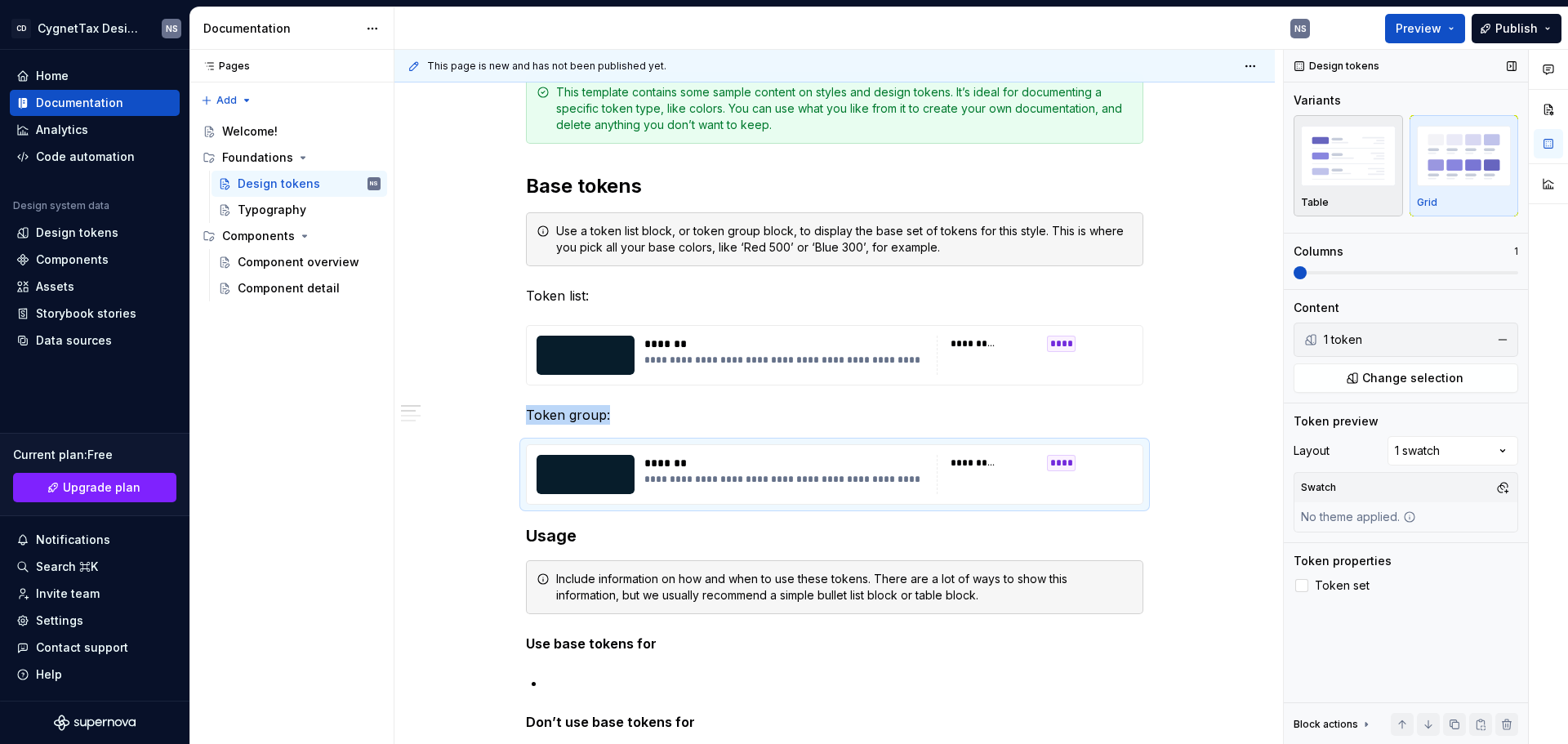 click at bounding box center [1348, 155] 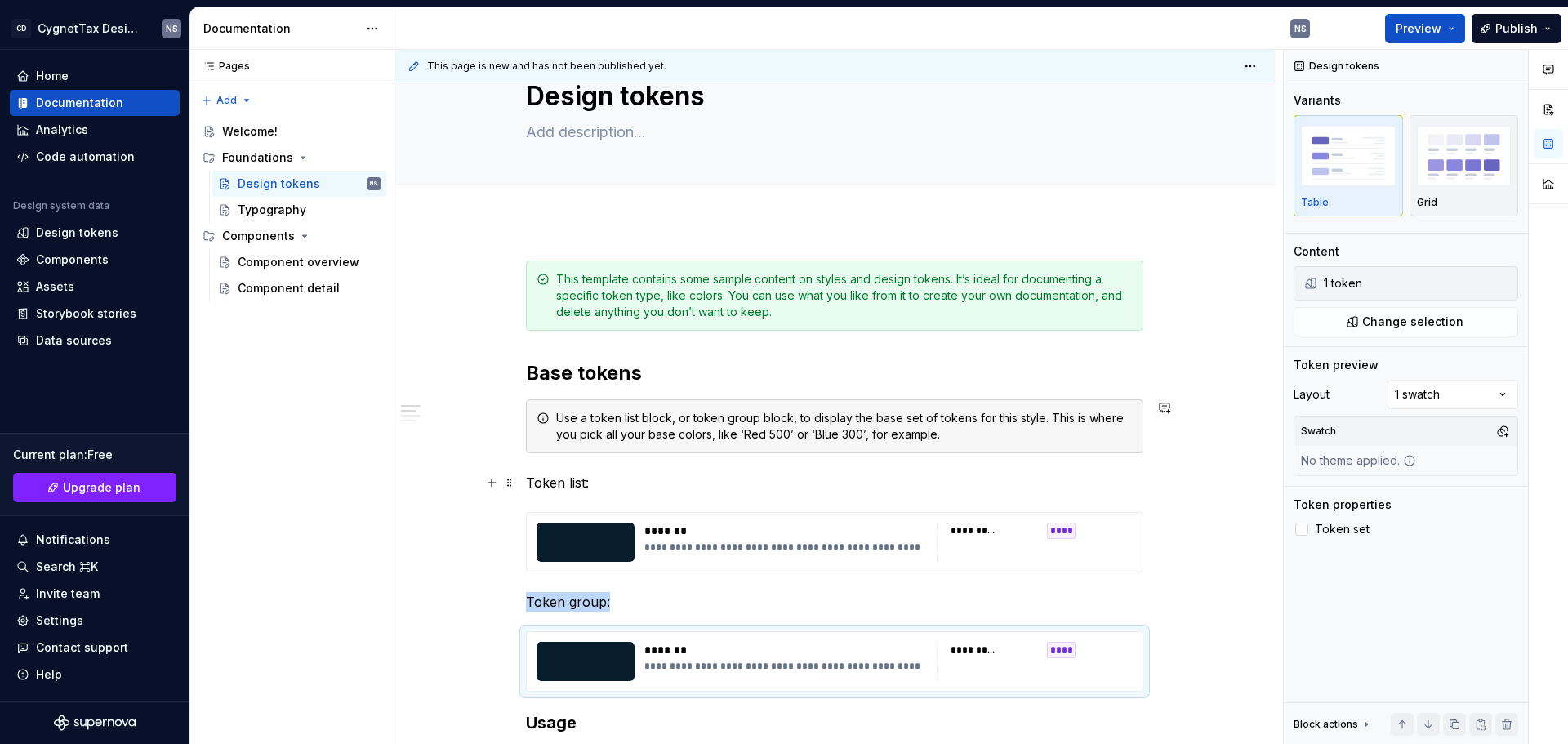 scroll, scrollTop: 82, scrollLeft: 0, axis: vertical 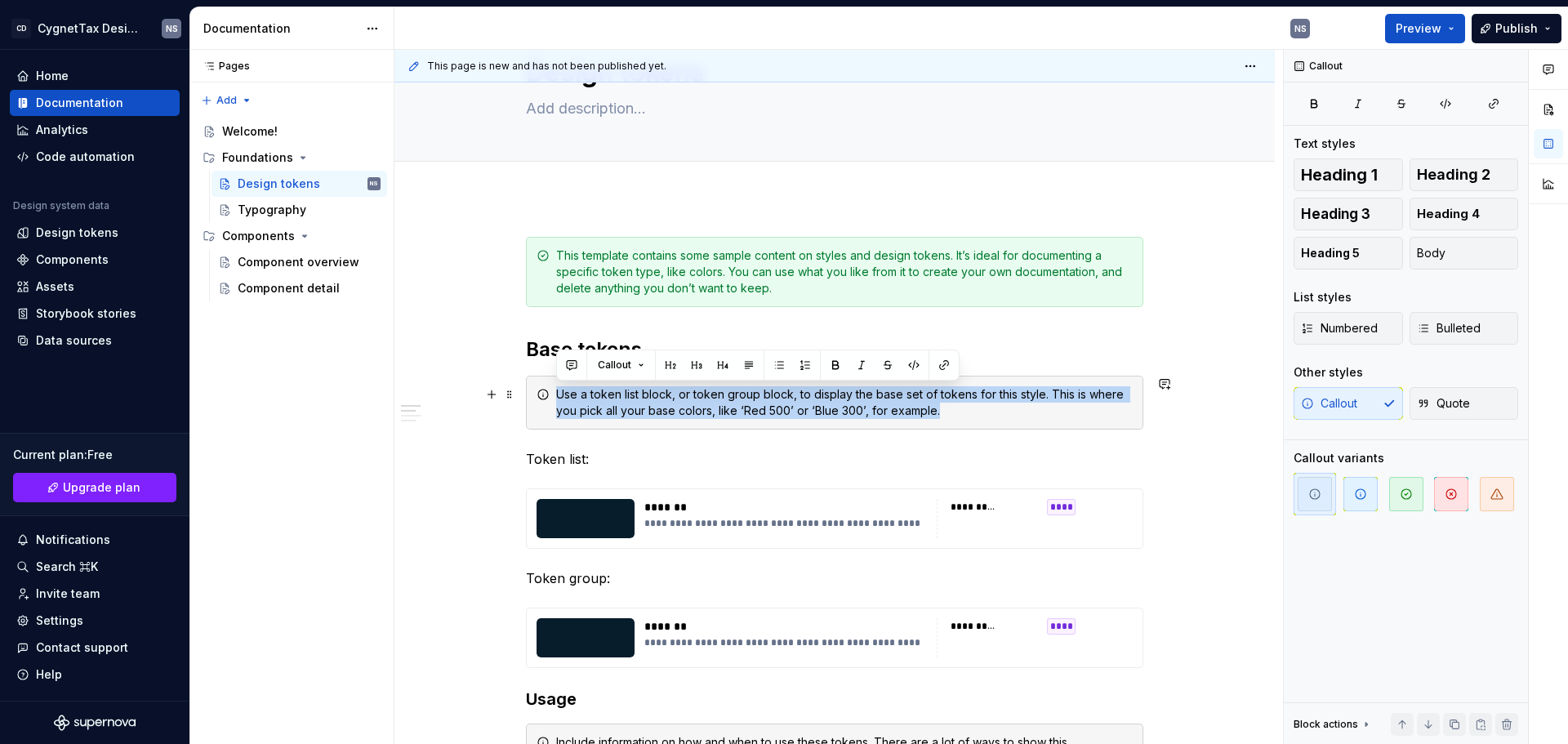 drag, startPoint x: 550, startPoint y: 394, endPoint x: 949, endPoint y: 413, distance: 399.4521 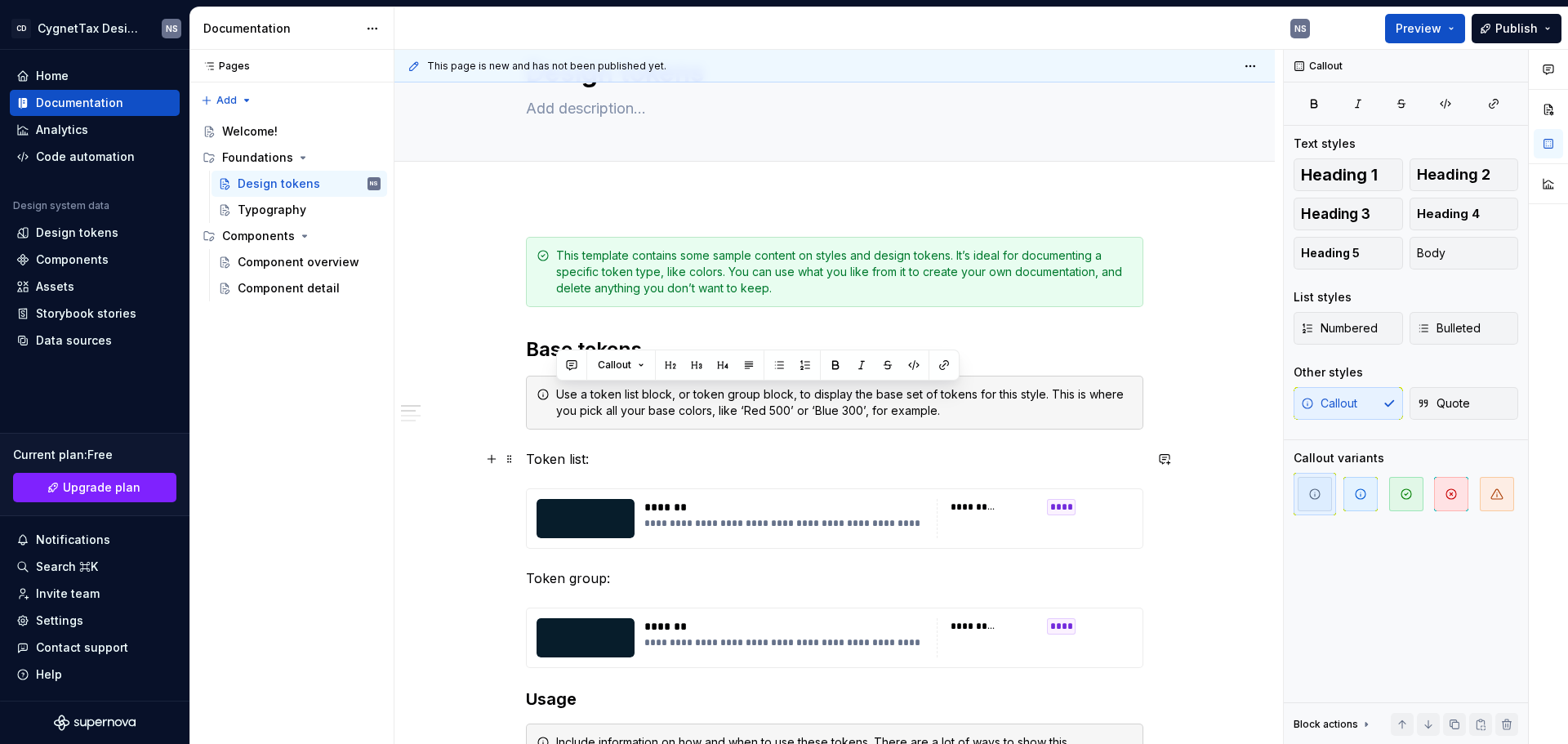 click on "Token list:" at bounding box center (835, 459) 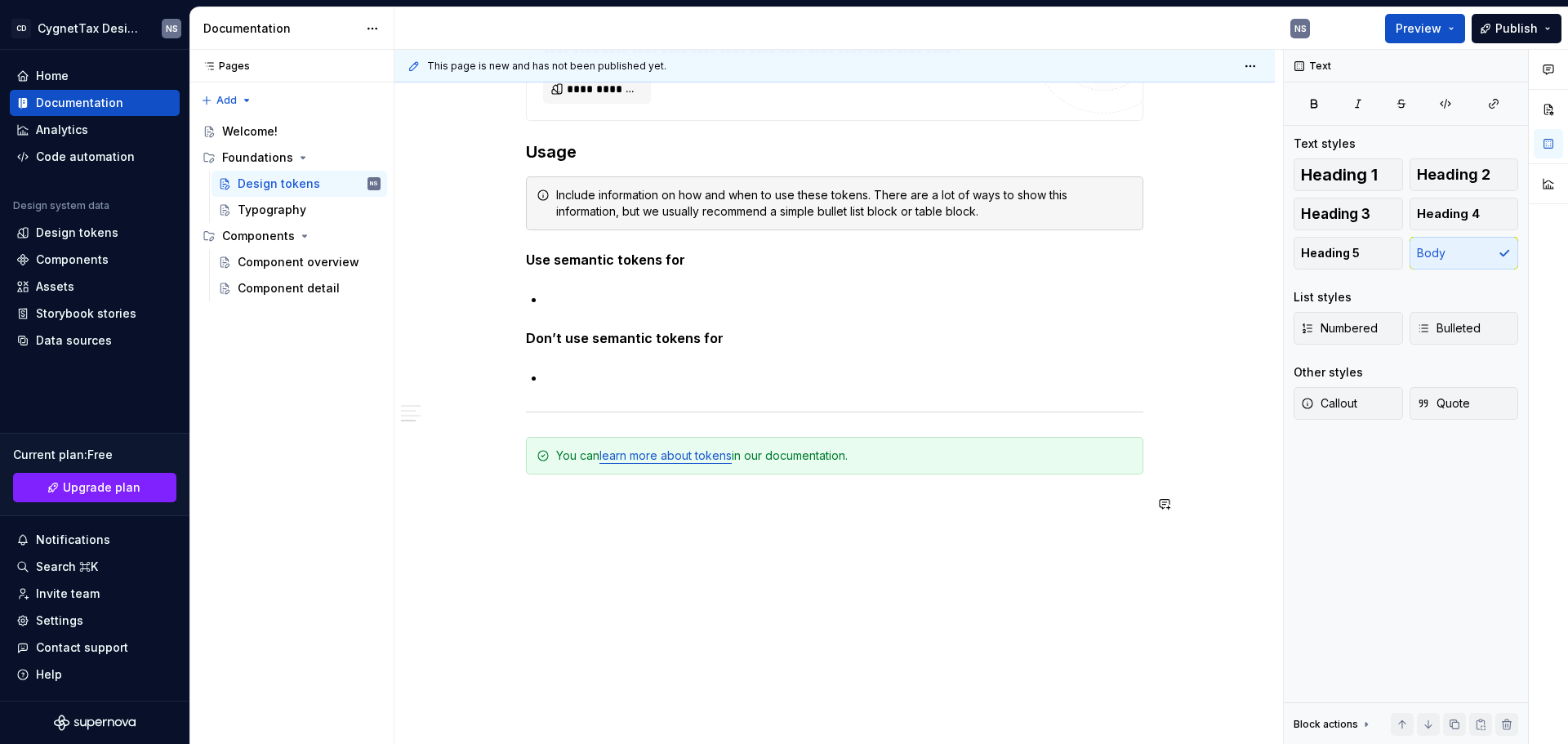 scroll, scrollTop: 1184, scrollLeft: 0, axis: vertical 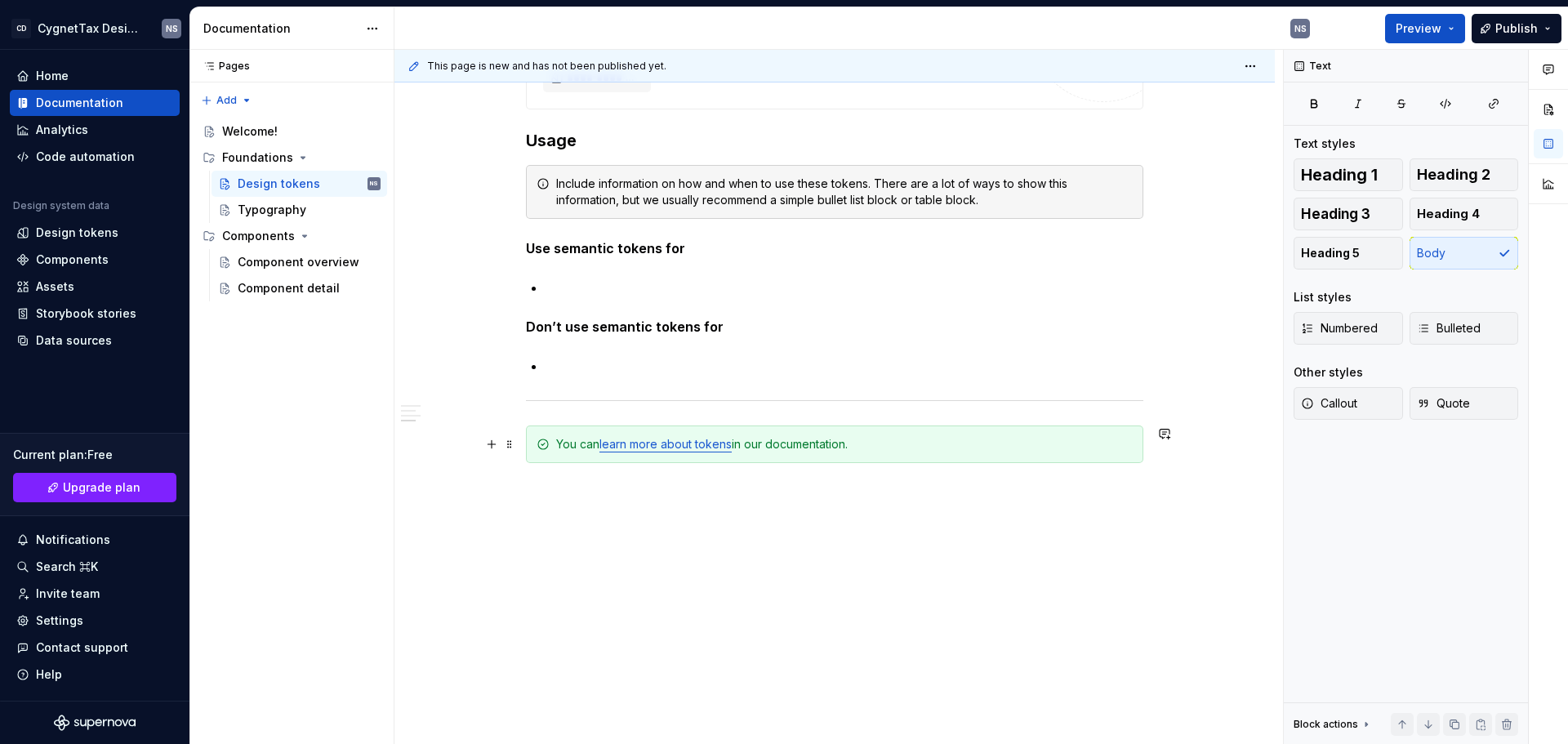click on "learn more about tokens" at bounding box center [666, 443] 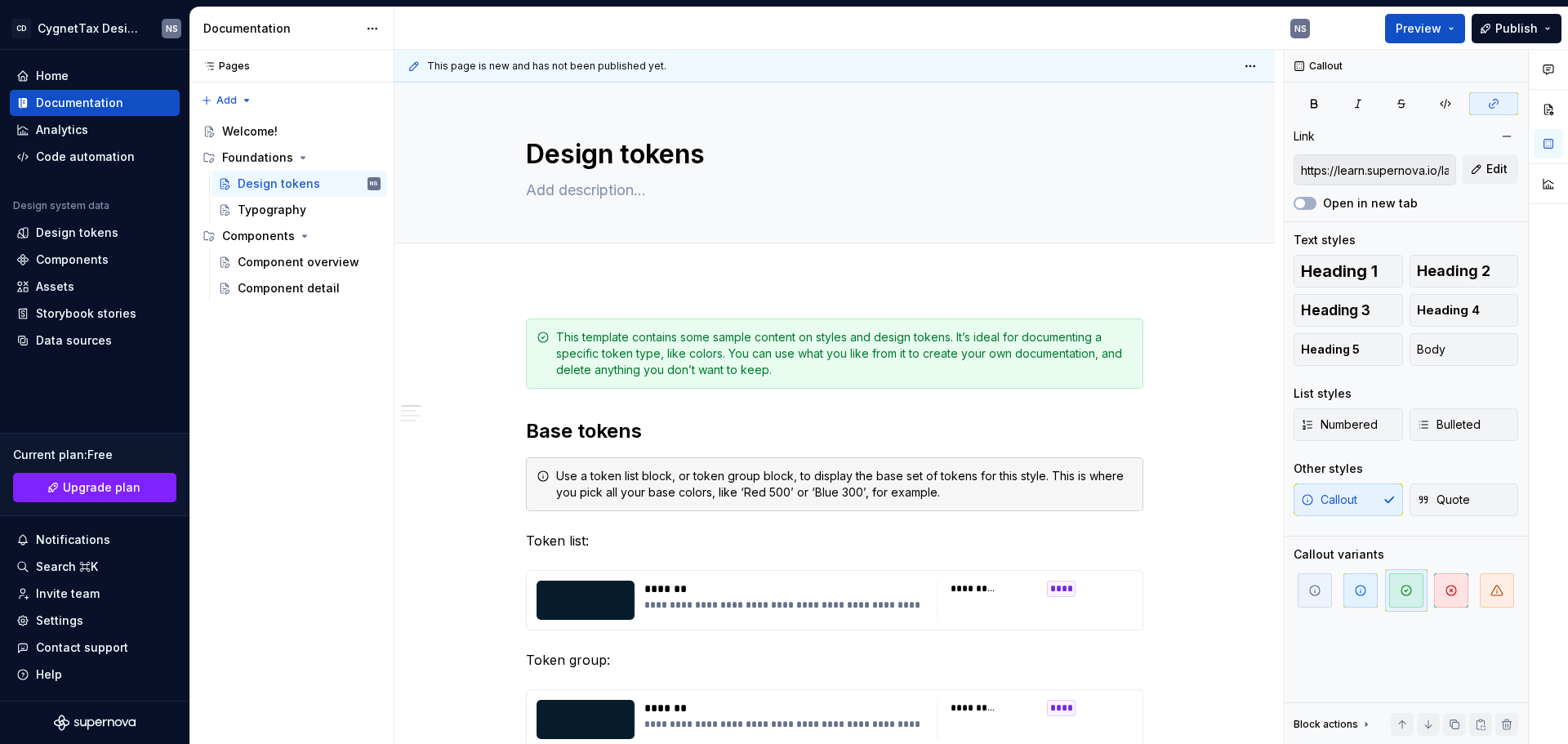 scroll, scrollTop: 327, scrollLeft: 0, axis: vertical 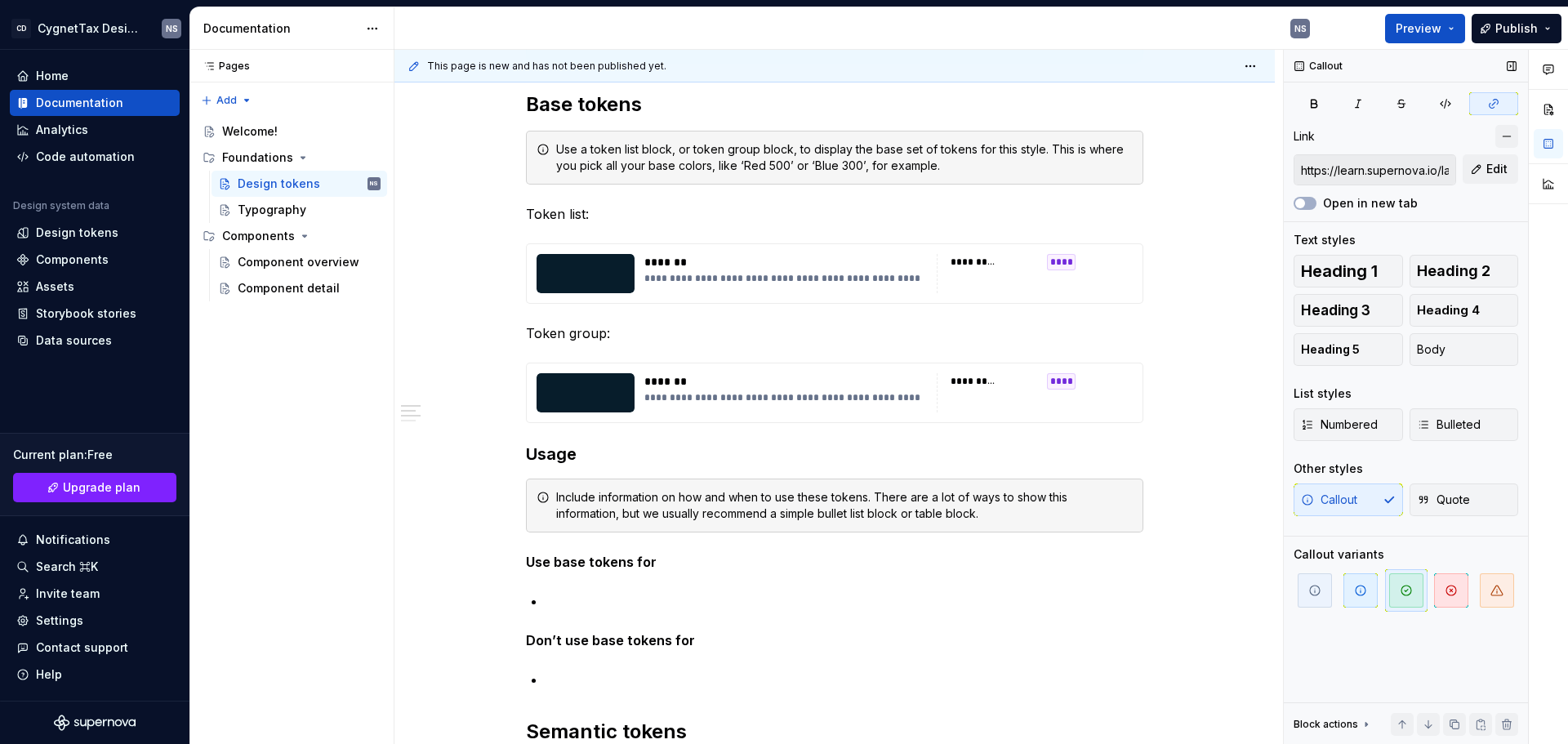 click at bounding box center [1507, 136] 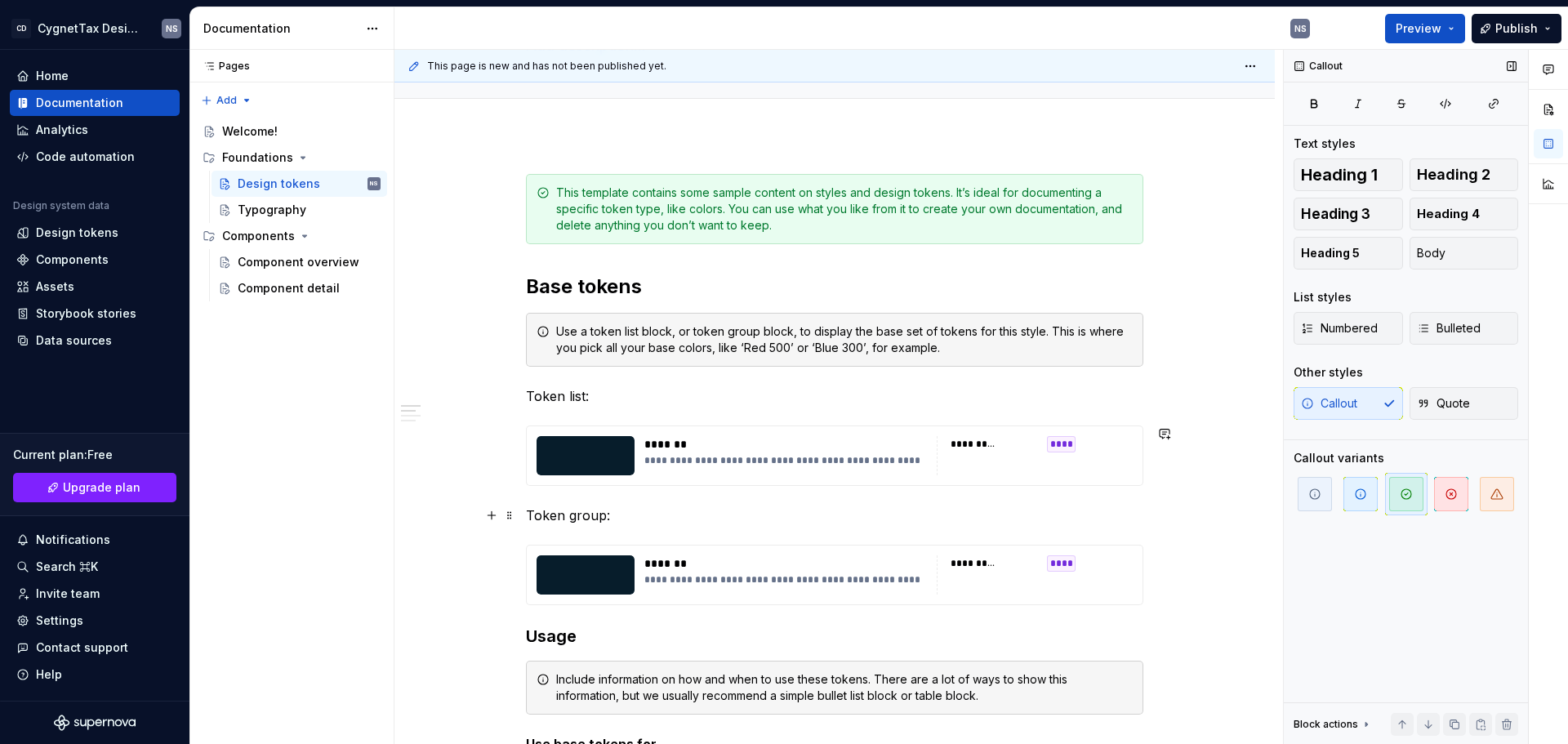scroll, scrollTop: 163, scrollLeft: 0, axis: vertical 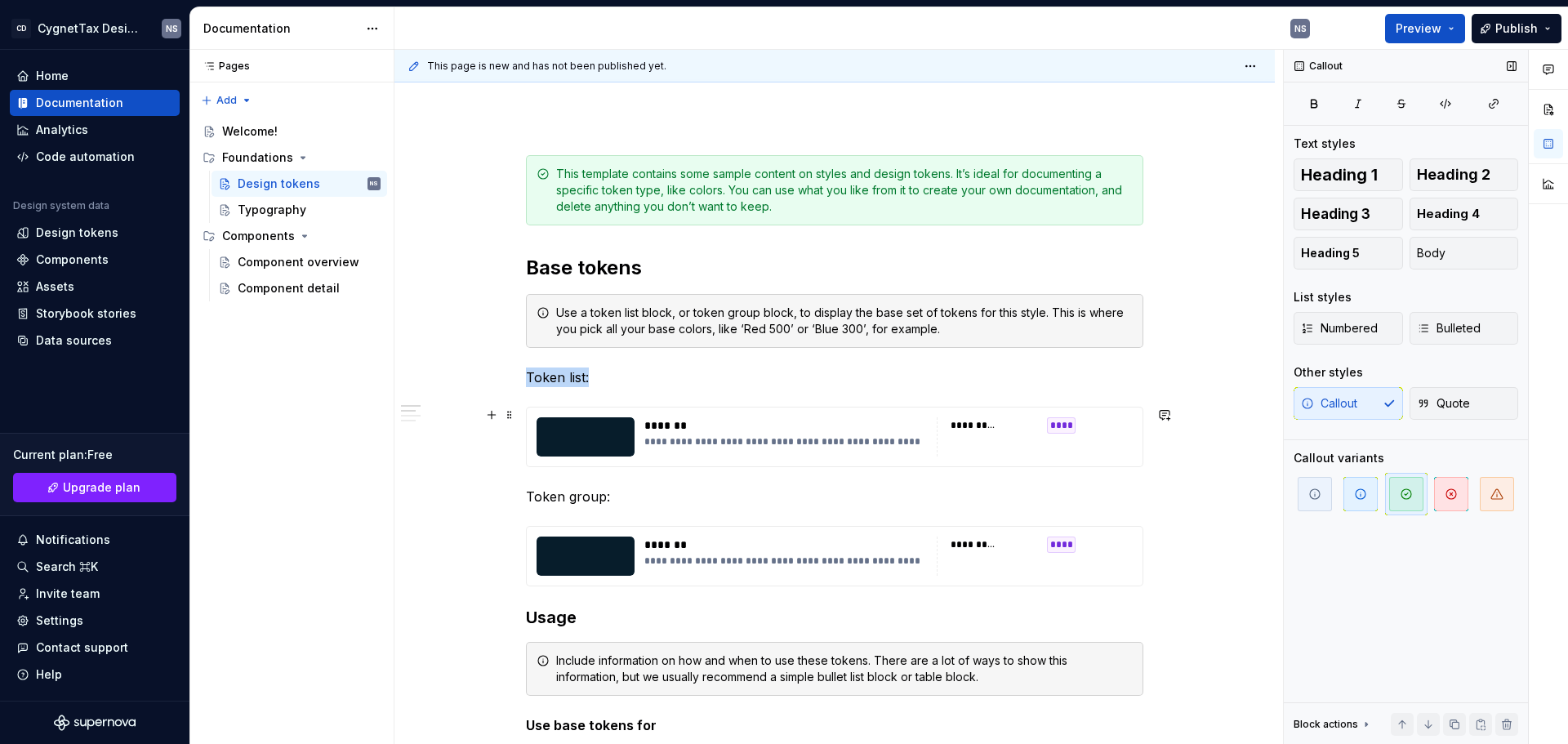 click on "**********" at bounding box center (835, 437) 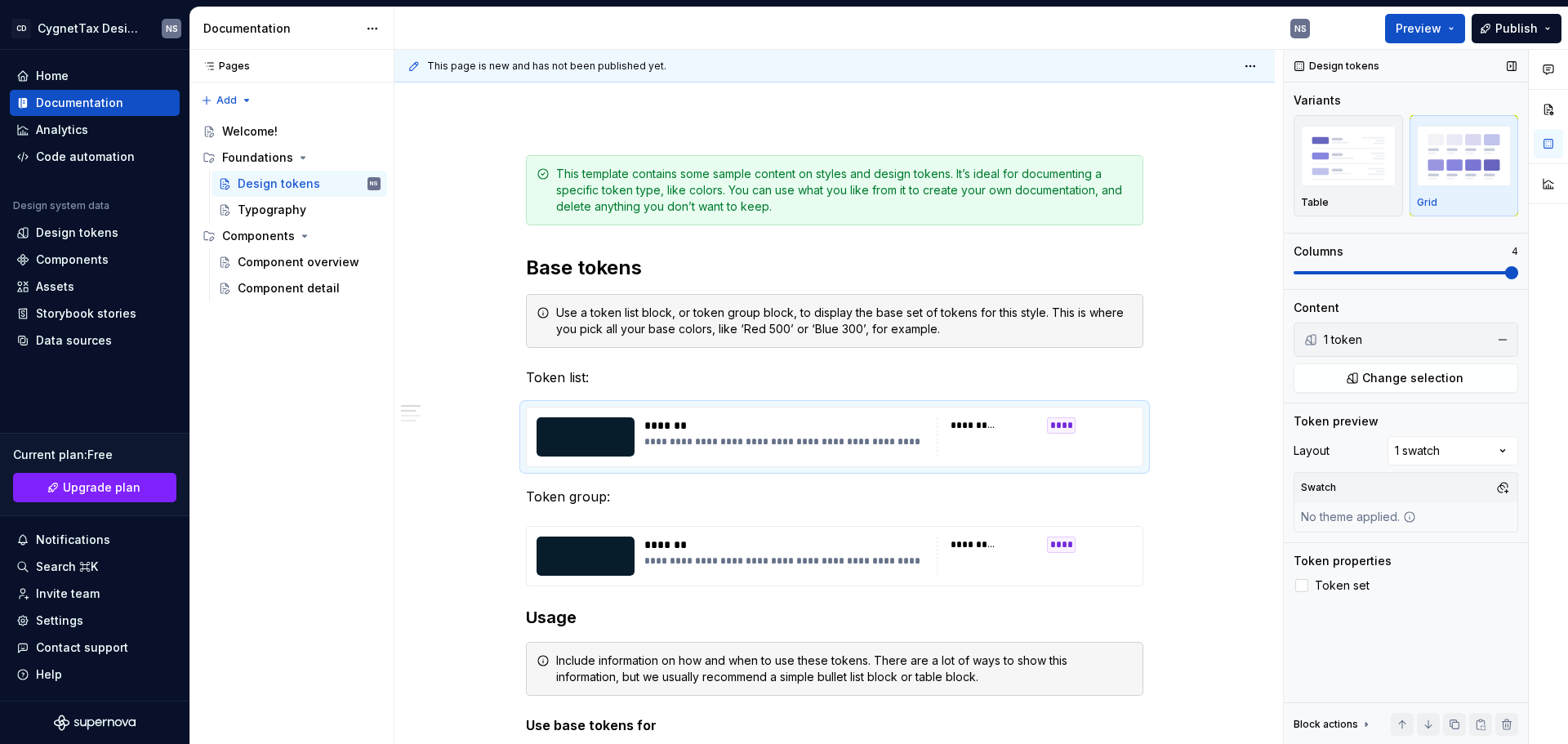 click on "1 token" at bounding box center (1405, 340) 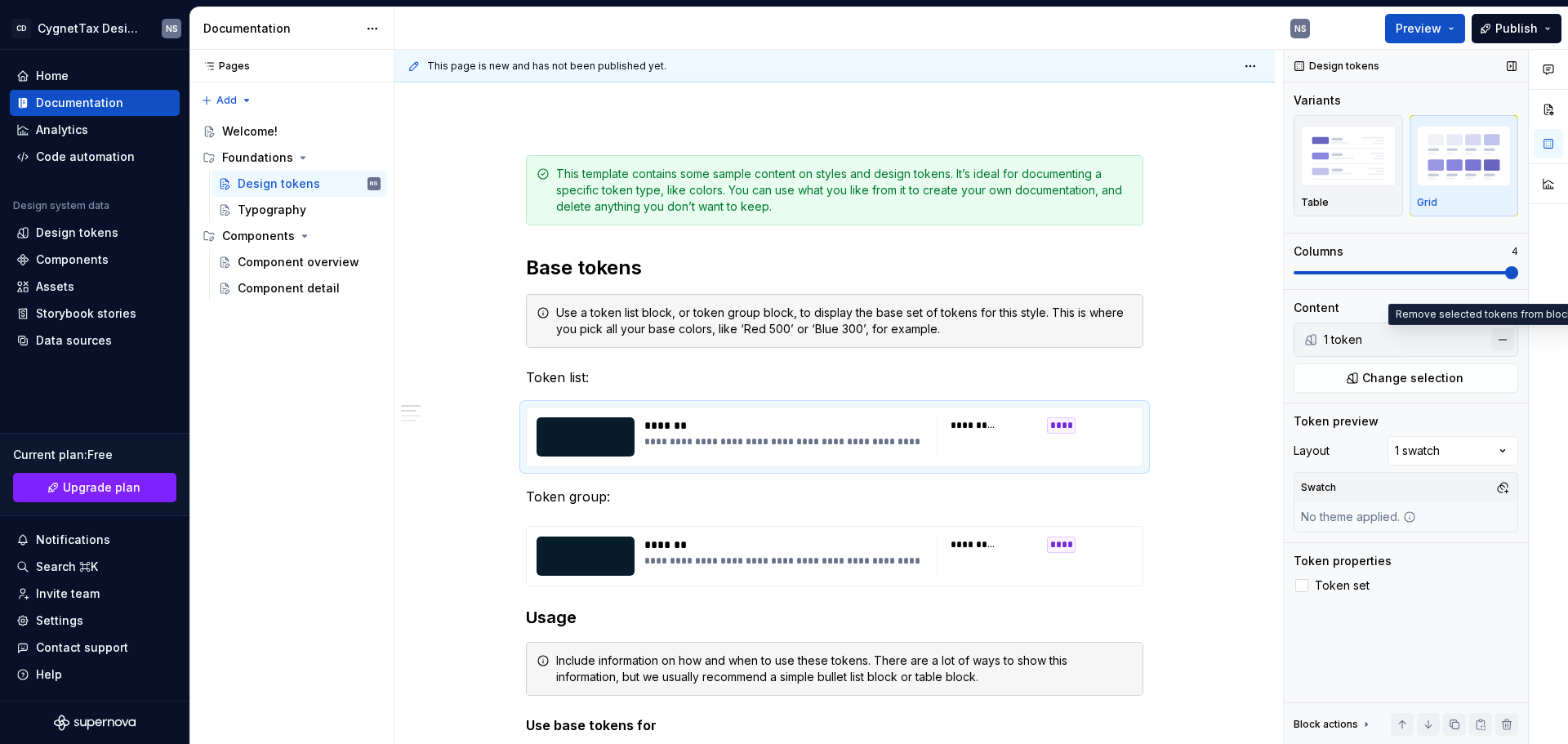 click at bounding box center (1503, 340) 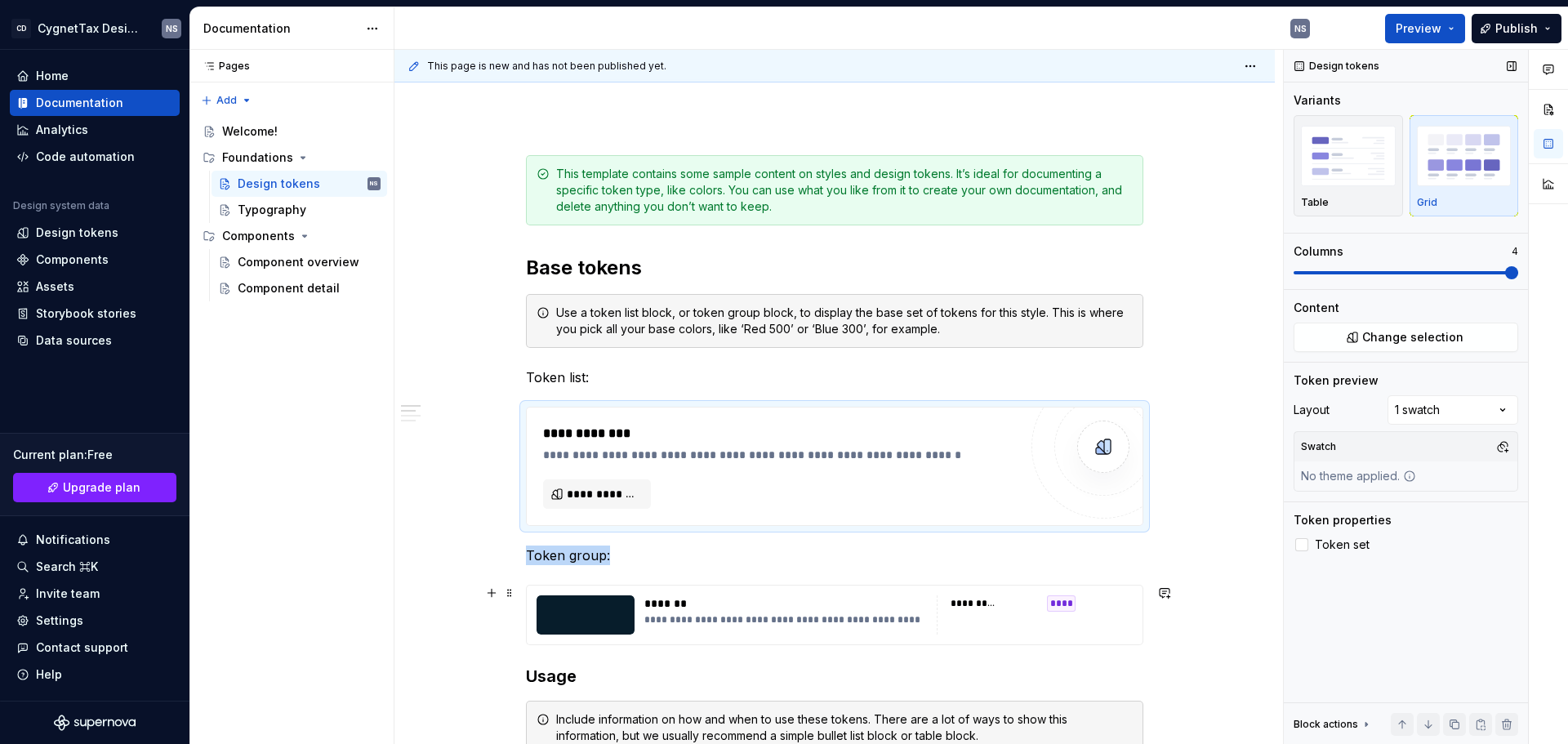 click on "********* ****" at bounding box center (1035, 615) 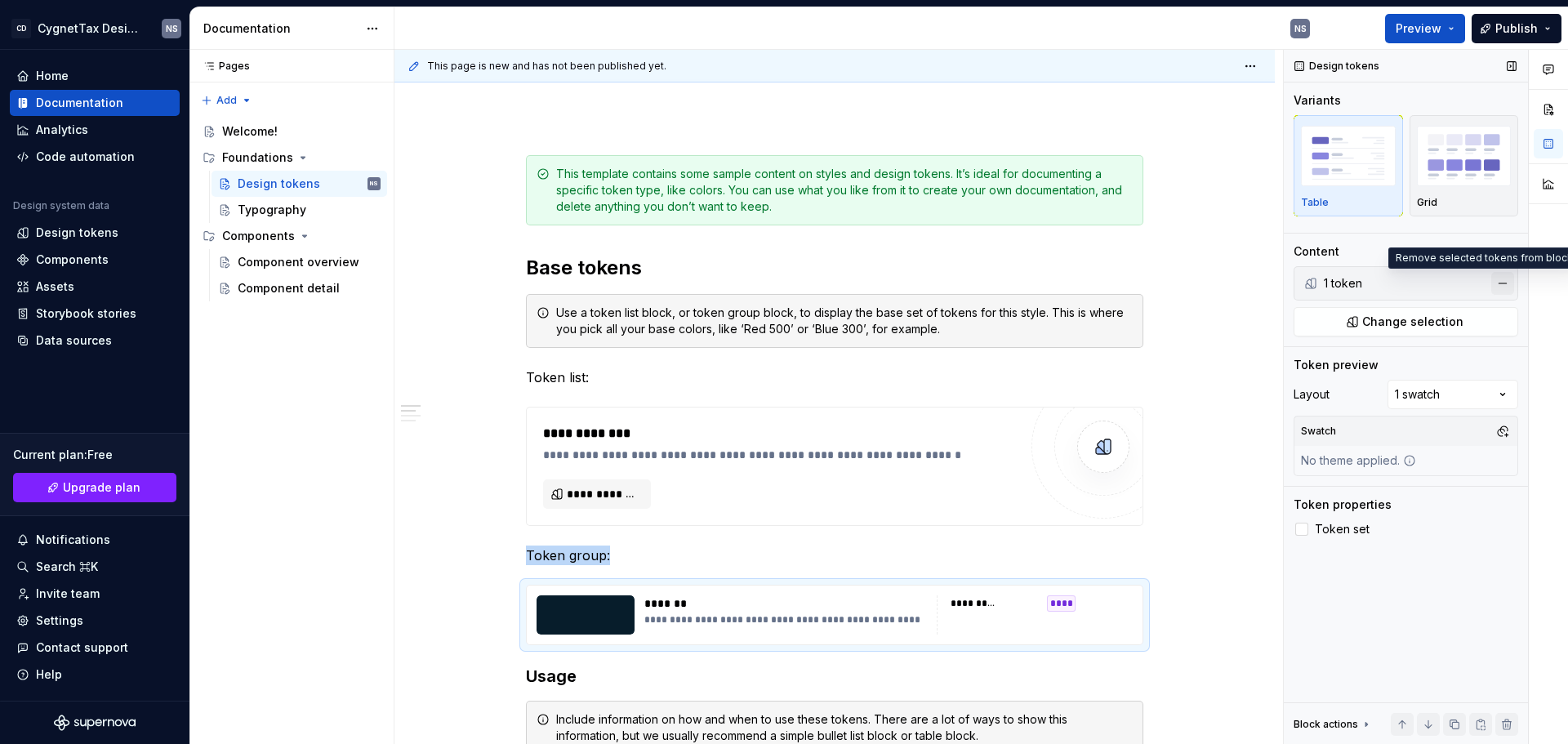 click at bounding box center [1503, 283] 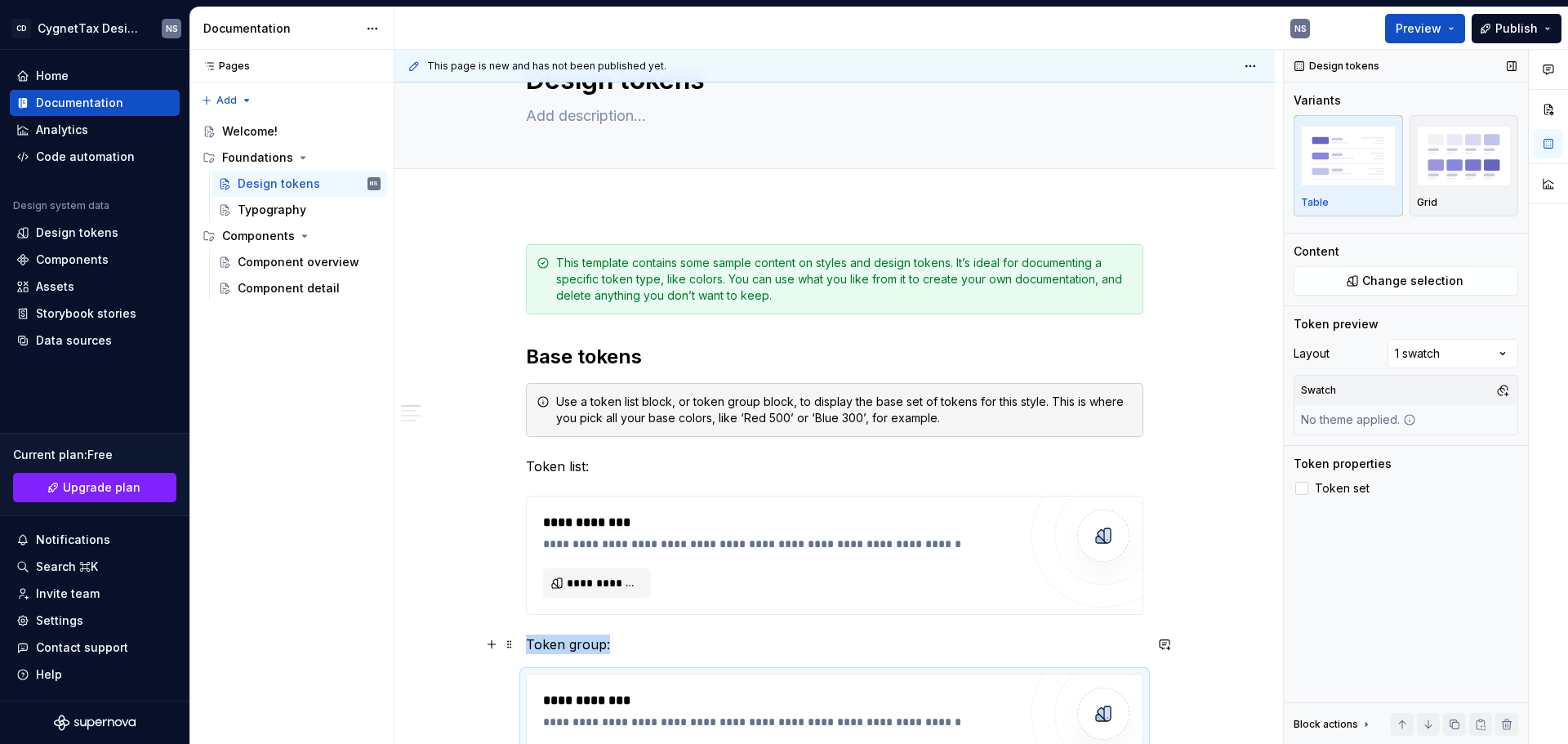 scroll, scrollTop: 0, scrollLeft: 0, axis: both 